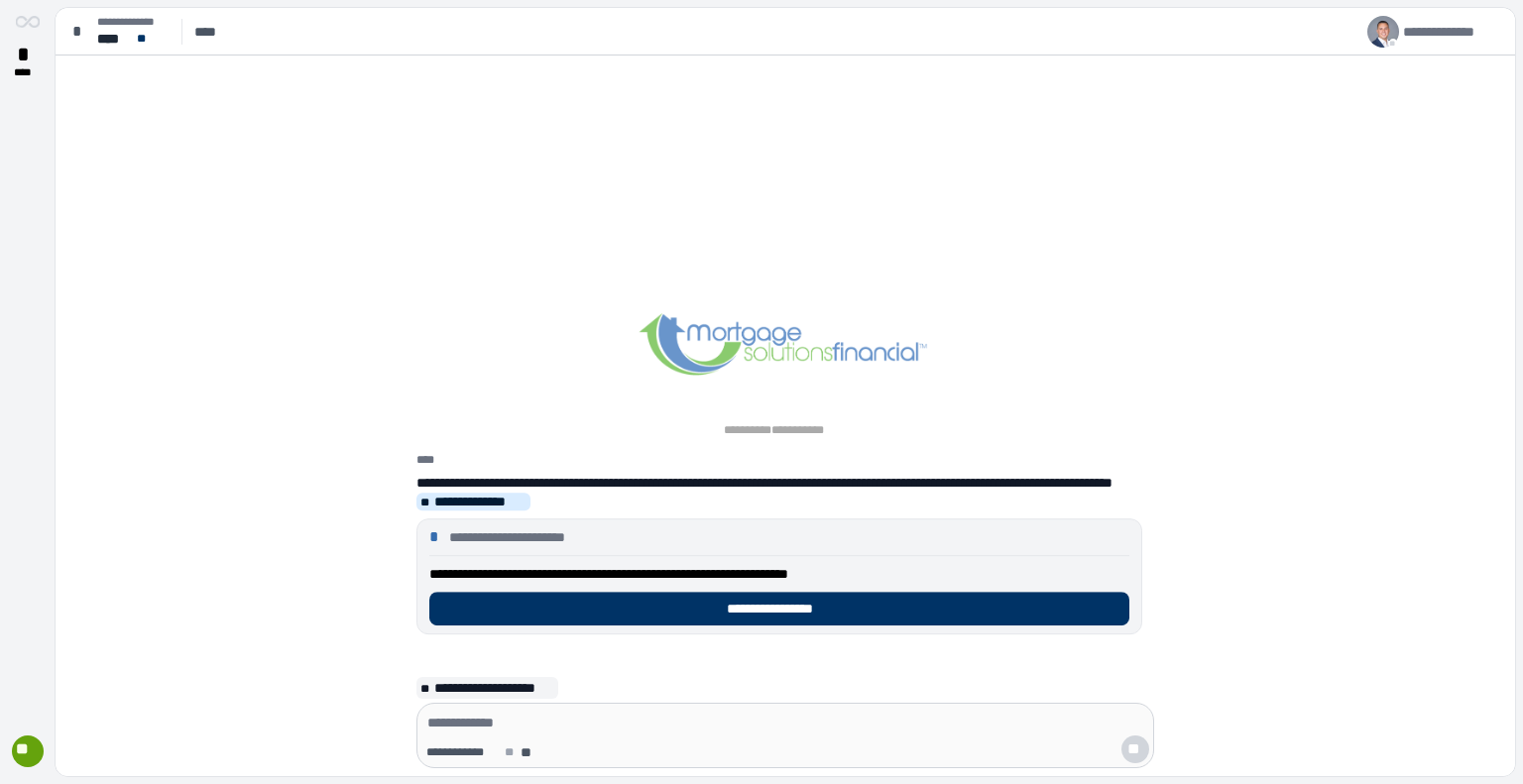 scroll, scrollTop: 0, scrollLeft: 0, axis: both 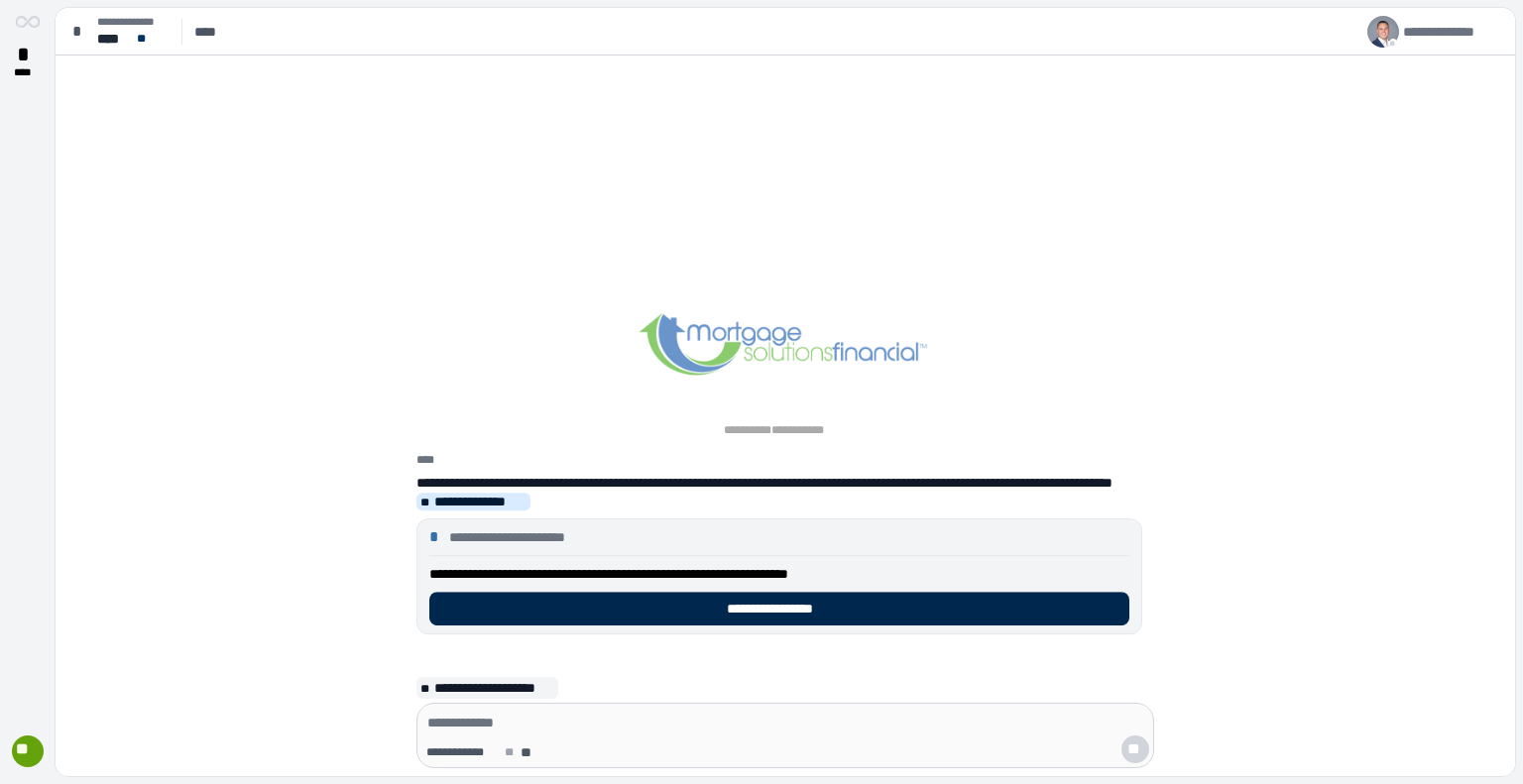 click on "**********" at bounding box center (779, 609) 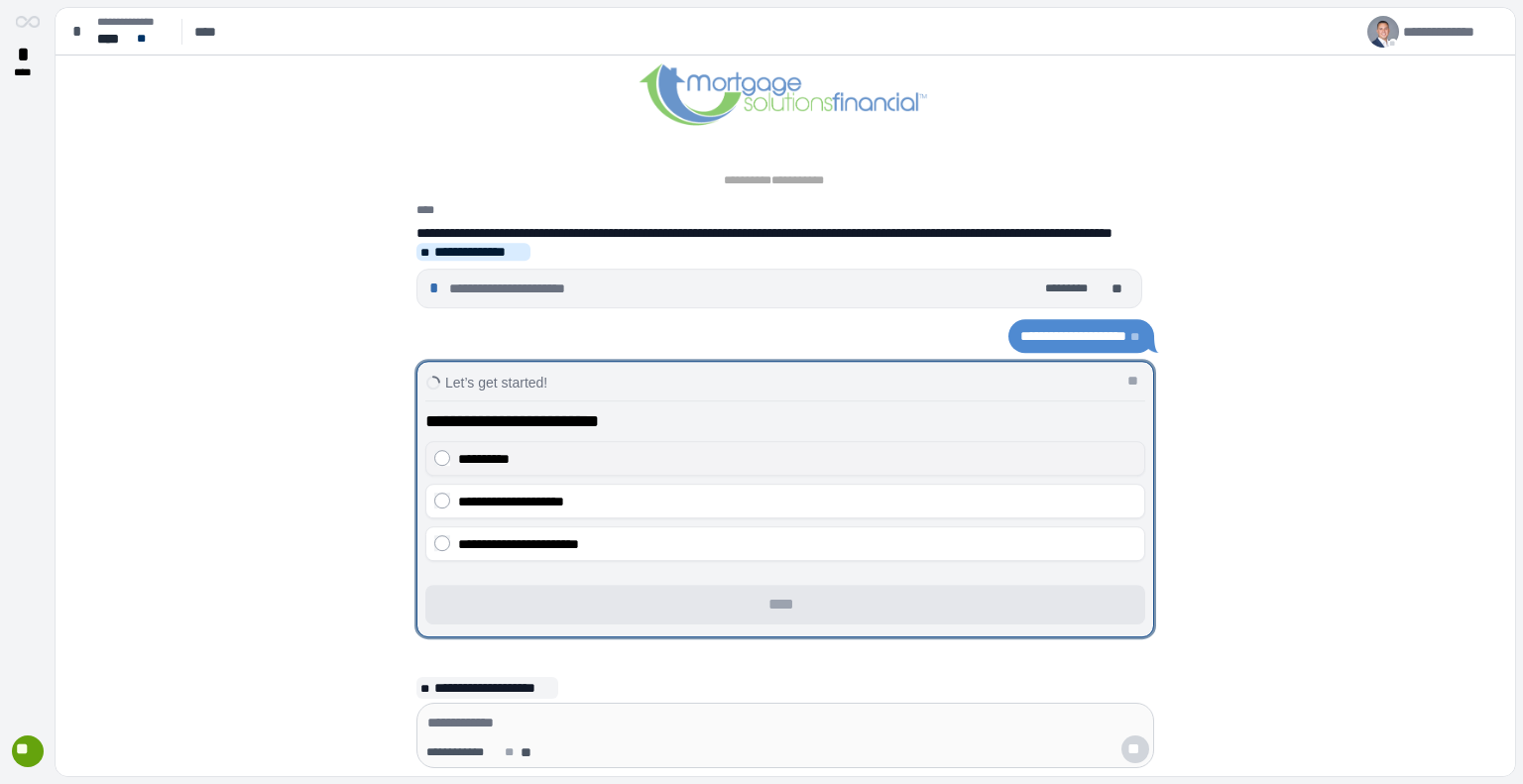 click on "**********" at bounding box center [797, 459] 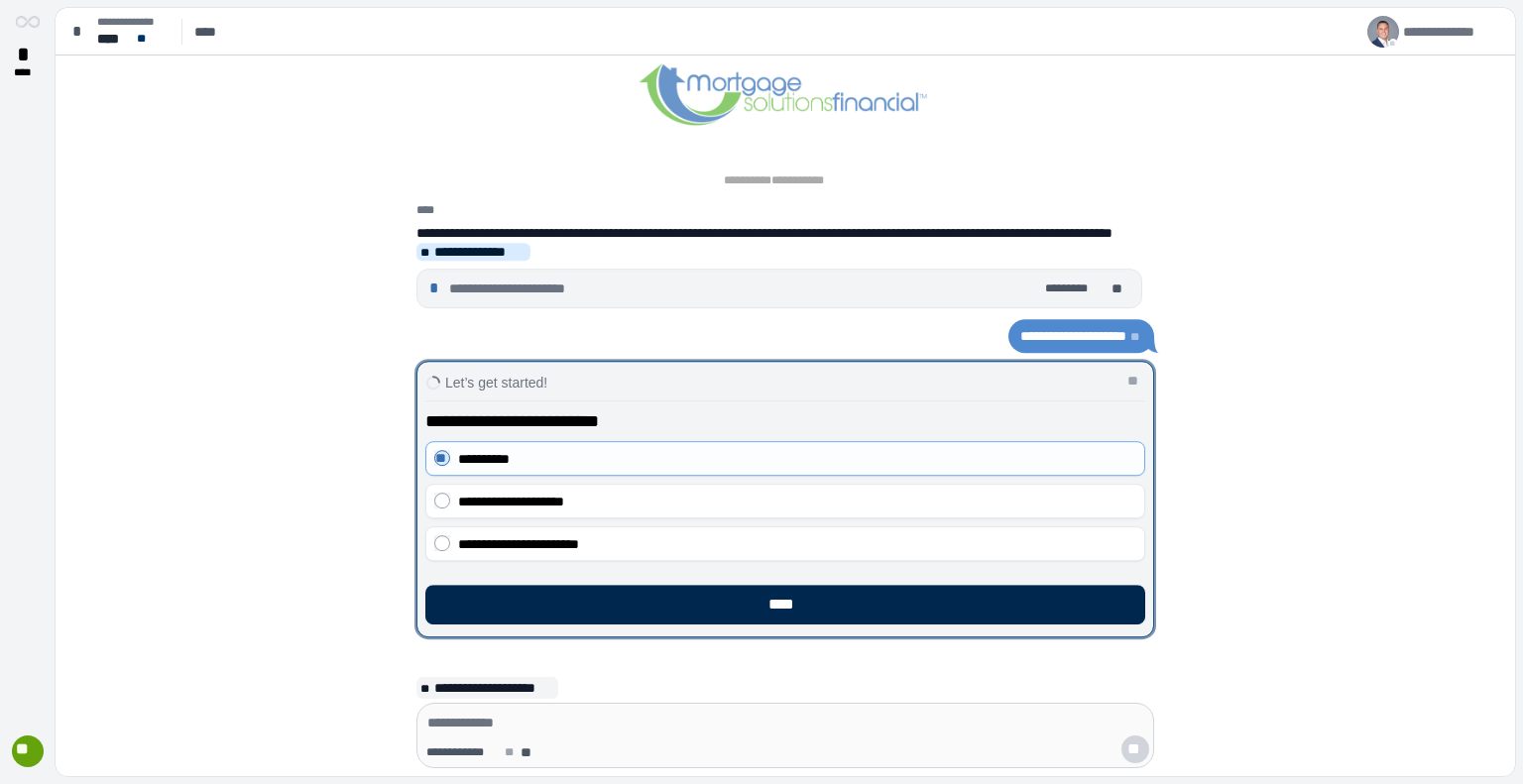click on "****" at bounding box center (785, 605) 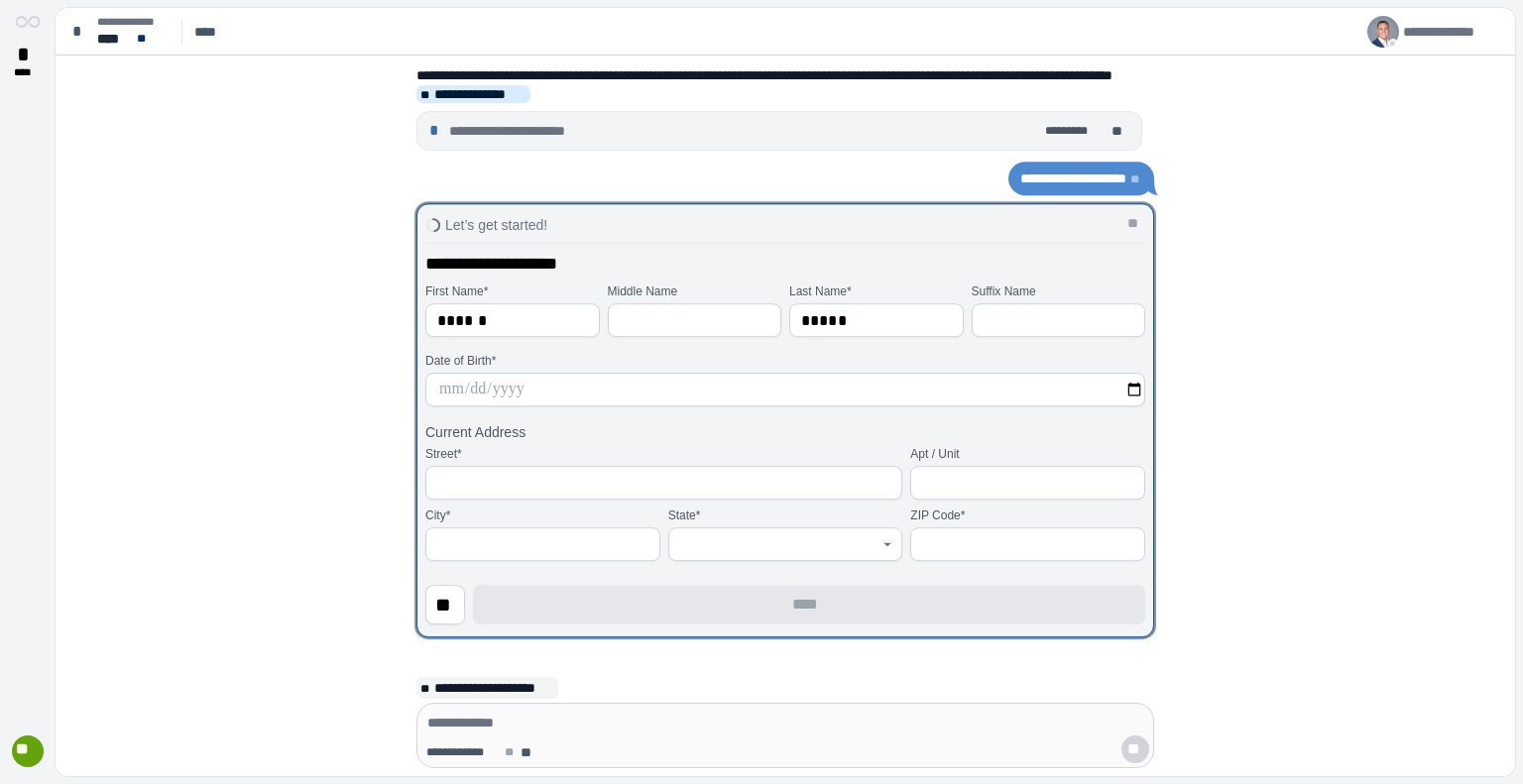 click at bounding box center (785, 390) 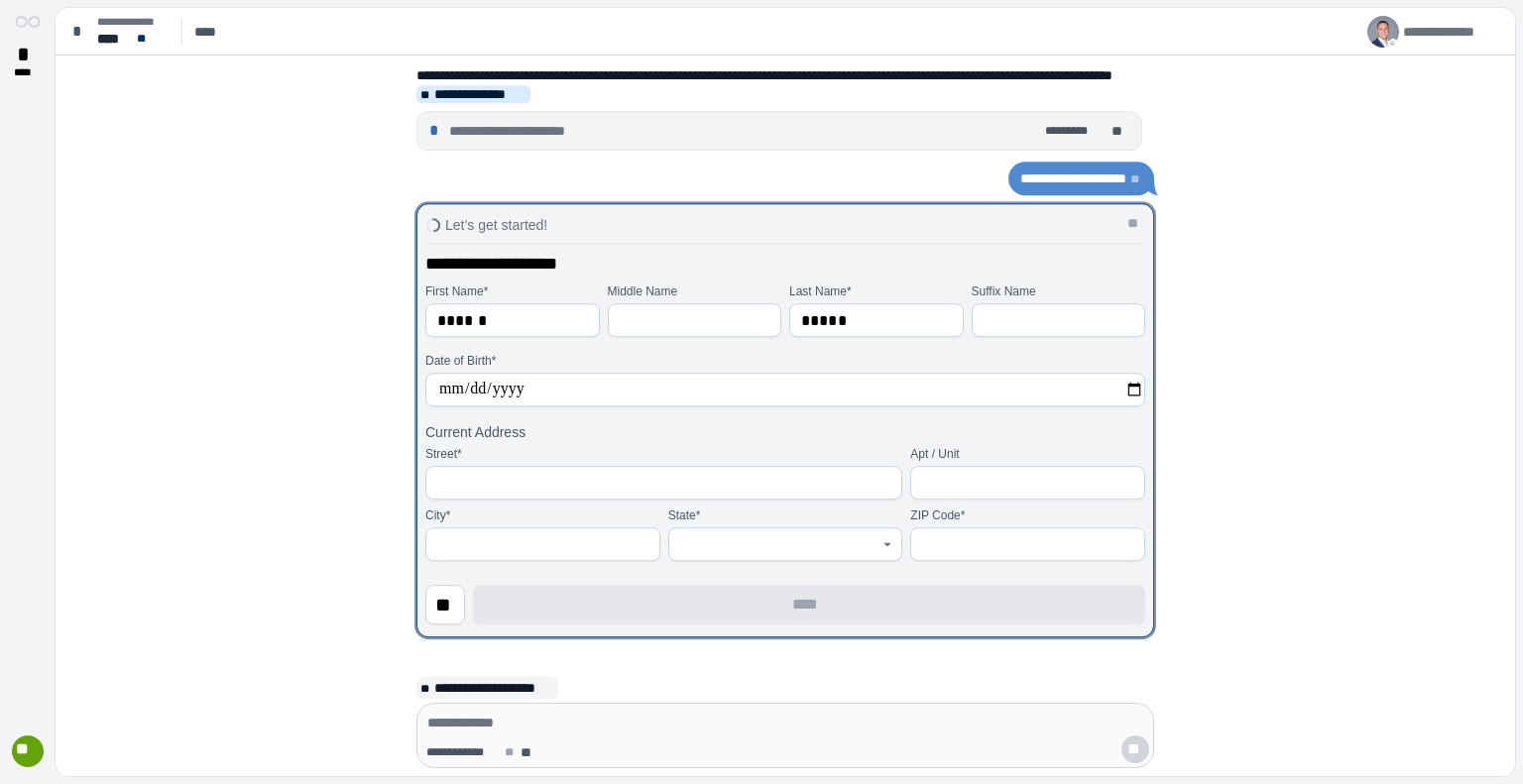 type on "**********" 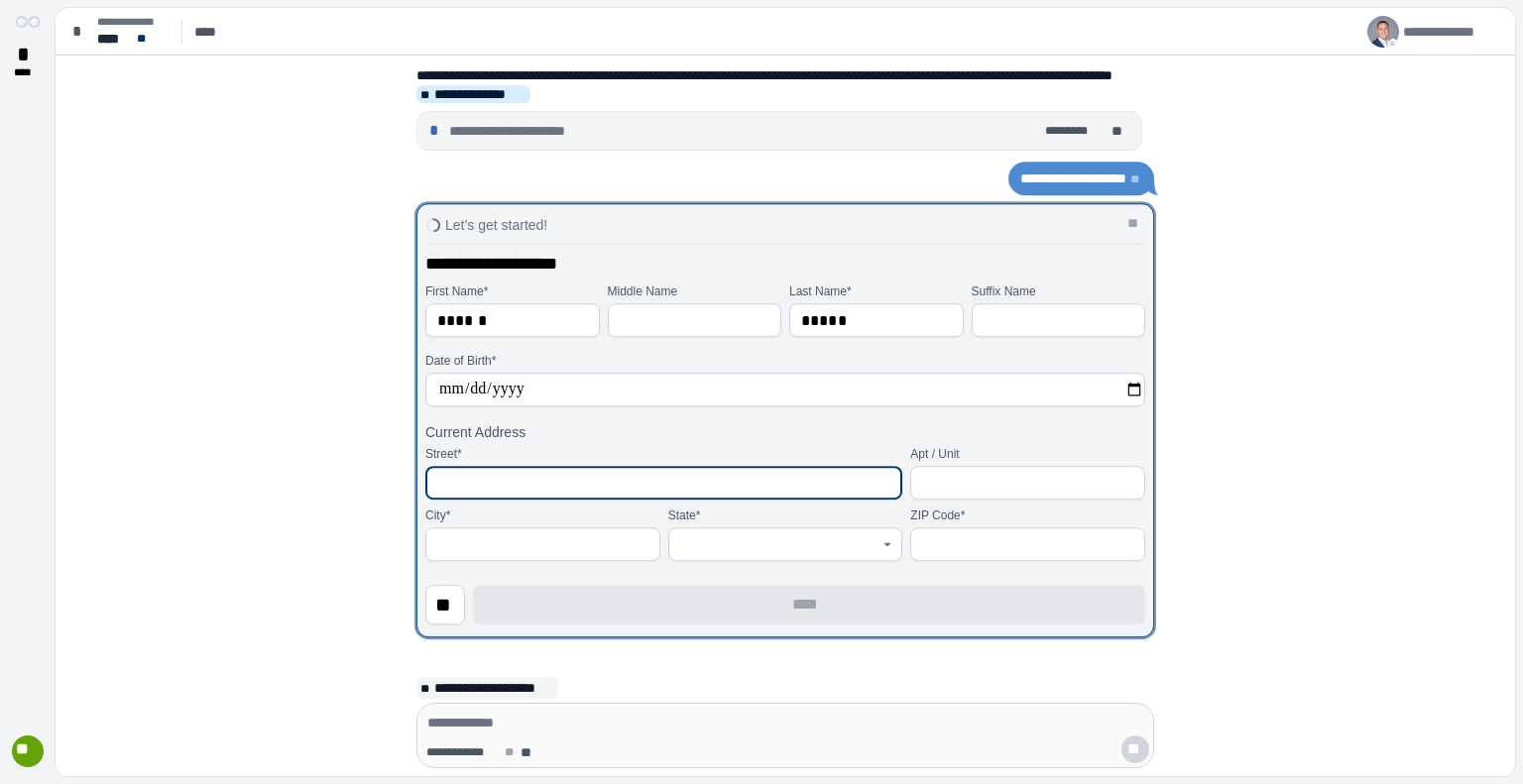 click at bounding box center (663, 483) 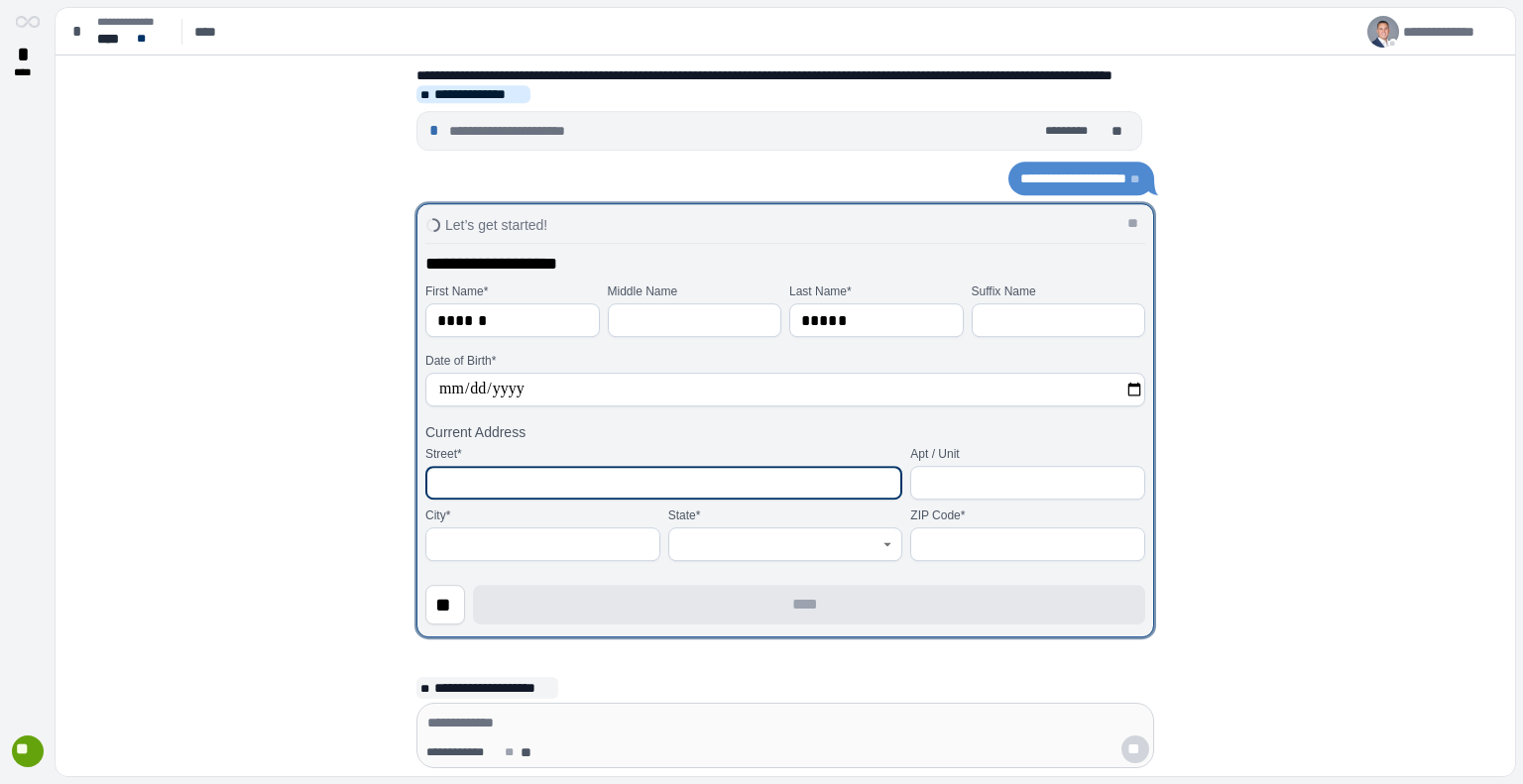 click at bounding box center (663, 483) 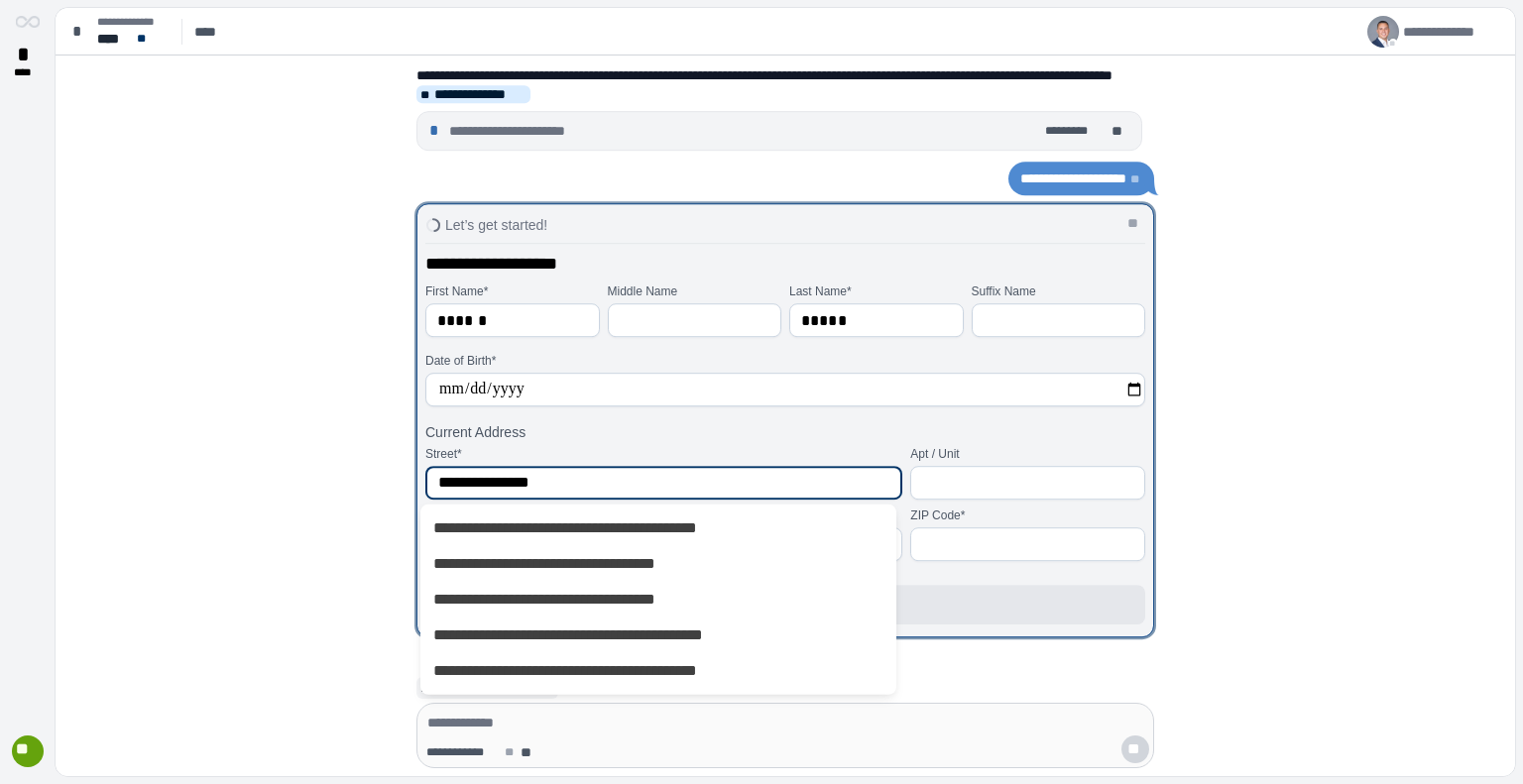 type on "**********" 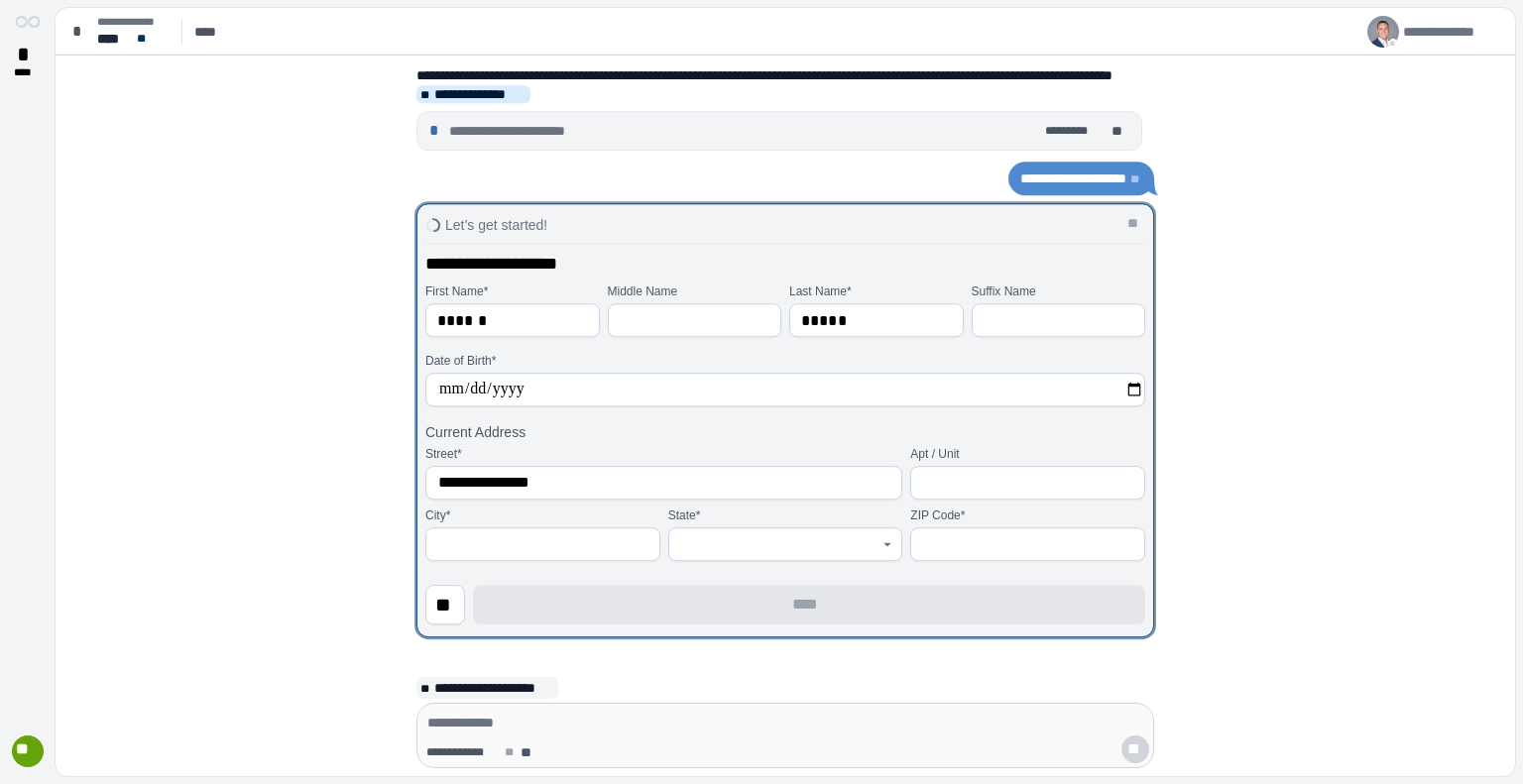 click at bounding box center (1027, 544) 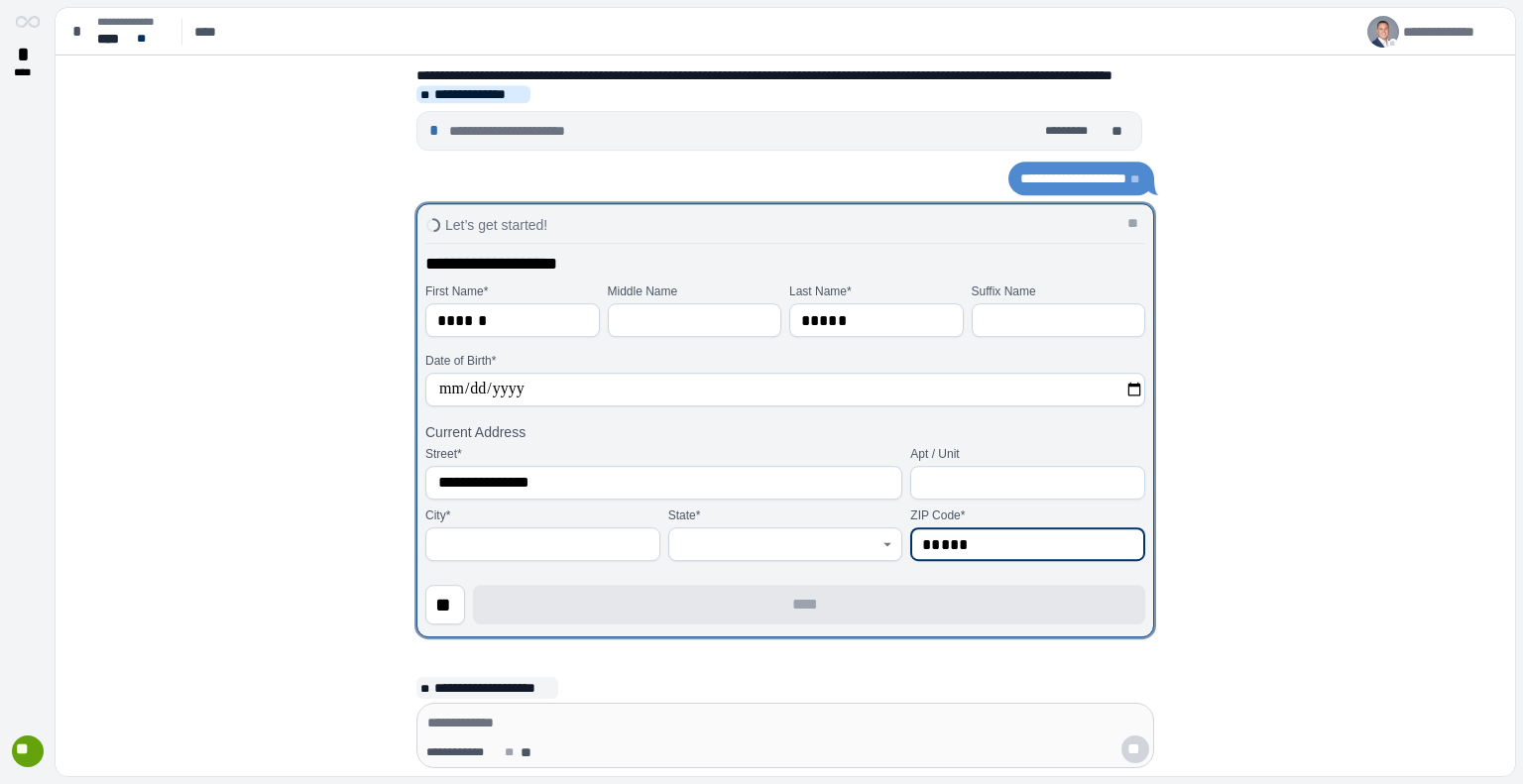 type on "*****" 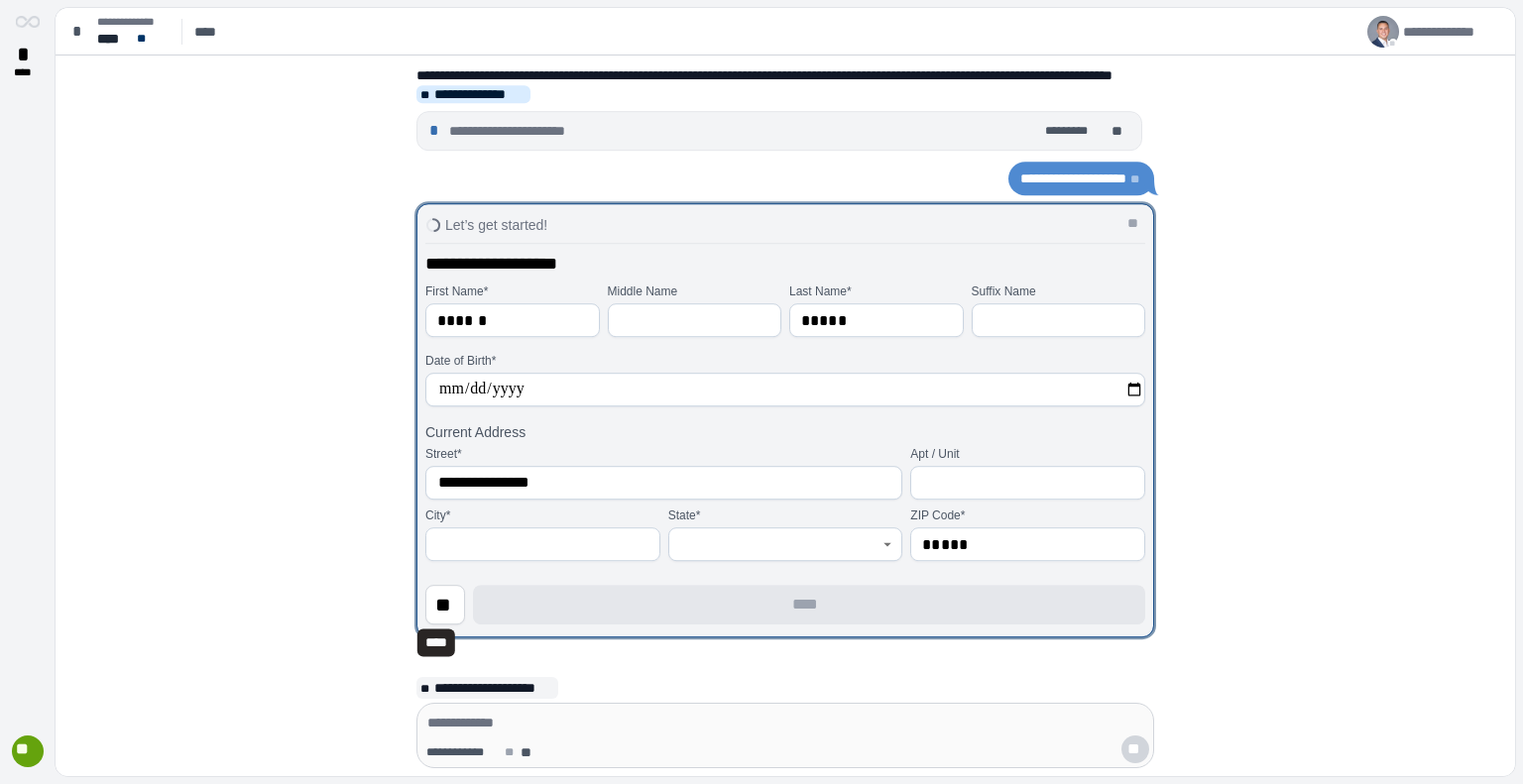 type 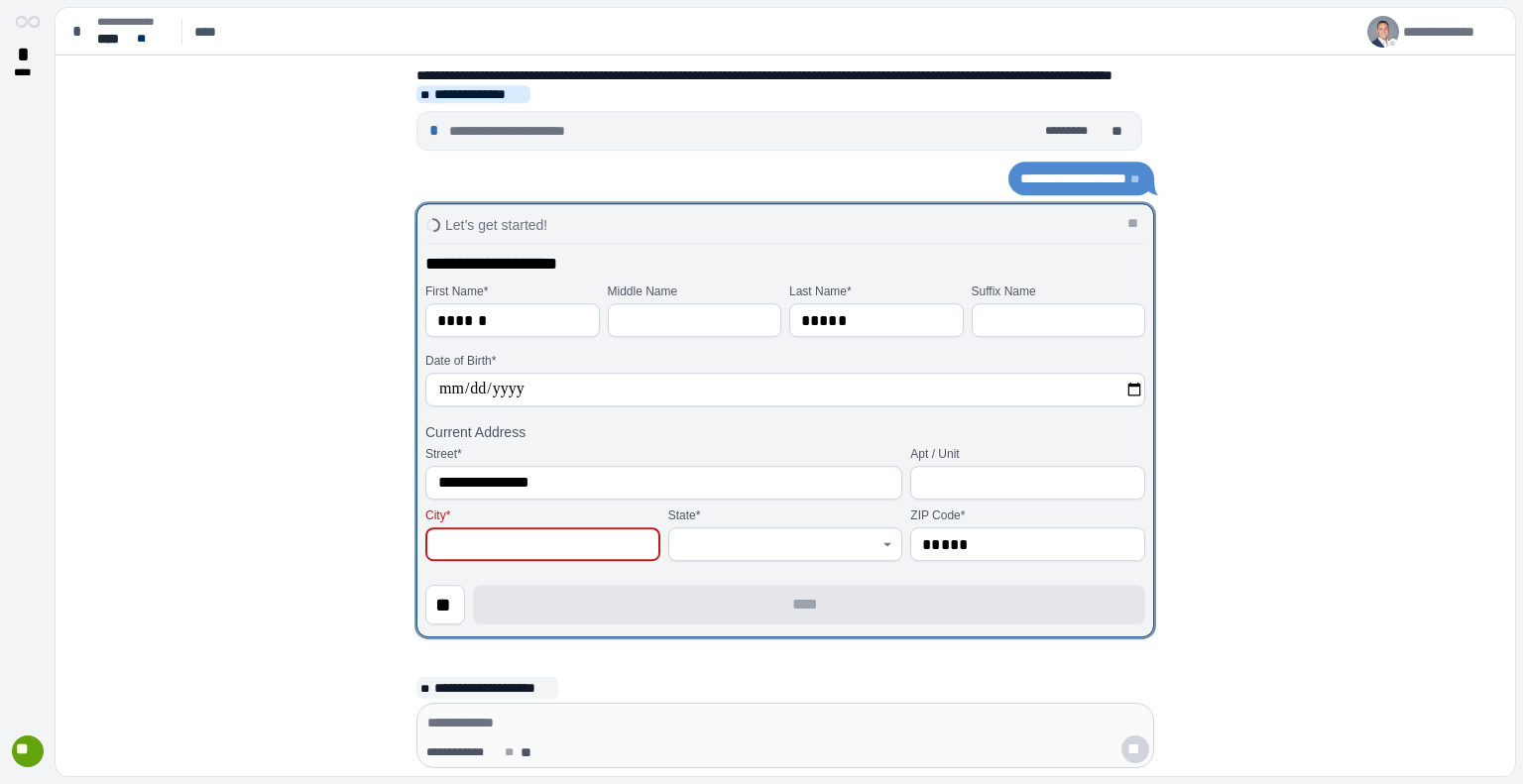type on "*" 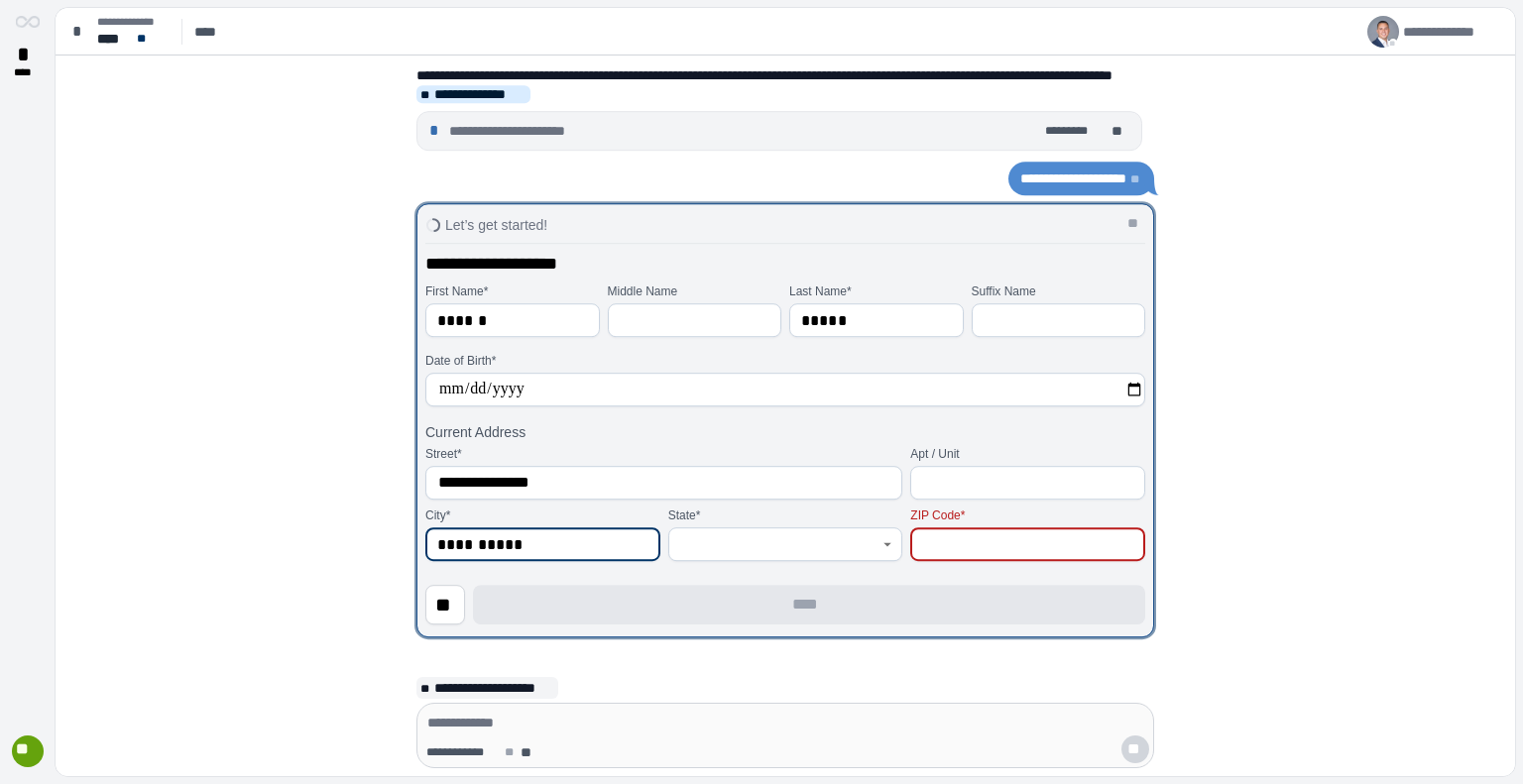 type on "**********" 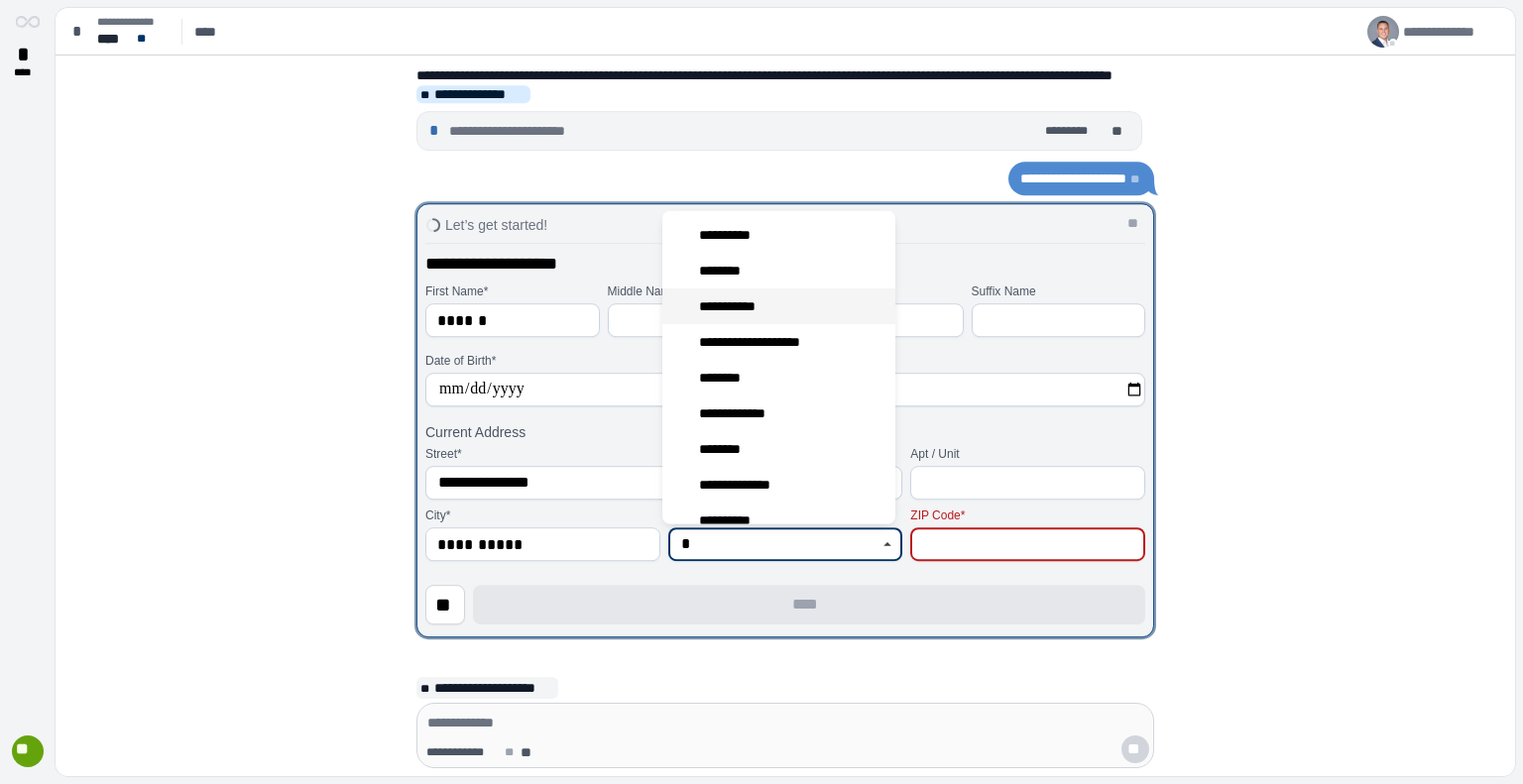 click on "**********" at bounding box center [736, 305] 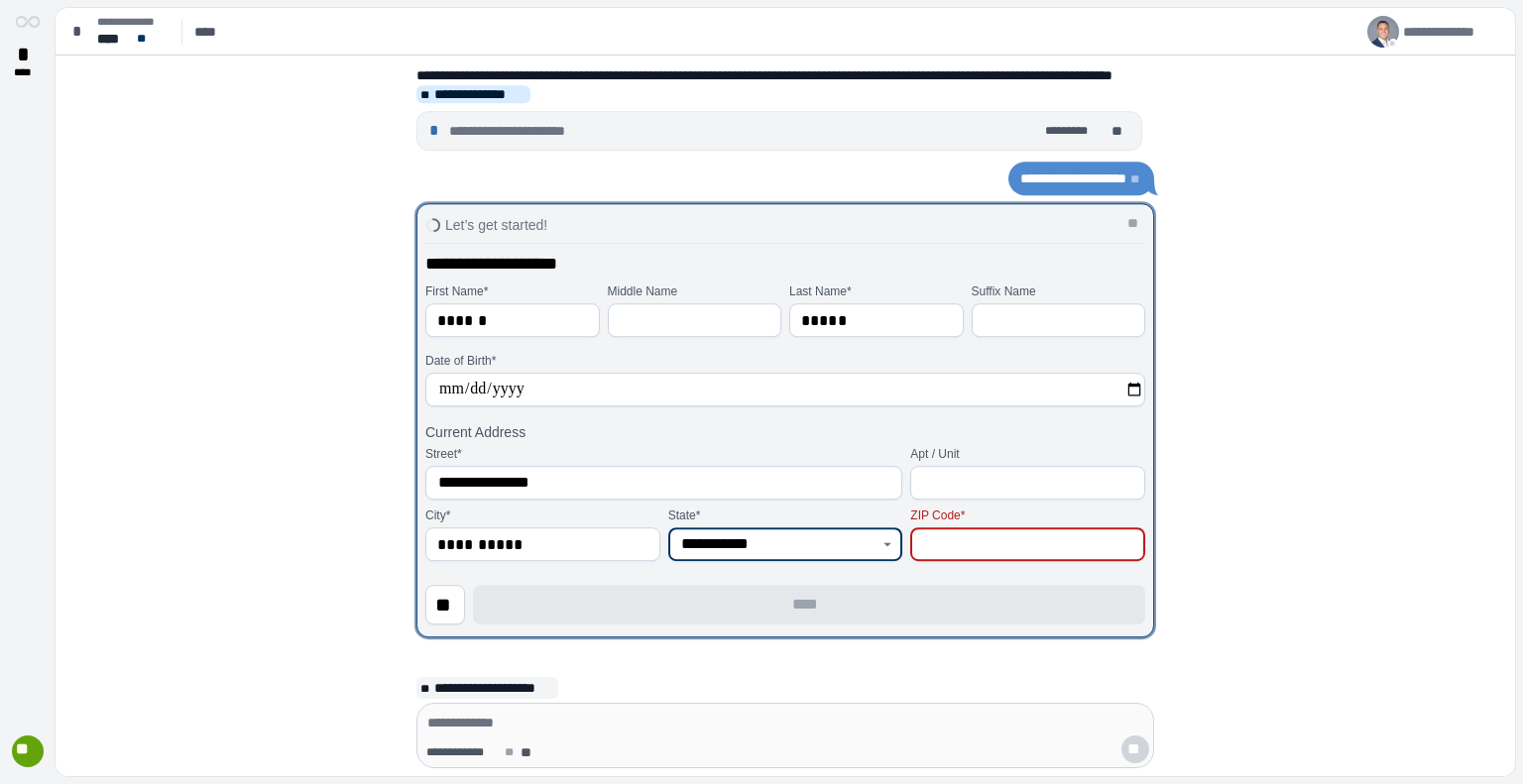 type on "**********" 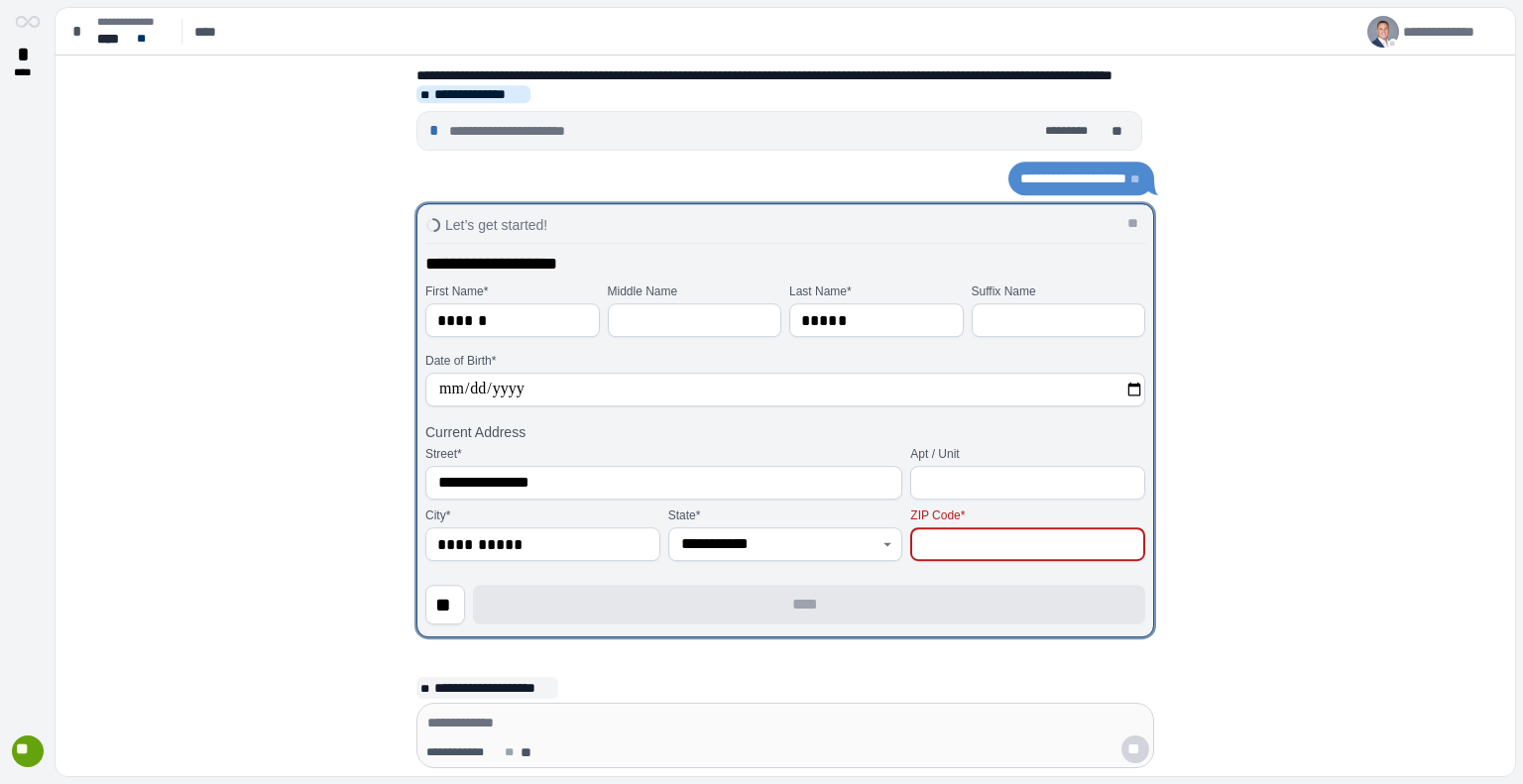 click at bounding box center (1027, 544) 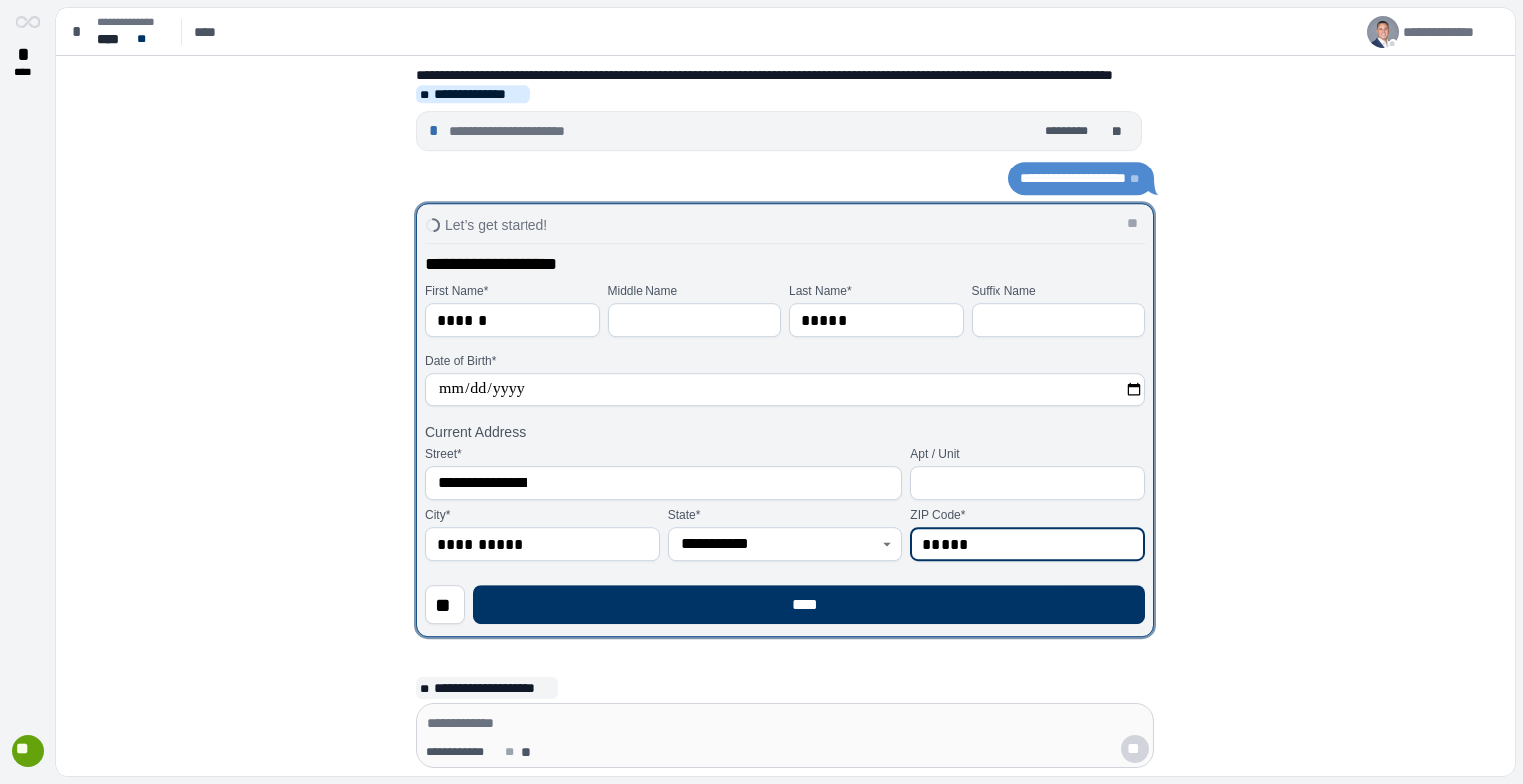 type on "*****" 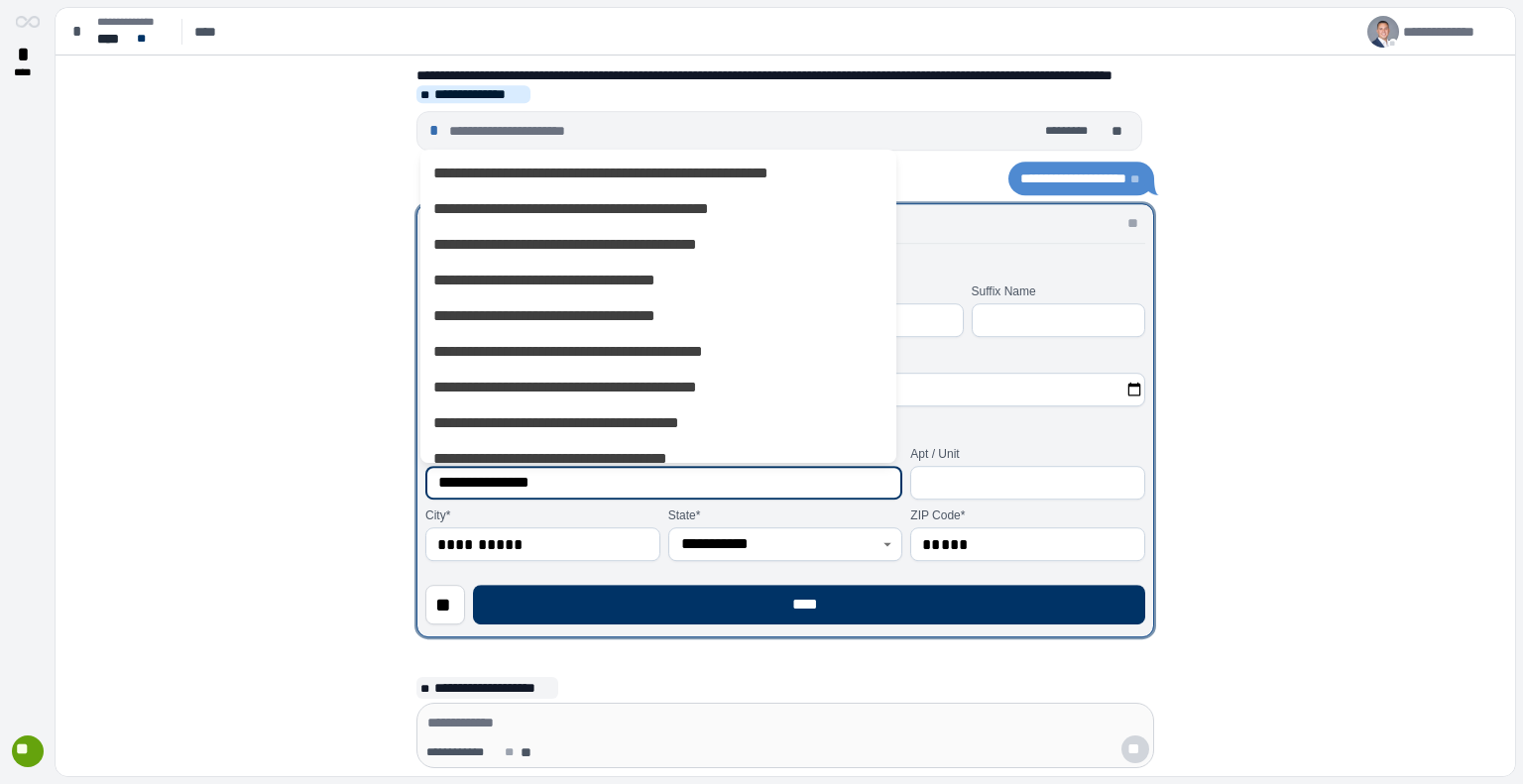 click on "**********" at bounding box center (663, 483) 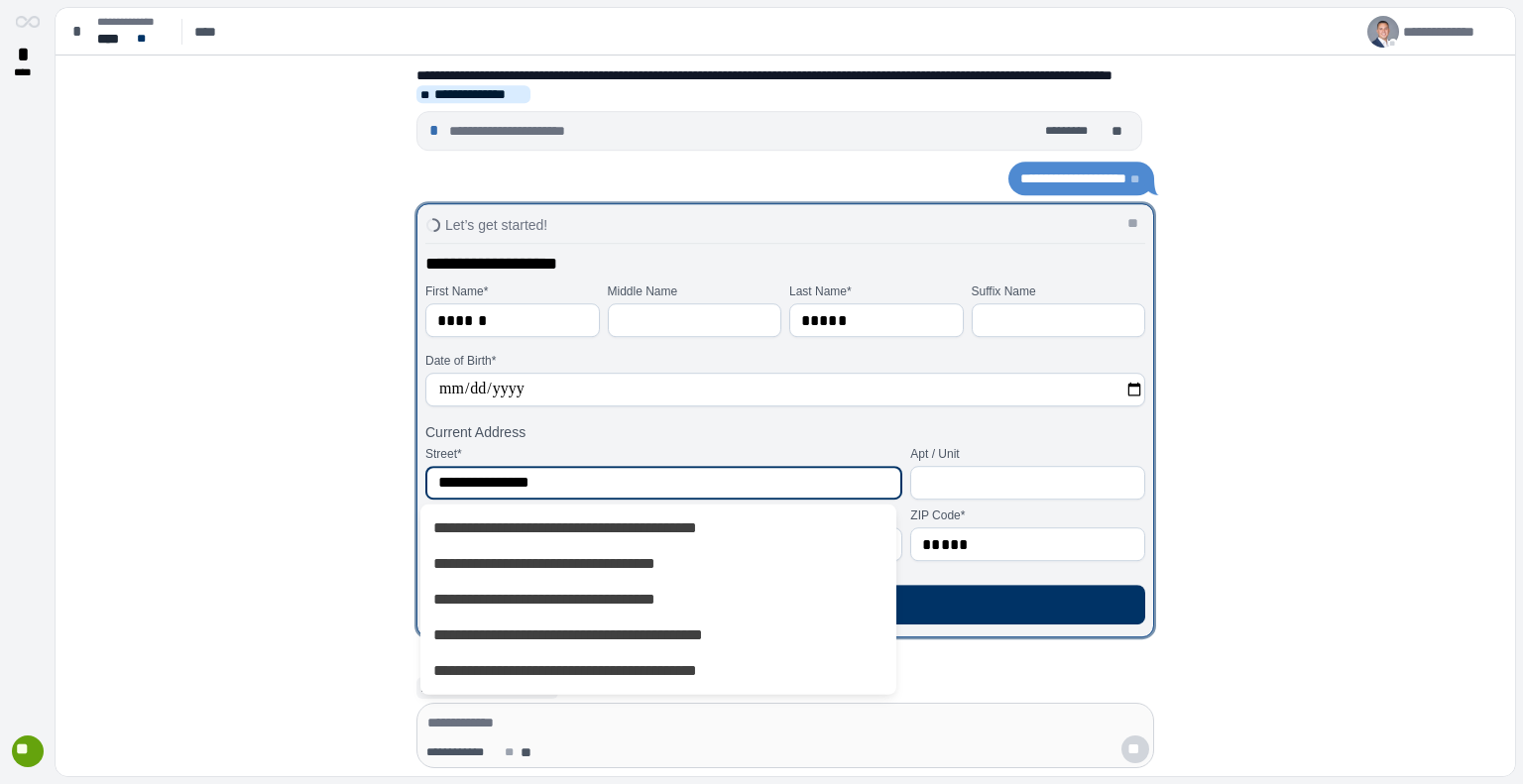 scroll, scrollTop: 20, scrollLeft: 0, axis: vertical 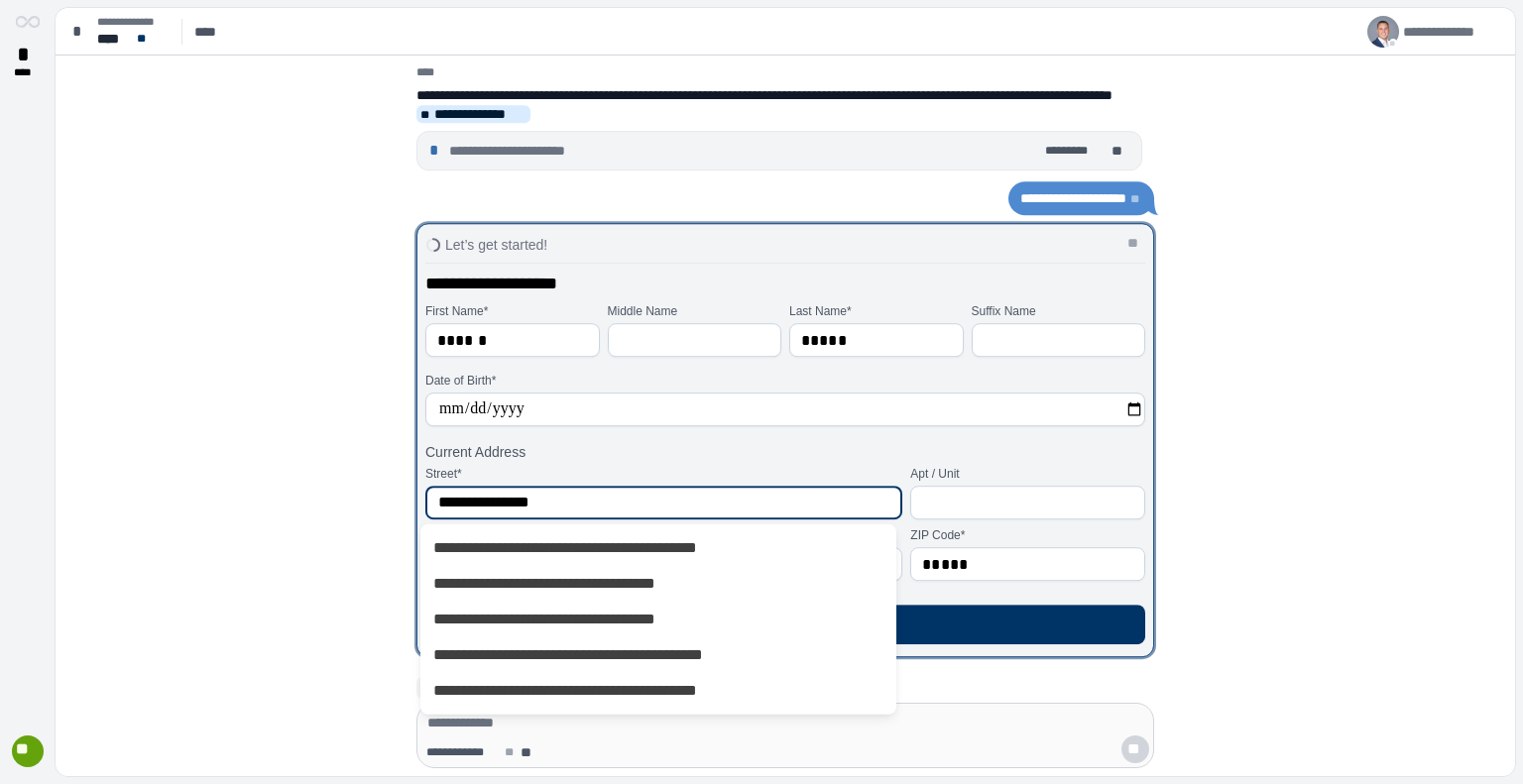 click on "**********" at bounding box center (663, 503) 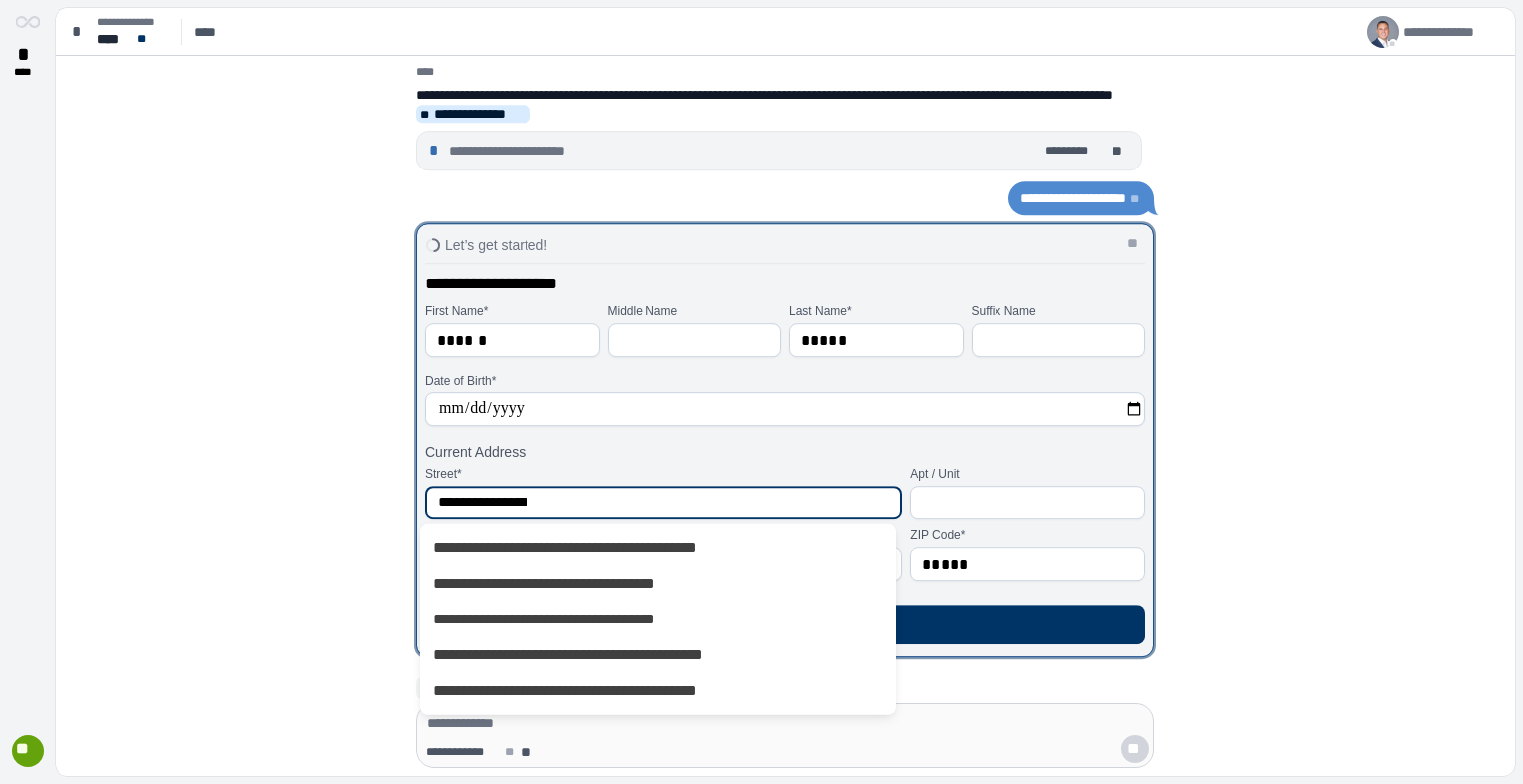 type on "**********" 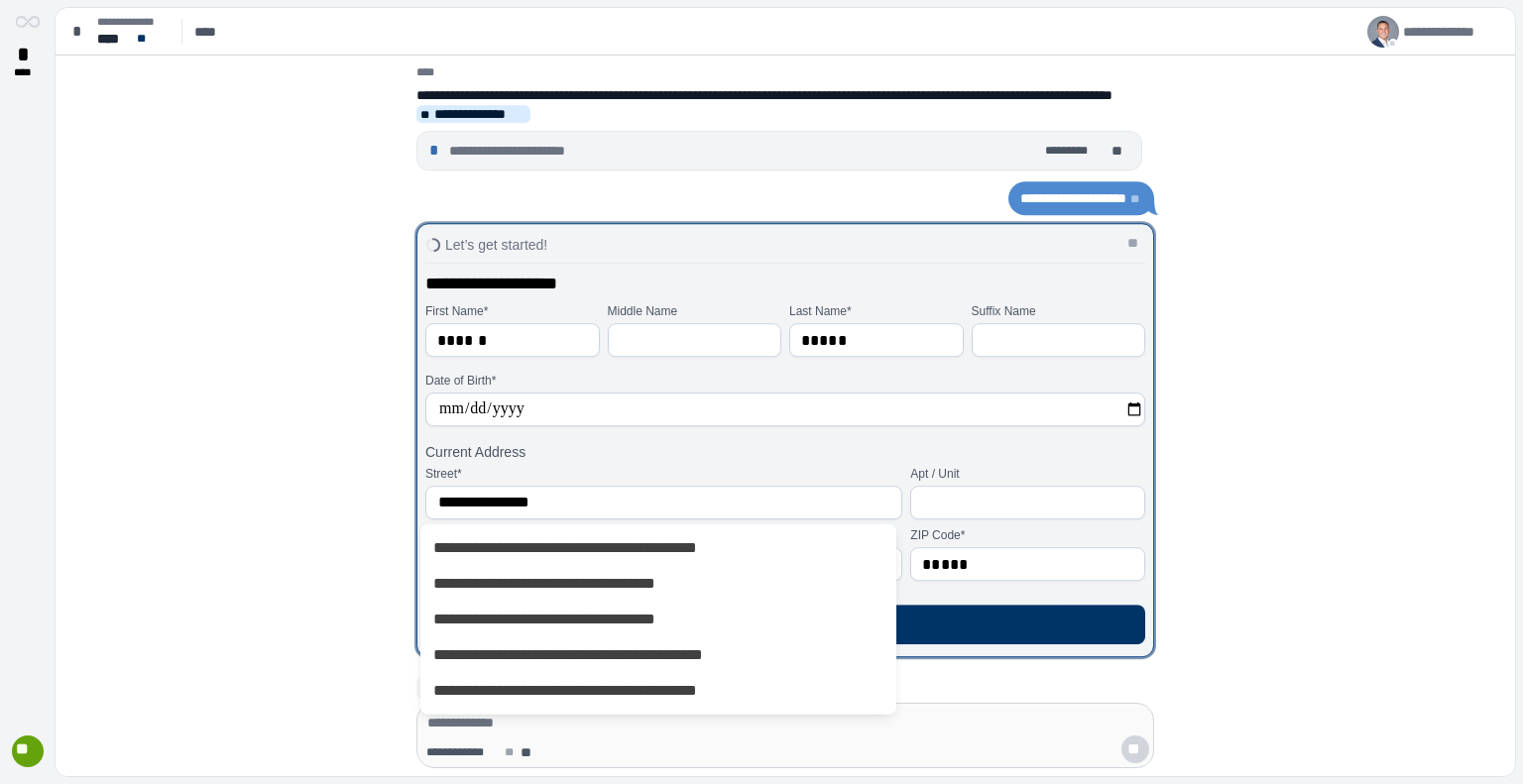 click on "Current Address" at bounding box center (785, 452) 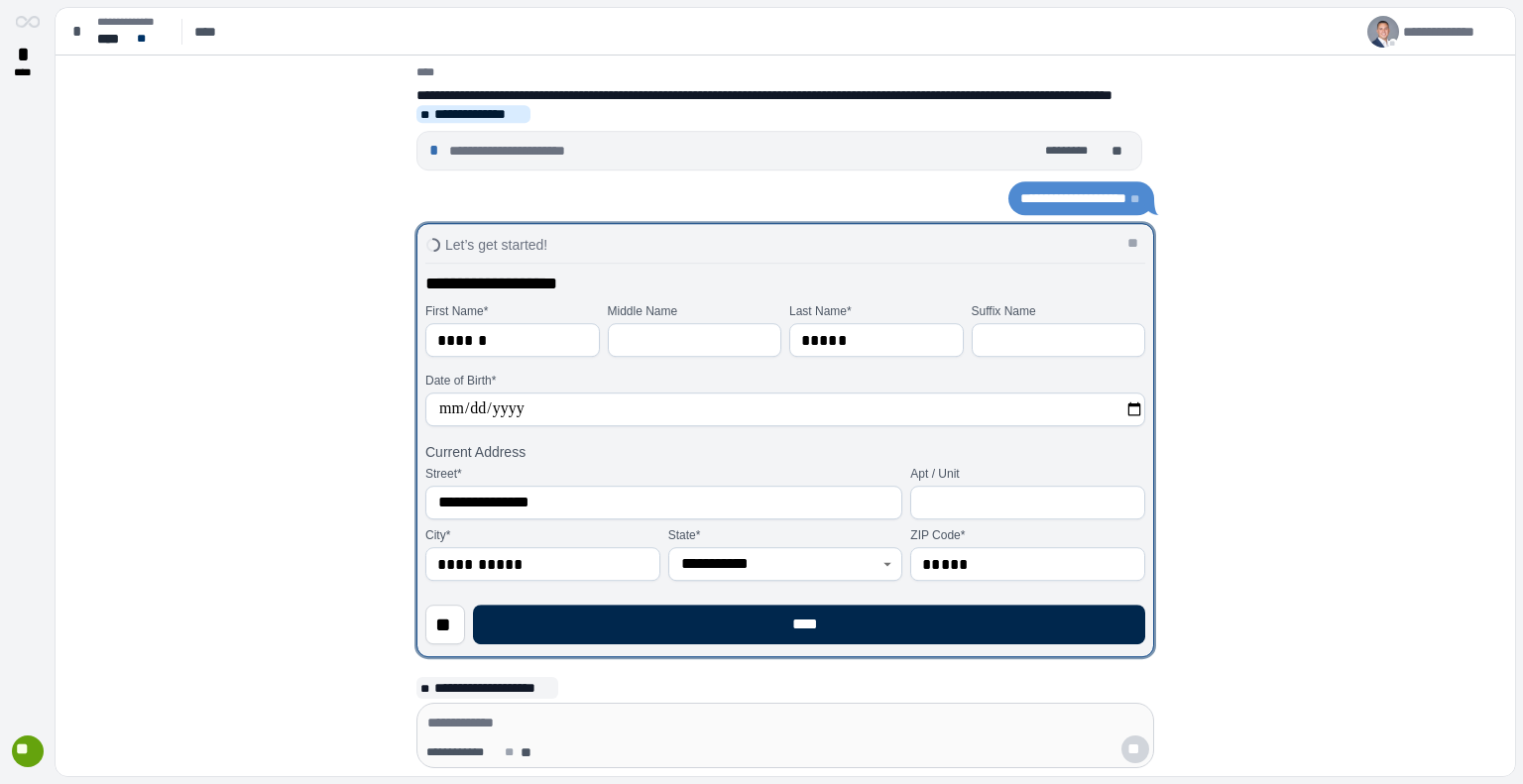 click on "****" at bounding box center [809, 624] 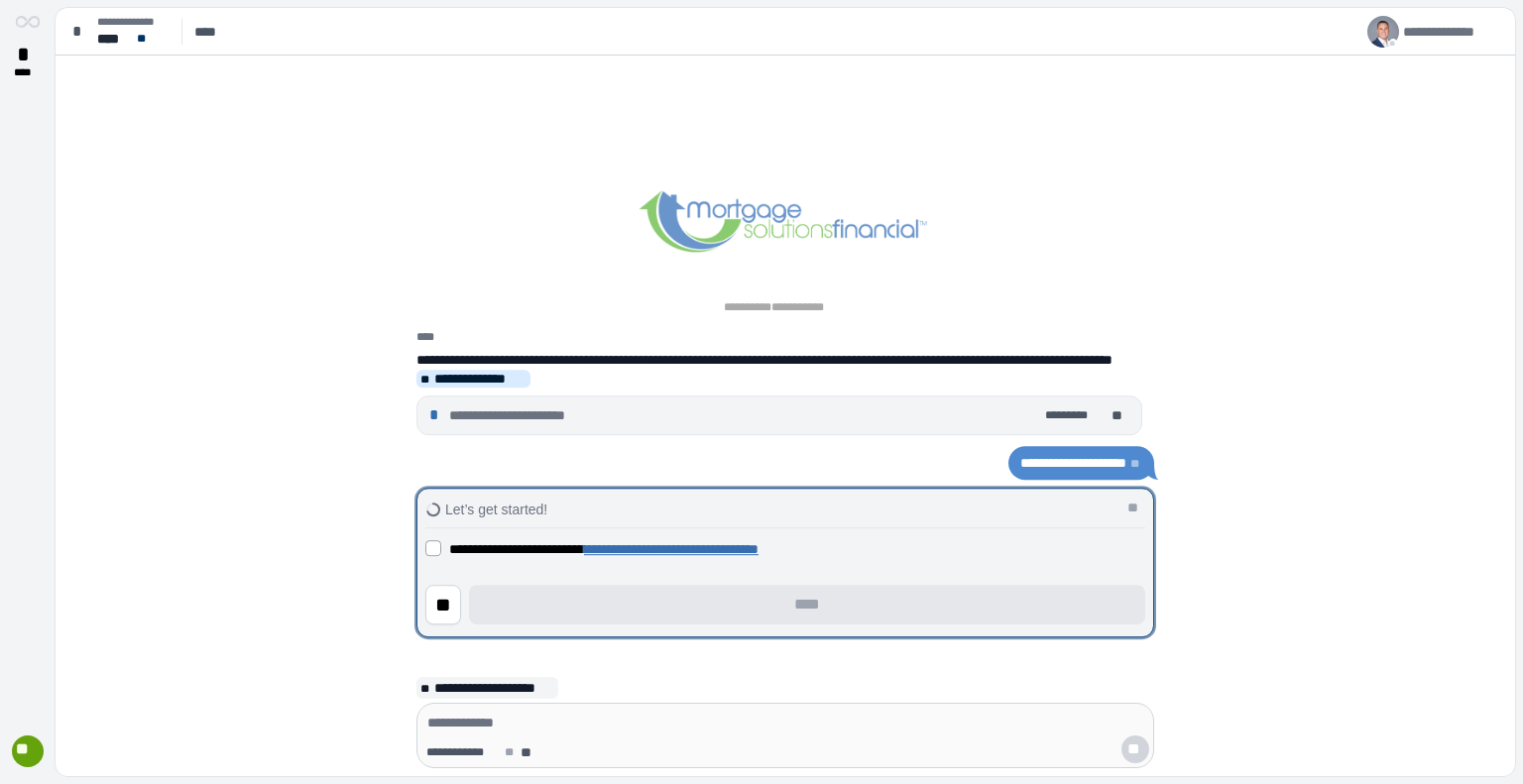 scroll, scrollTop: 0, scrollLeft: 0, axis: both 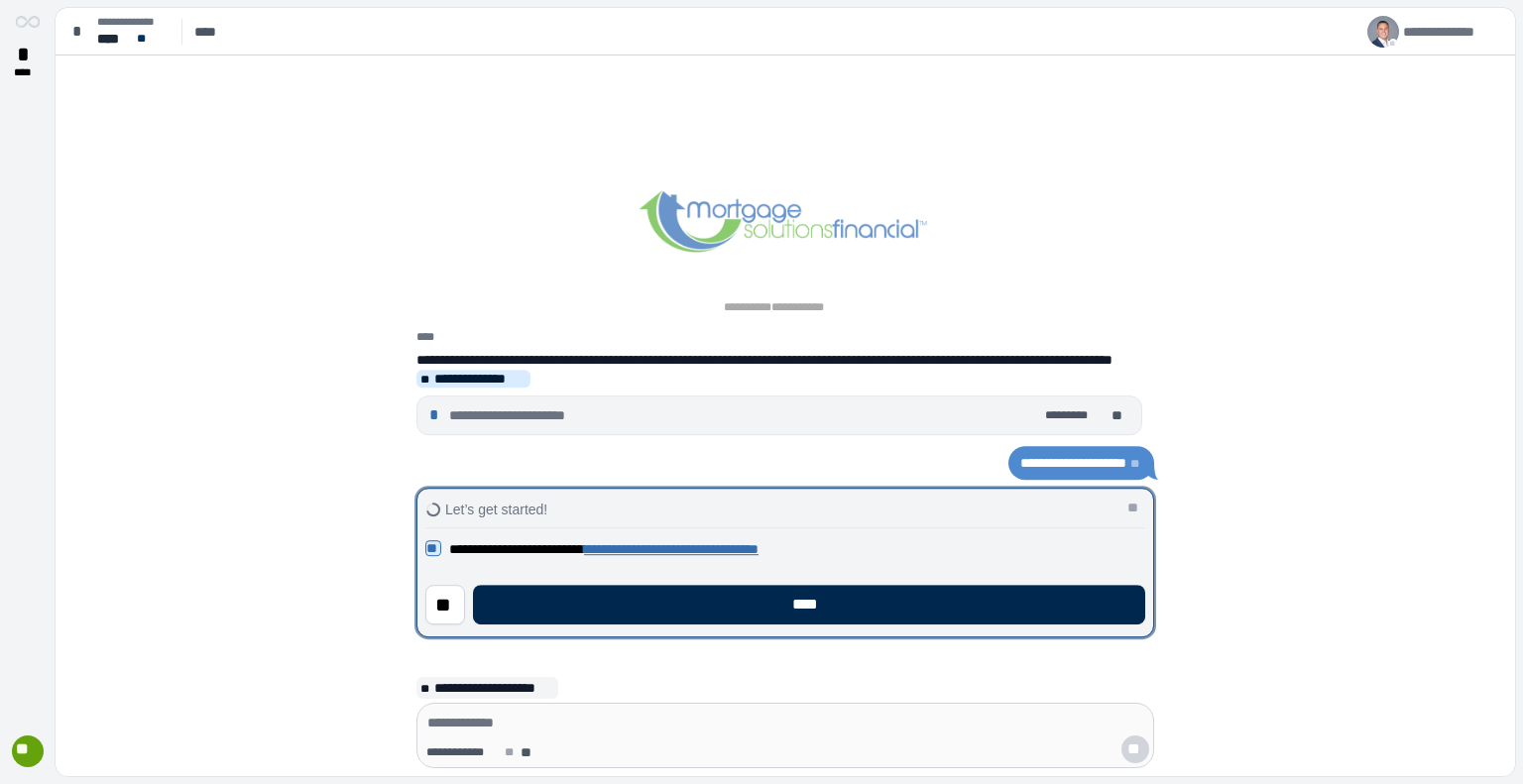 click on "****" at bounding box center [809, 605] 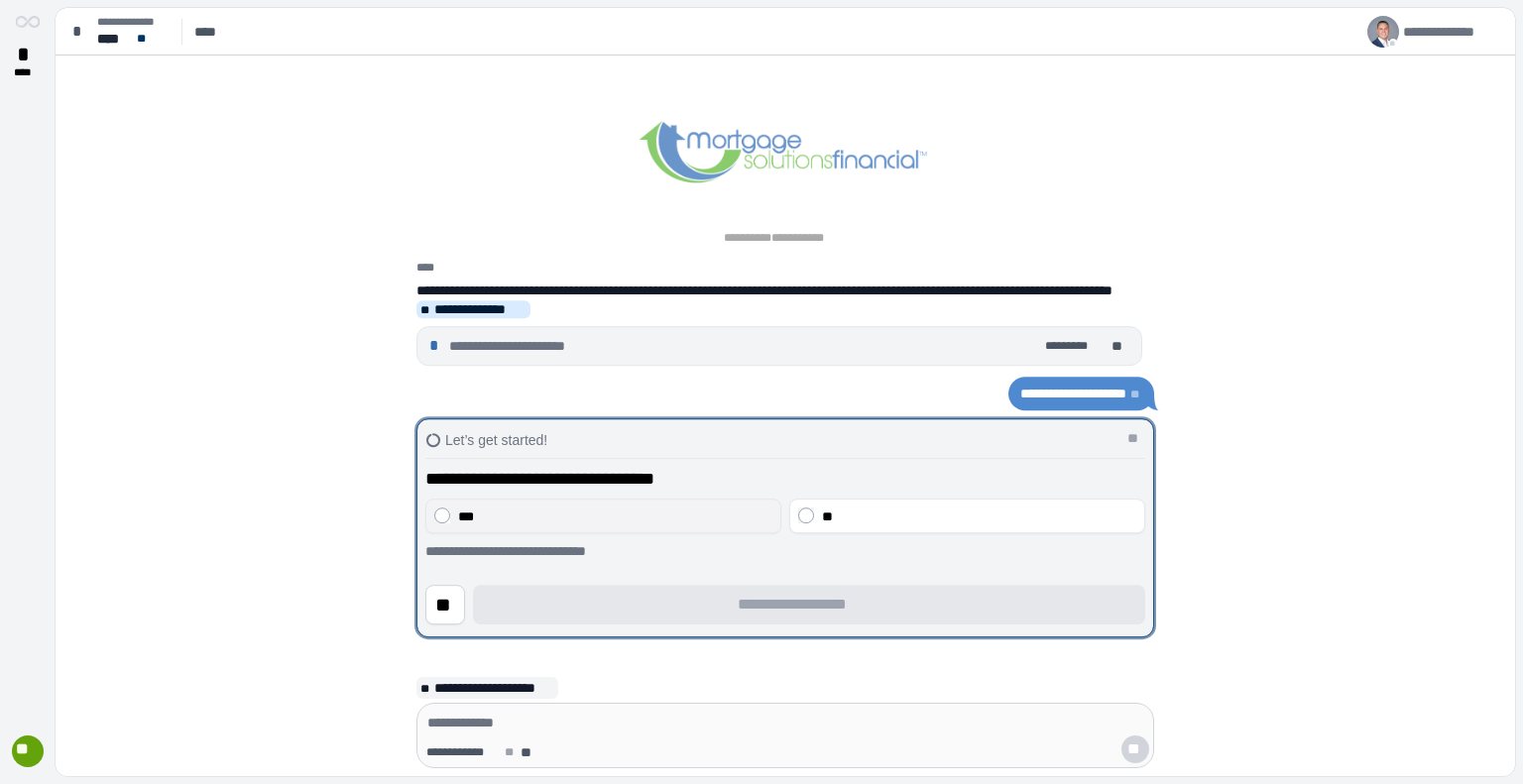 click on "***" at bounding box center (615, 516) 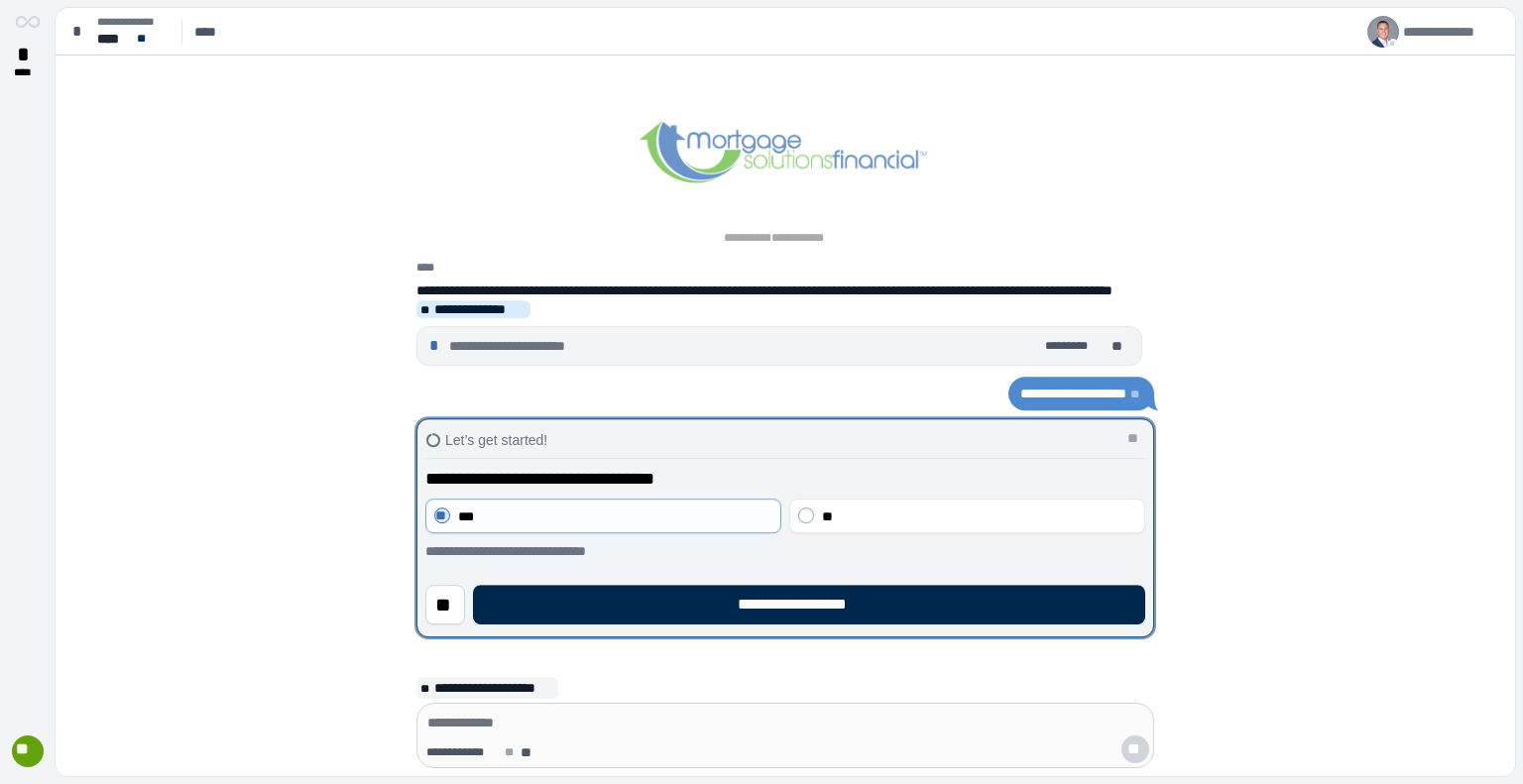 click on "**********" at bounding box center [809, 605] 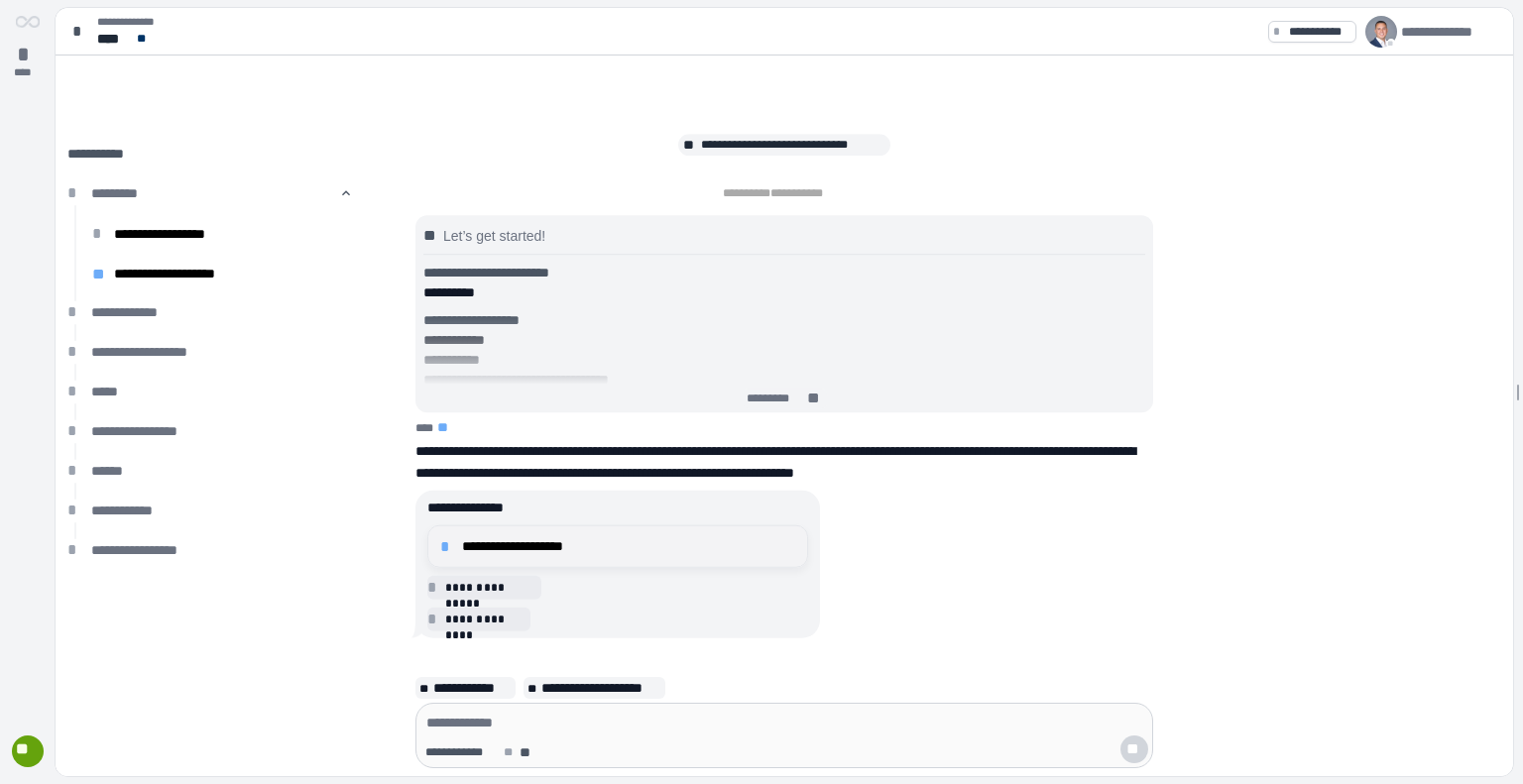 click on "**********" at bounding box center [629, 546] 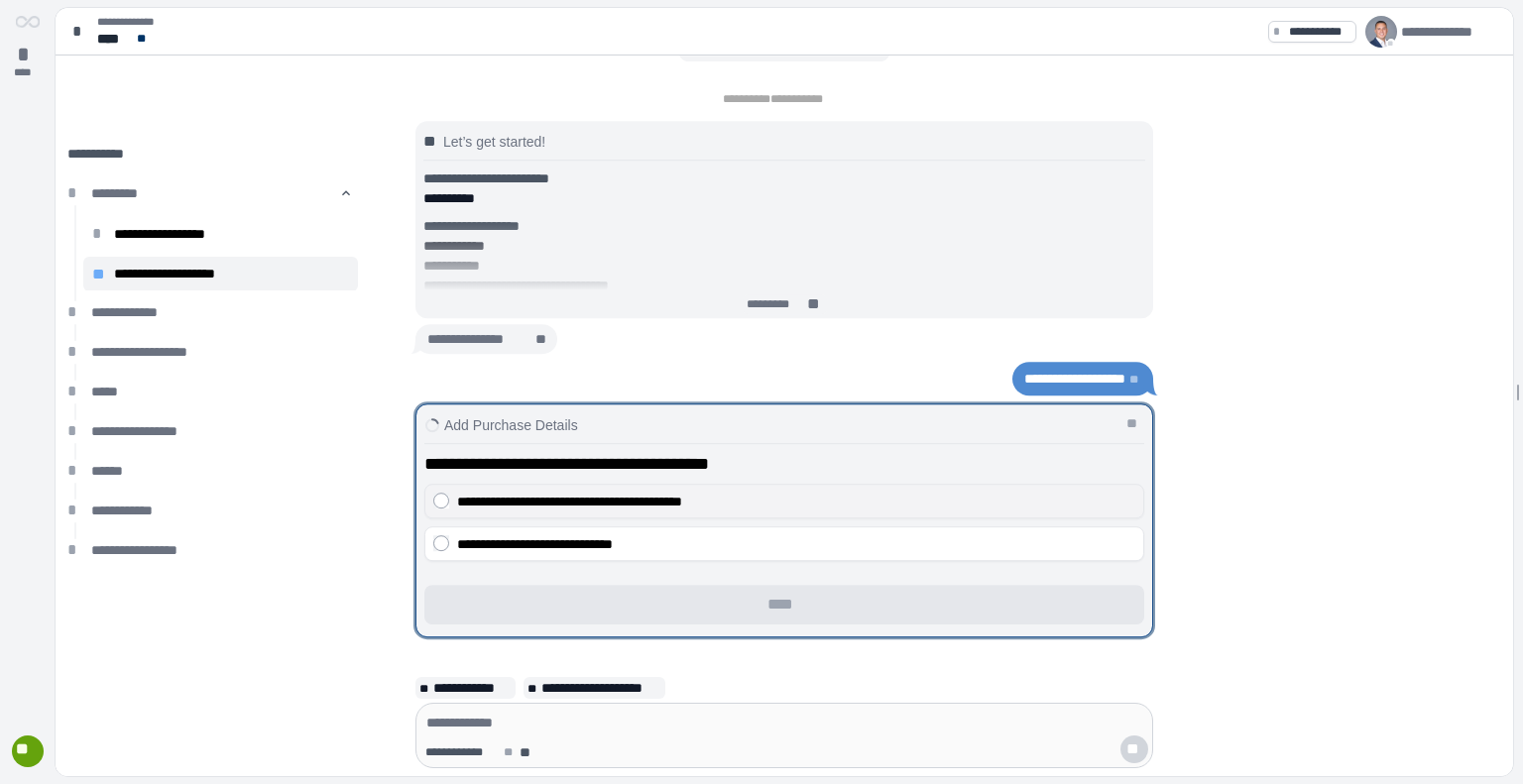 drag, startPoint x: 528, startPoint y: 497, endPoint x: 547, endPoint y: 507, distance: 21.470911 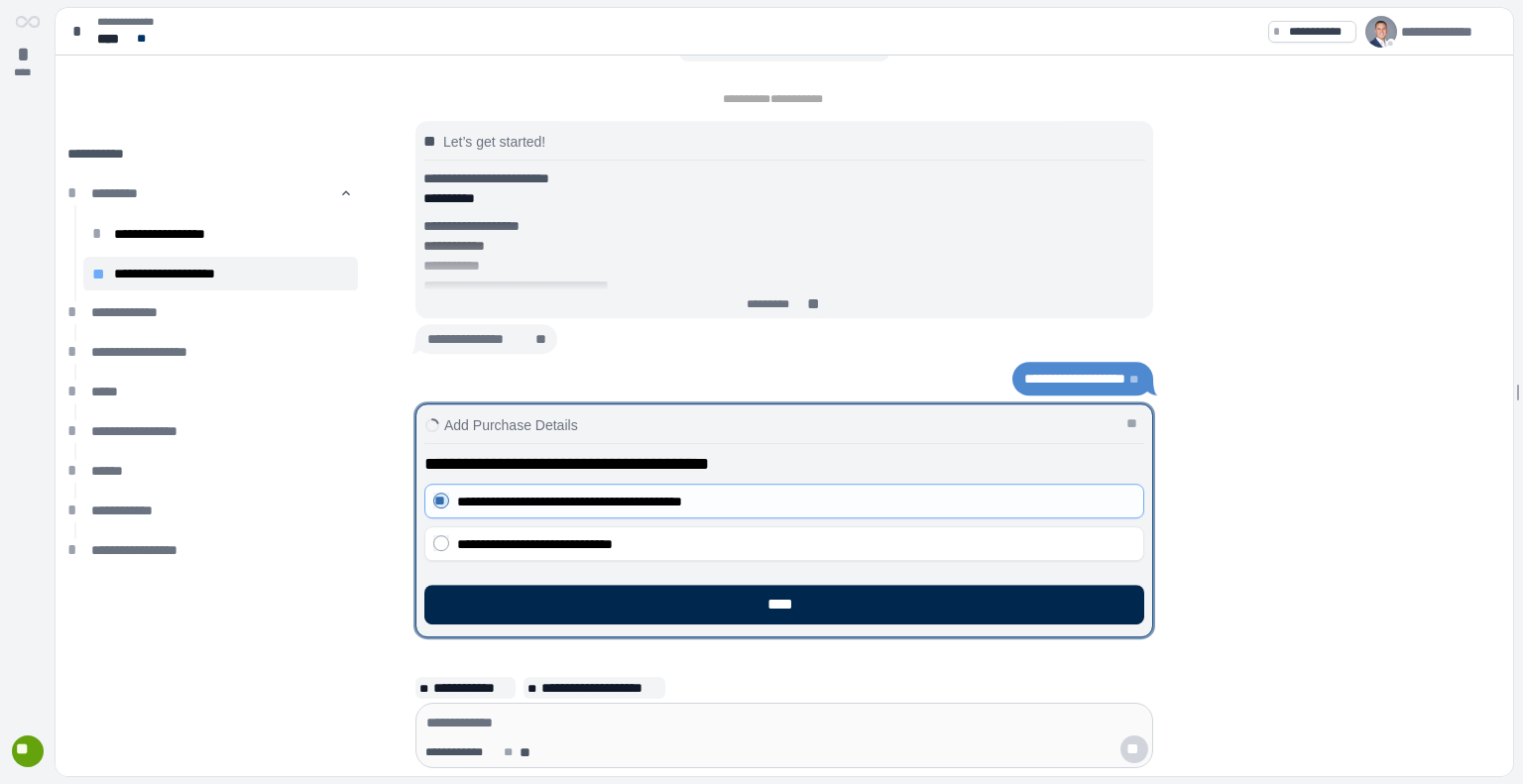 click on "****" at bounding box center (784, 605) 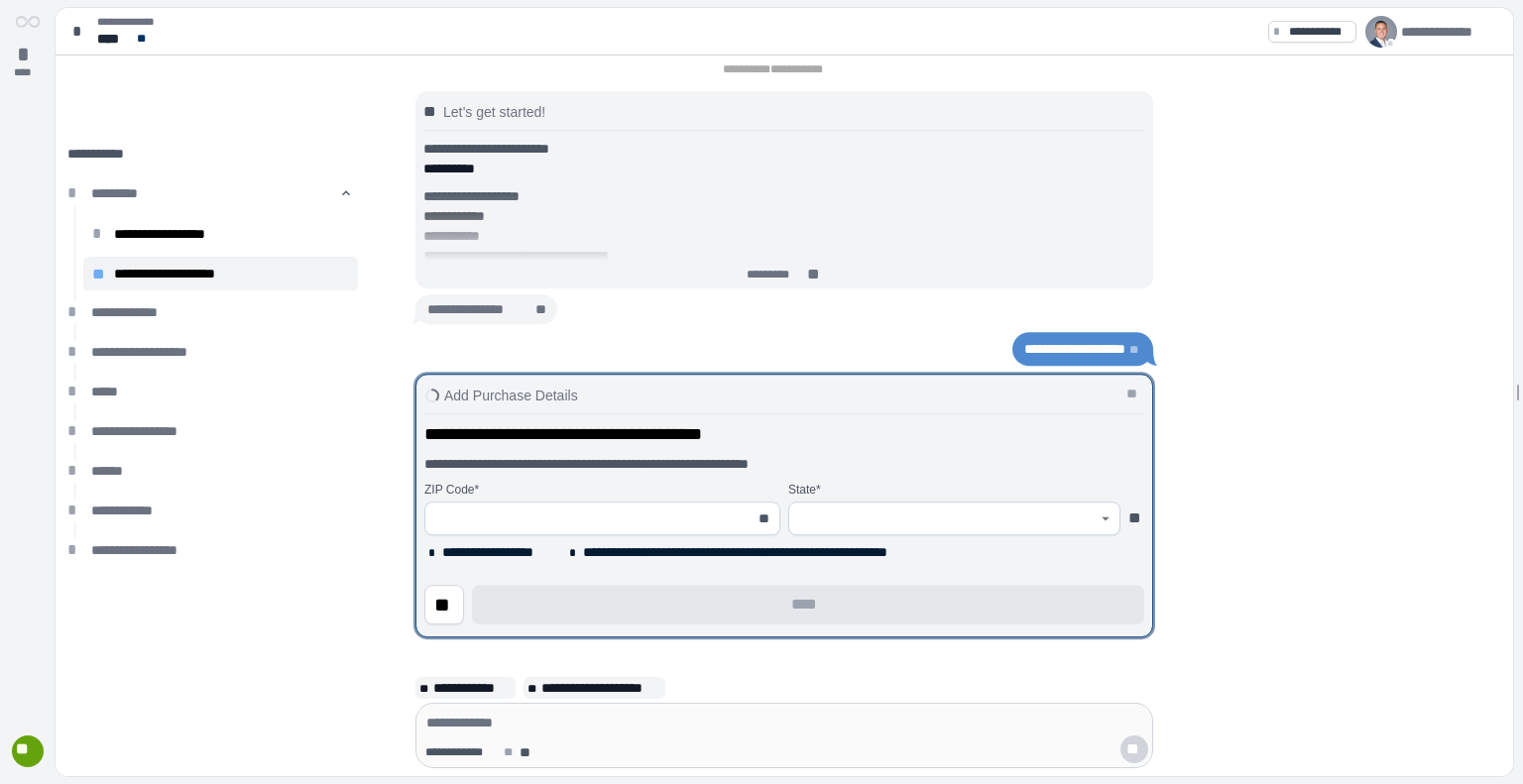 click at bounding box center [591, 518] 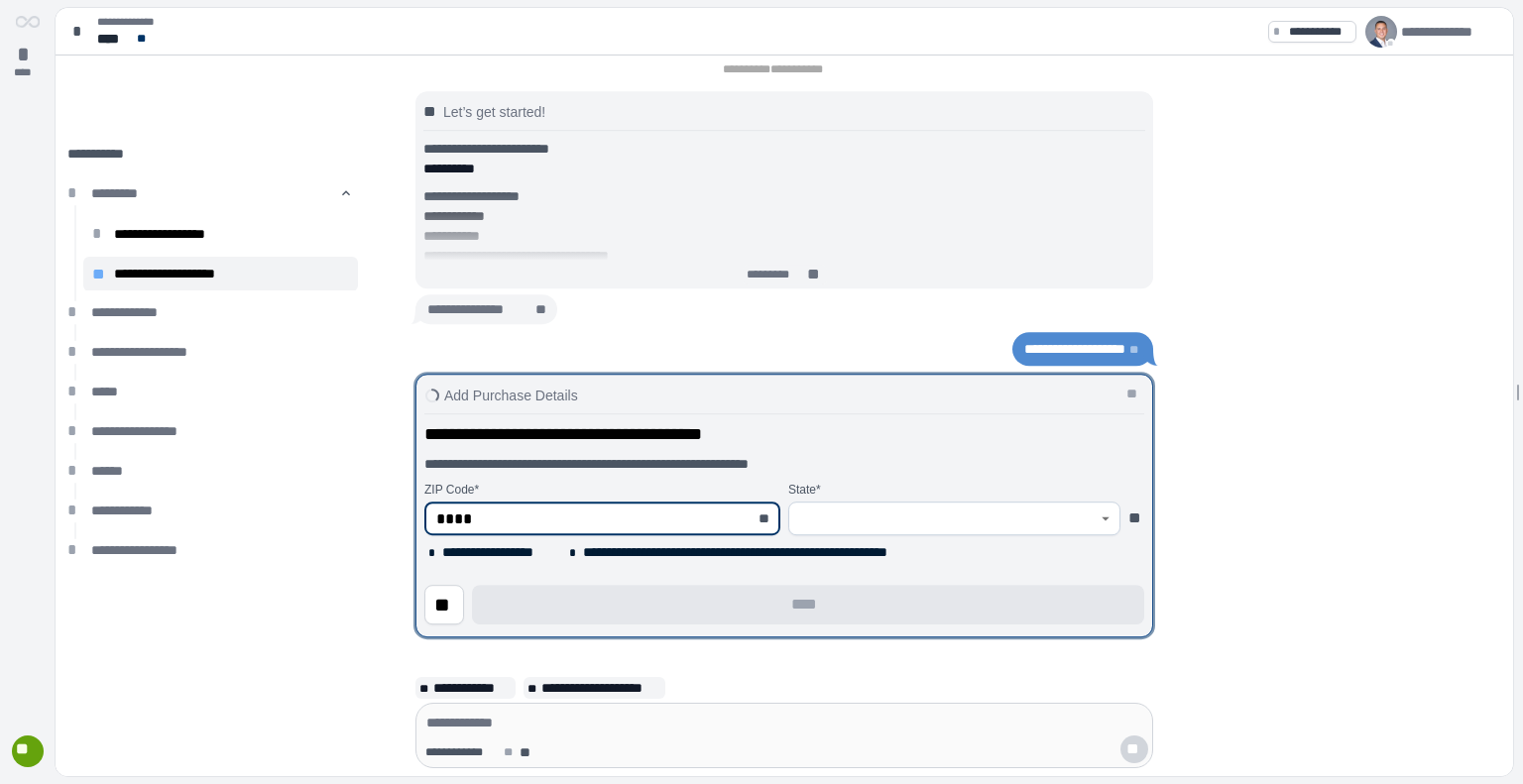 type on "*****" 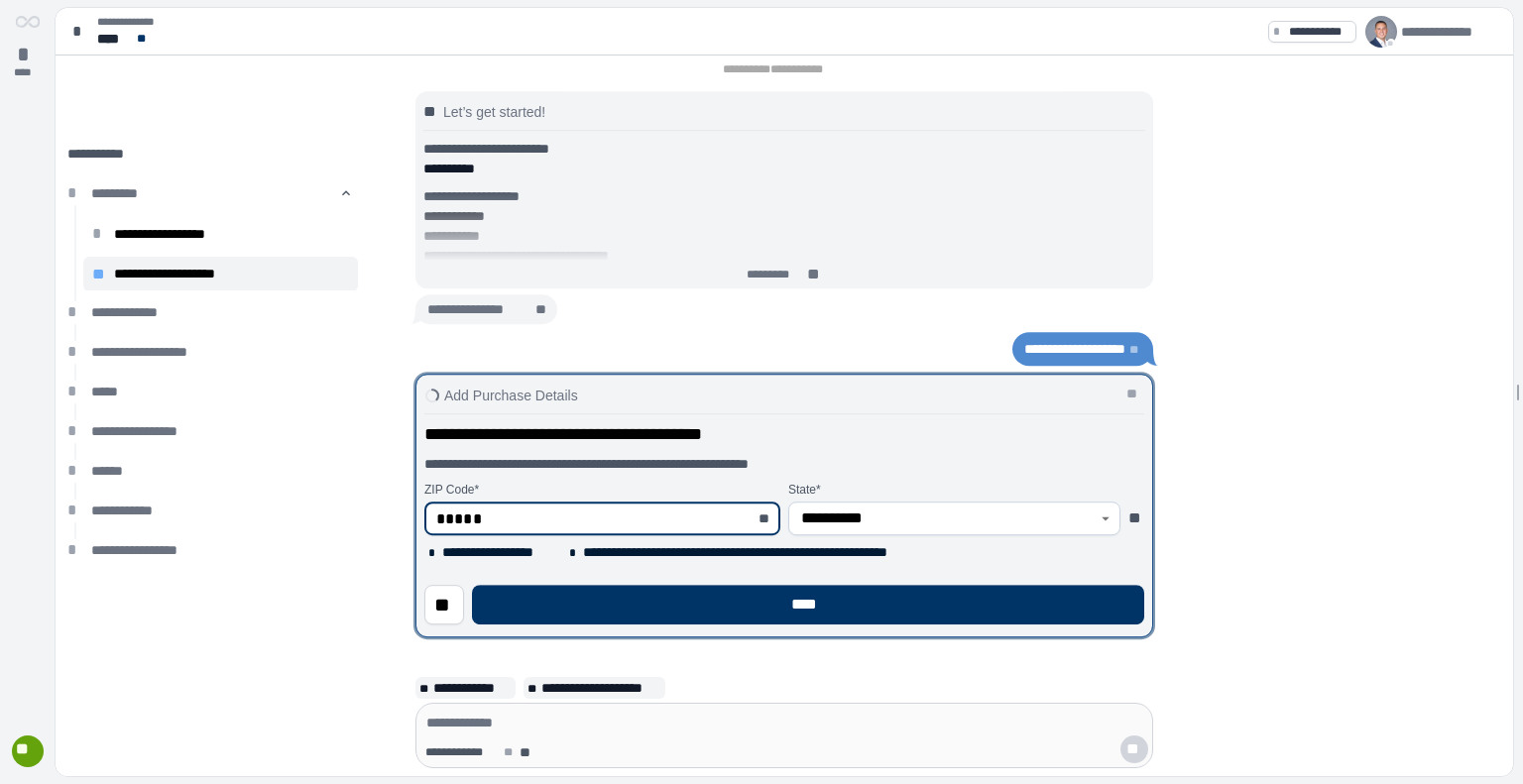 type on "**********" 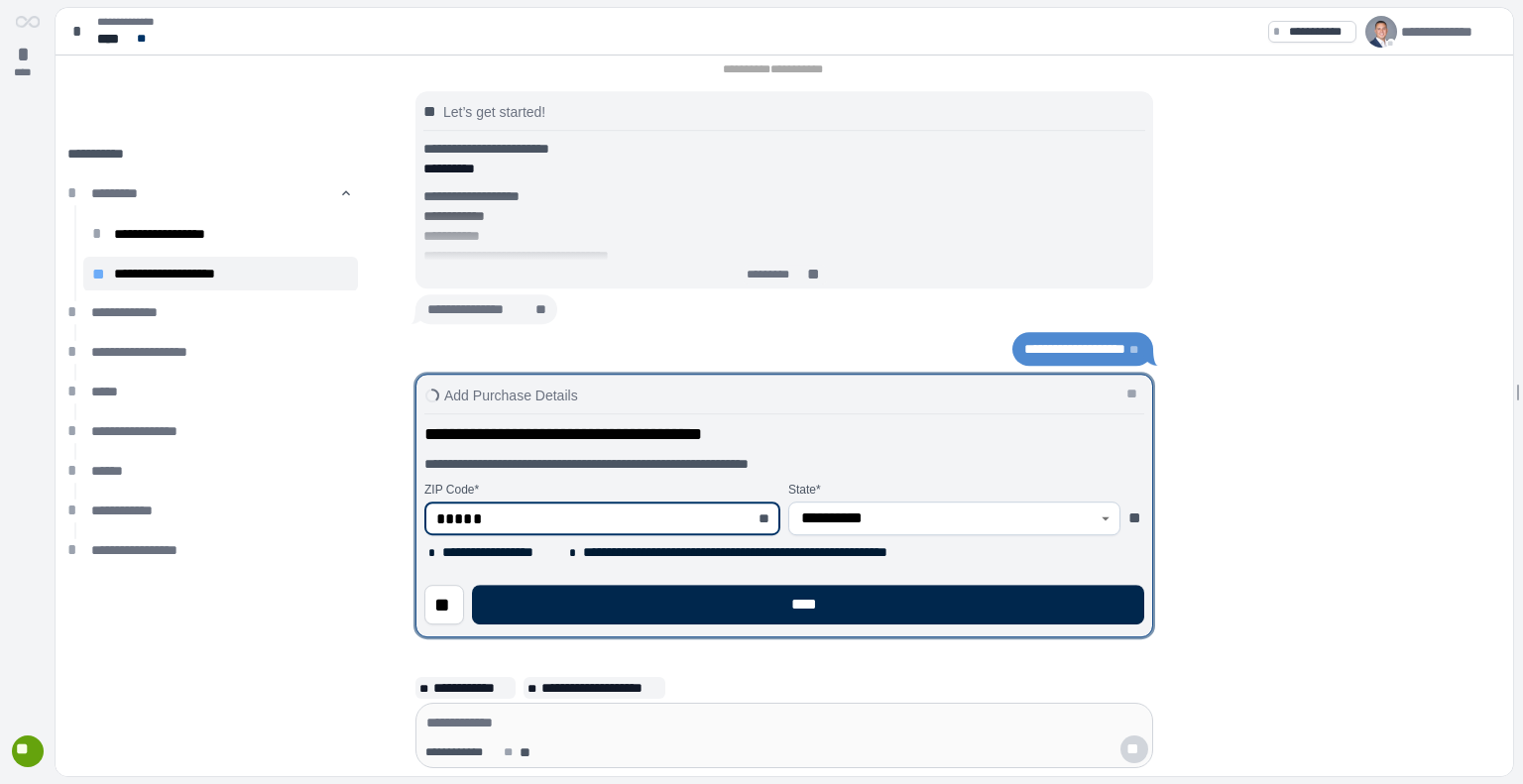 type on "*****" 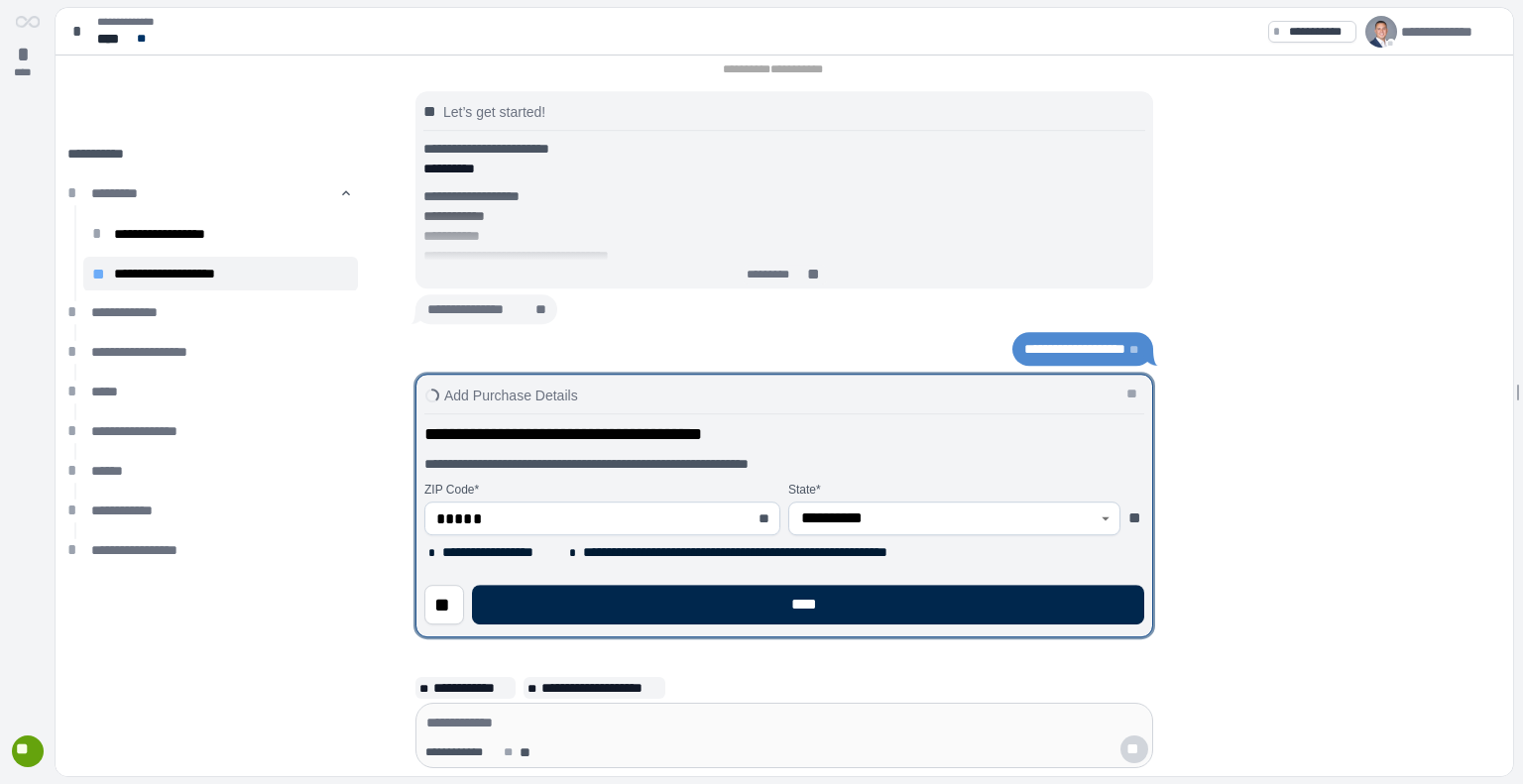 click on "****" at bounding box center (808, 605) 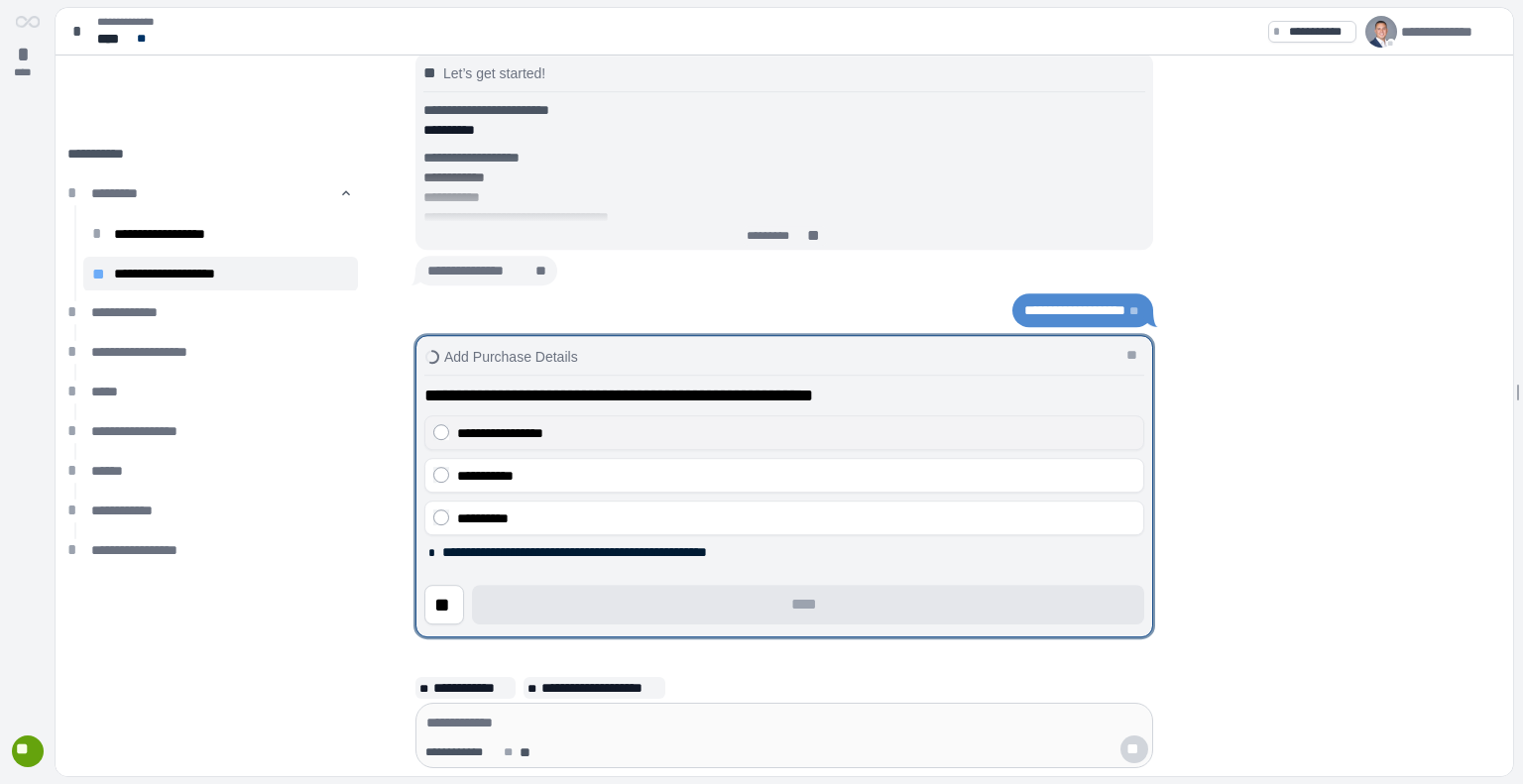 click on "**********" at bounding box center (796, 433) 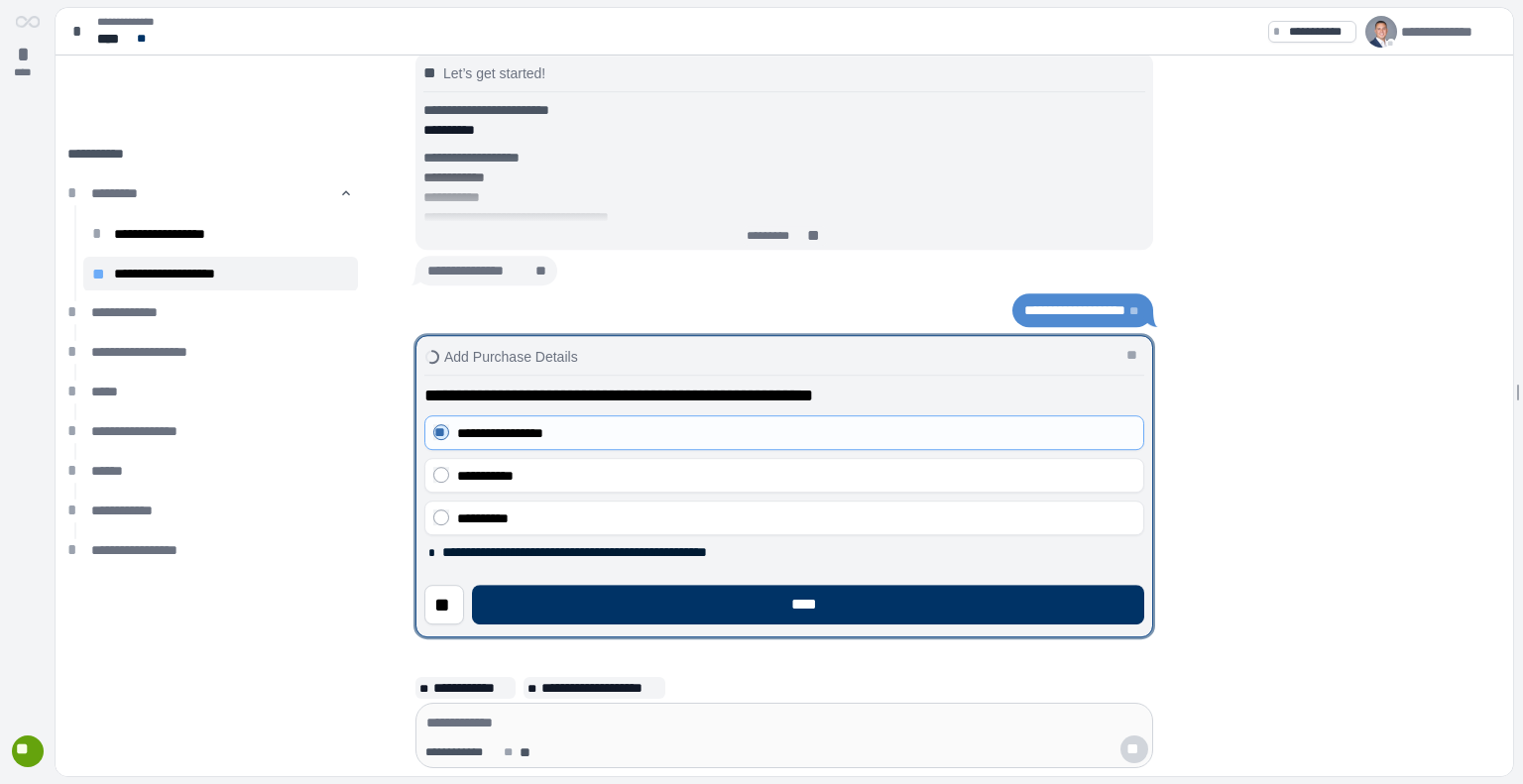 click on "**********" at bounding box center (784, 498) 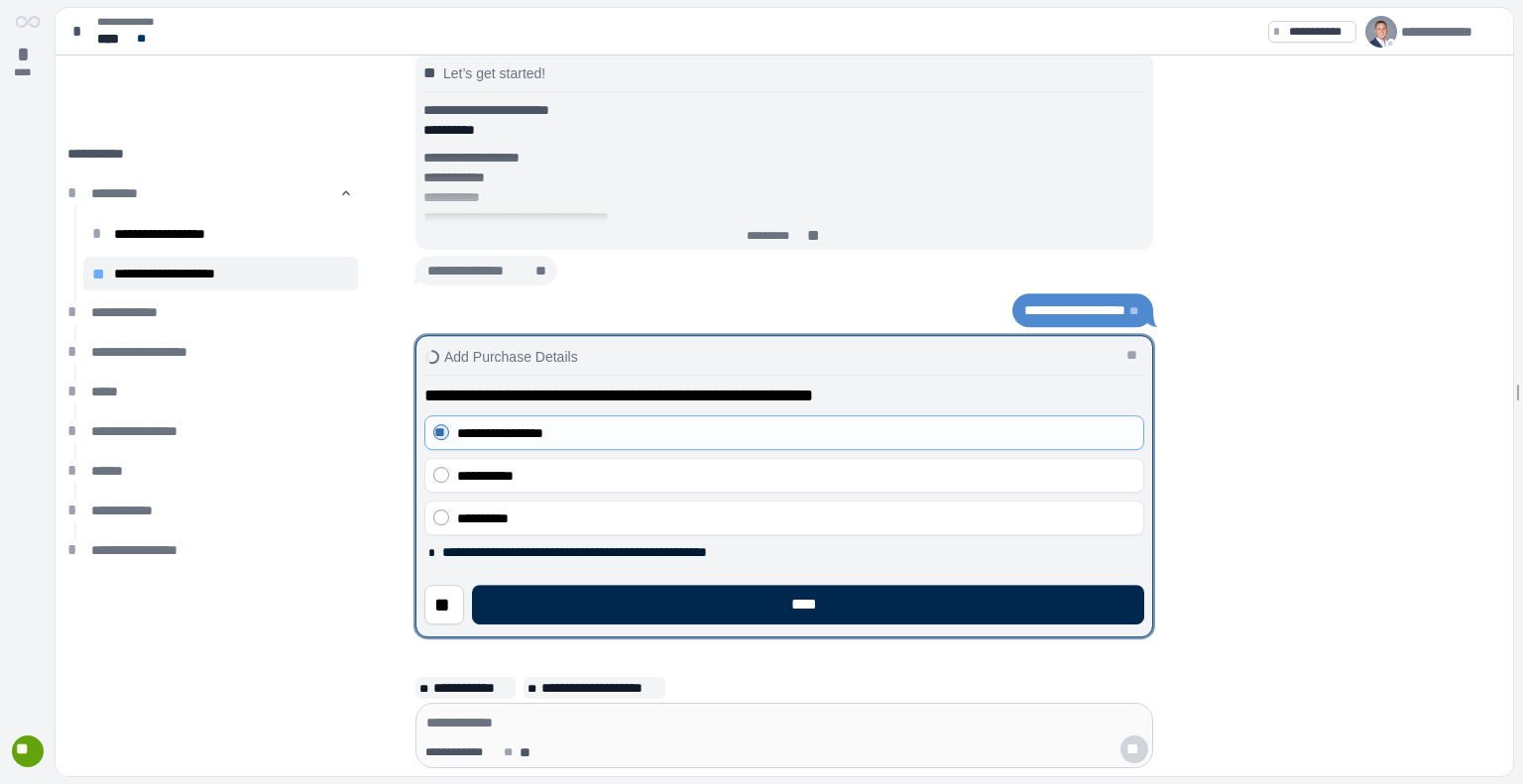 click on "****" at bounding box center [808, 605] 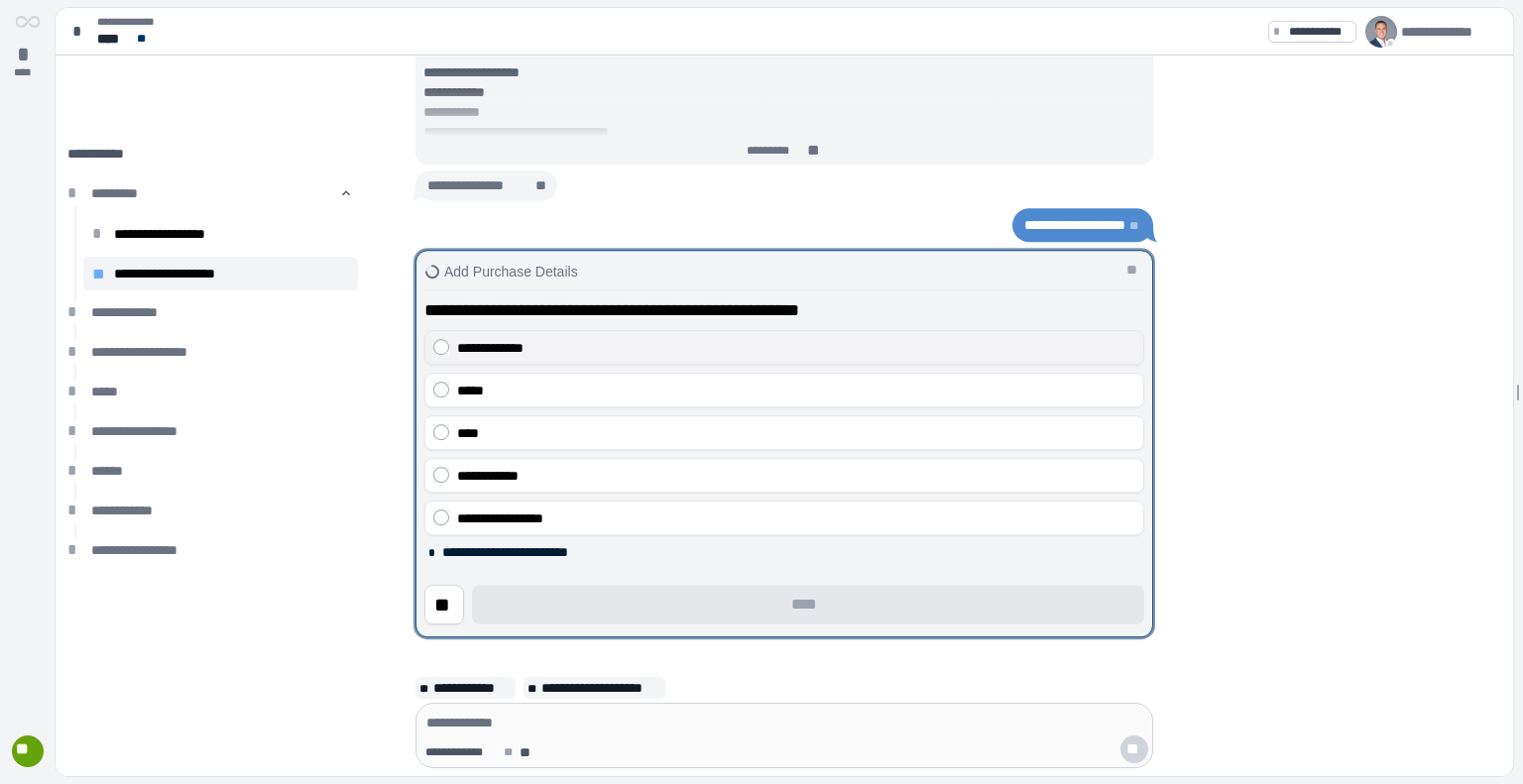 click on "**********" at bounding box center [796, 348] 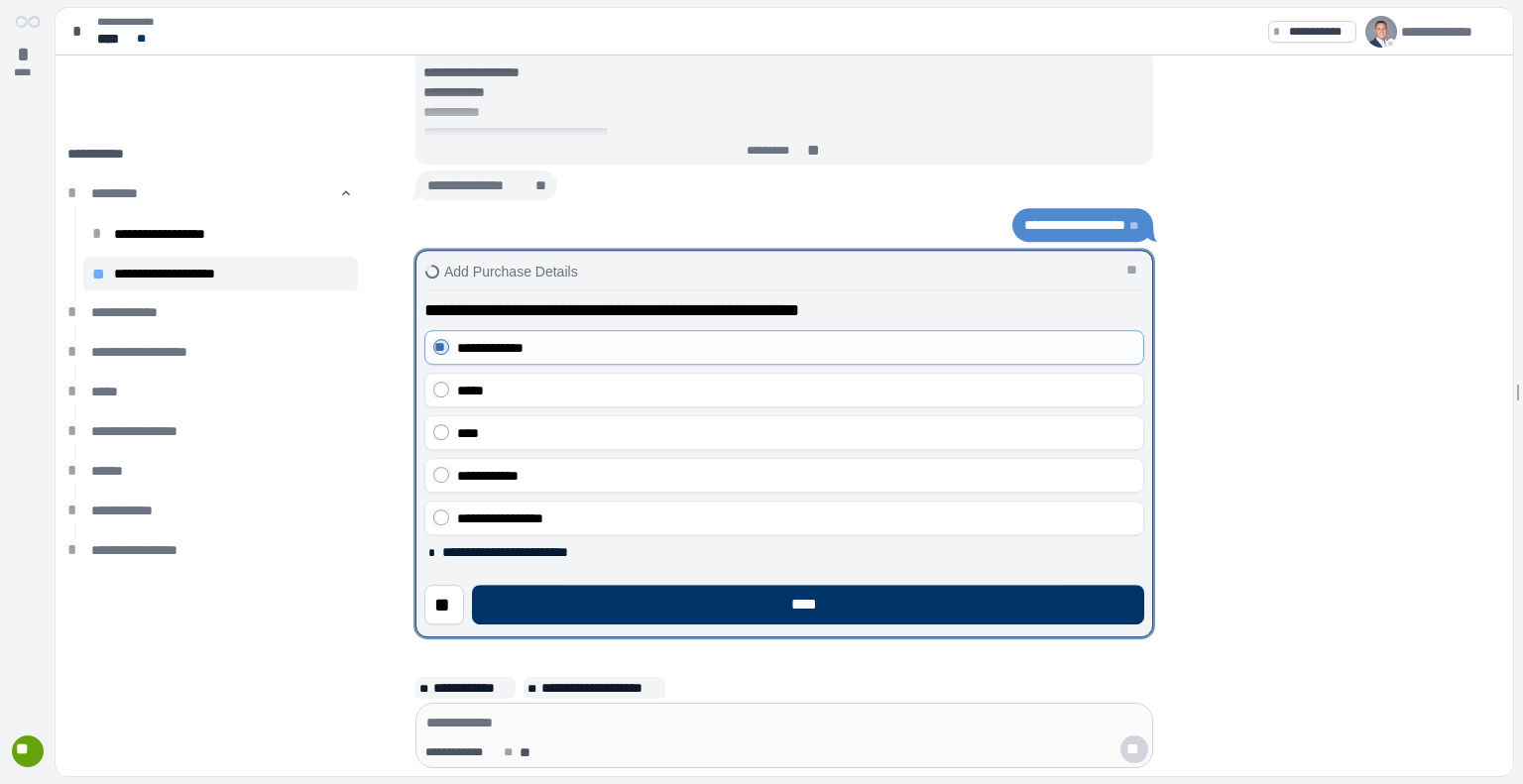 click on "** ****" at bounding box center [784, 597] 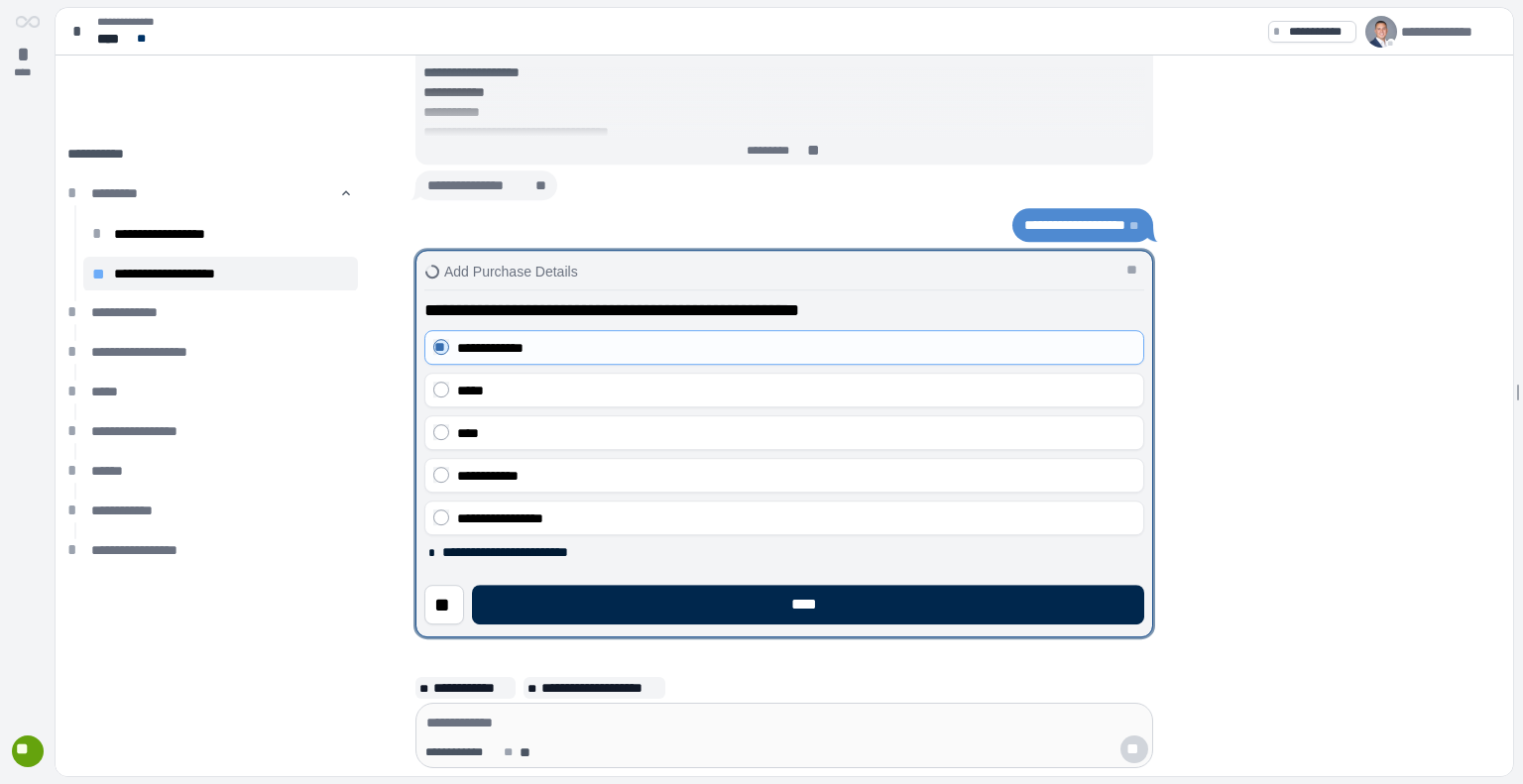 click on "****" at bounding box center (808, 605) 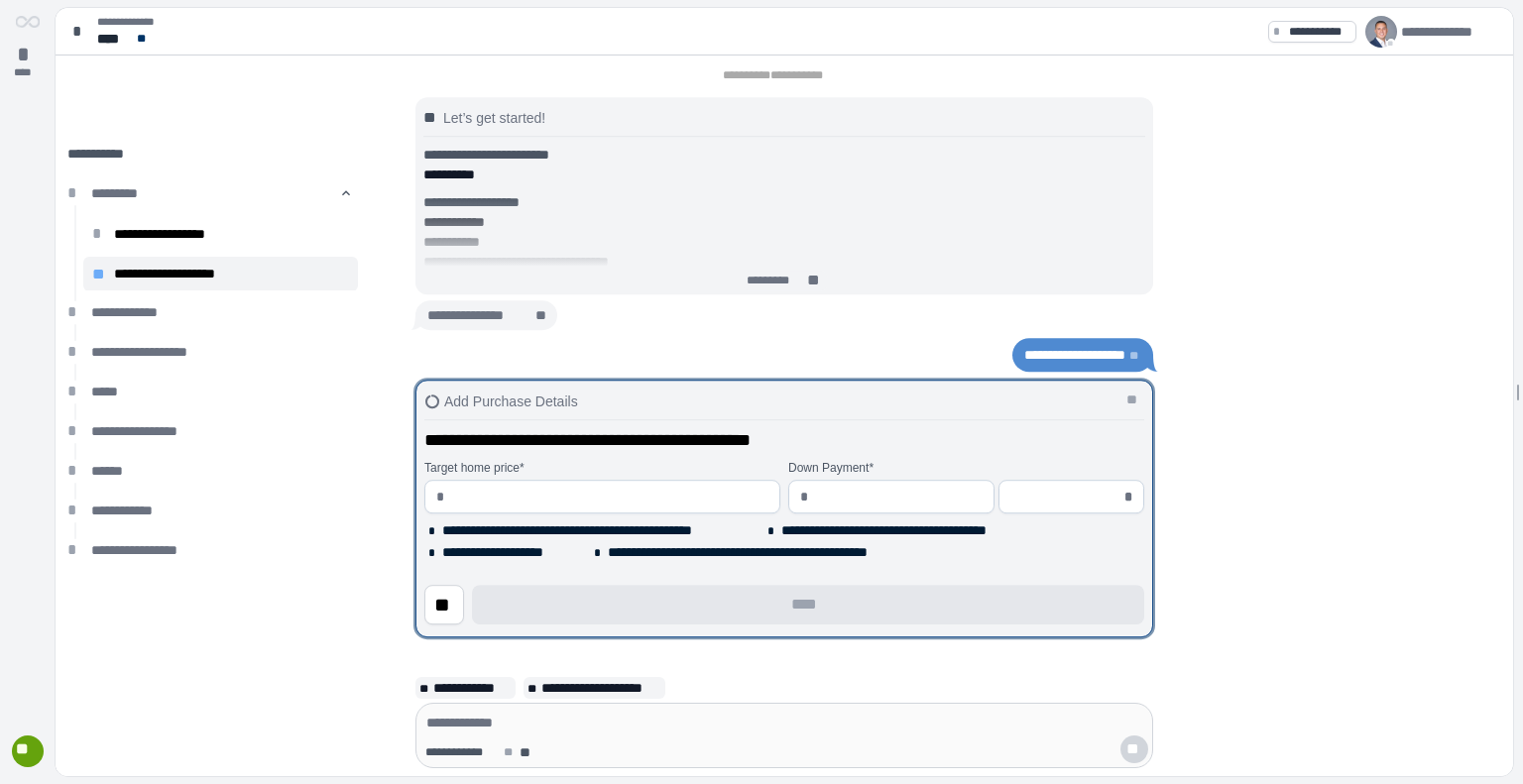click on "*" at bounding box center (602, 493) 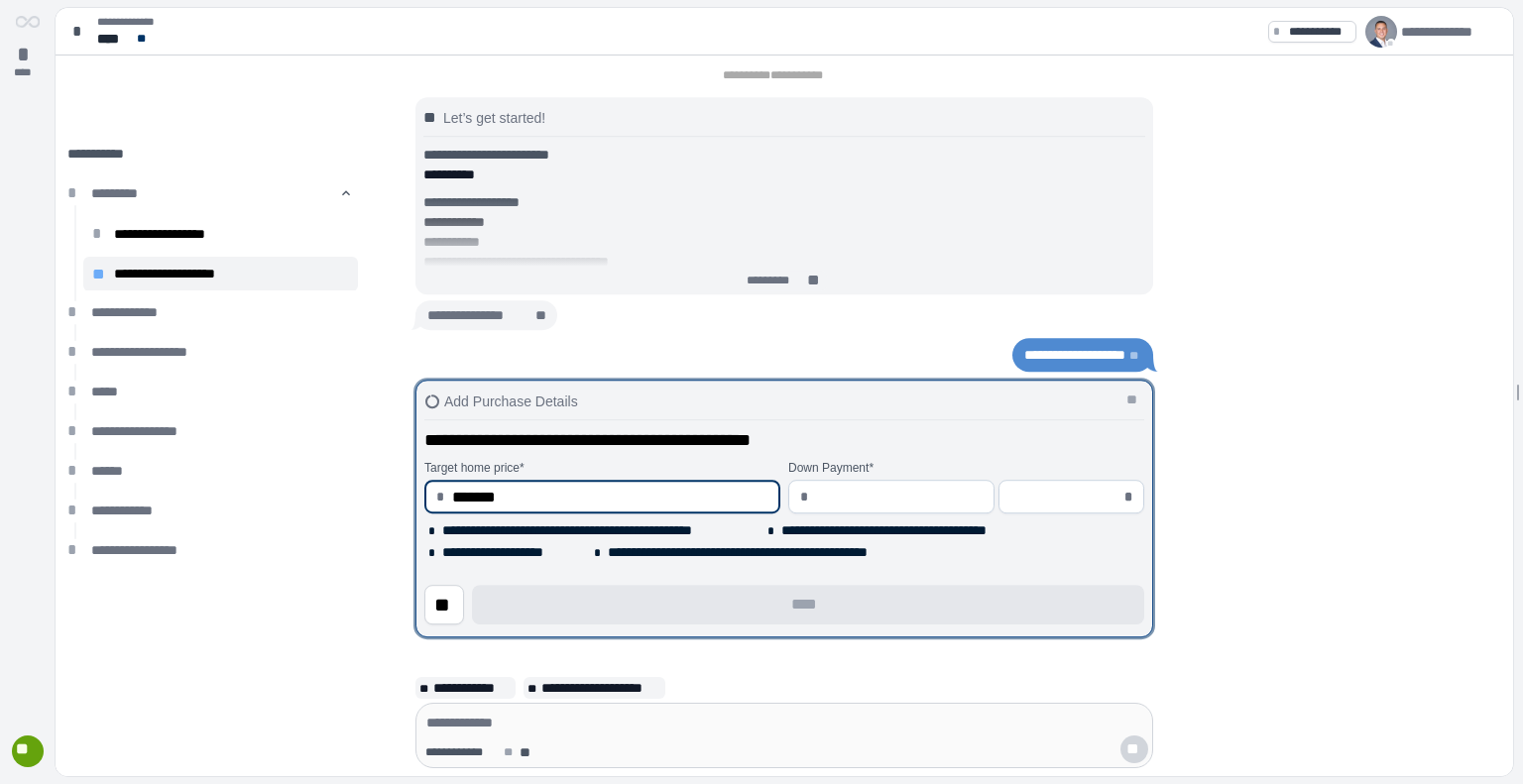 type on "**********" 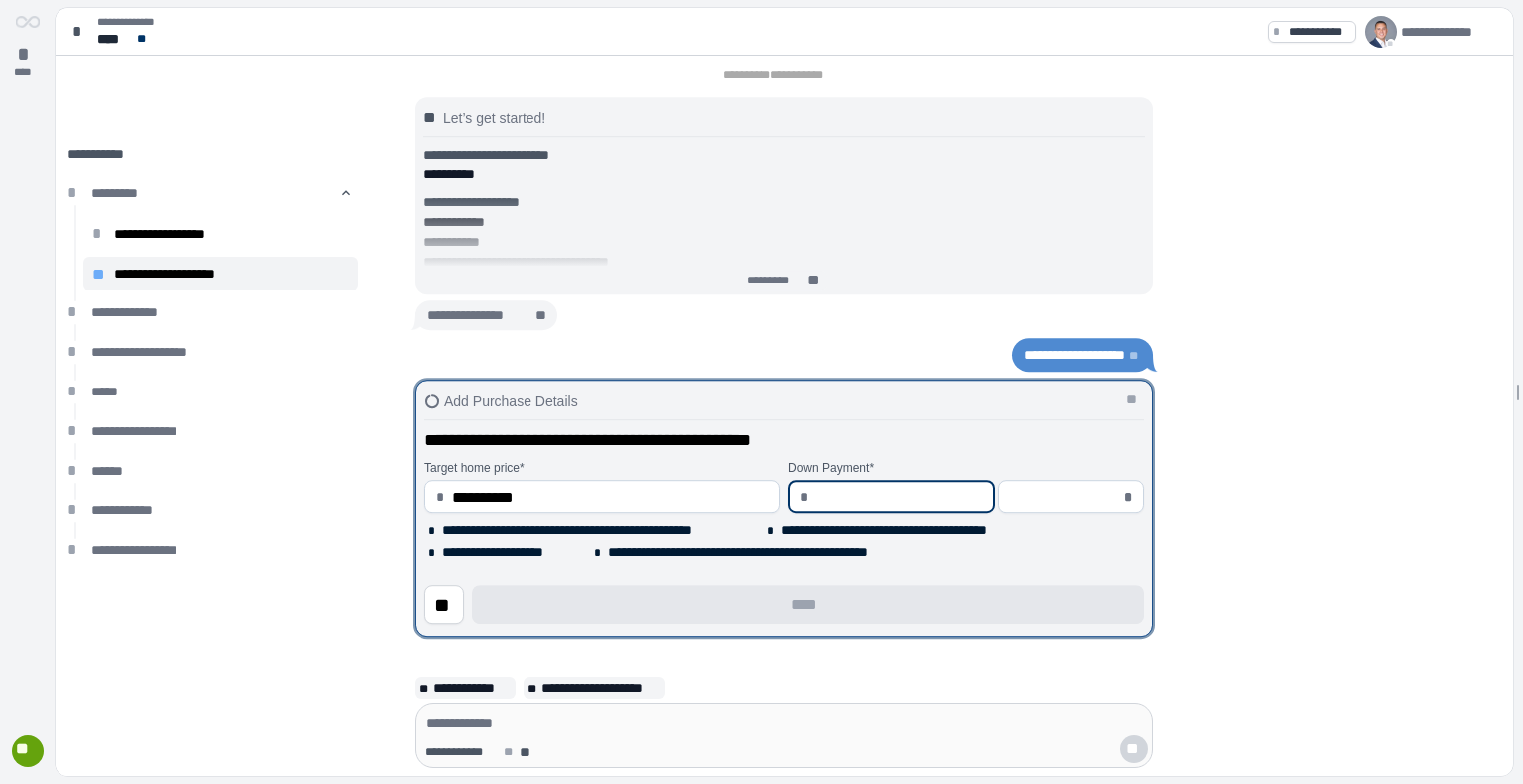 click at bounding box center [899, 497] 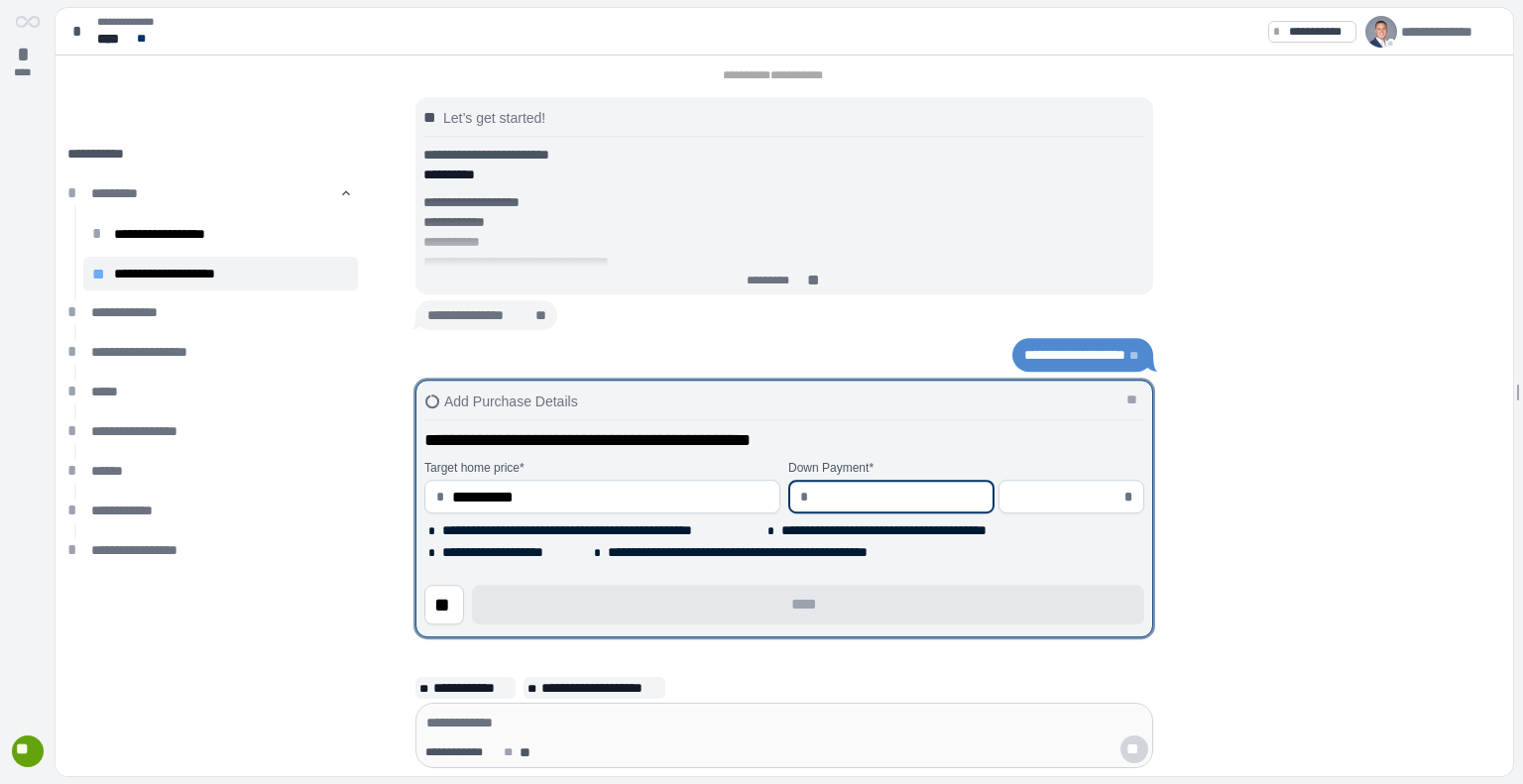type on "*" 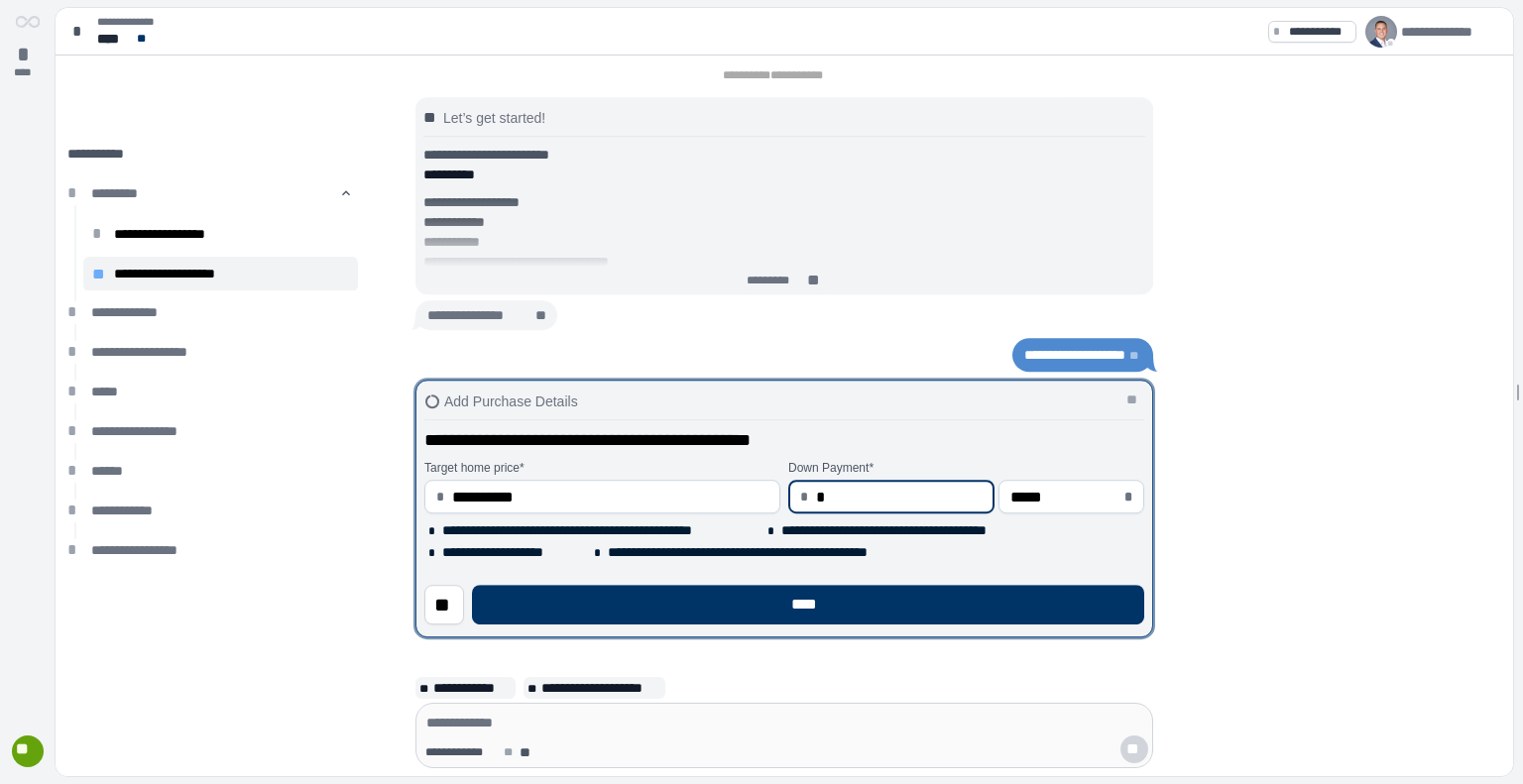type on "**" 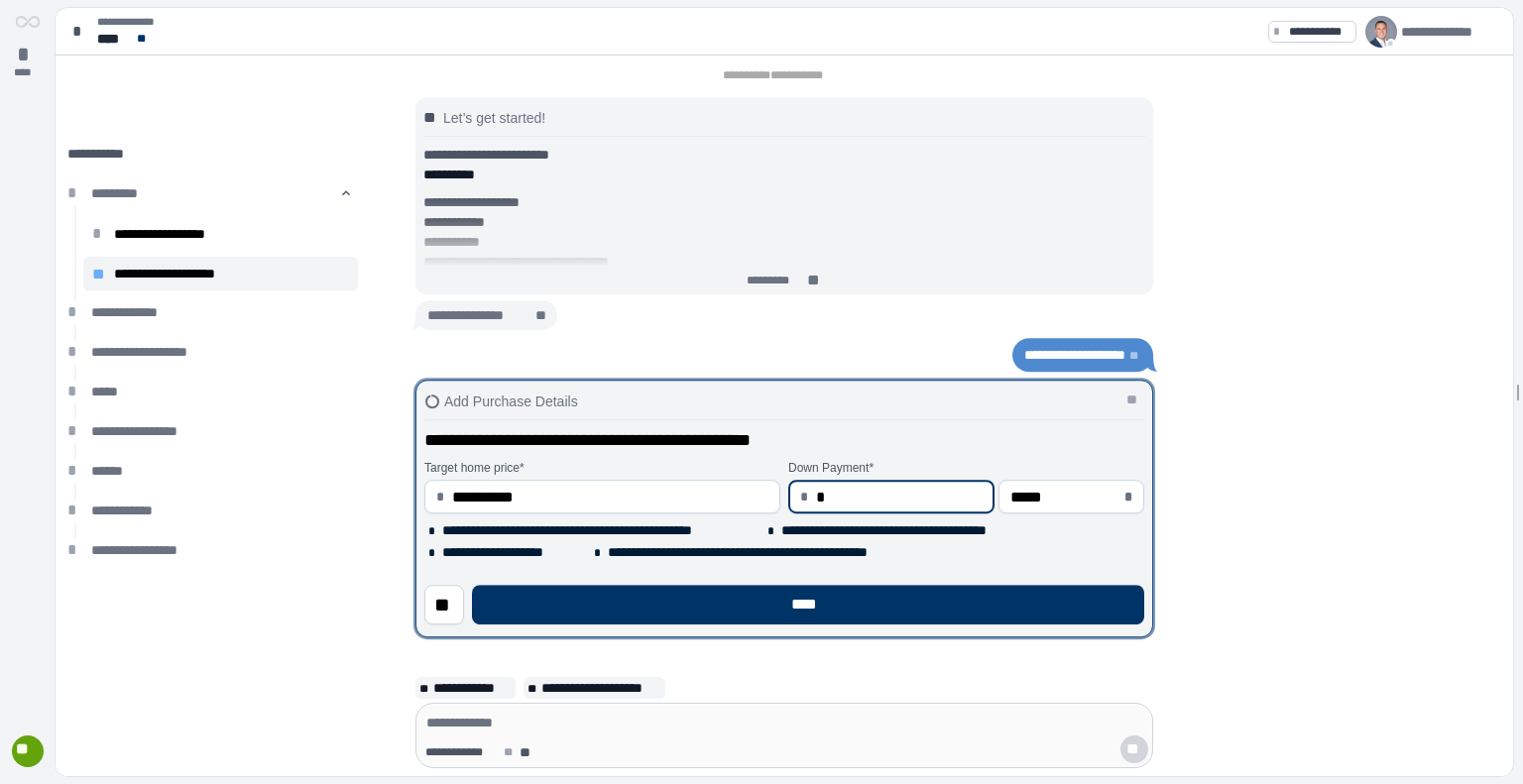 type on "*****" 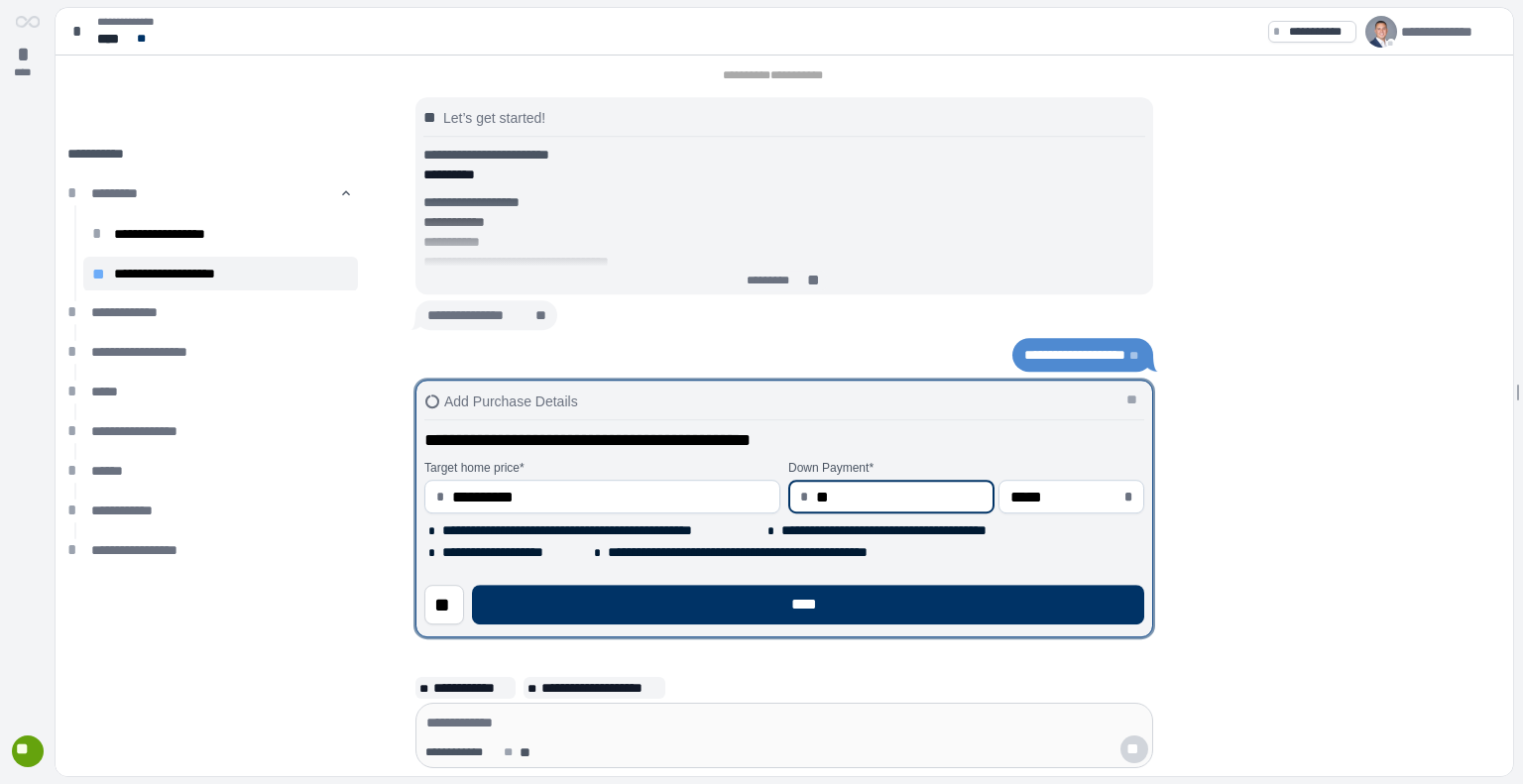 type on "***" 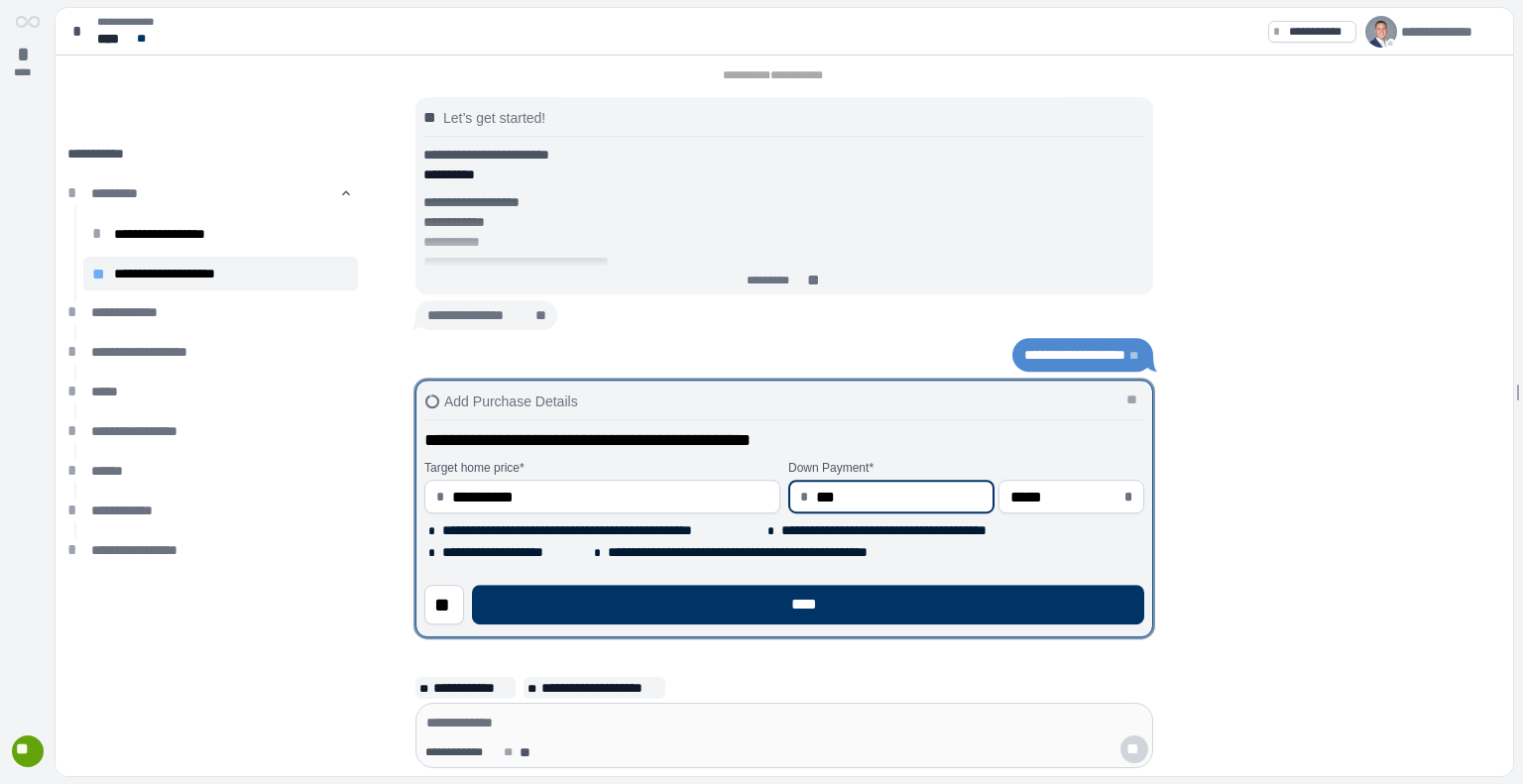 type on "*****" 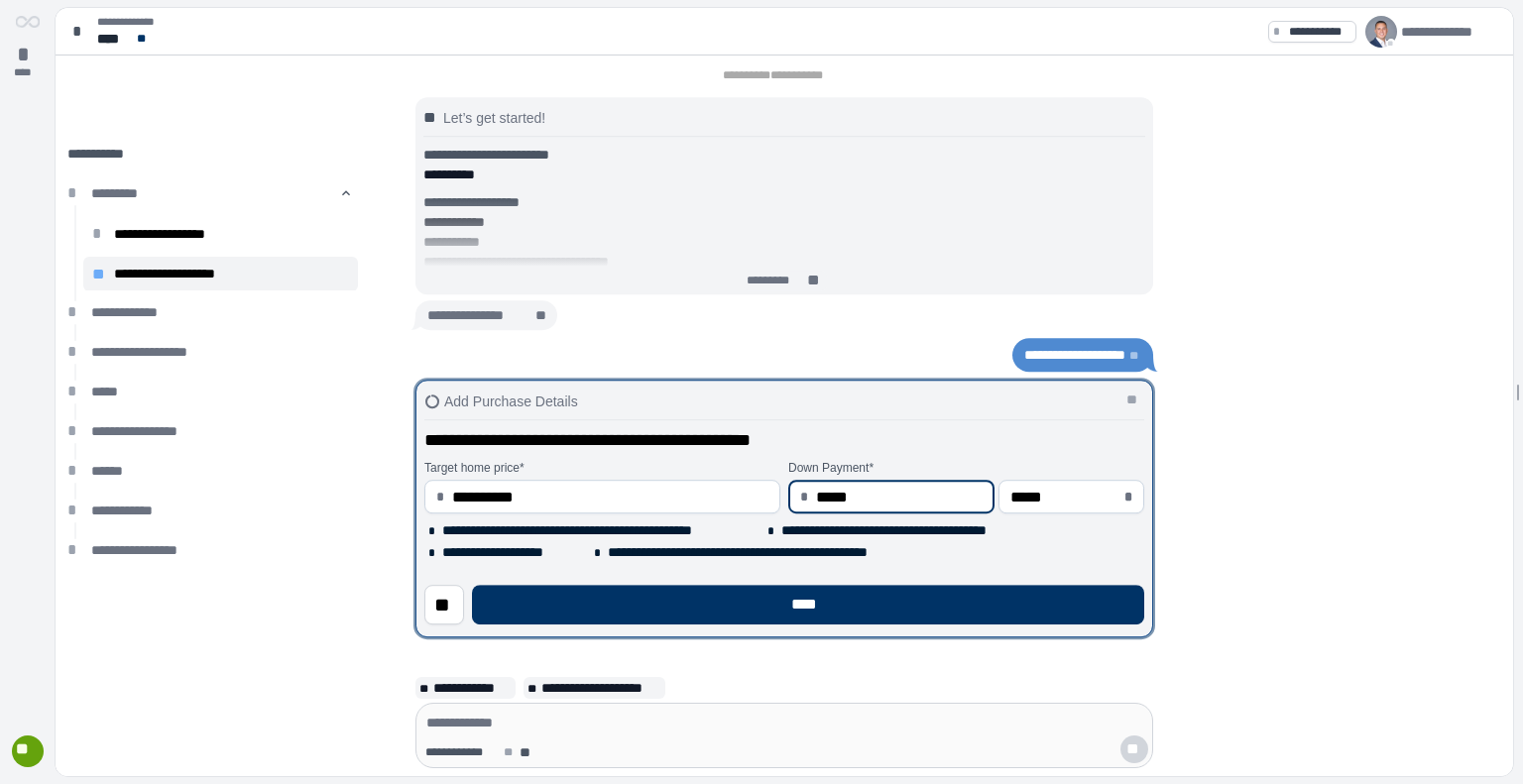 drag, startPoint x: 869, startPoint y: 495, endPoint x: 699, endPoint y: 499, distance: 170.04705 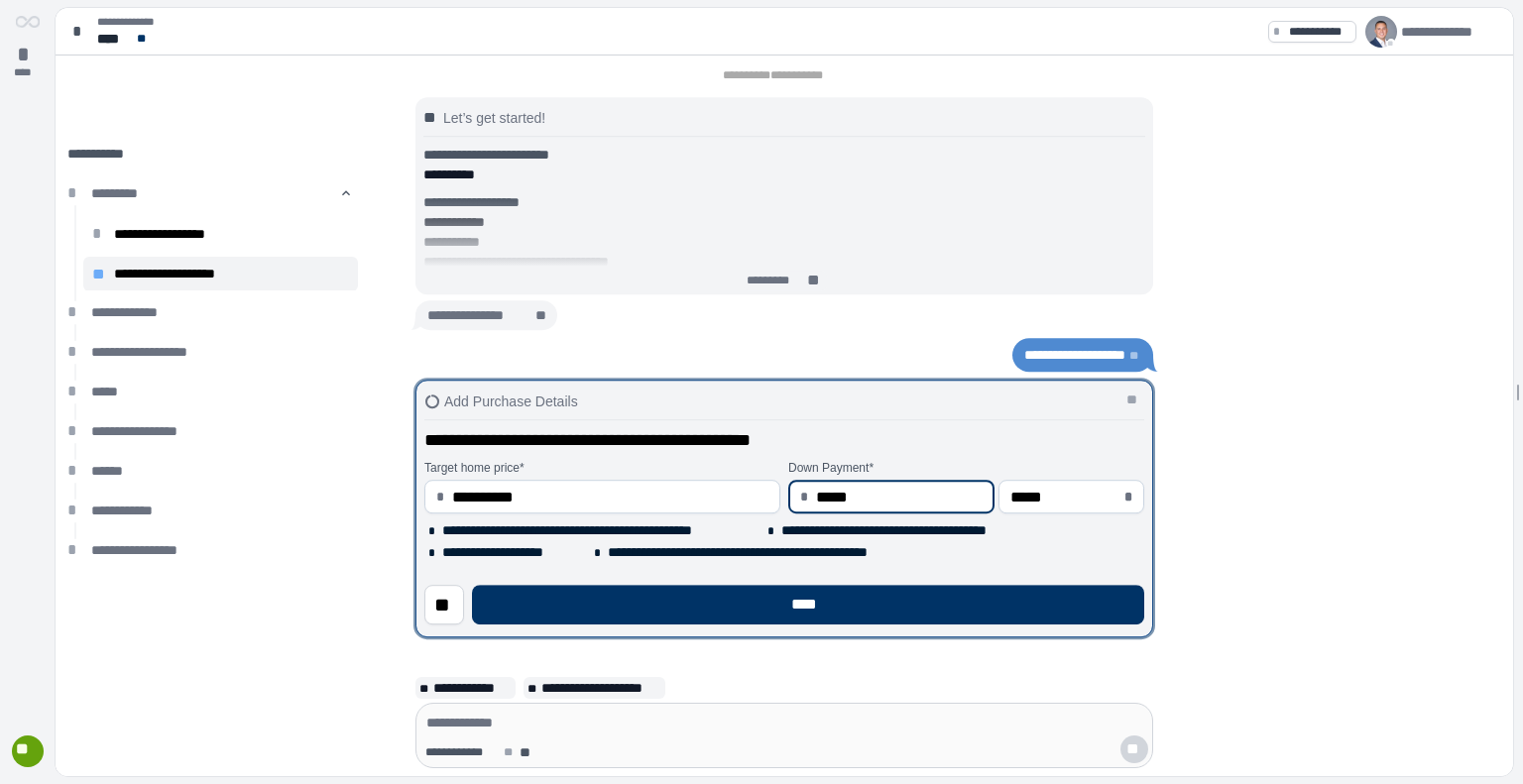 type on "*****" 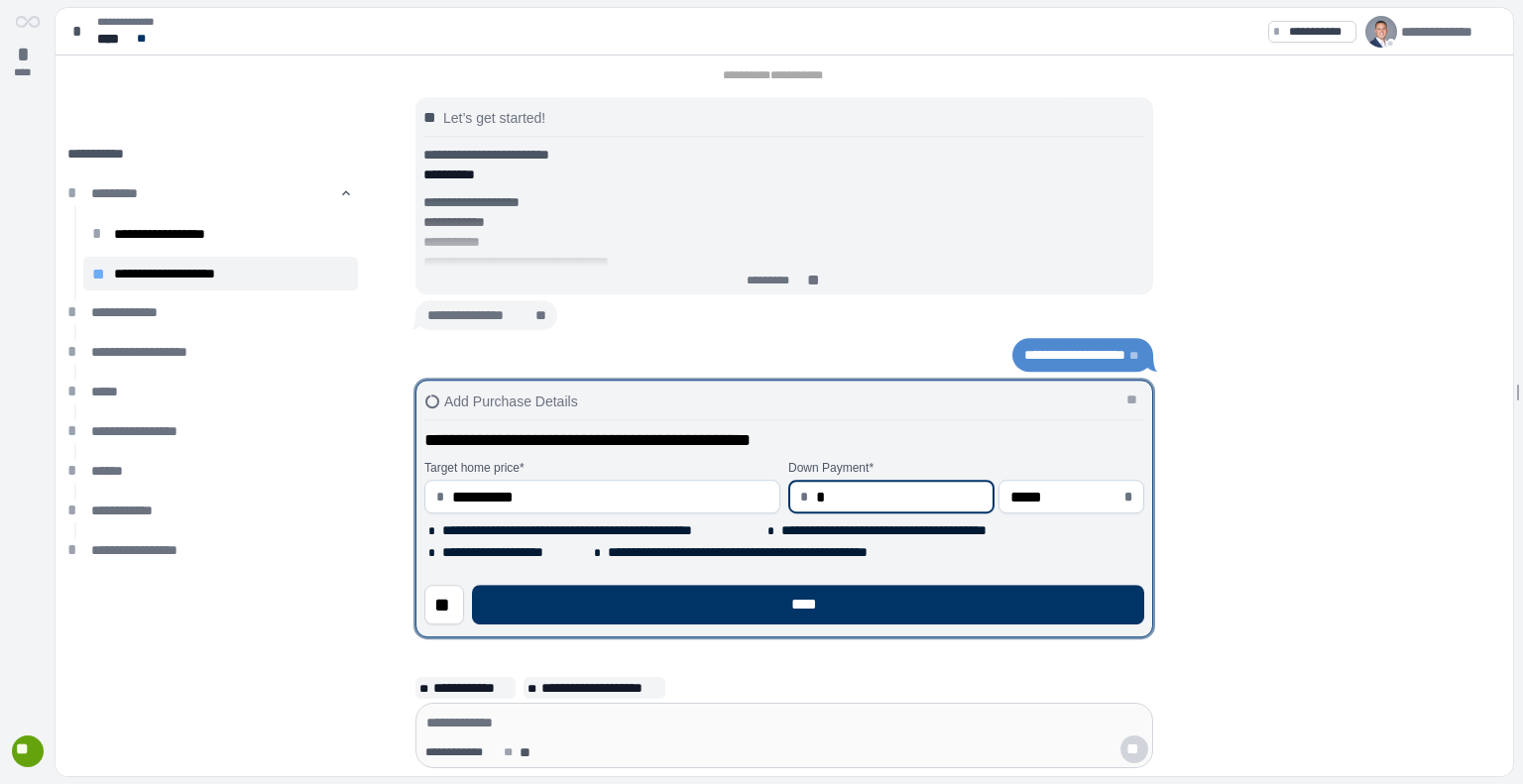 type on "**" 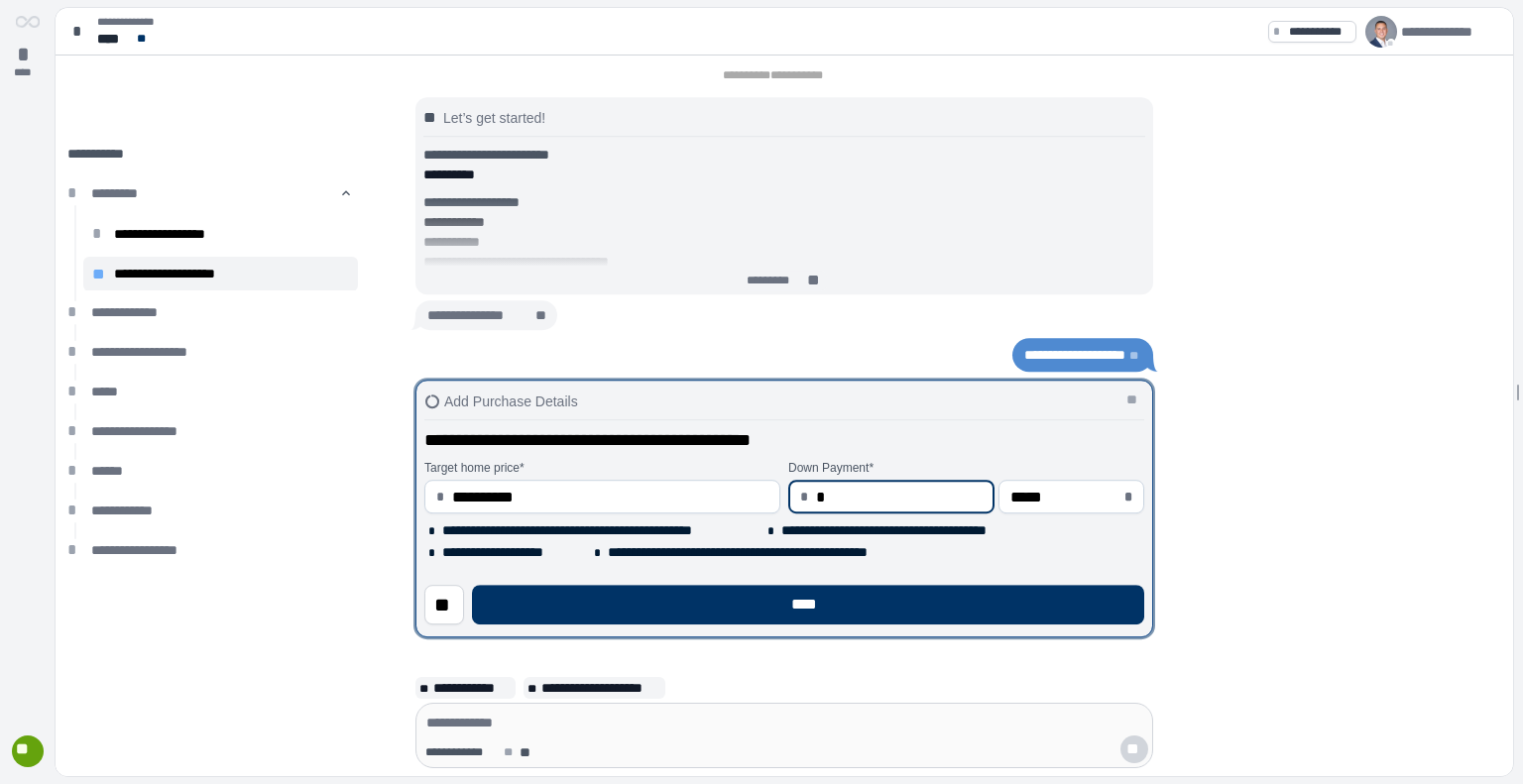 type on "*****" 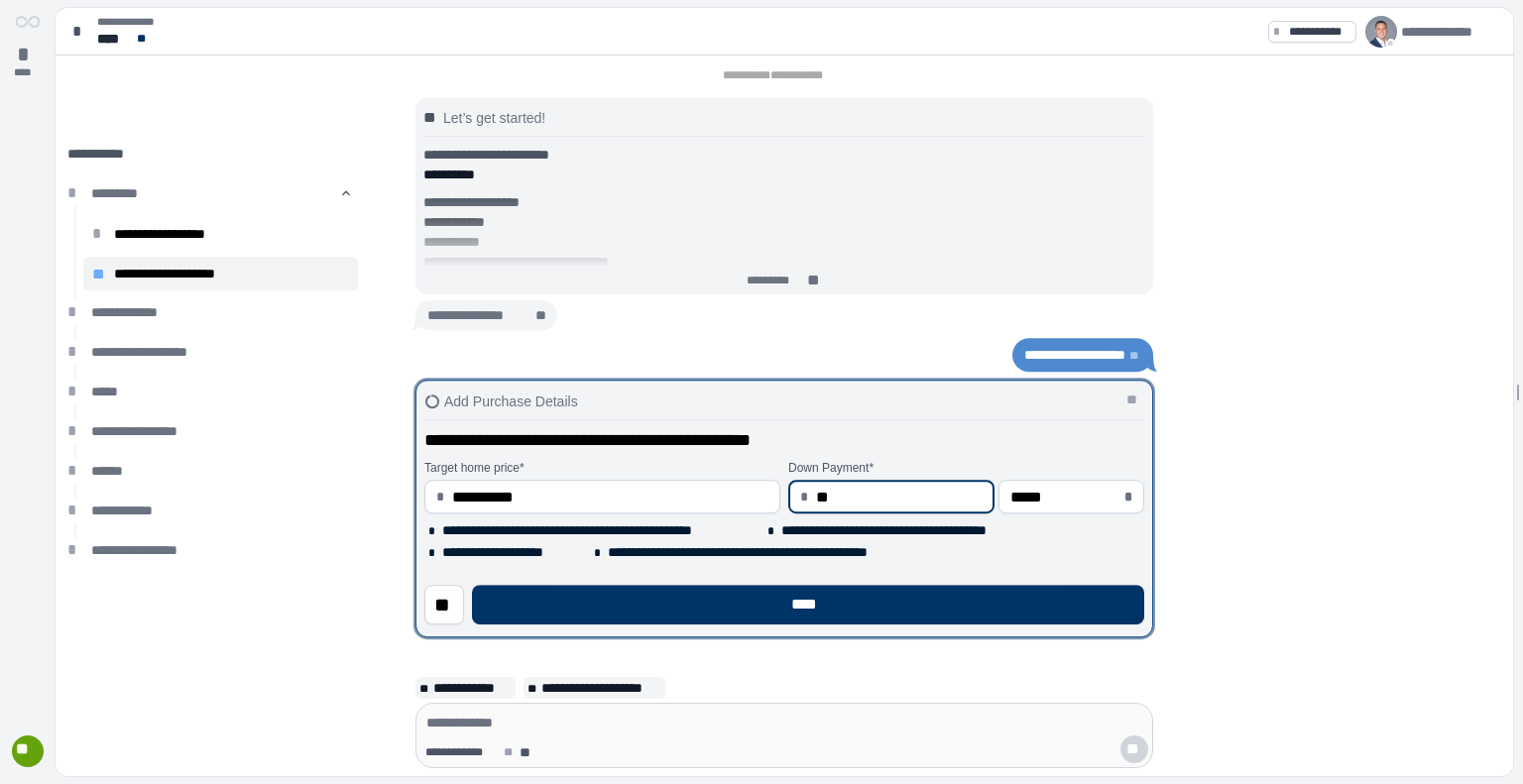 type on "***" 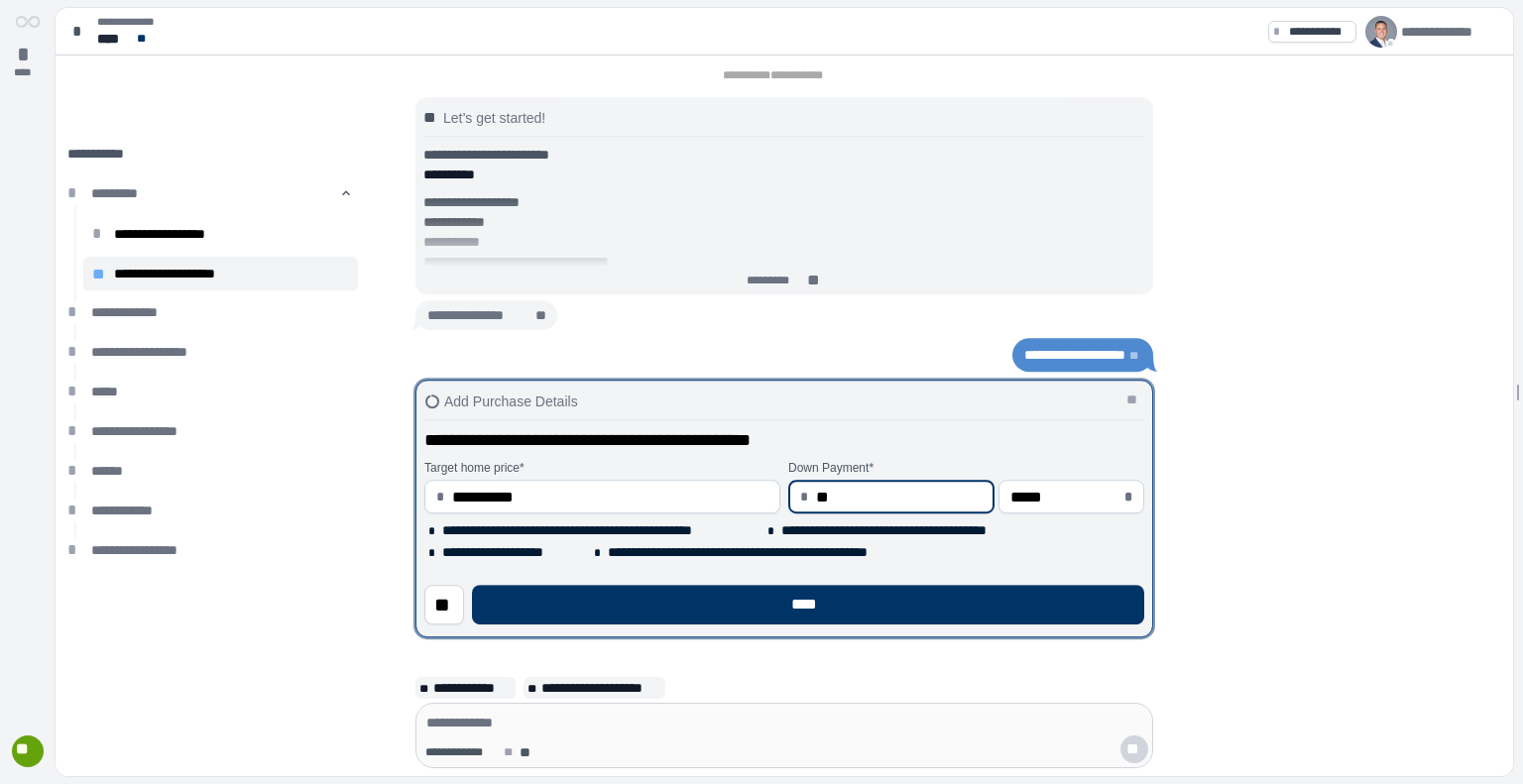 type on "*****" 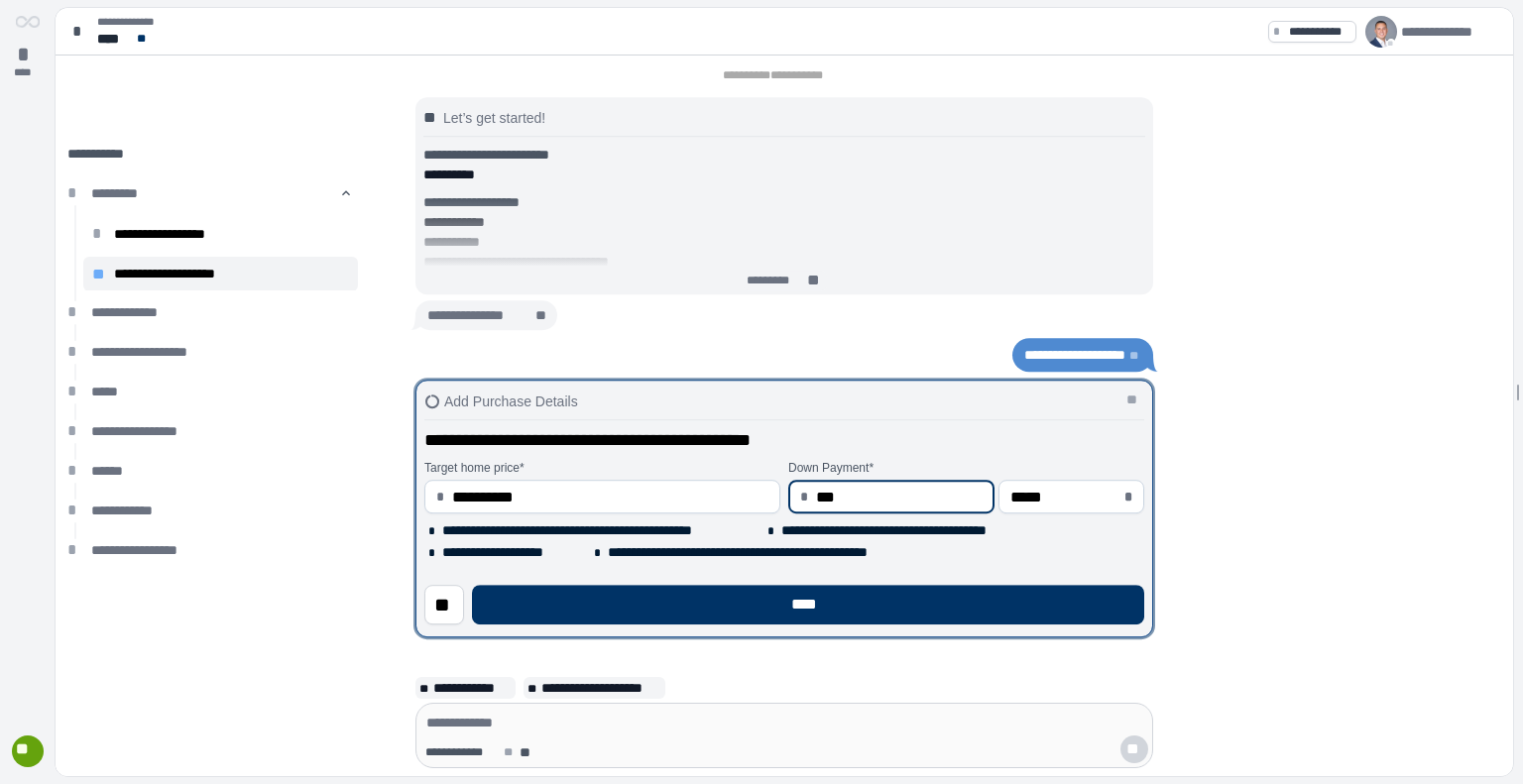 type on "*****" 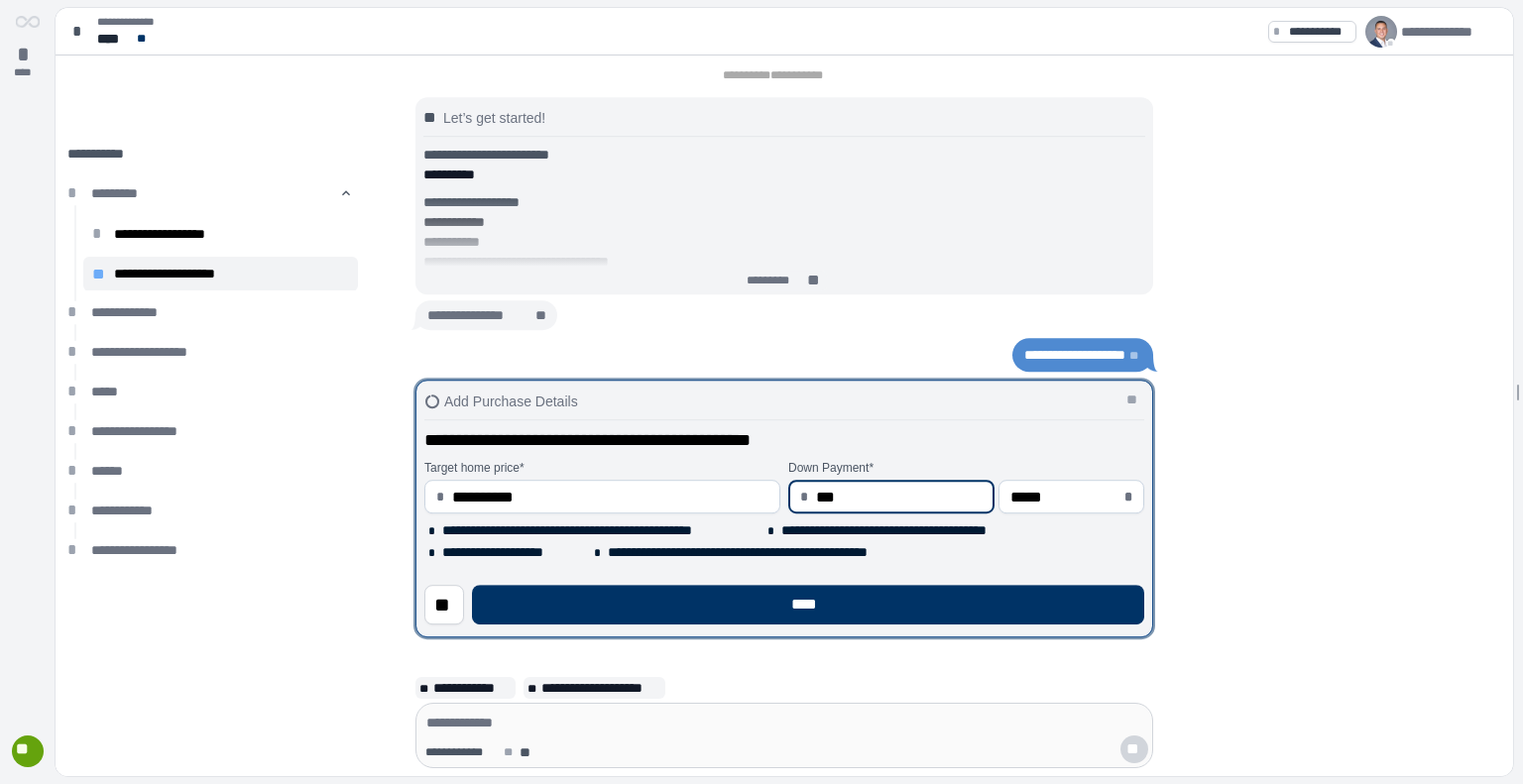 type on "*****" 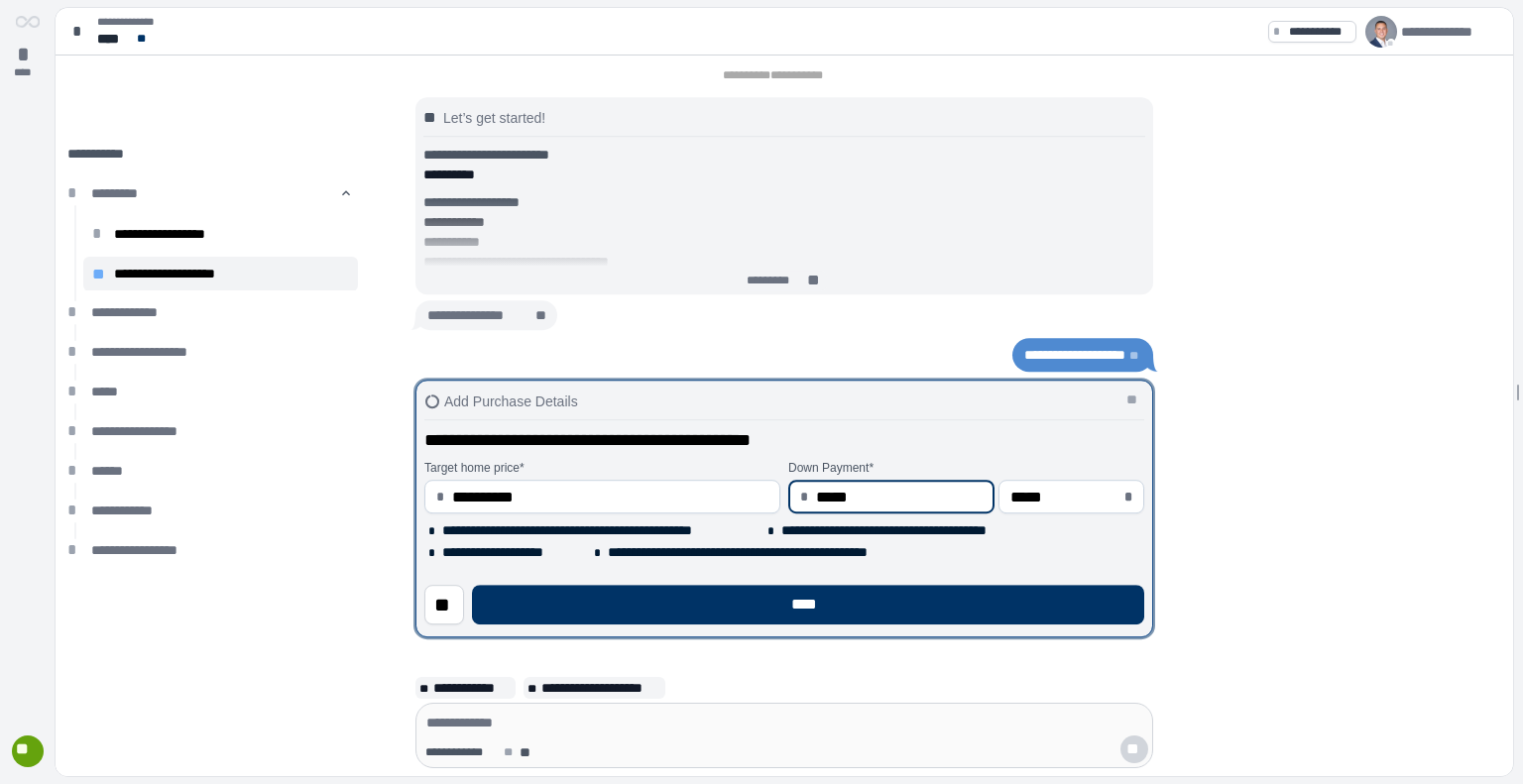 type on "********" 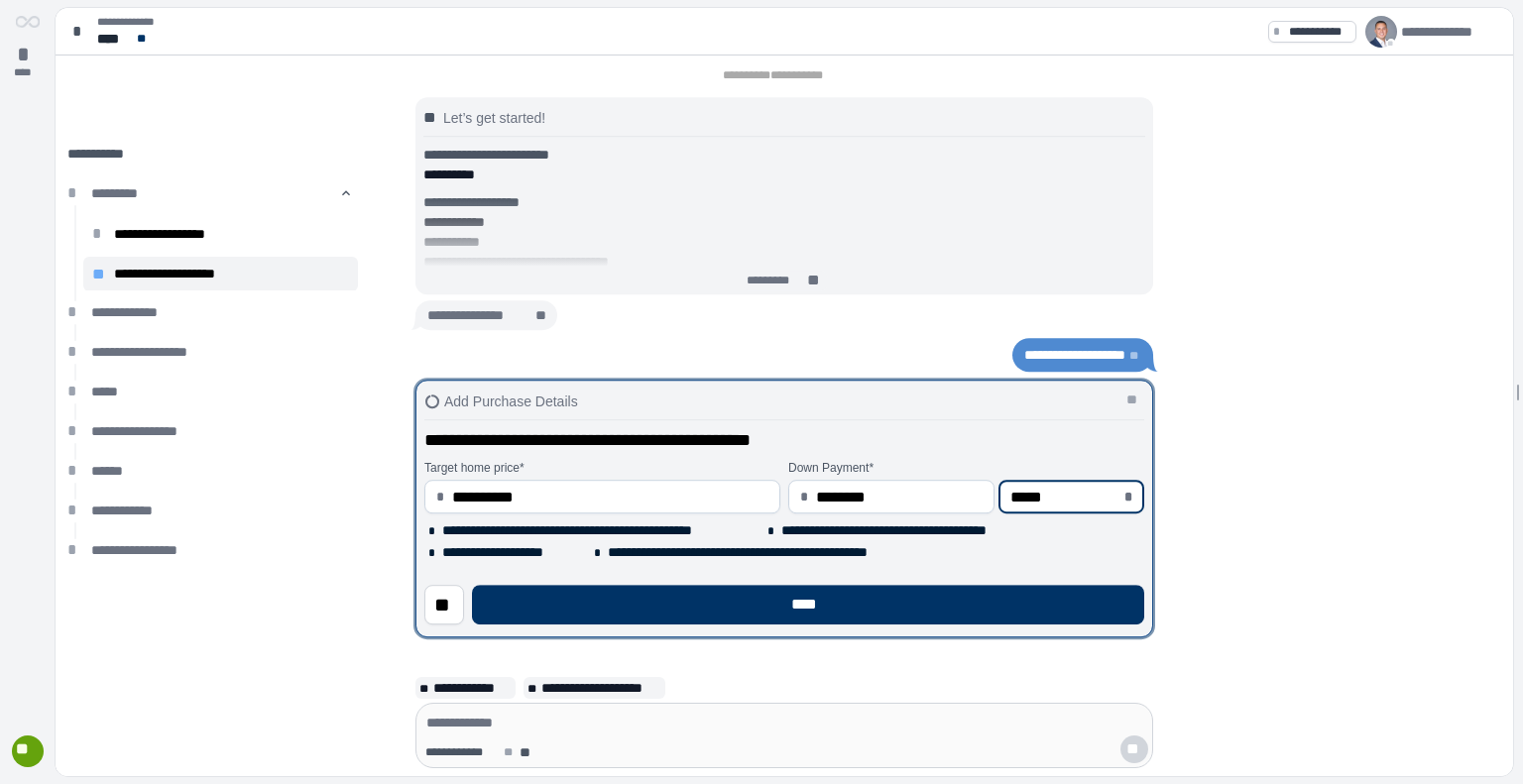 click on "*****" at bounding box center [1065, 497] 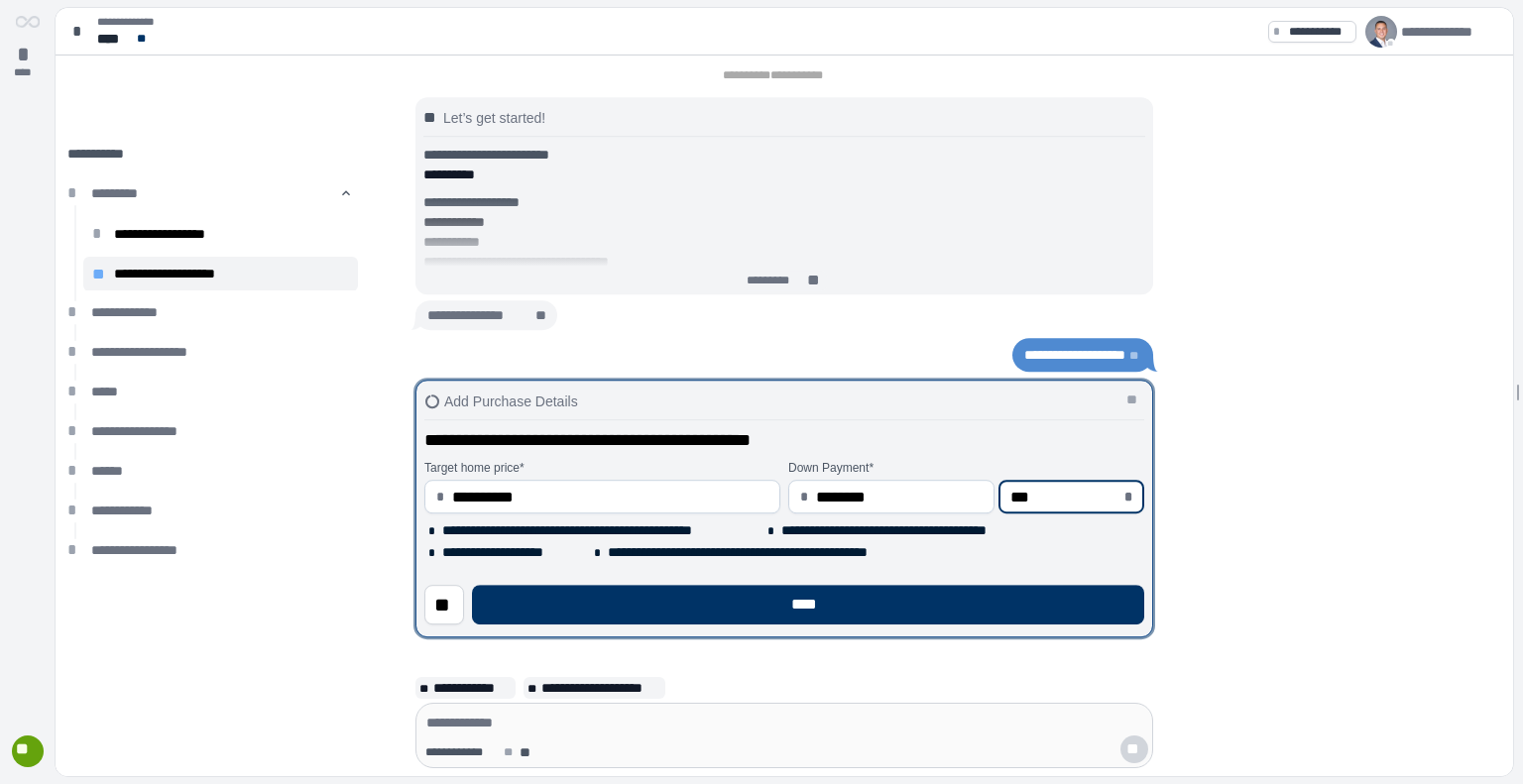 type on "**" 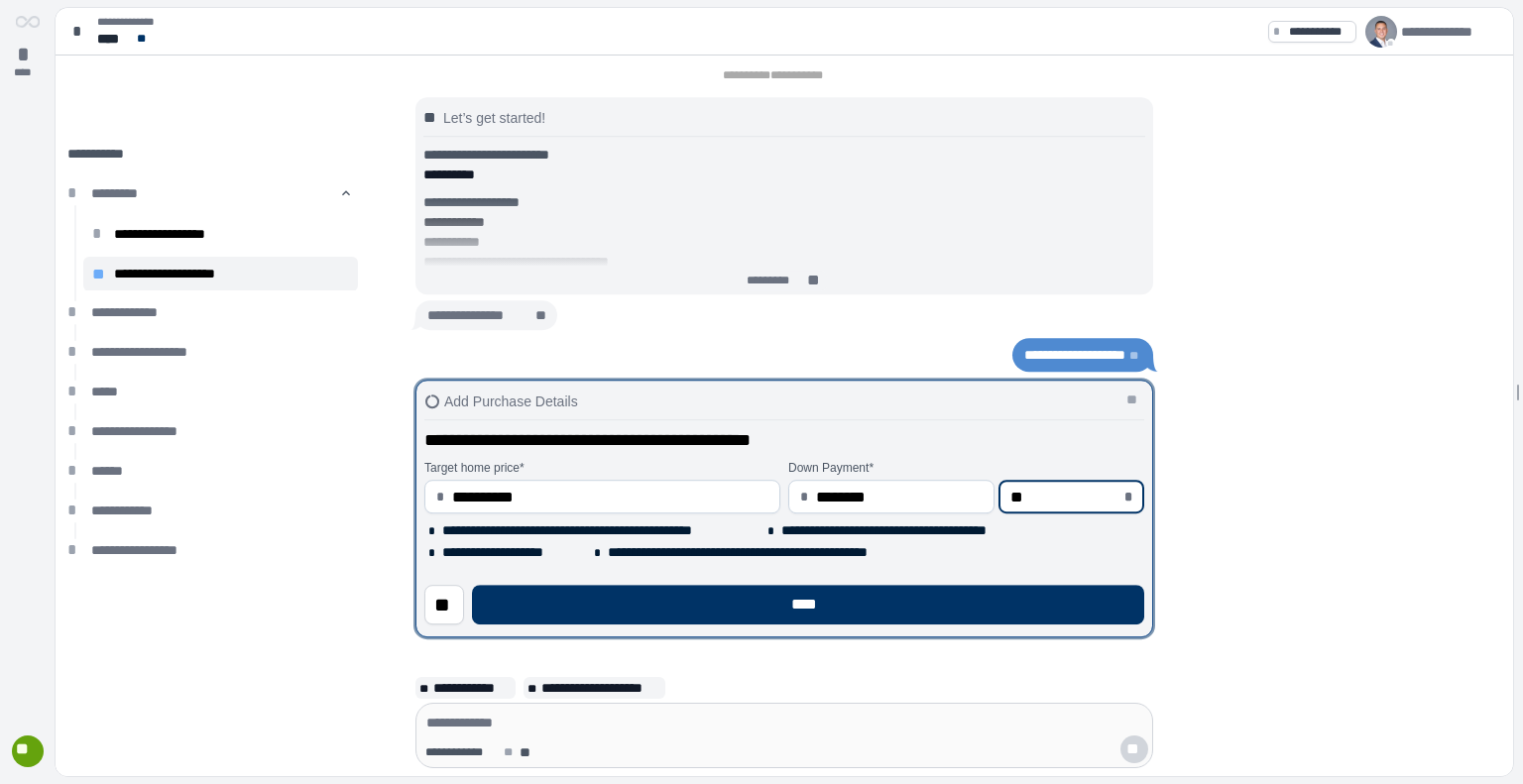 type on "********" 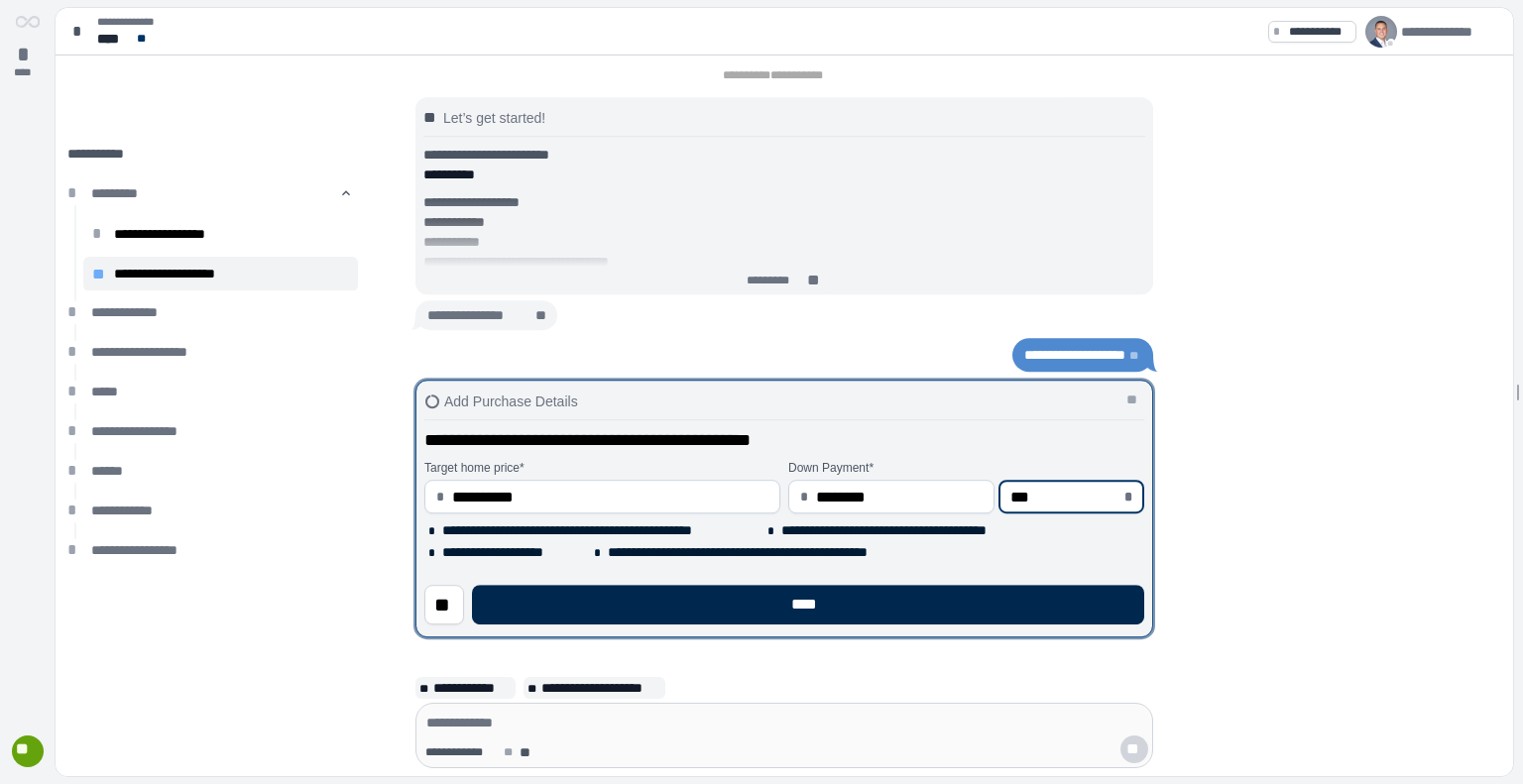 type on "*****" 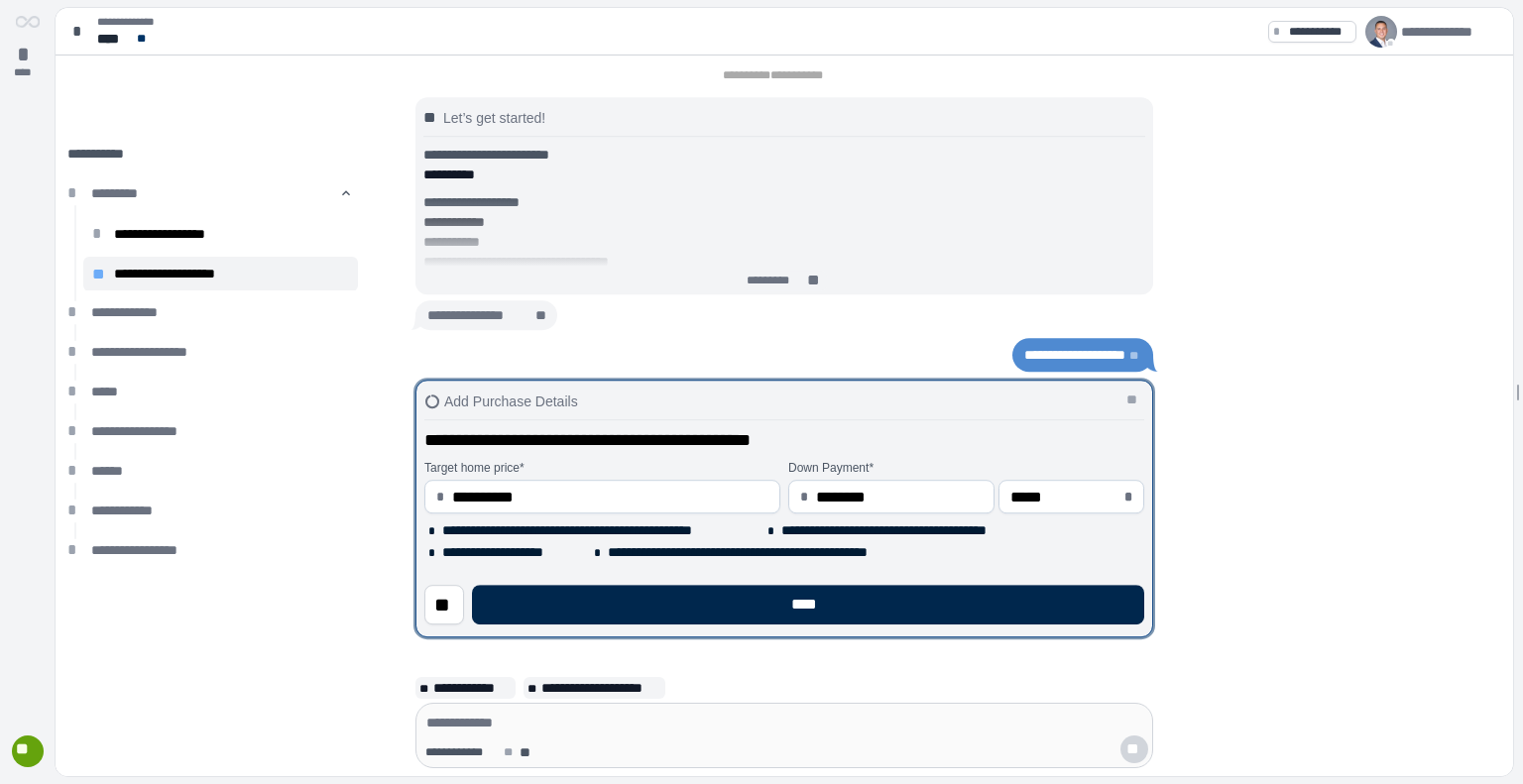 click on "****" at bounding box center [808, 605] 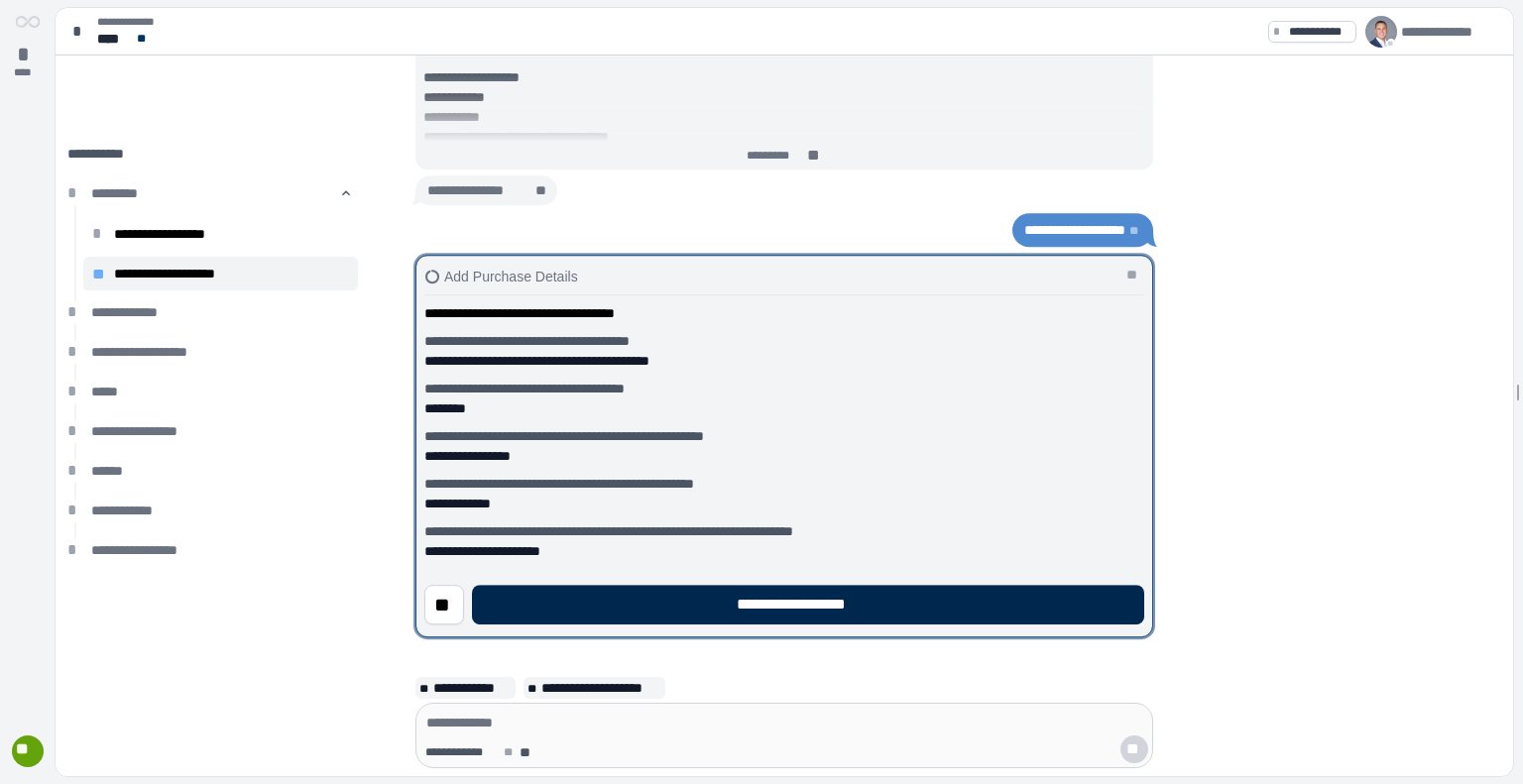 click on "**********" at bounding box center [808, 605] 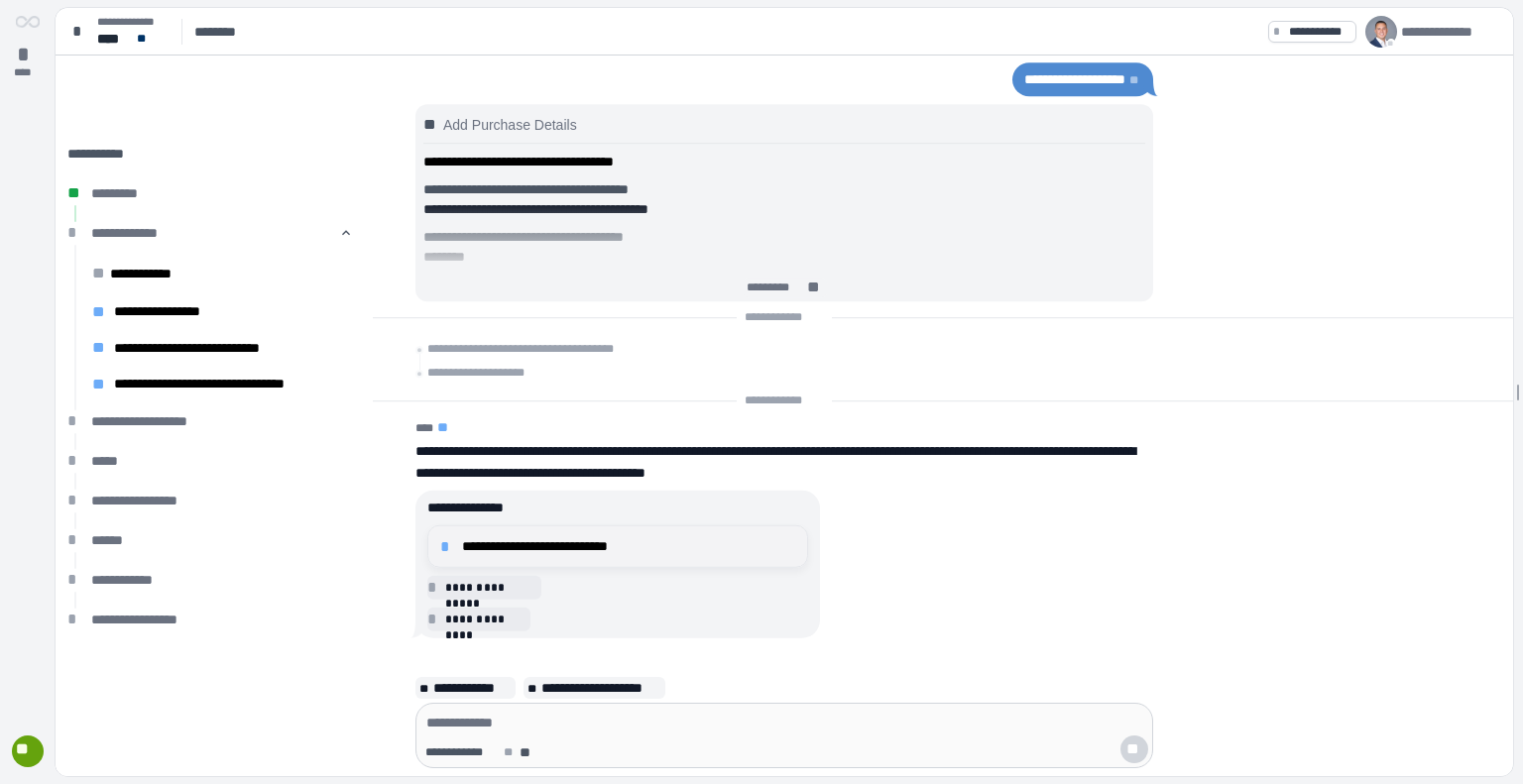 click on "**********" at bounding box center [629, 546] 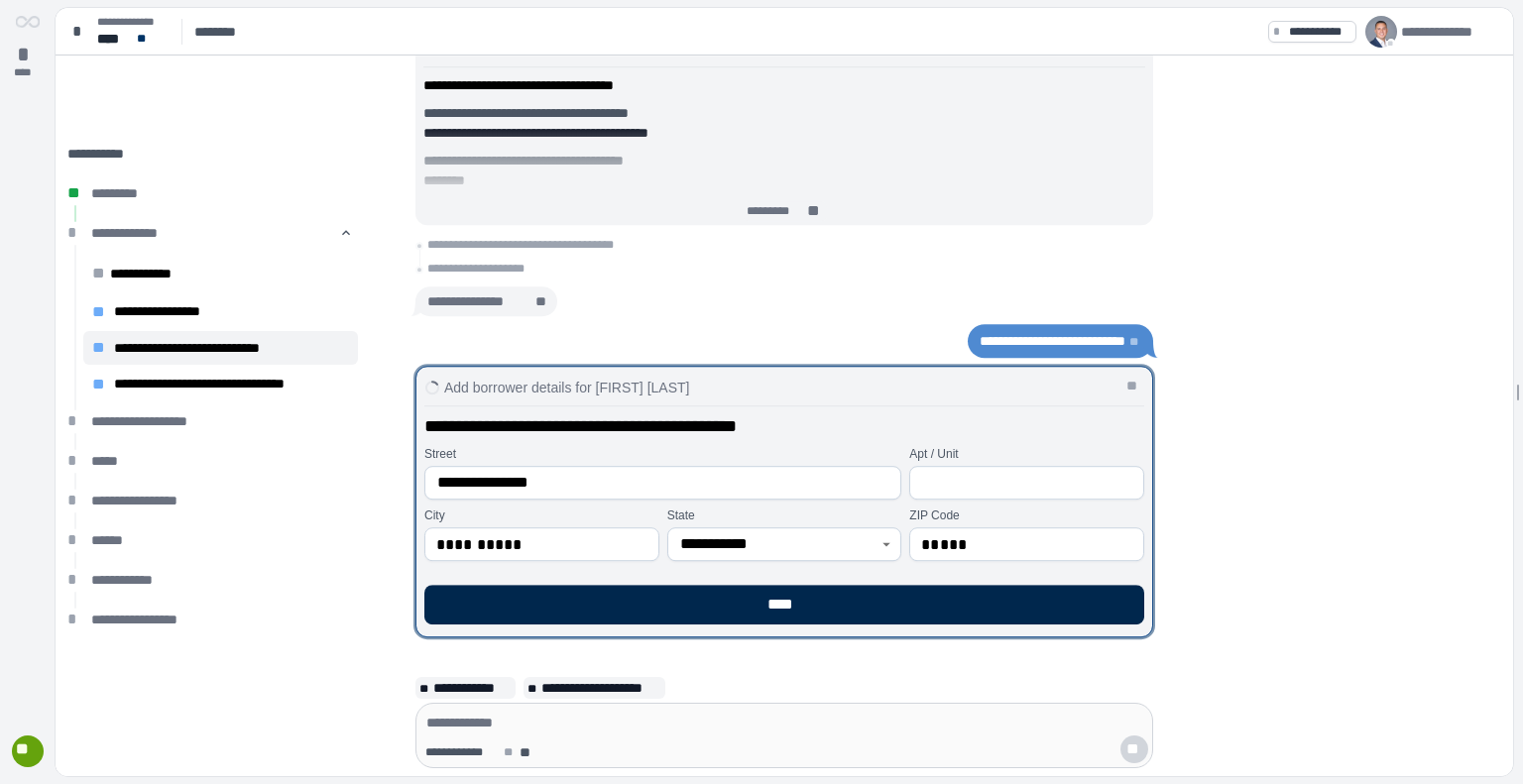 click on "****" at bounding box center (784, 605) 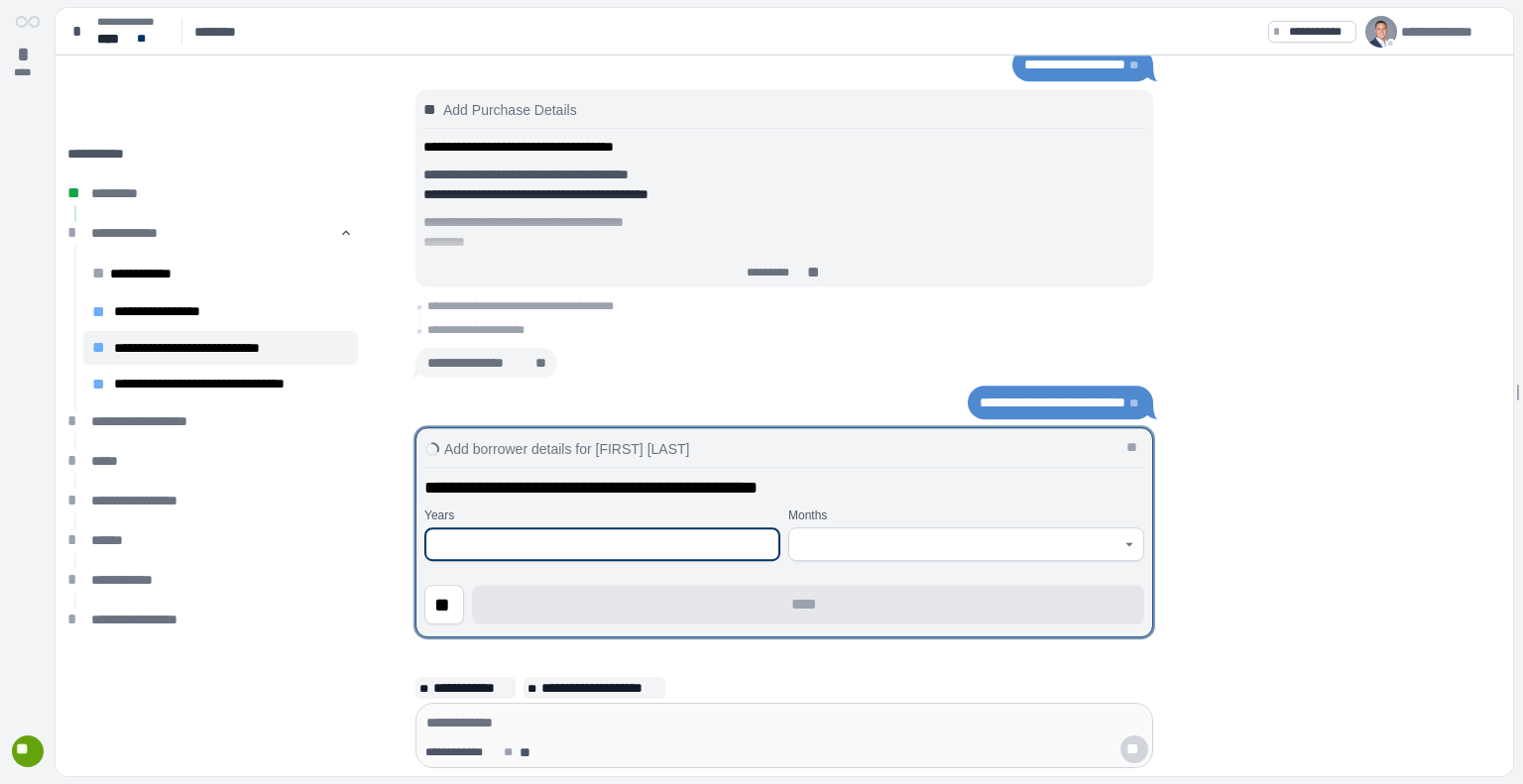 type on "*" 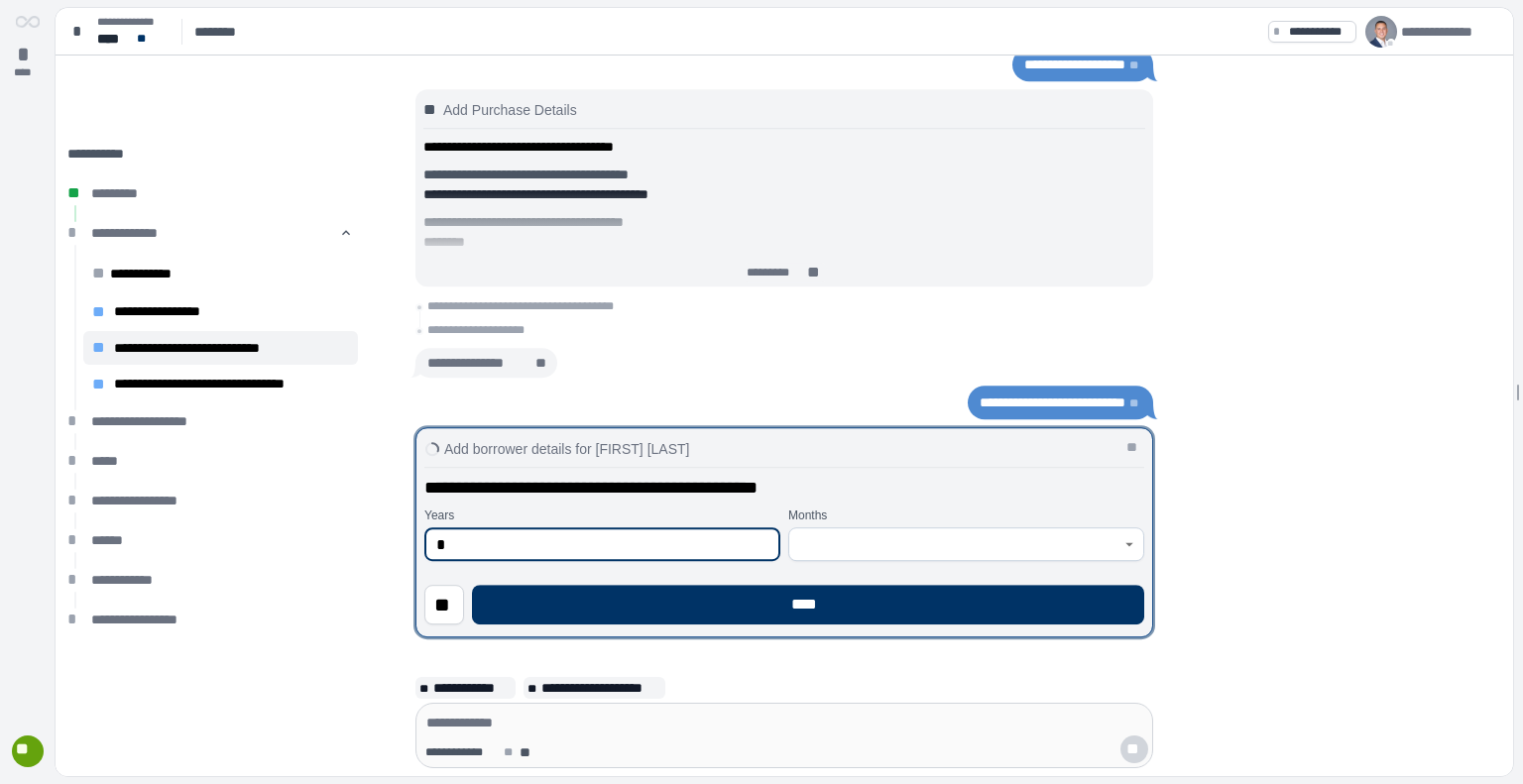 type on "*" 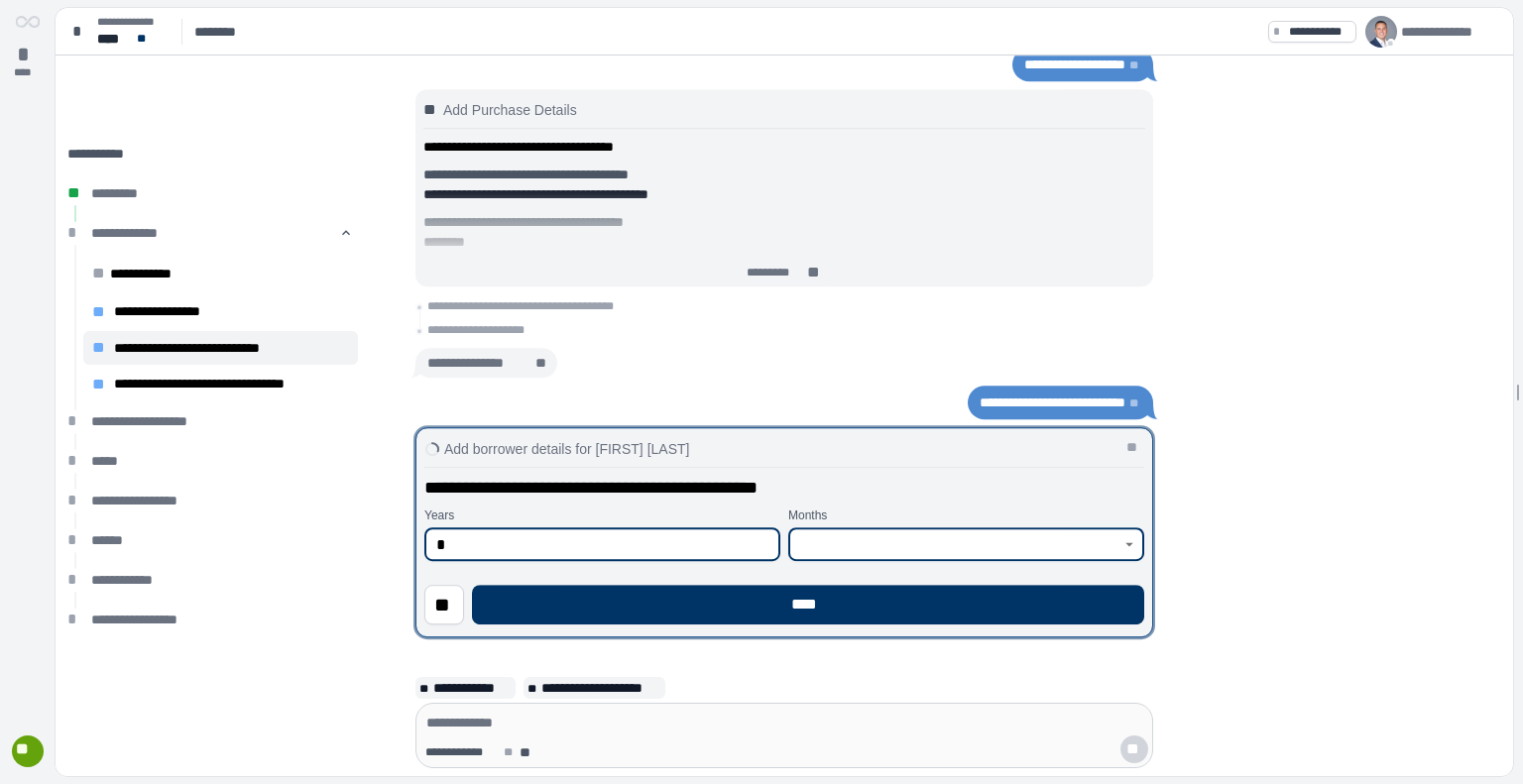 click at bounding box center [955, 544] 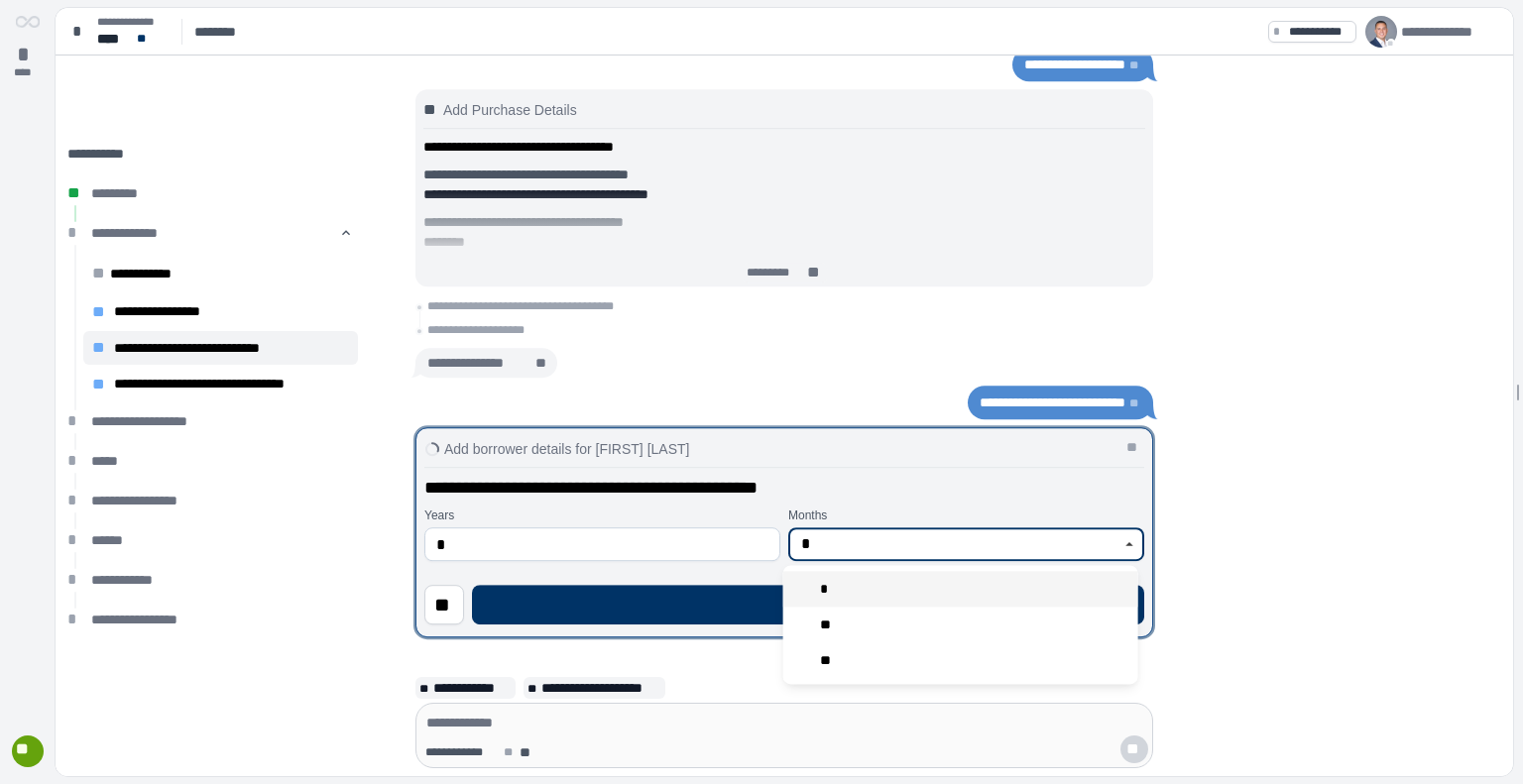 click on "*" at bounding box center [961, 589] 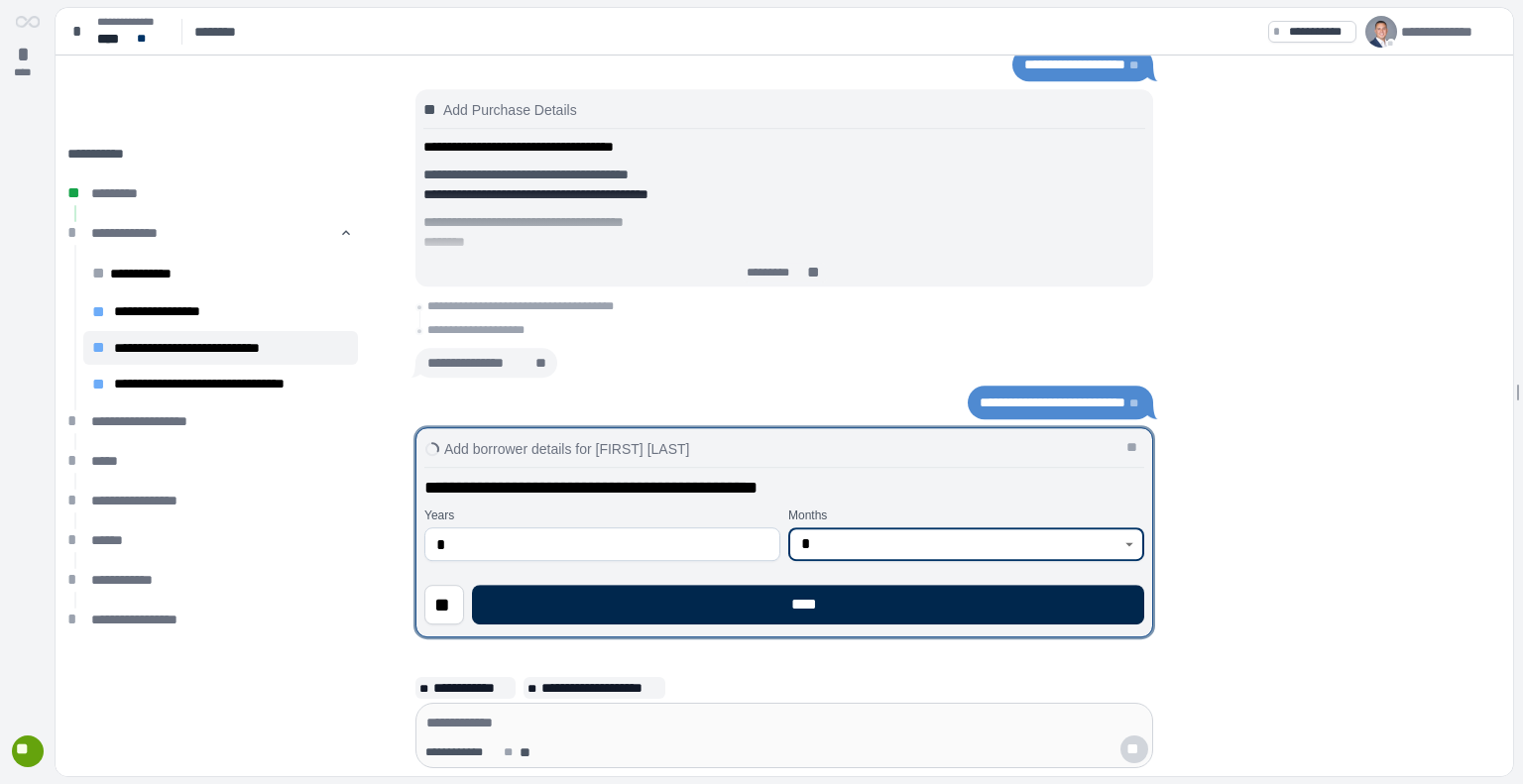 type on "*" 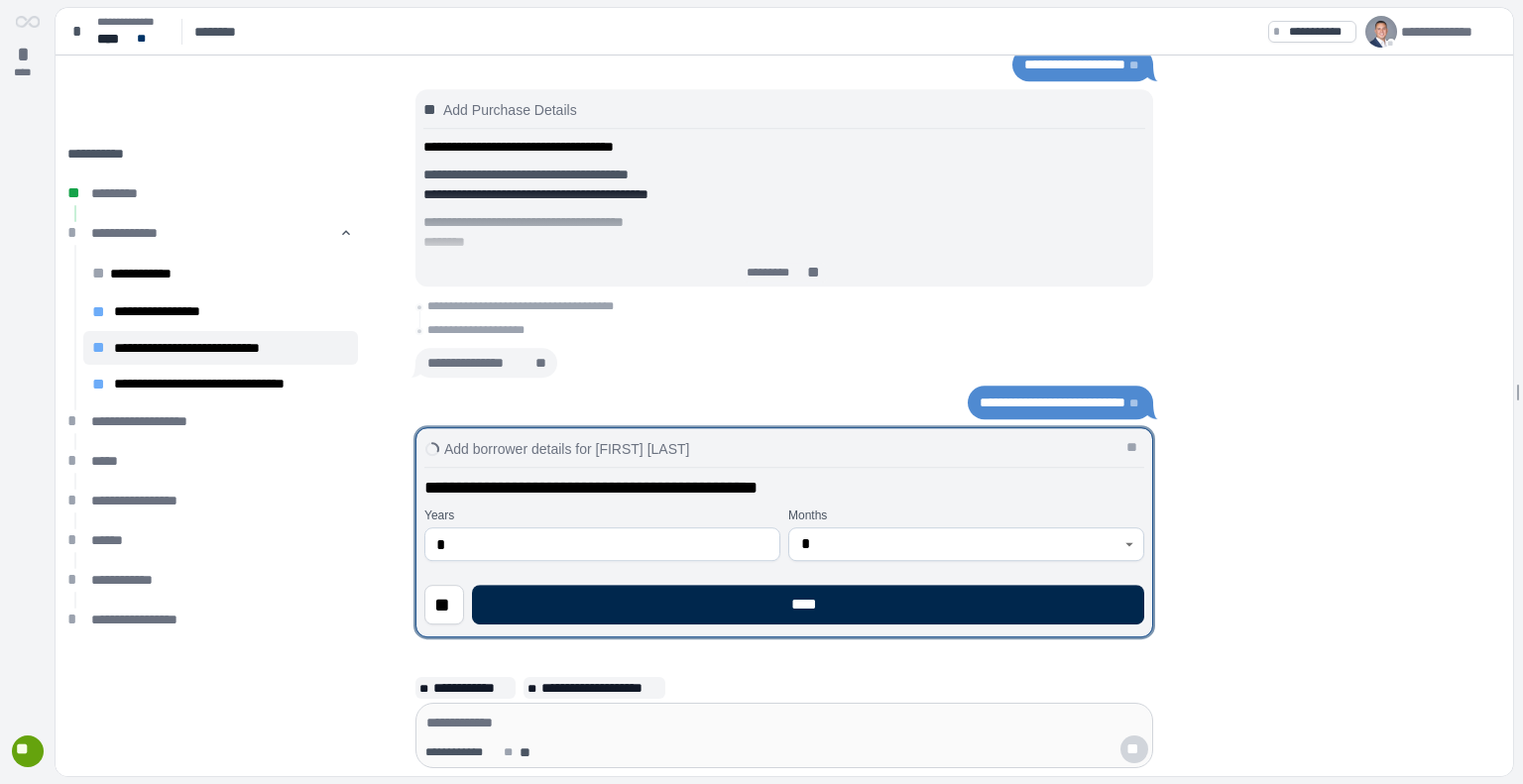 click on "****" at bounding box center (808, 605) 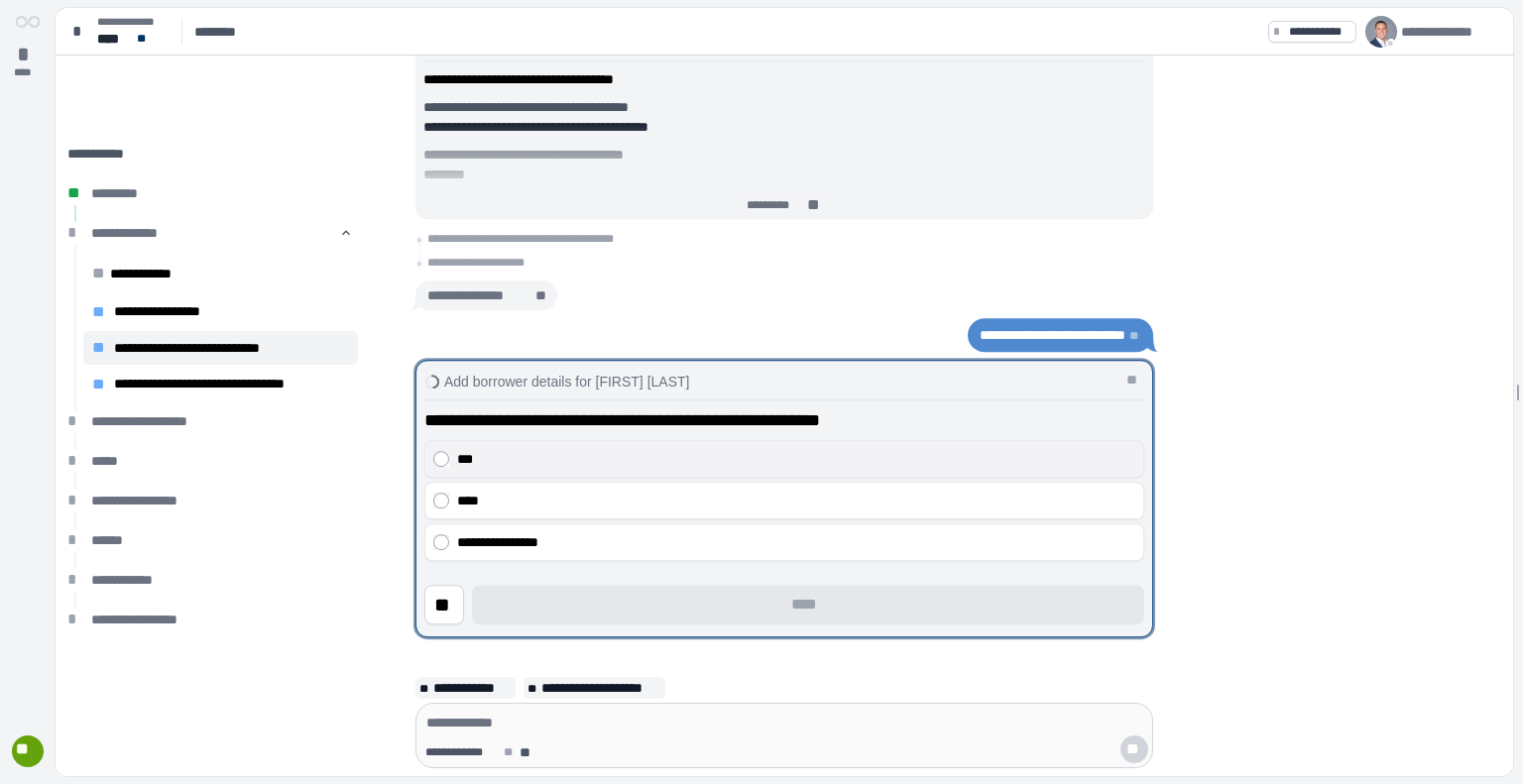 click on "***" at bounding box center (784, 459) 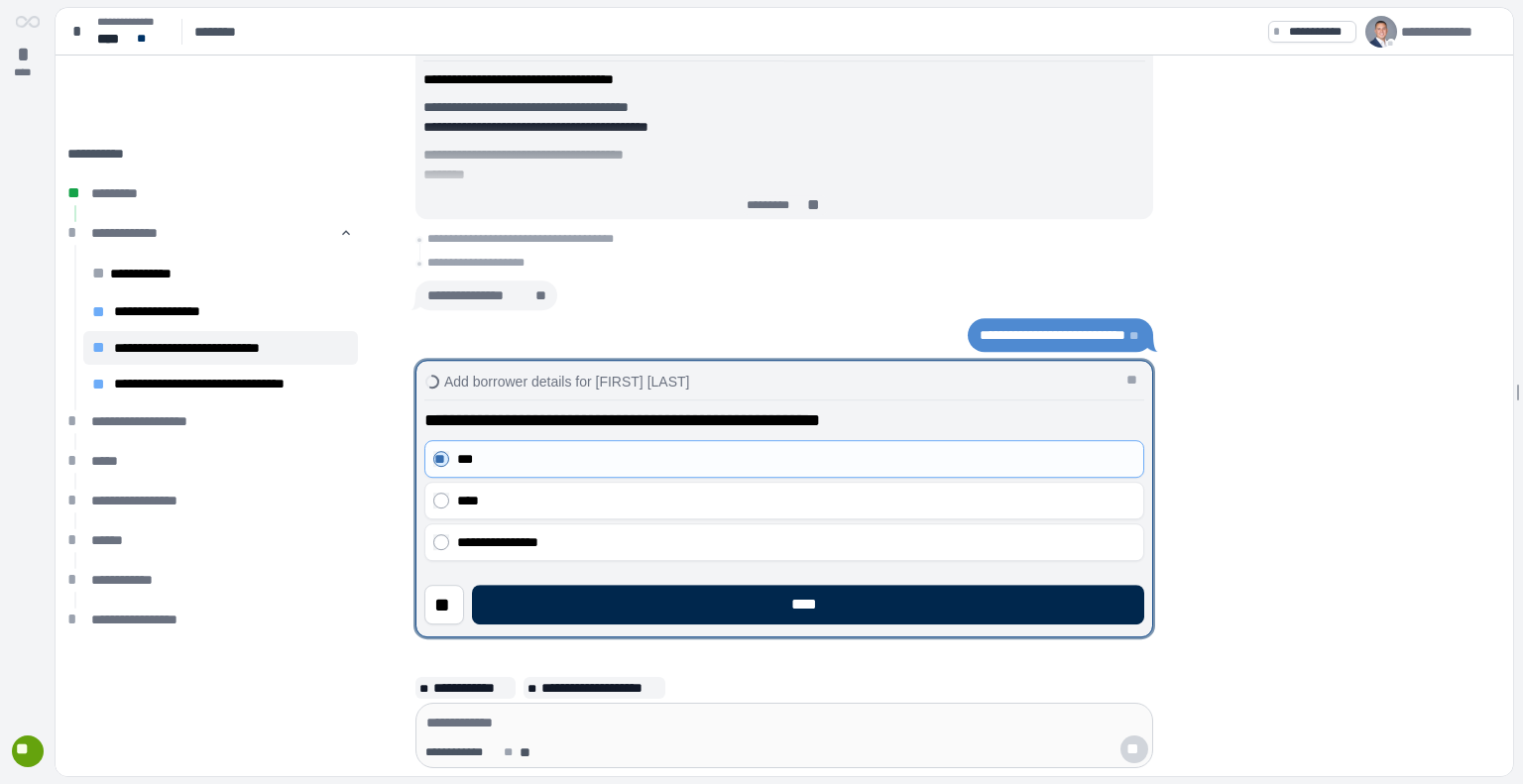 click on "****" at bounding box center (808, 605) 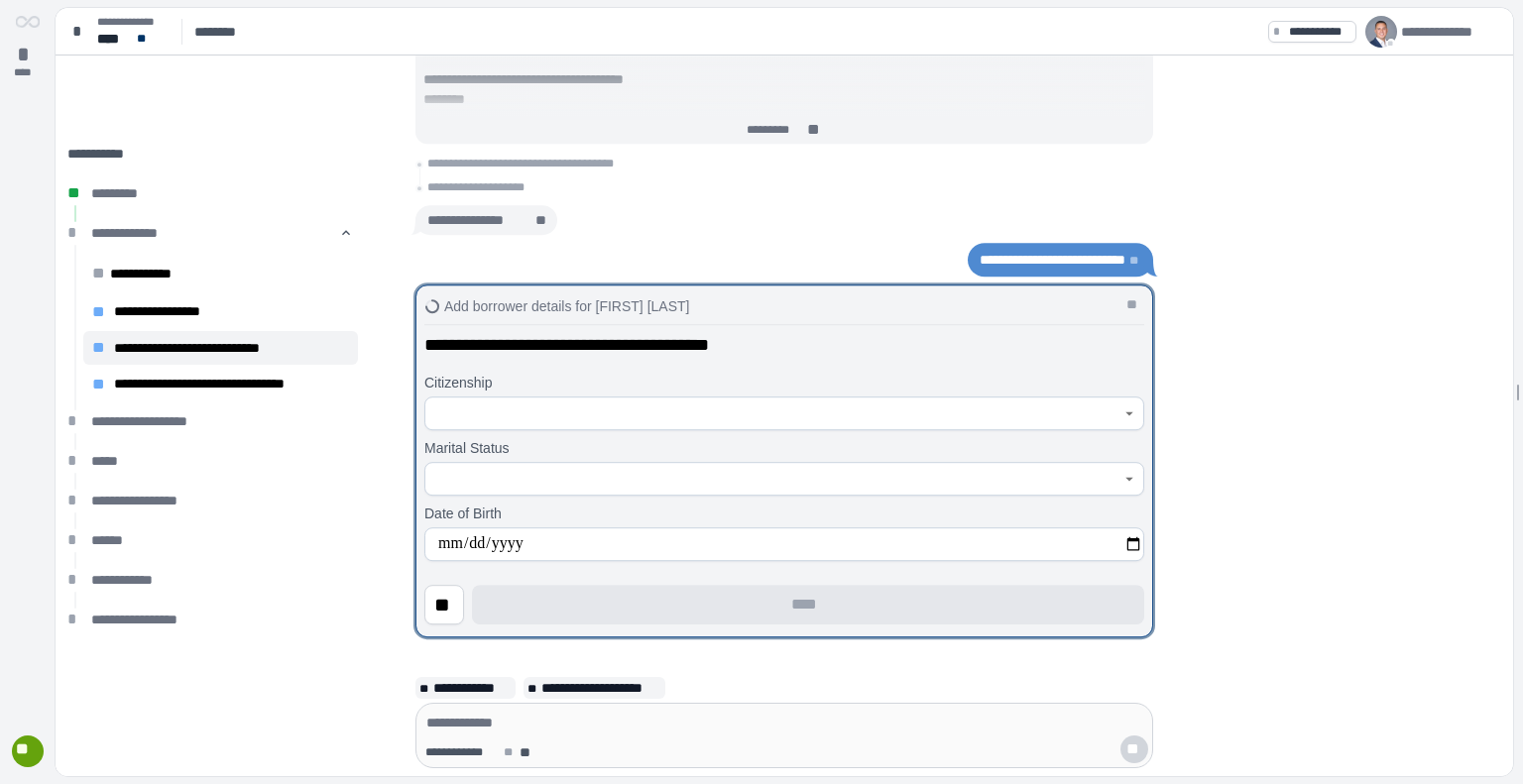 click at bounding box center (773, 413) 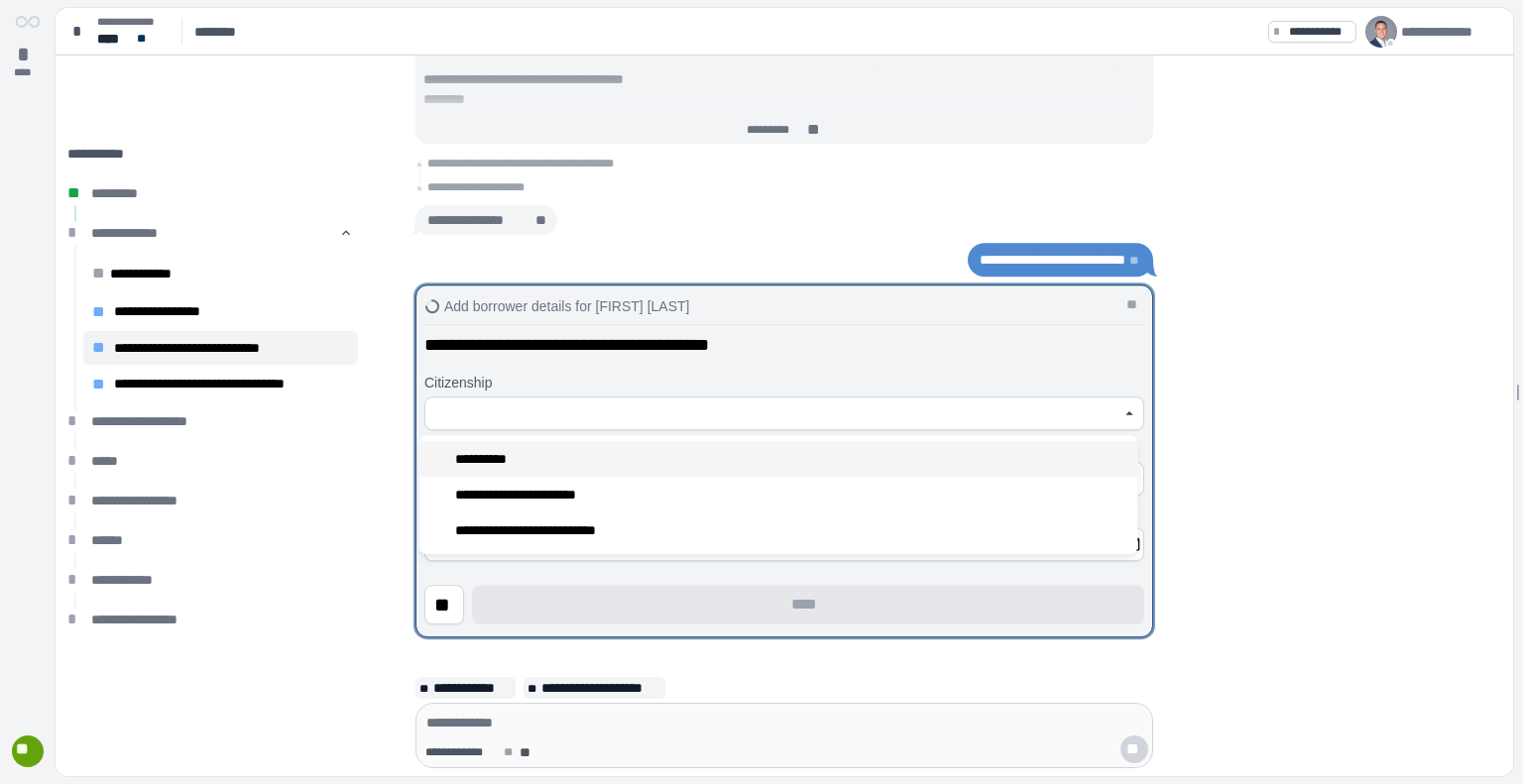 click on "**********" at bounding box center [777, 459] 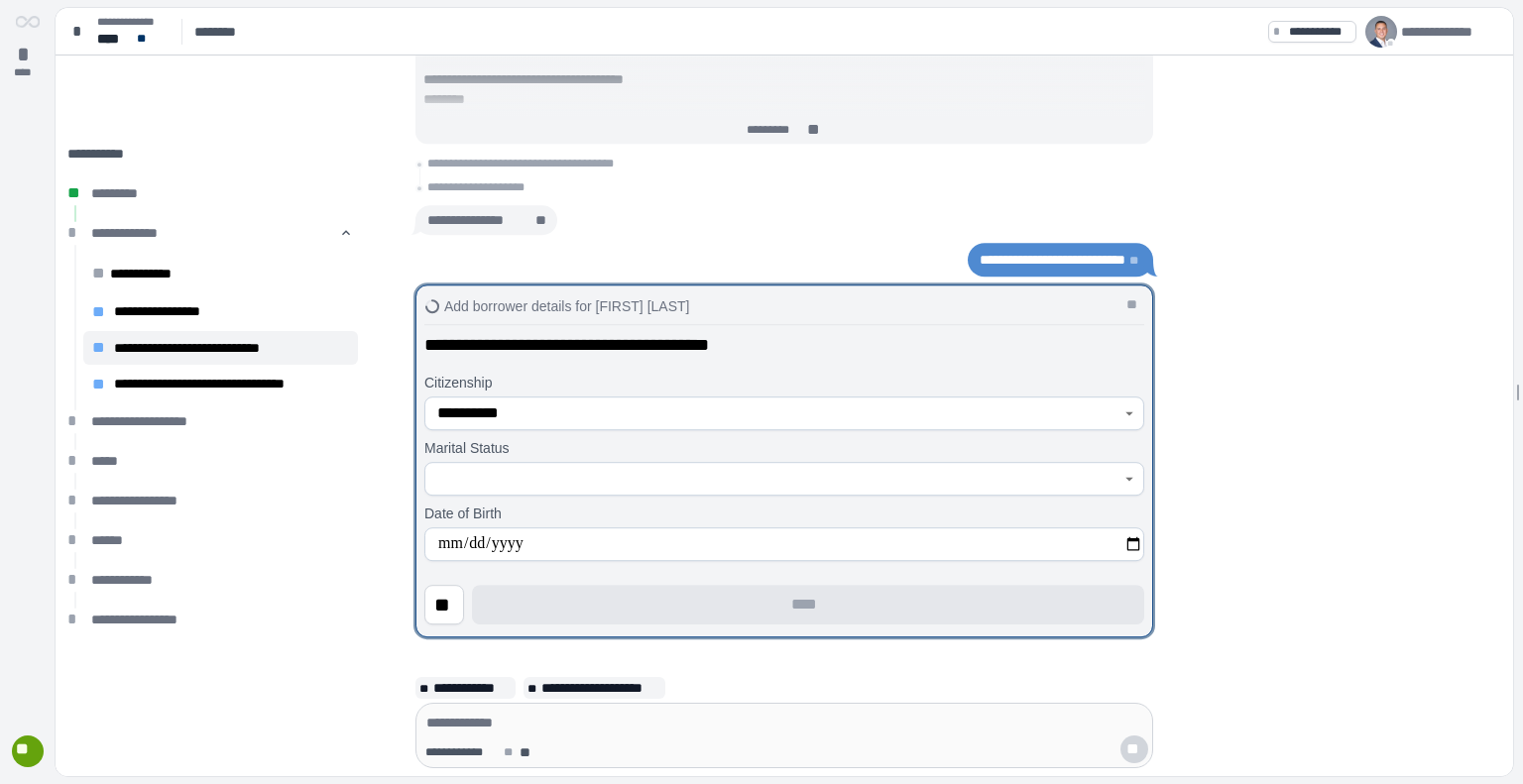 click on "Marital Status" at bounding box center (784, 448) 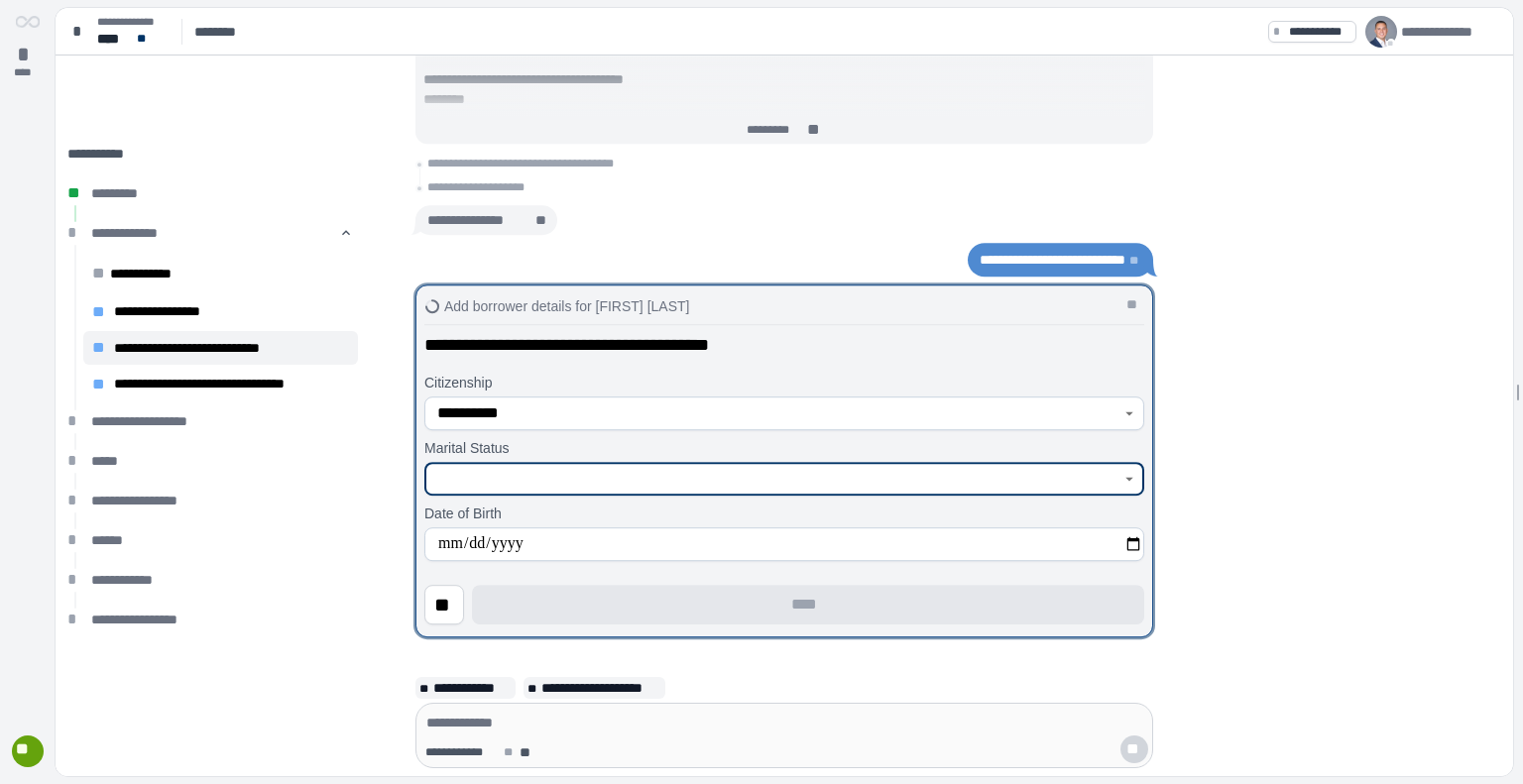 click at bounding box center [773, 479] 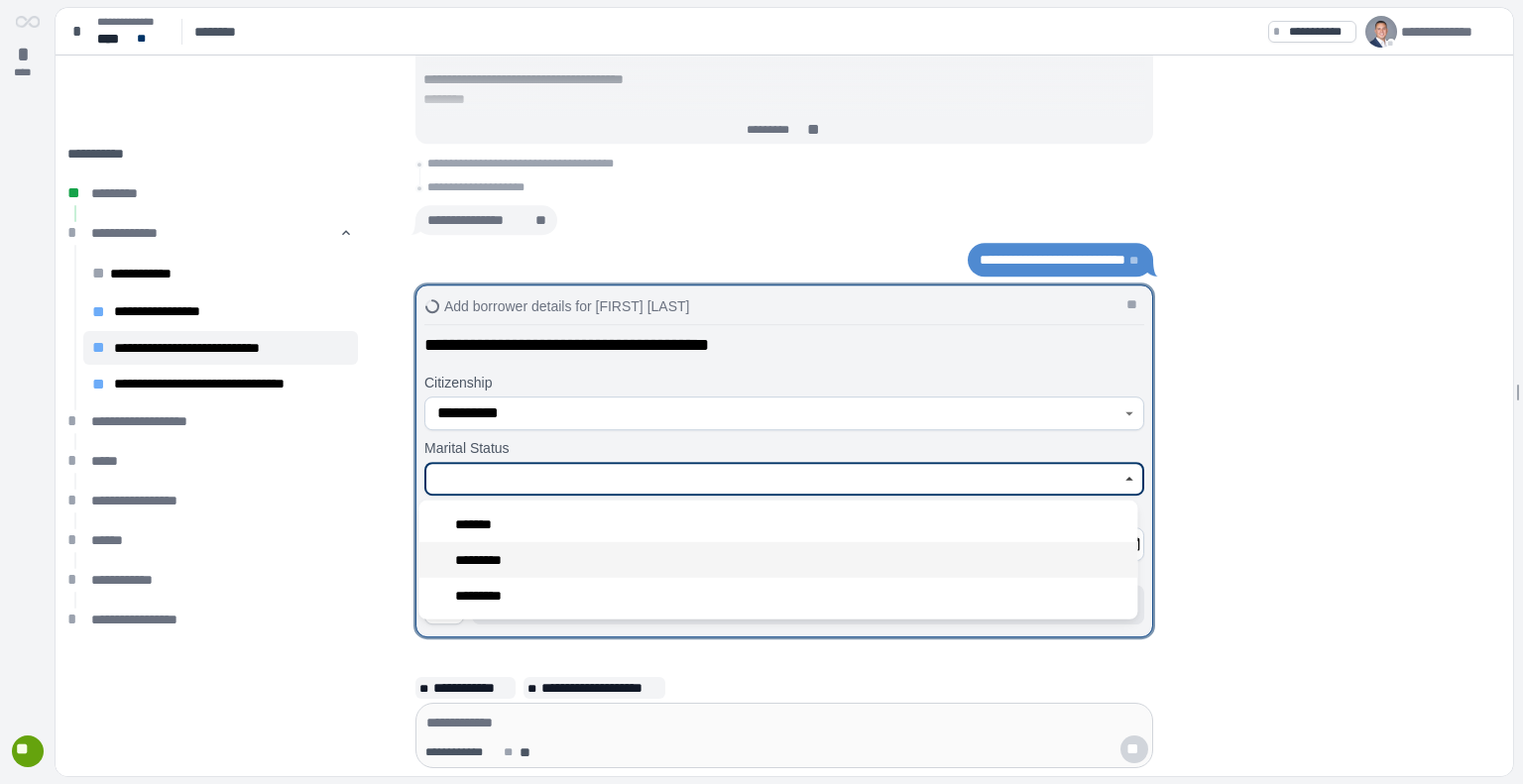 click on "*********" at bounding box center (777, 560) 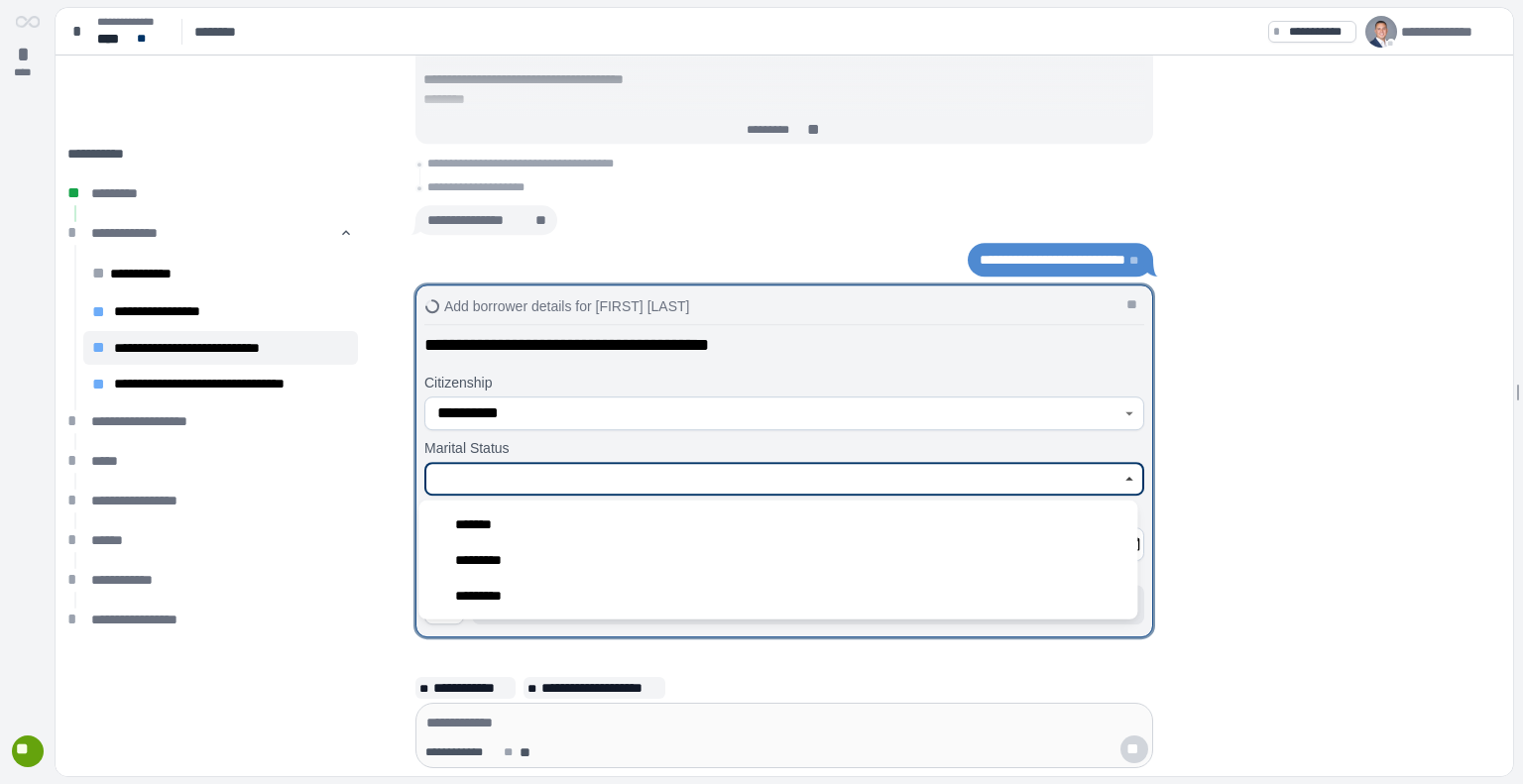 type on "*********" 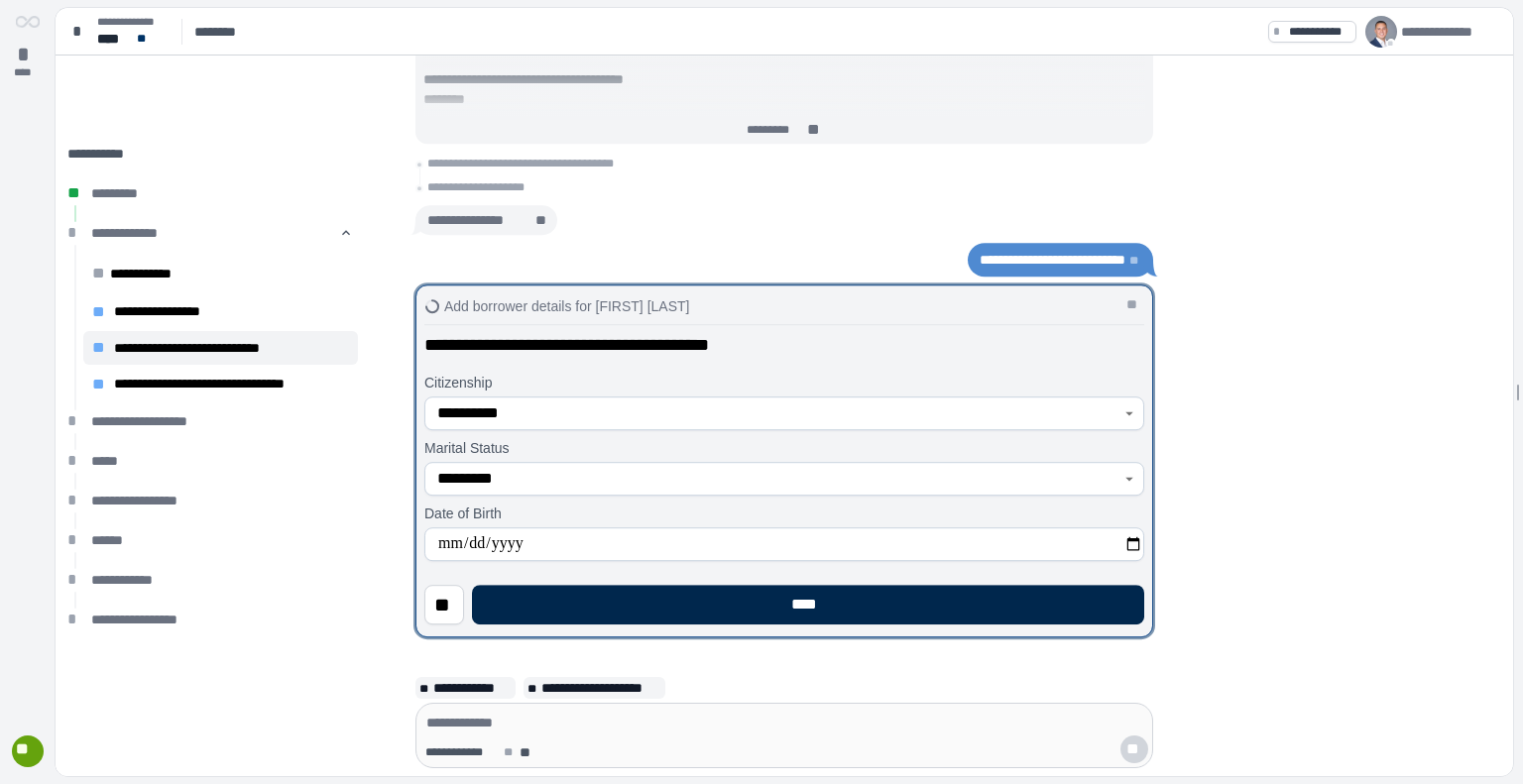 click on "****" at bounding box center [808, 605] 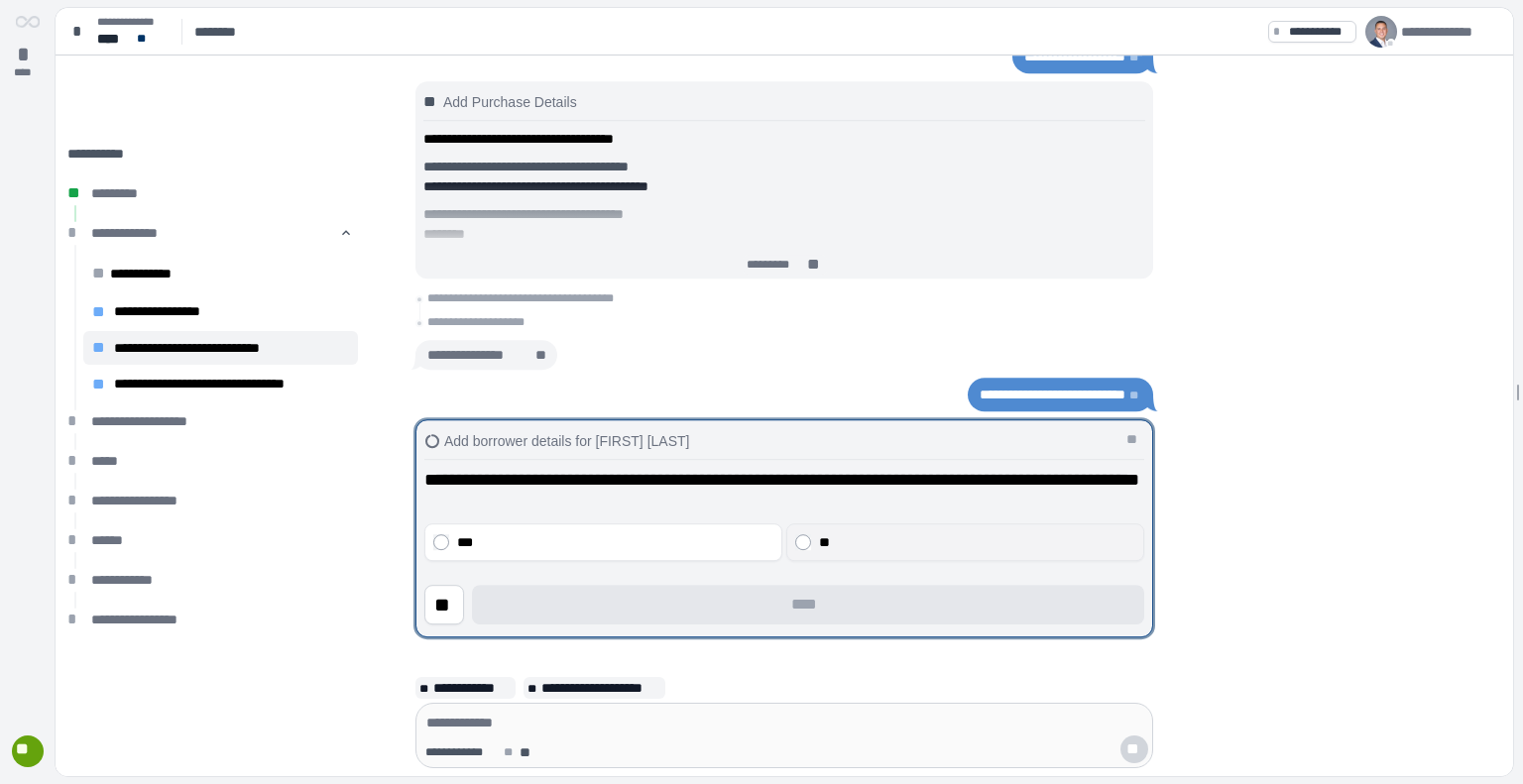 click on "**" at bounding box center (965, 542) 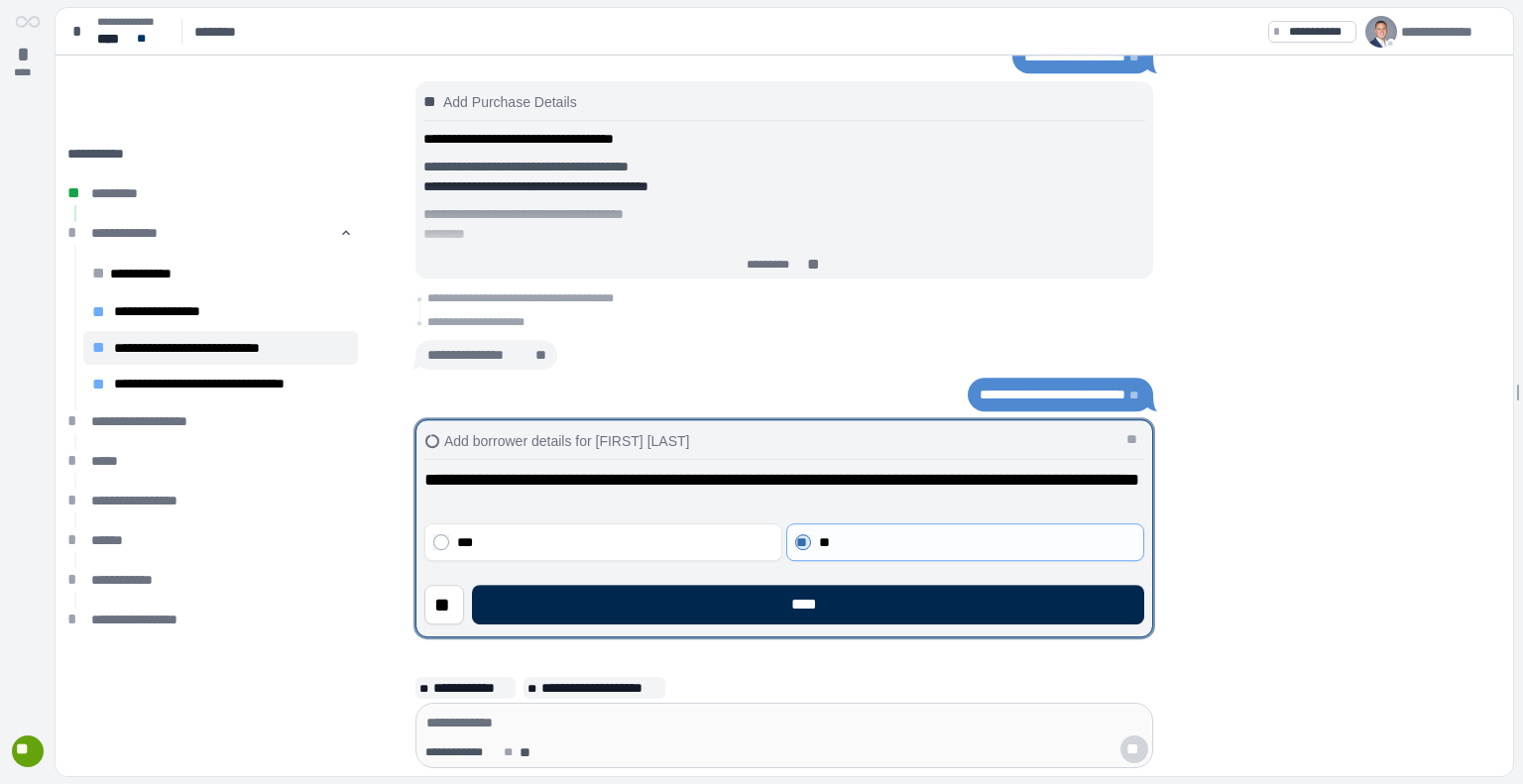 click on "****" at bounding box center [808, 605] 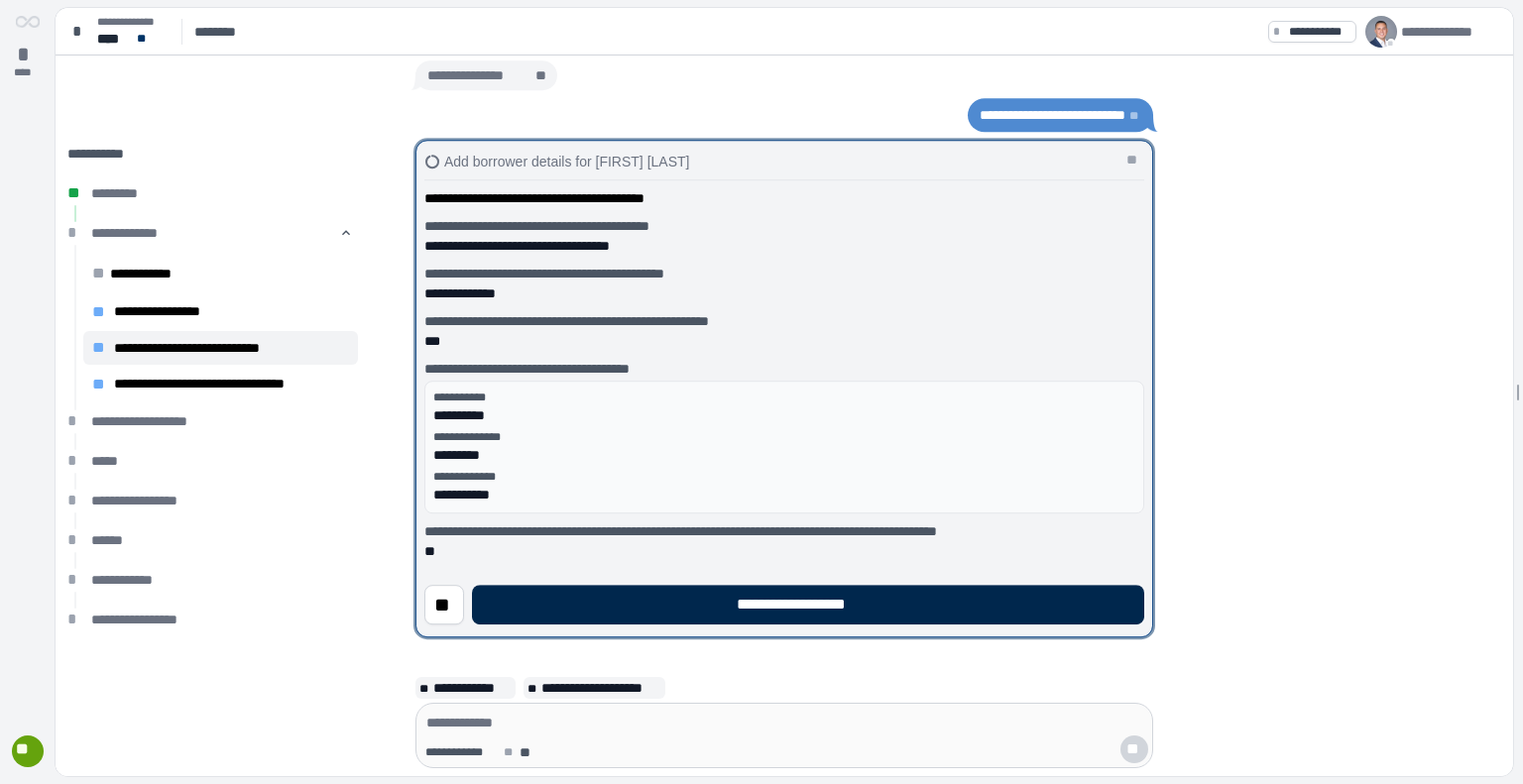 drag, startPoint x: 591, startPoint y: 588, endPoint x: 609, endPoint y: 601, distance: 22.203603 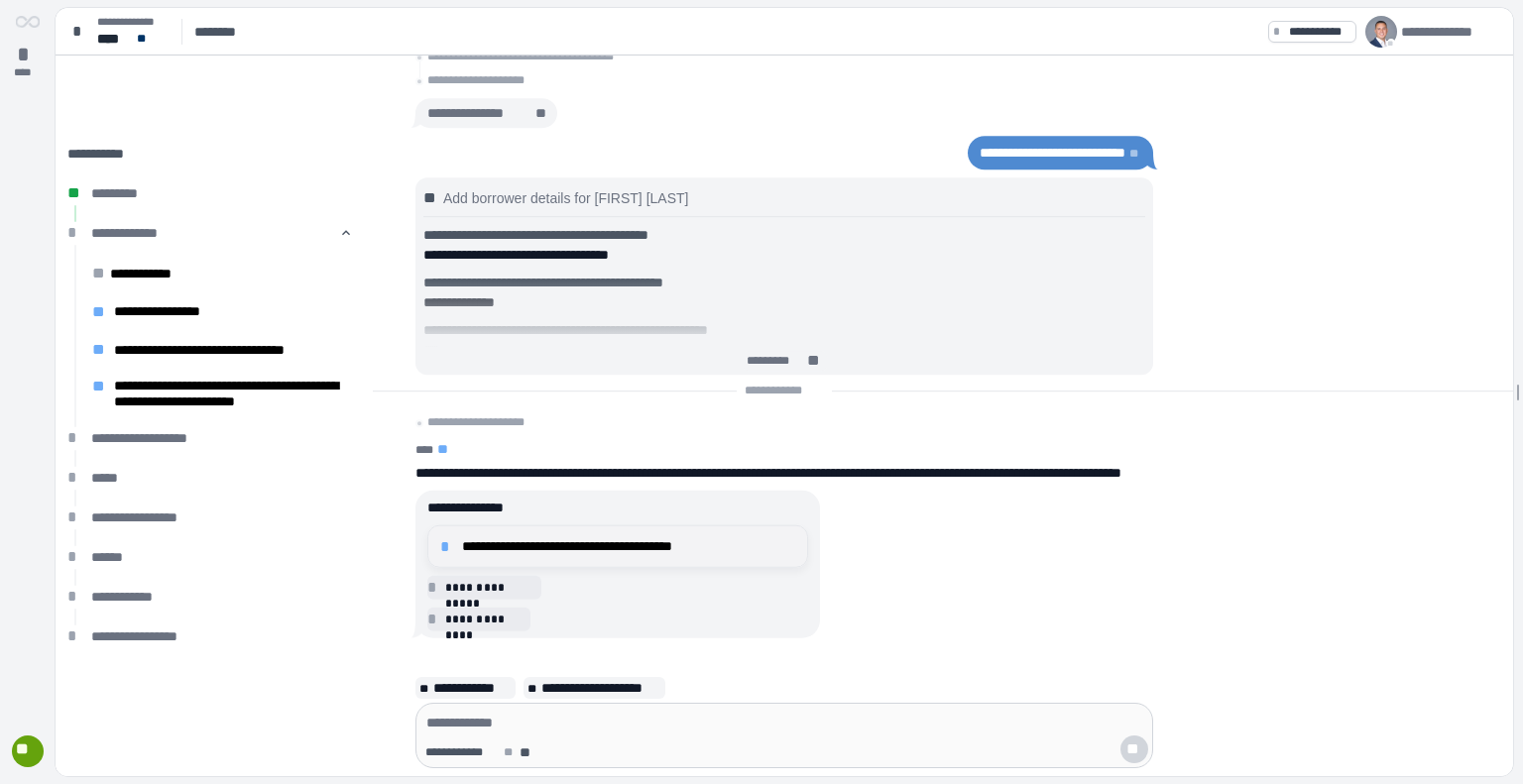click on "**********" at bounding box center [629, 546] 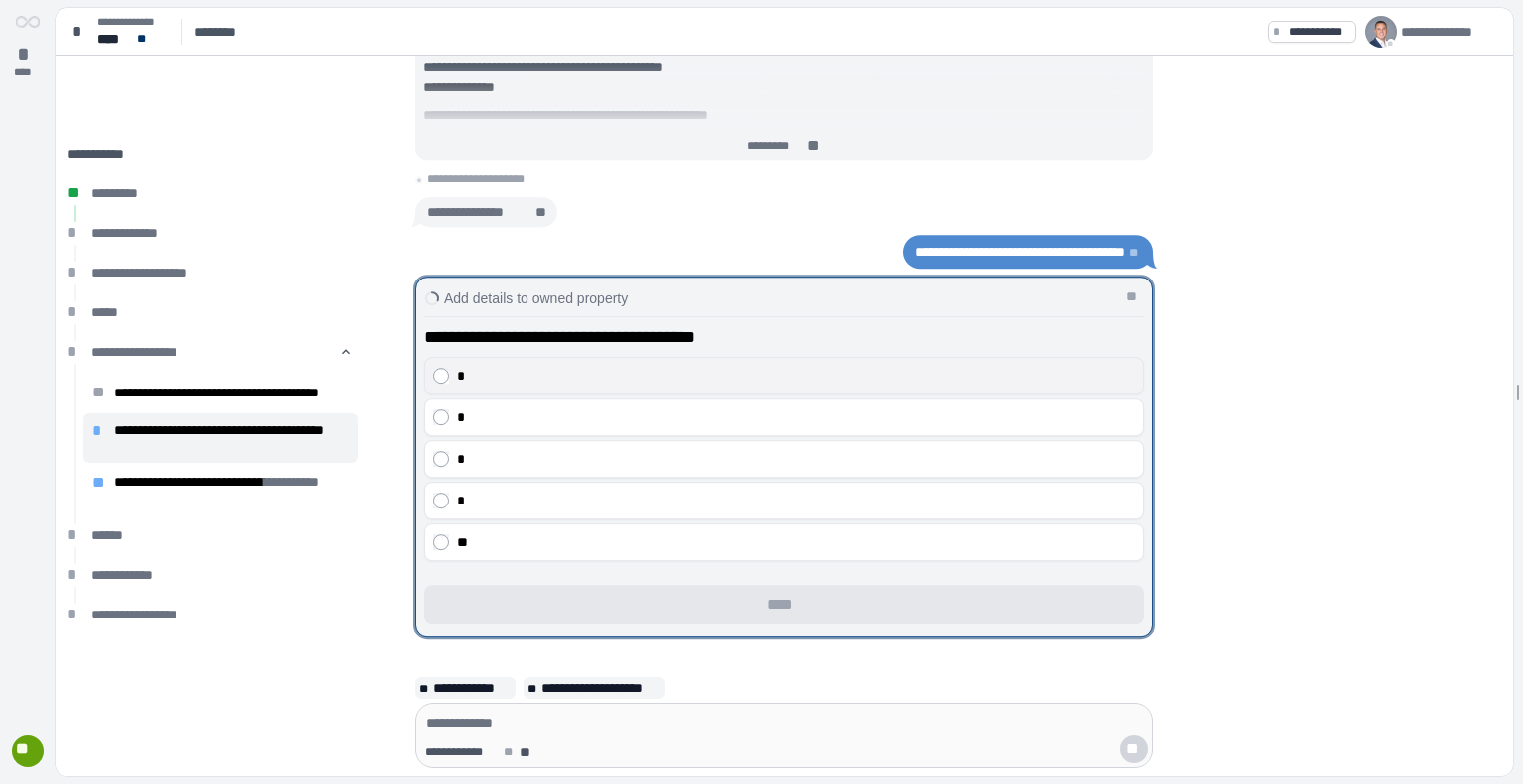 click on "*" at bounding box center [796, 376] 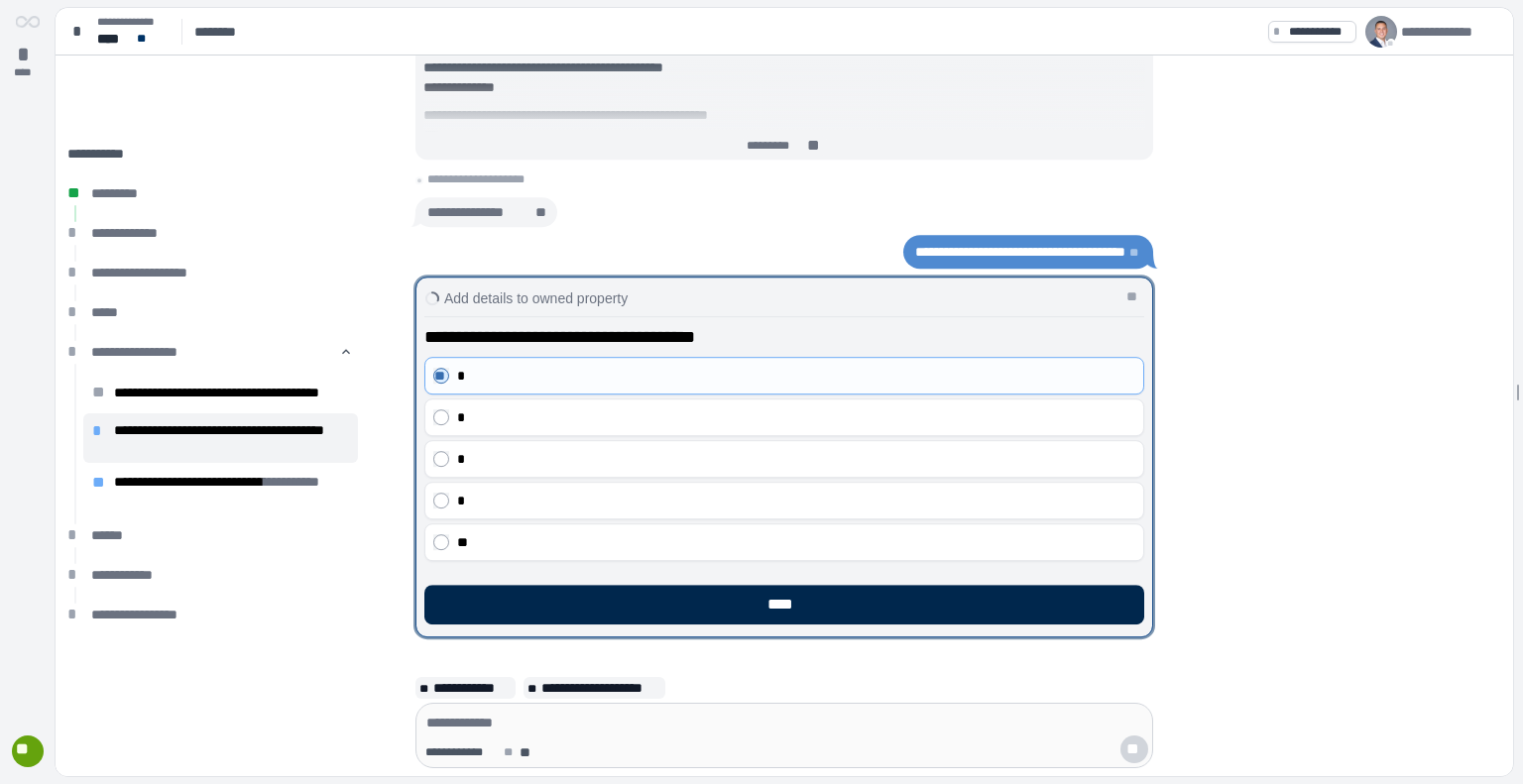 click on "****" at bounding box center (784, 605) 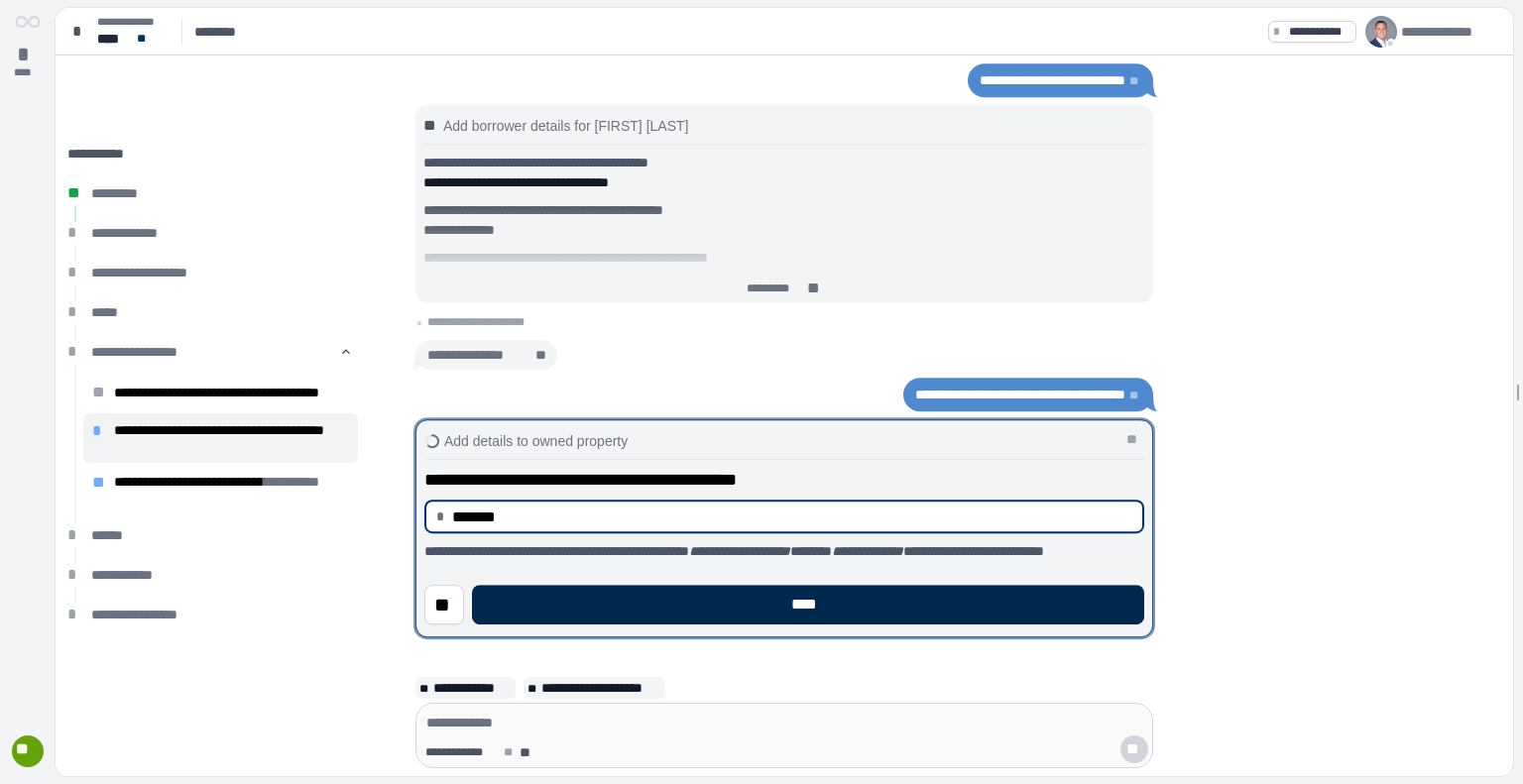 type on "**********" 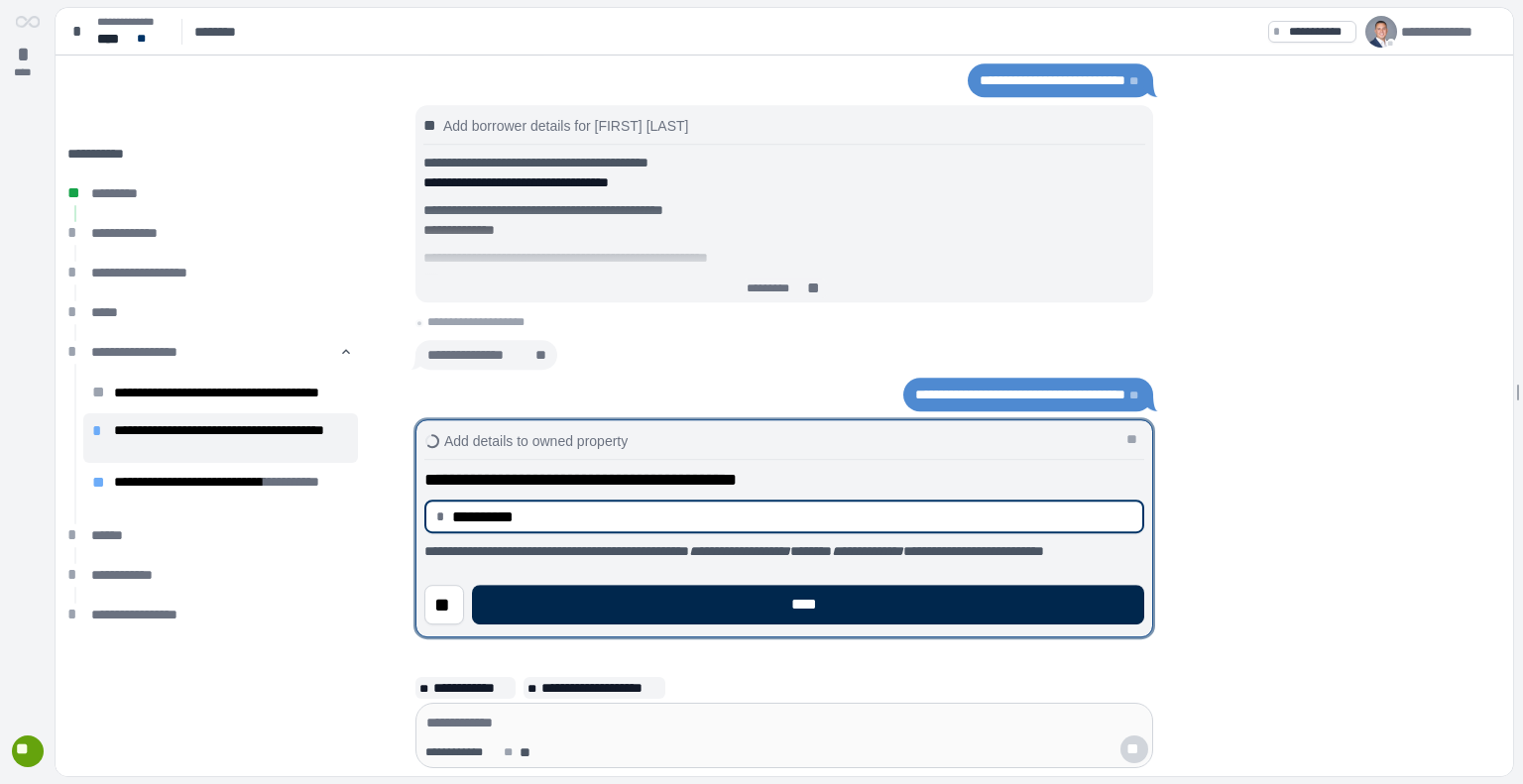 click on "****" at bounding box center [808, 605] 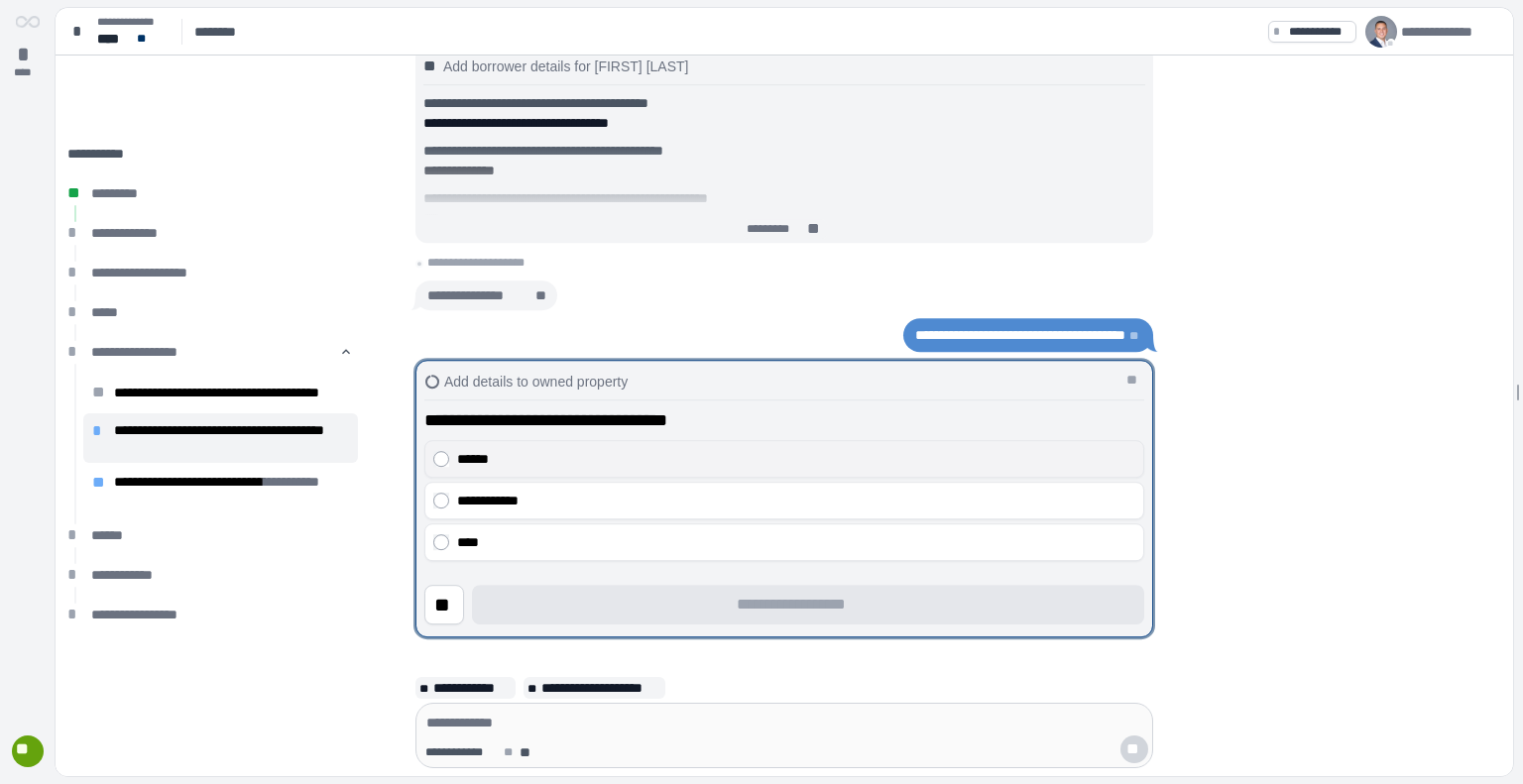 click on "******" at bounding box center (796, 459) 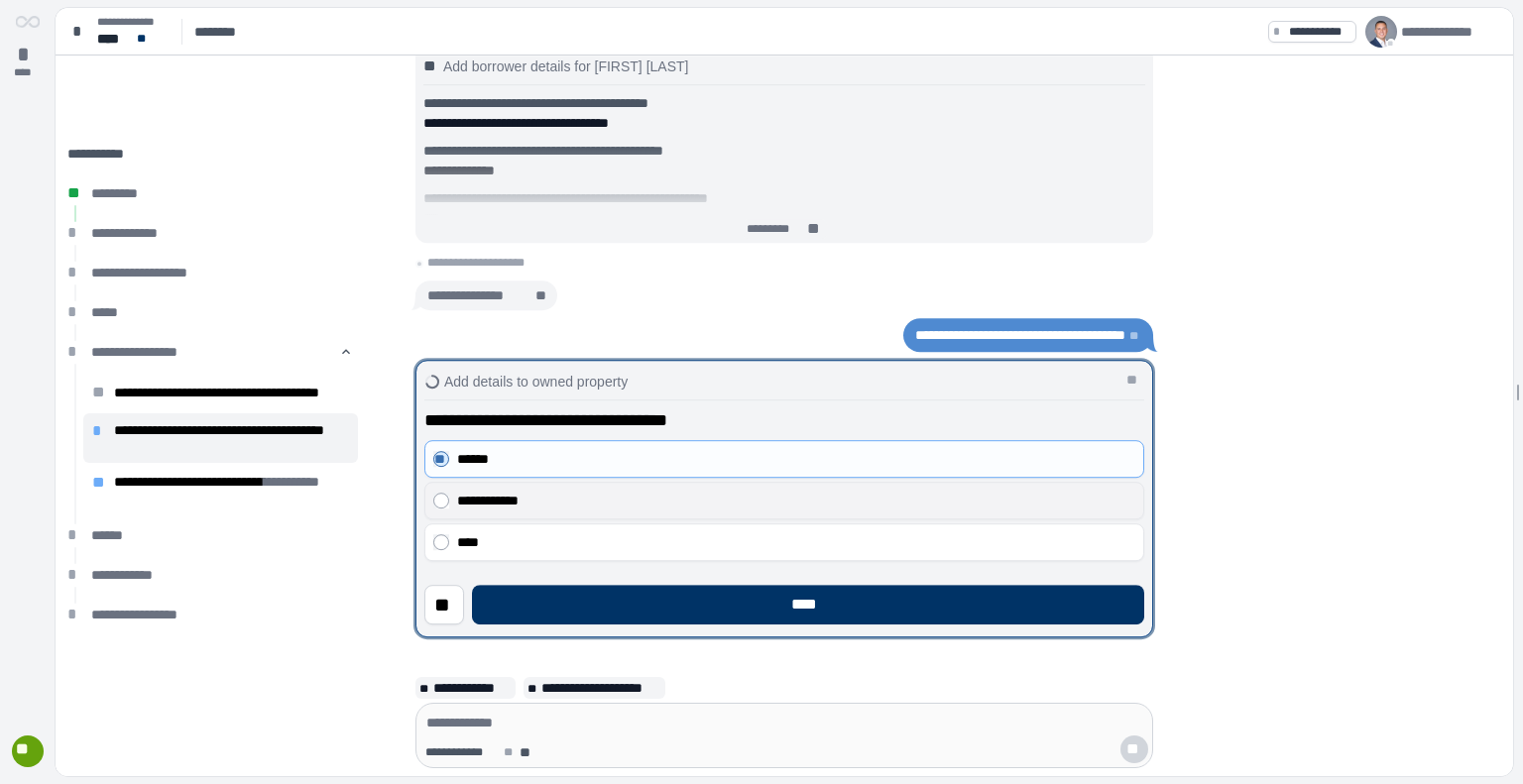 click on "**********" at bounding box center (784, 501) 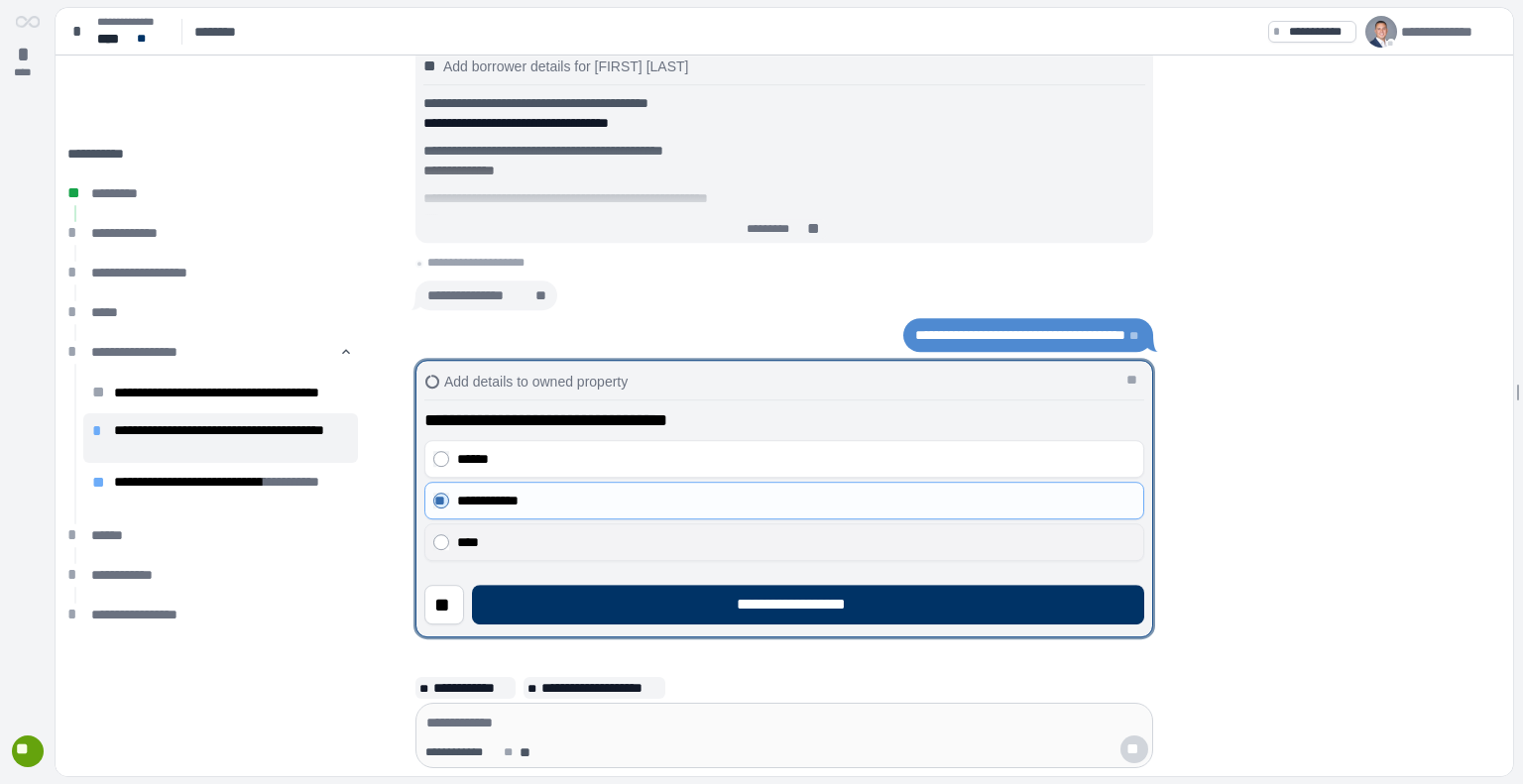 click on "****" at bounding box center [796, 542] 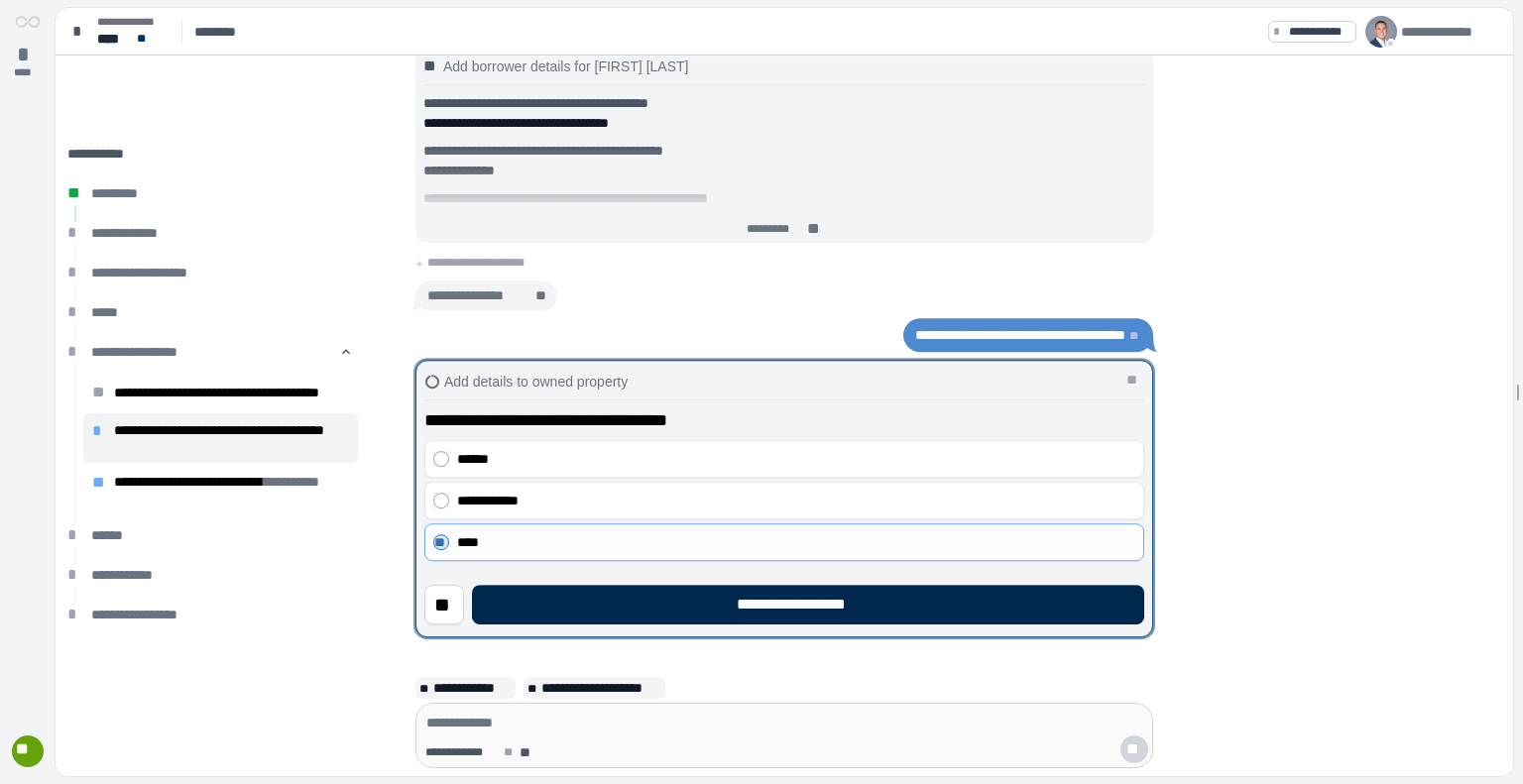 click on "**********" at bounding box center (808, 605) 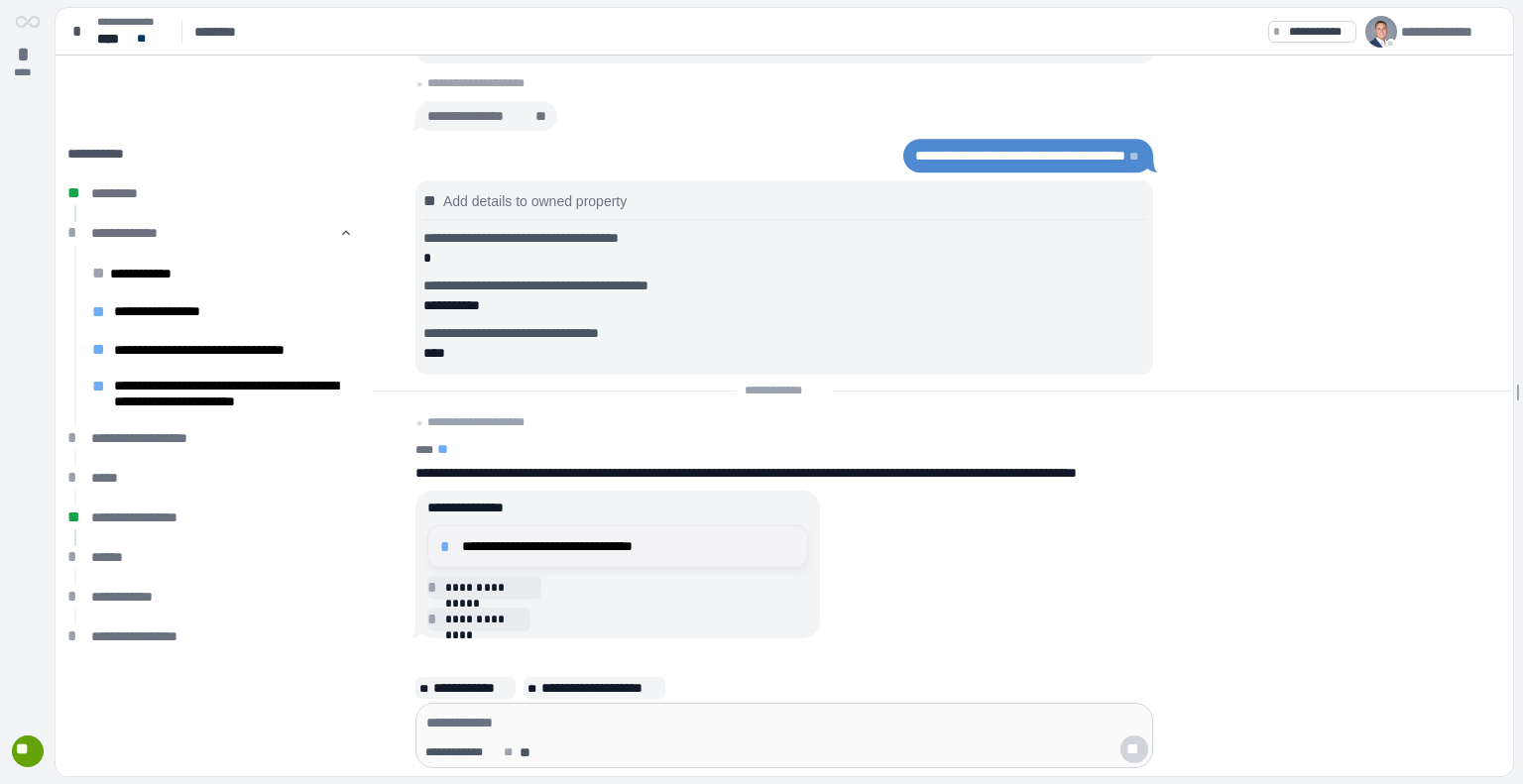 click on "**********" at bounding box center (629, 546) 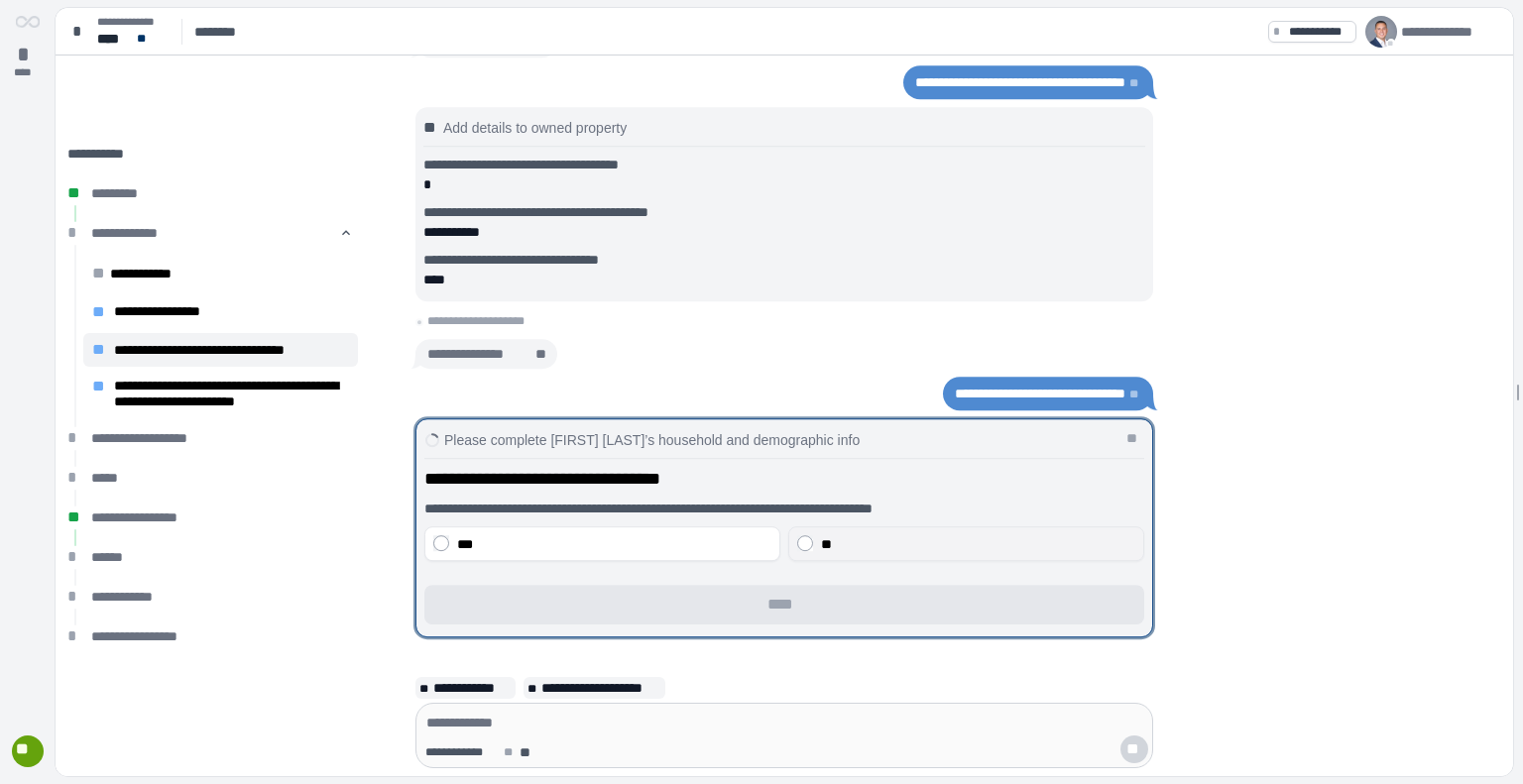 click on "**" at bounding box center [978, 544] 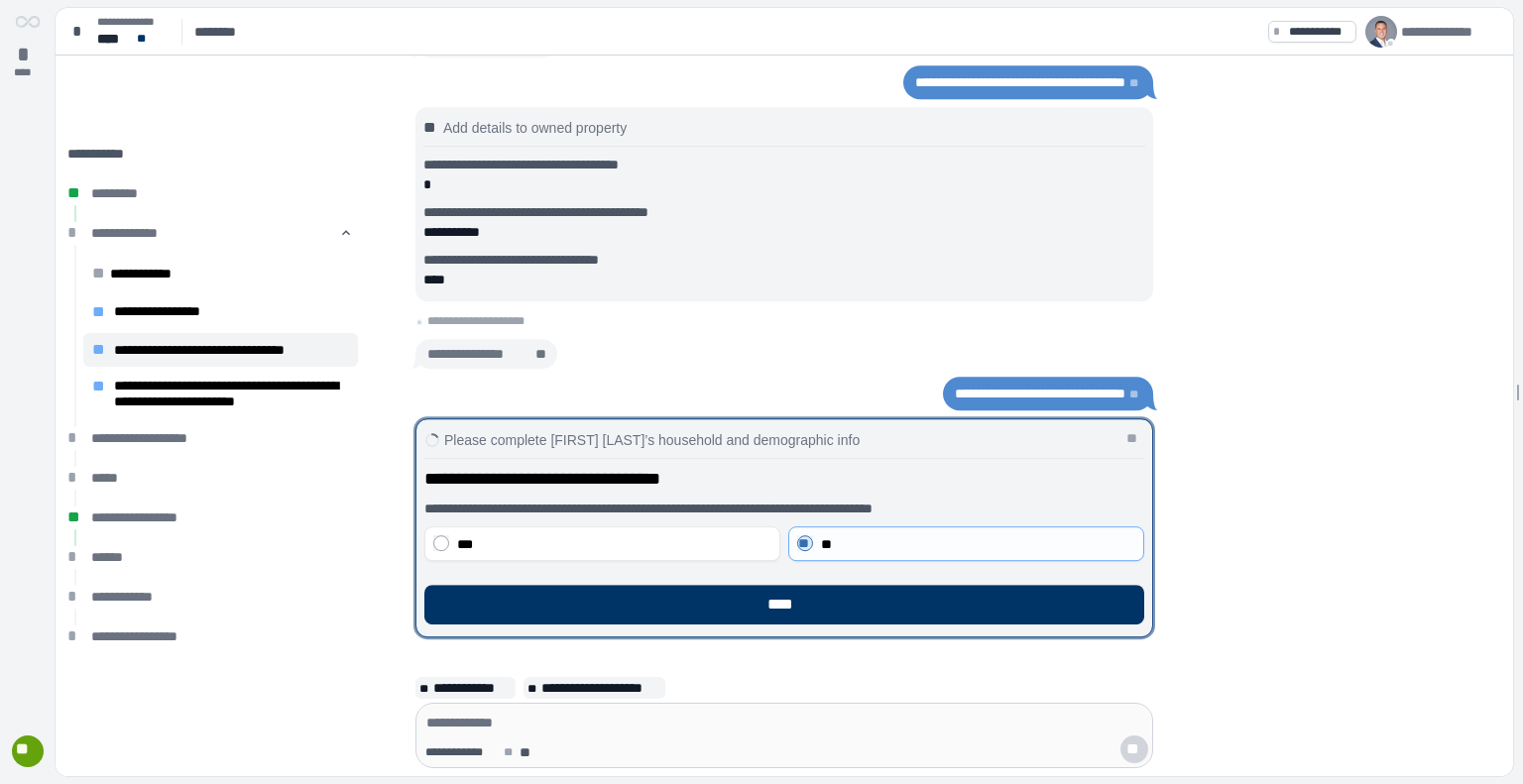 click on "**********" at bounding box center (784, 539) 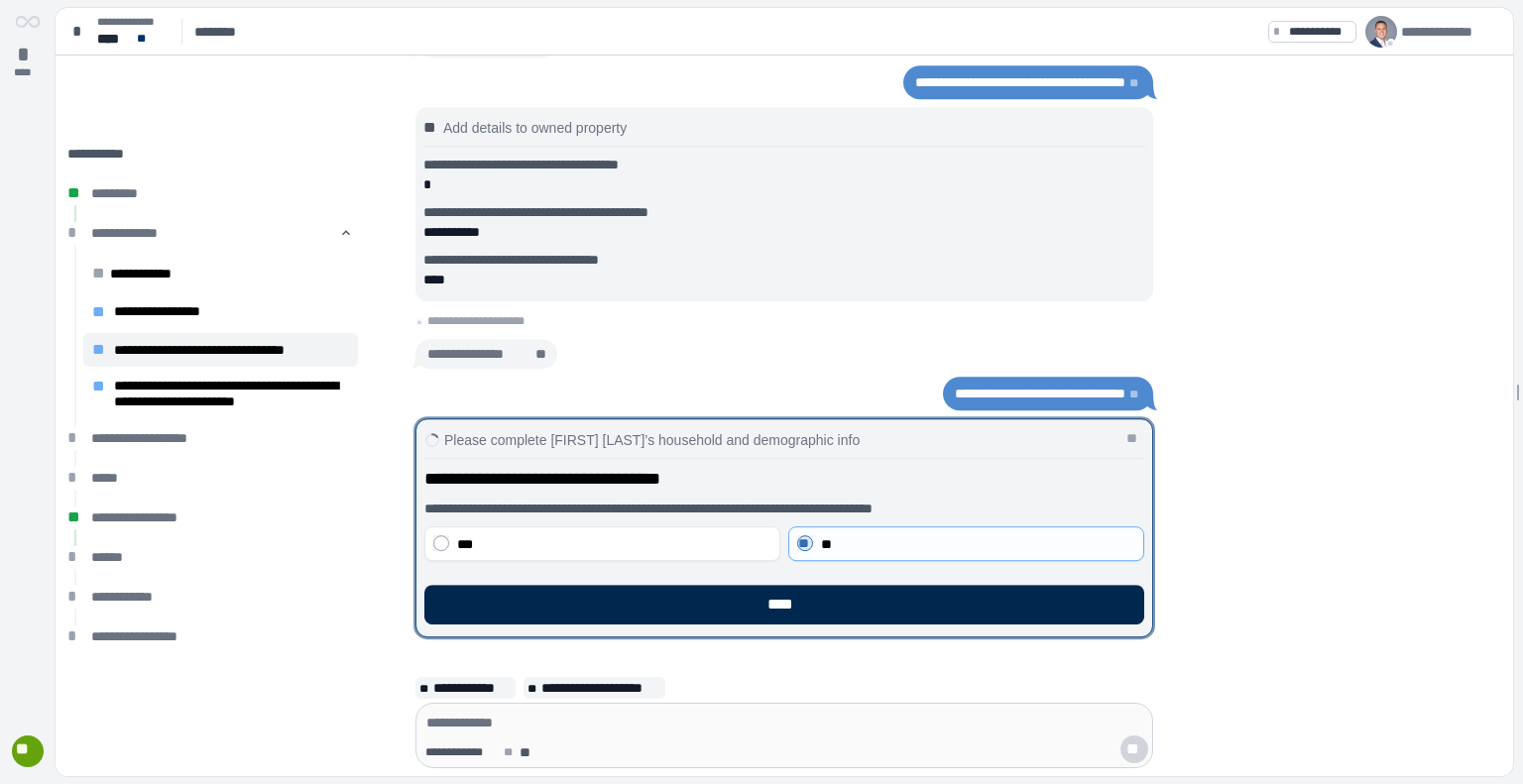 click on "****" at bounding box center (784, 605) 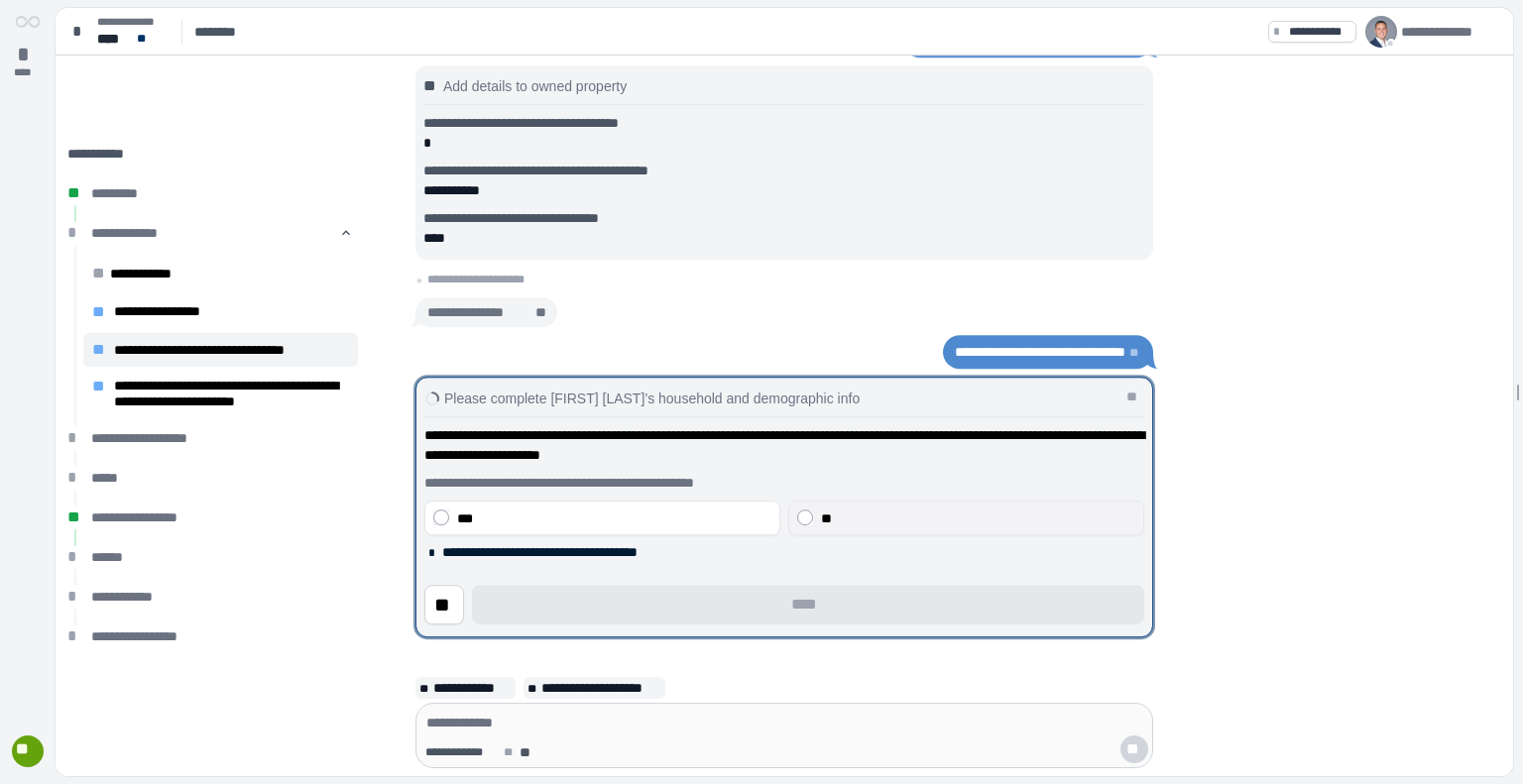 click on "**" at bounding box center (978, 518) 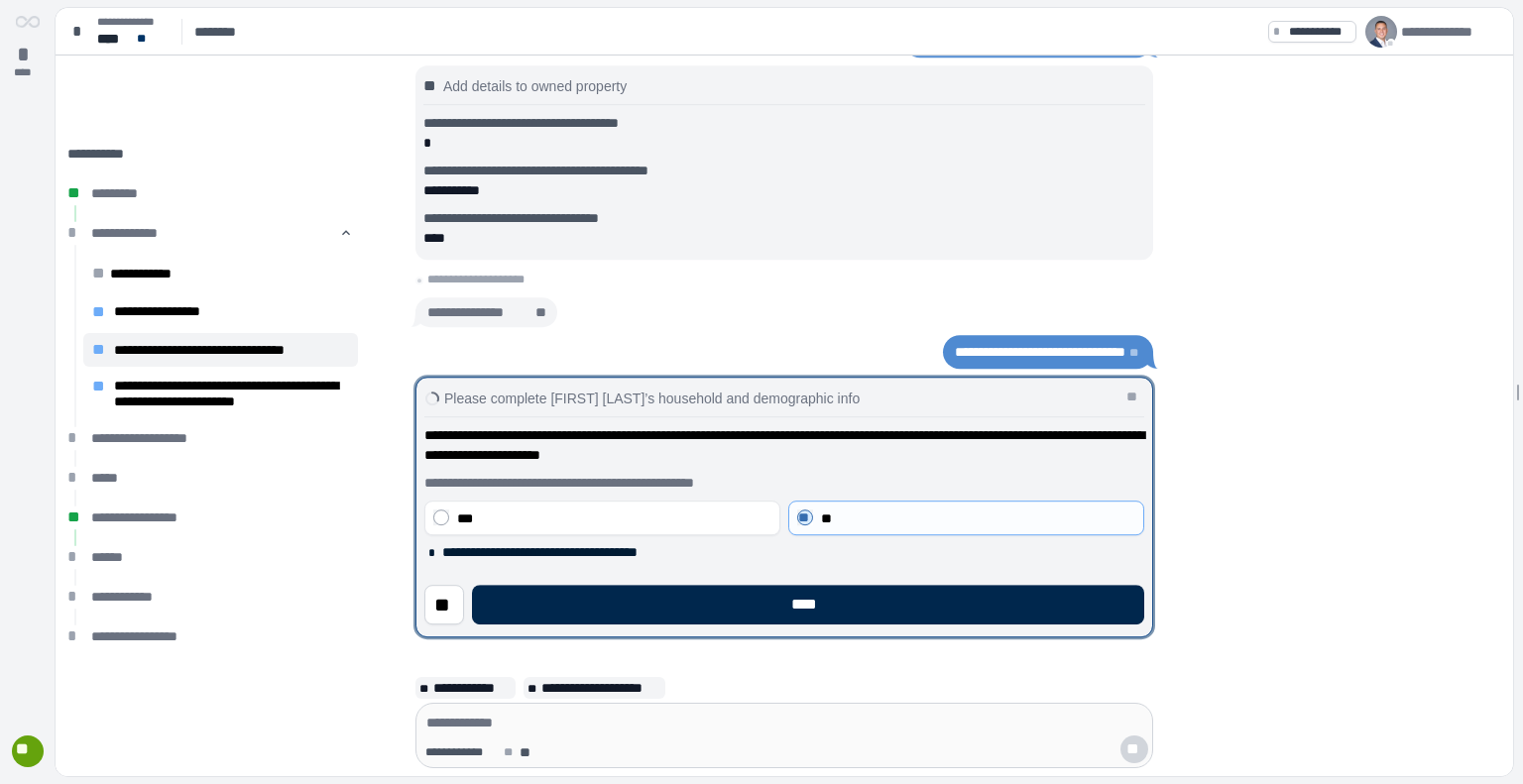click on "****" at bounding box center (808, 605) 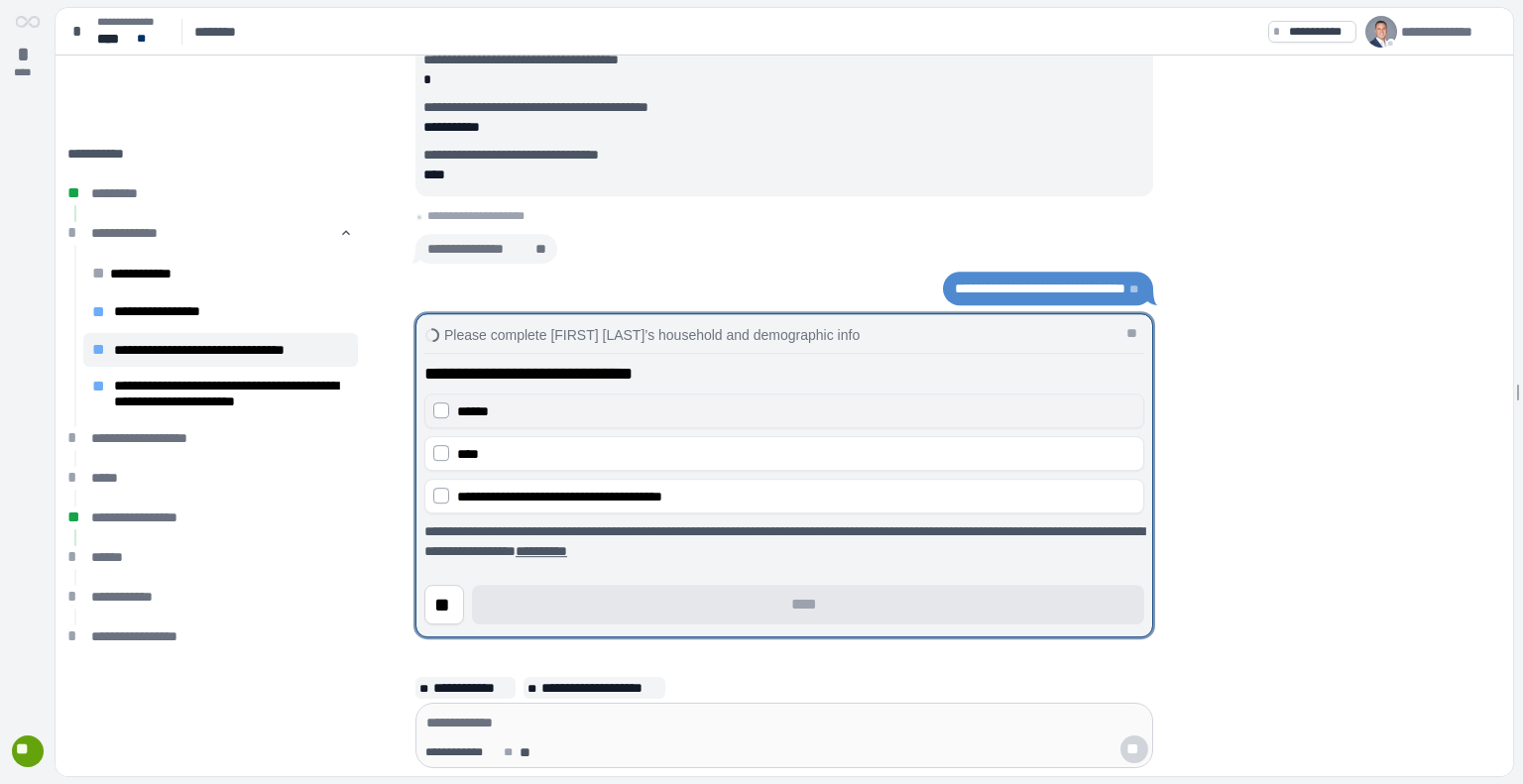 scroll, scrollTop: 5, scrollLeft: 0, axis: vertical 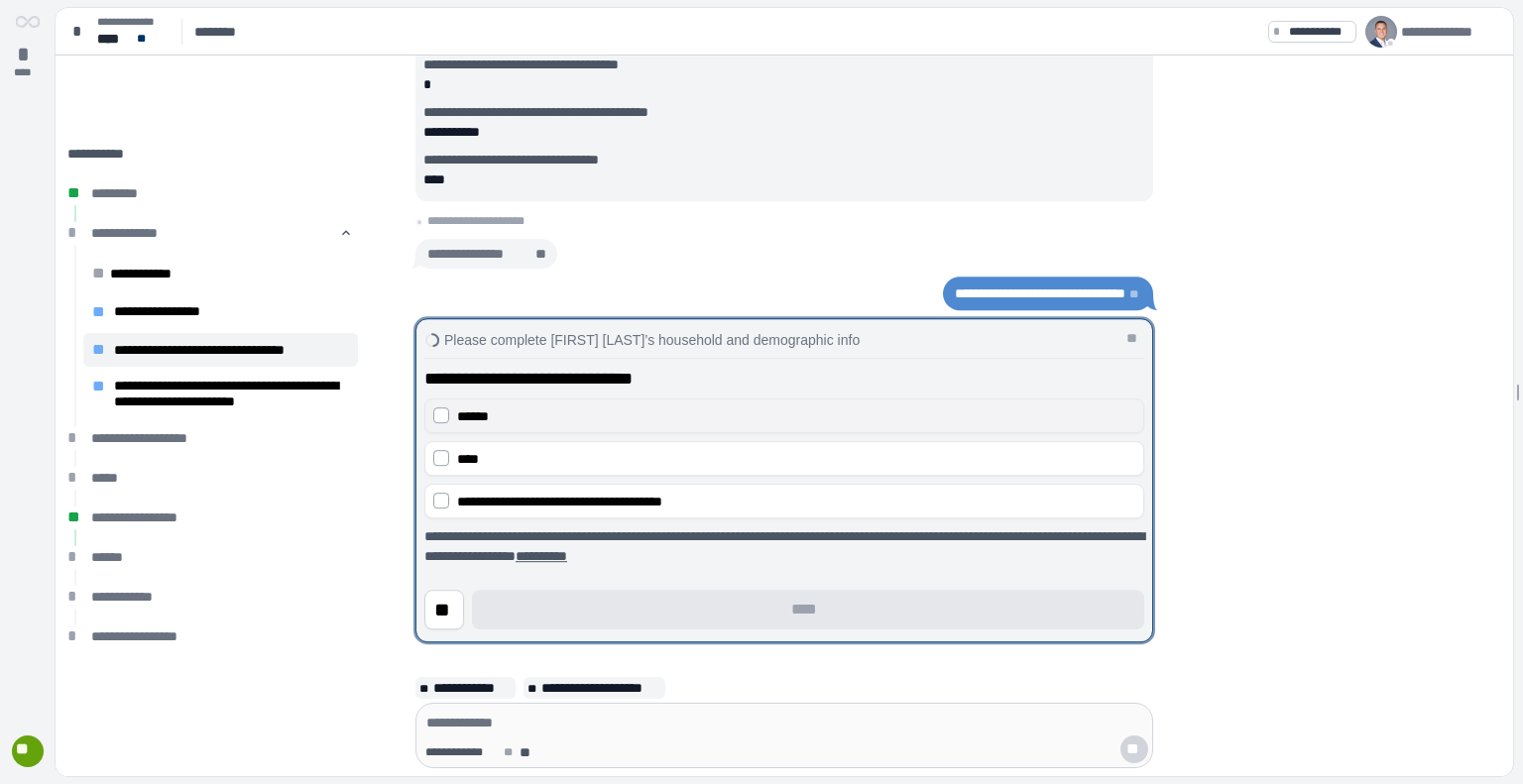 click on "******" at bounding box center (796, 416) 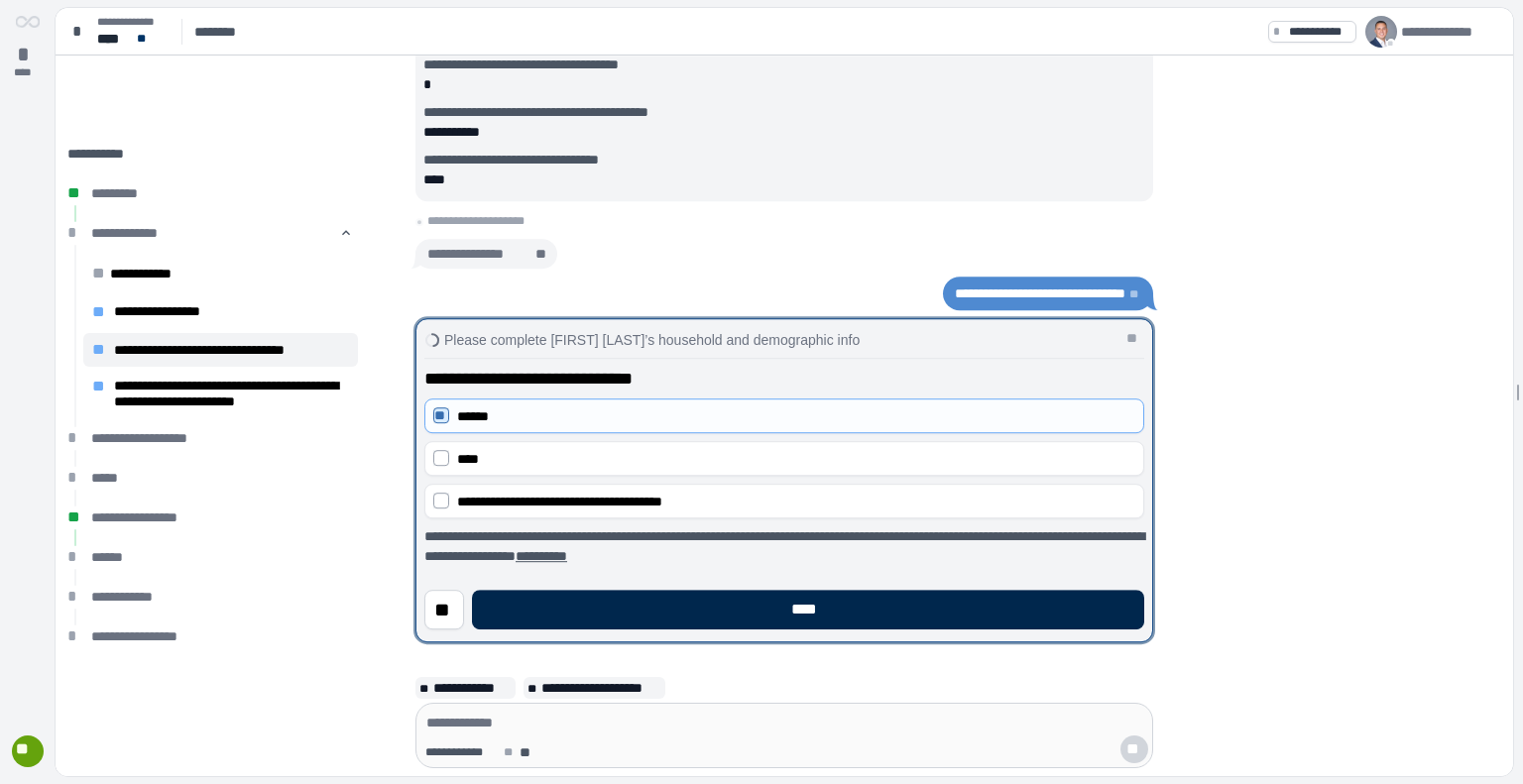 click on "****" at bounding box center [808, 610] 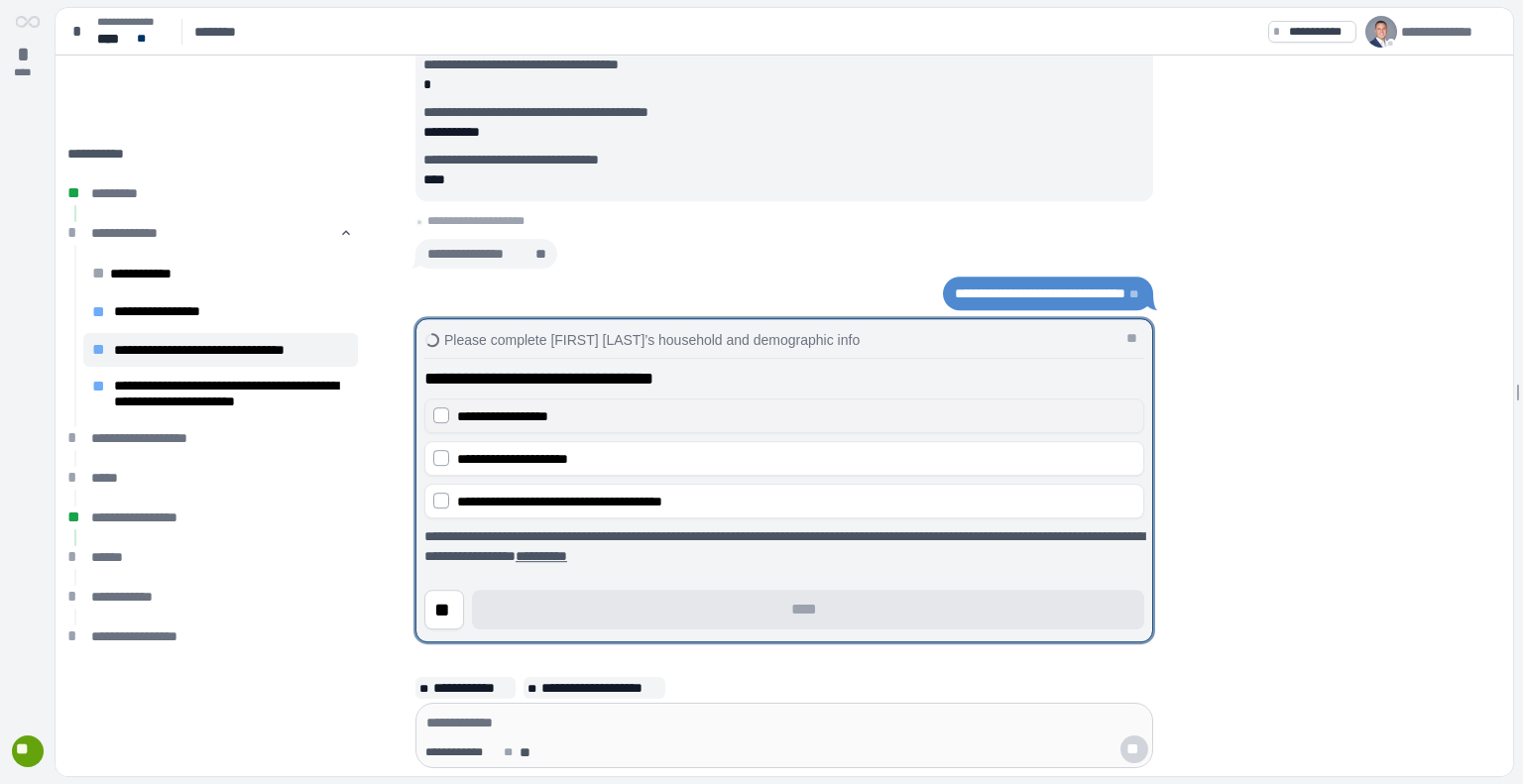 click on "**********" at bounding box center (503, 416) 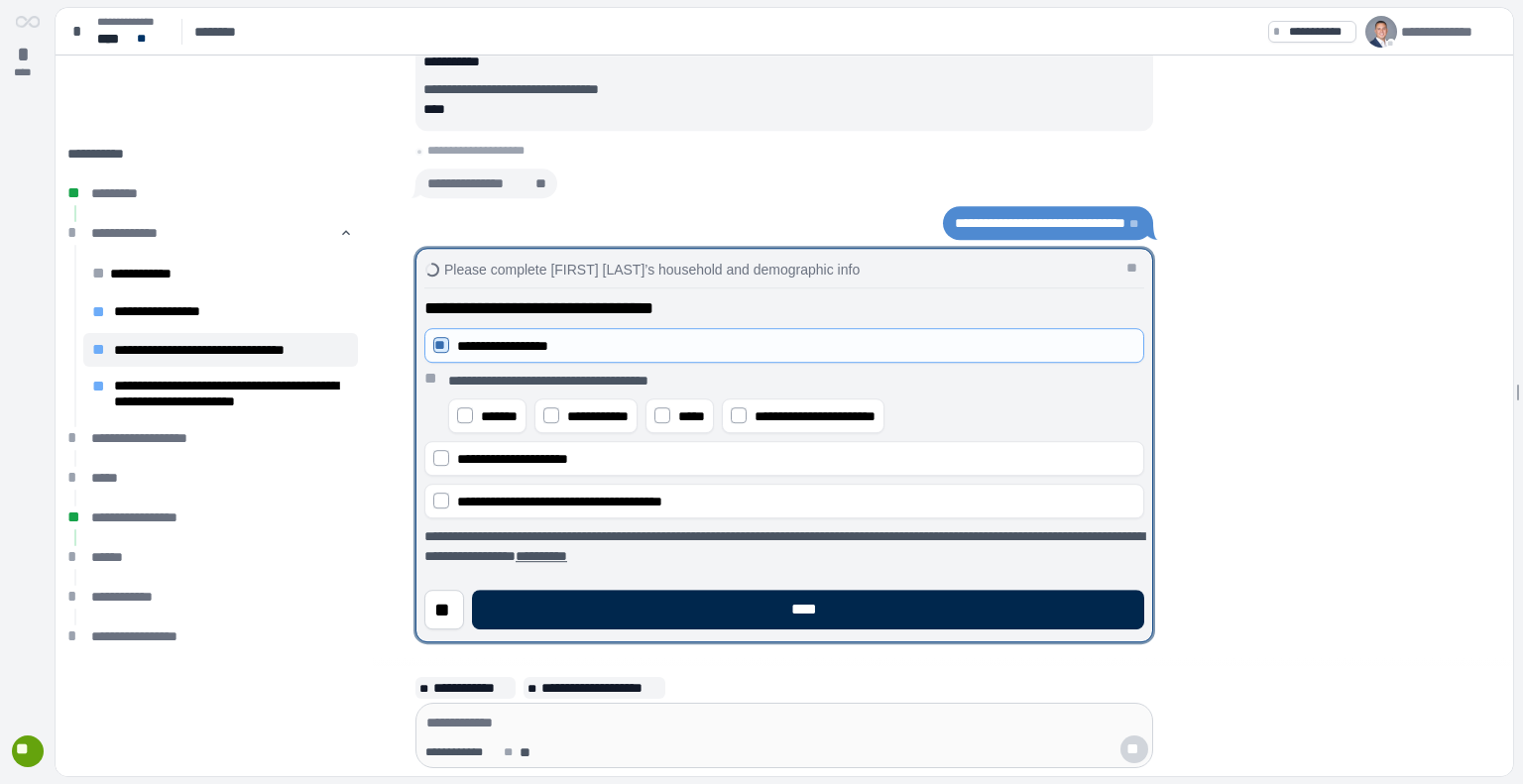 click on "****" at bounding box center (808, 610) 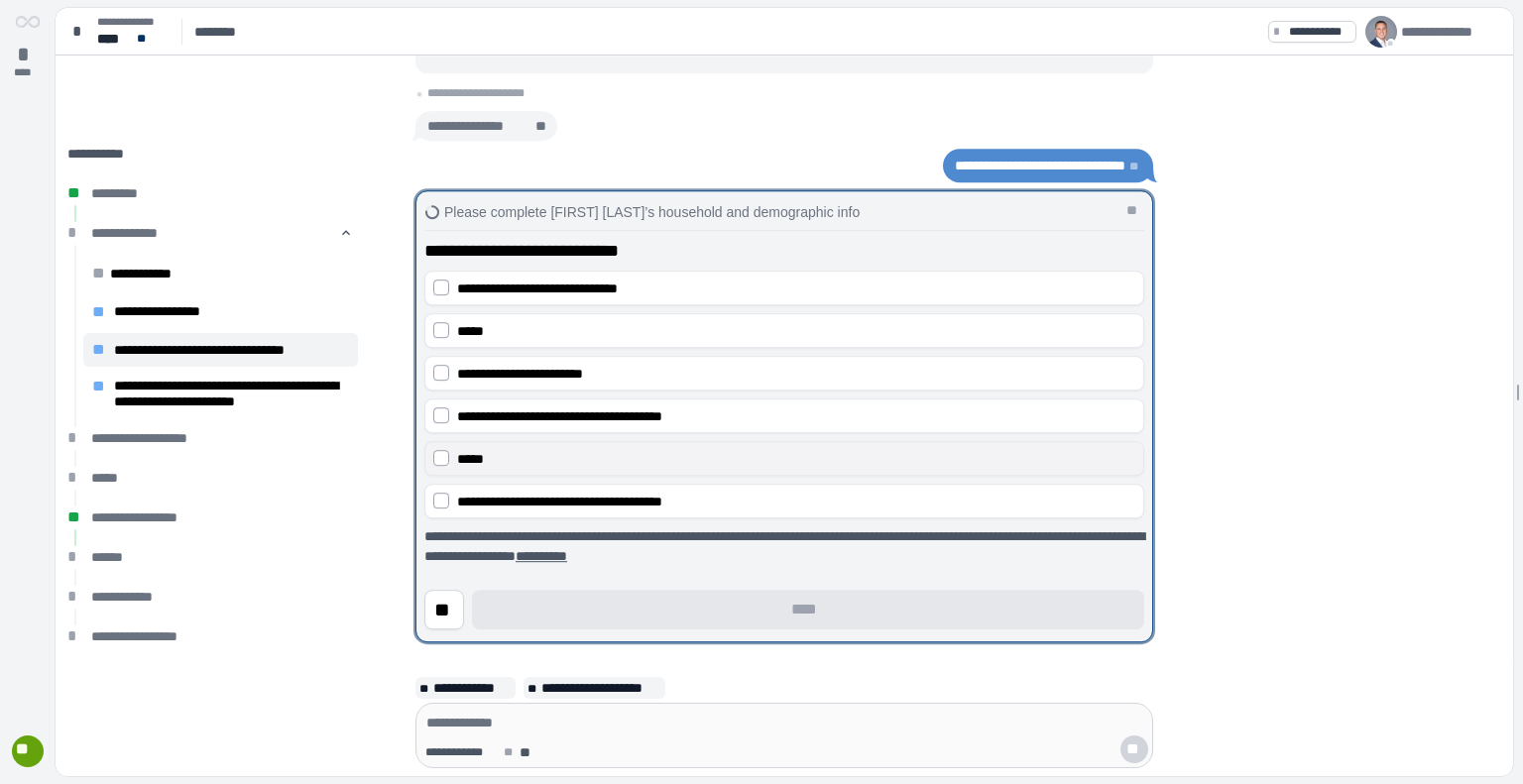 click on "*****" at bounding box center [796, 459] 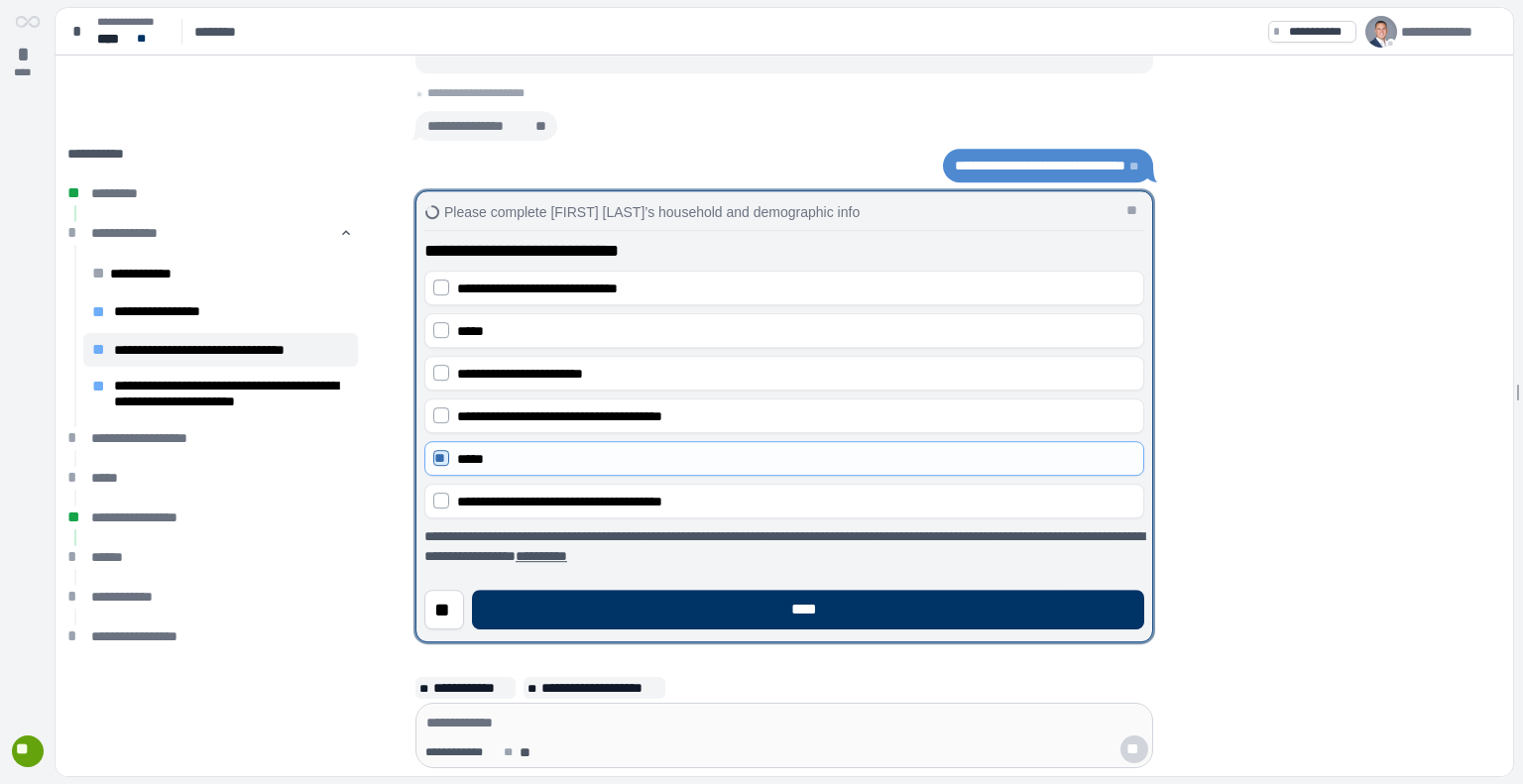 click at bounding box center (784, 416) 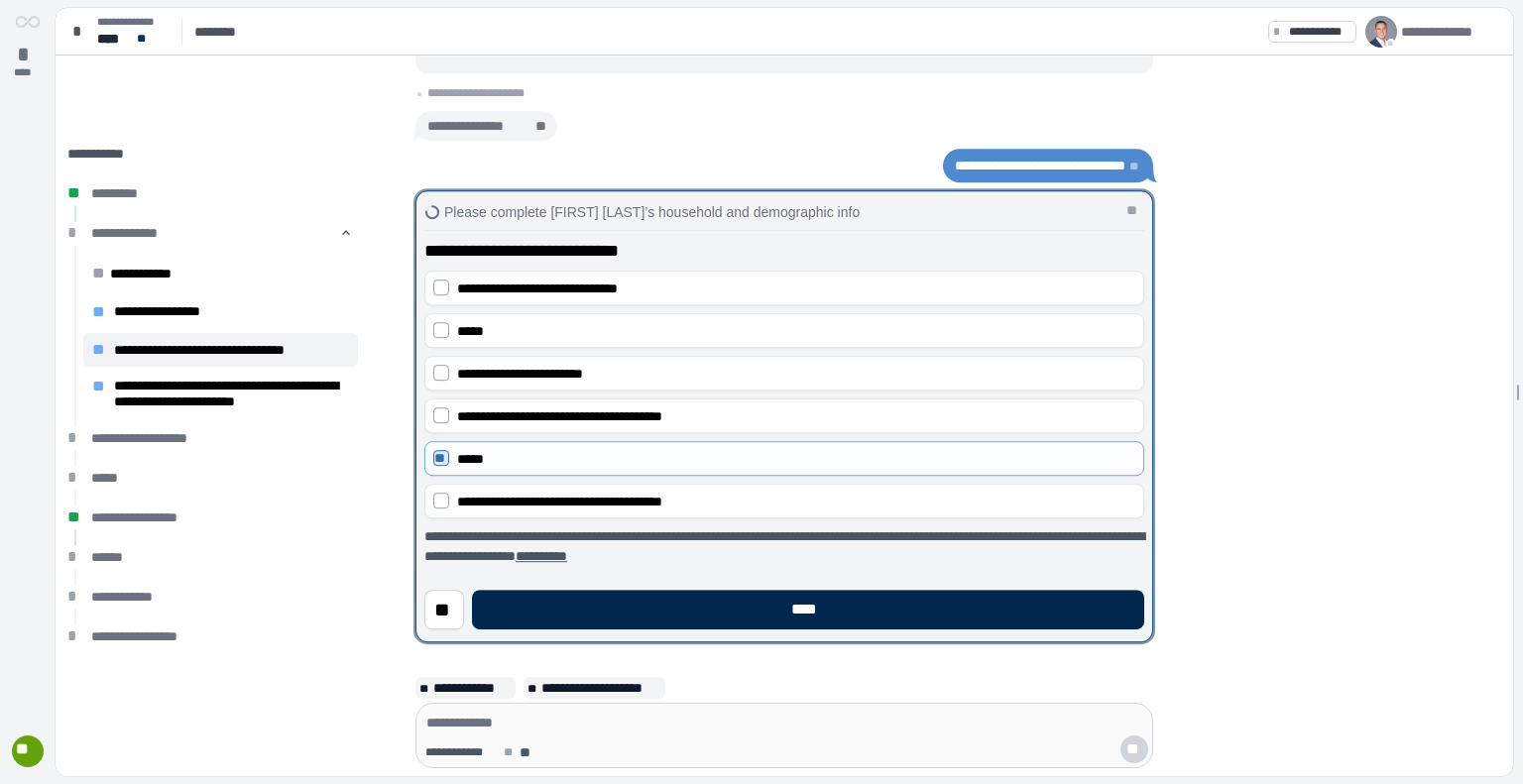click on "****" at bounding box center (808, 610) 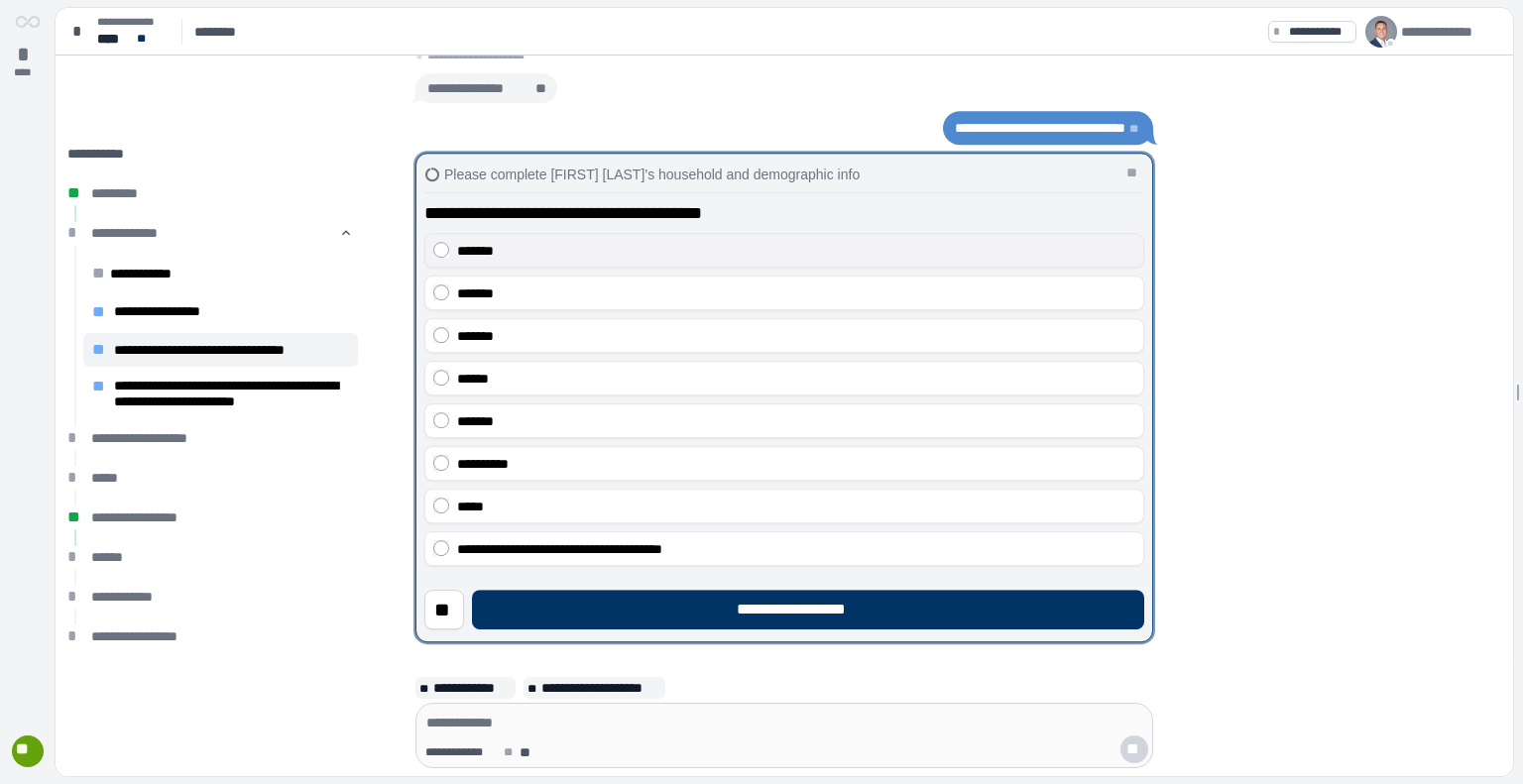 click on "*******" at bounding box center (784, 250) 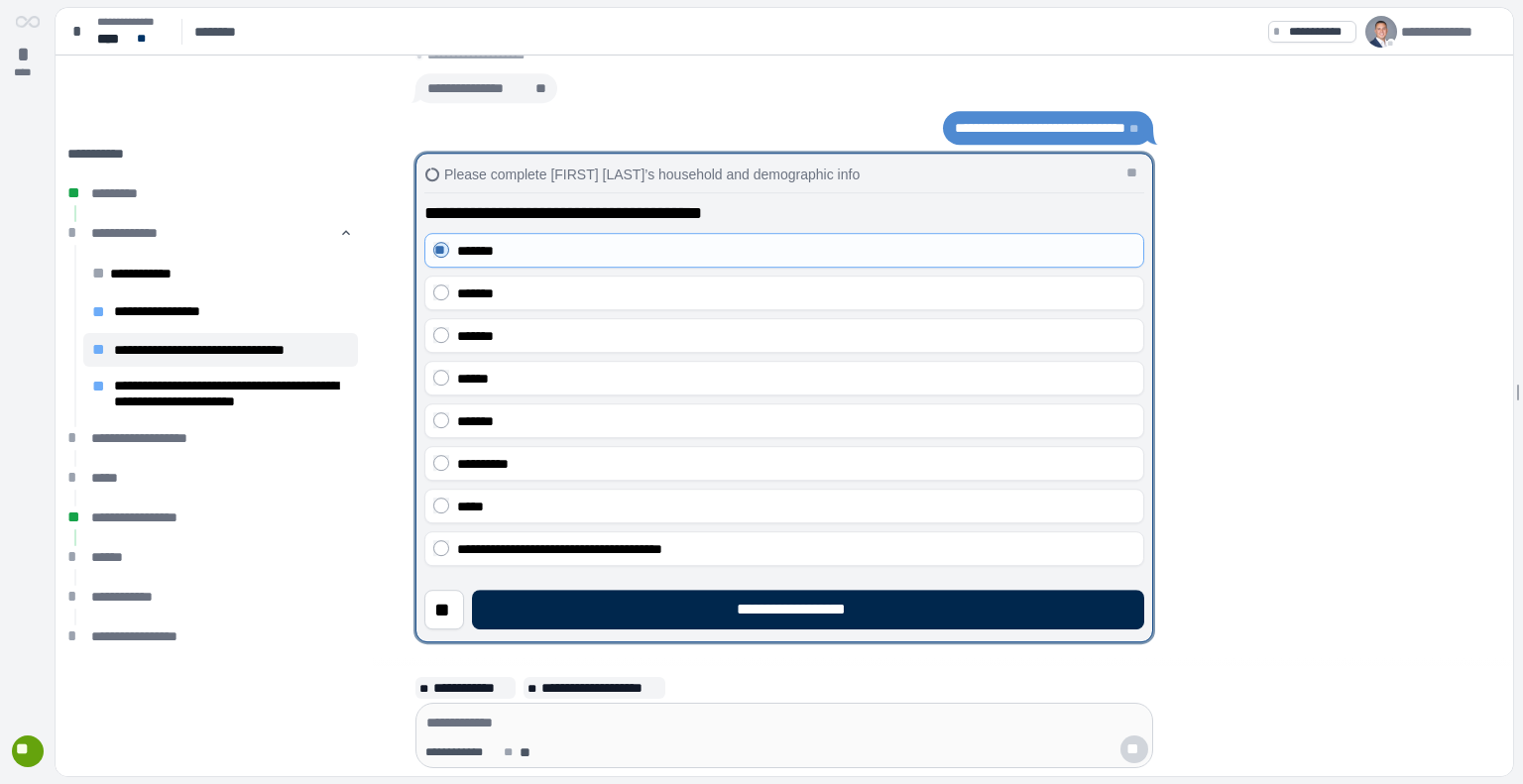 click on "**********" at bounding box center [808, 610] 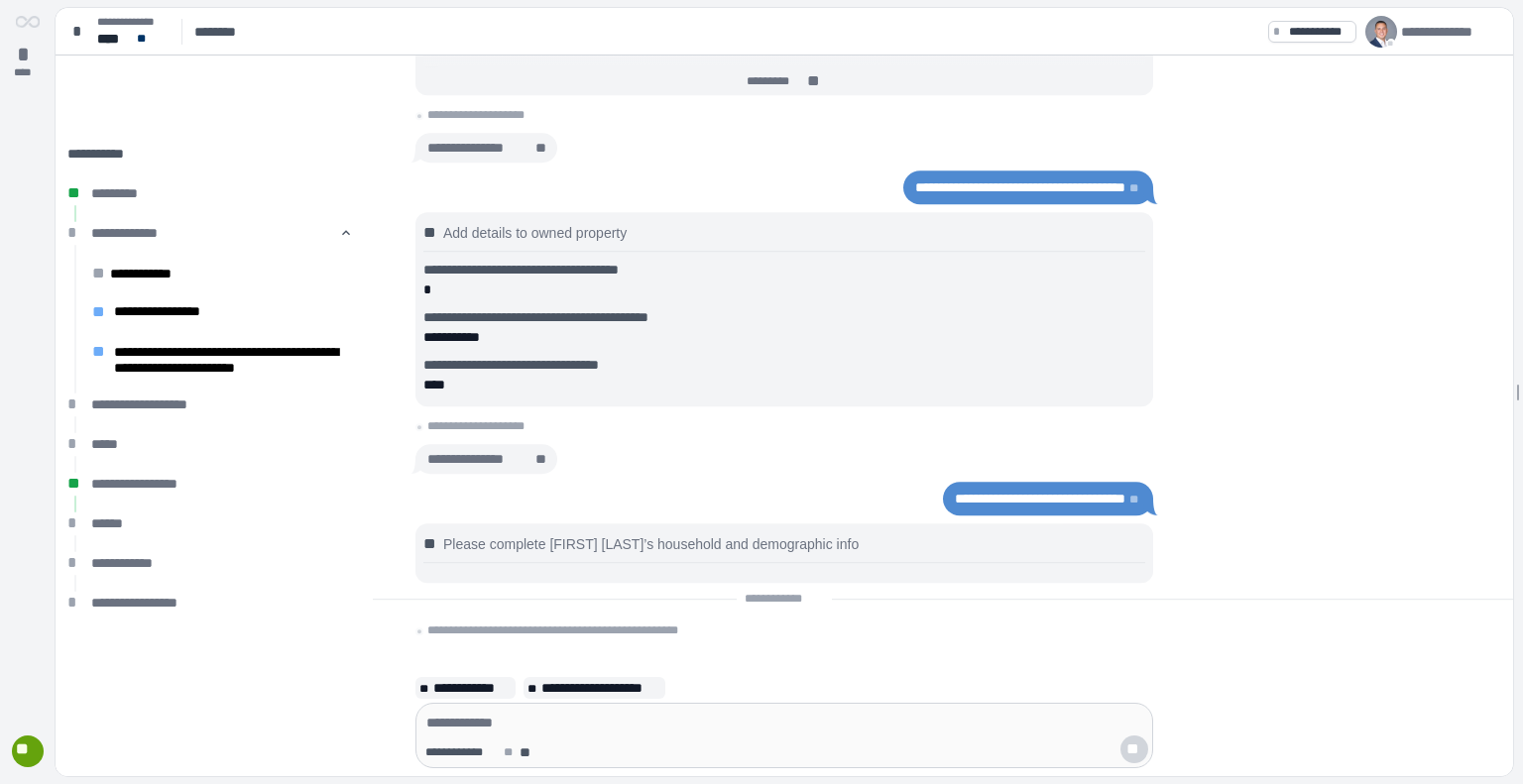 scroll, scrollTop: 0, scrollLeft: 0, axis: both 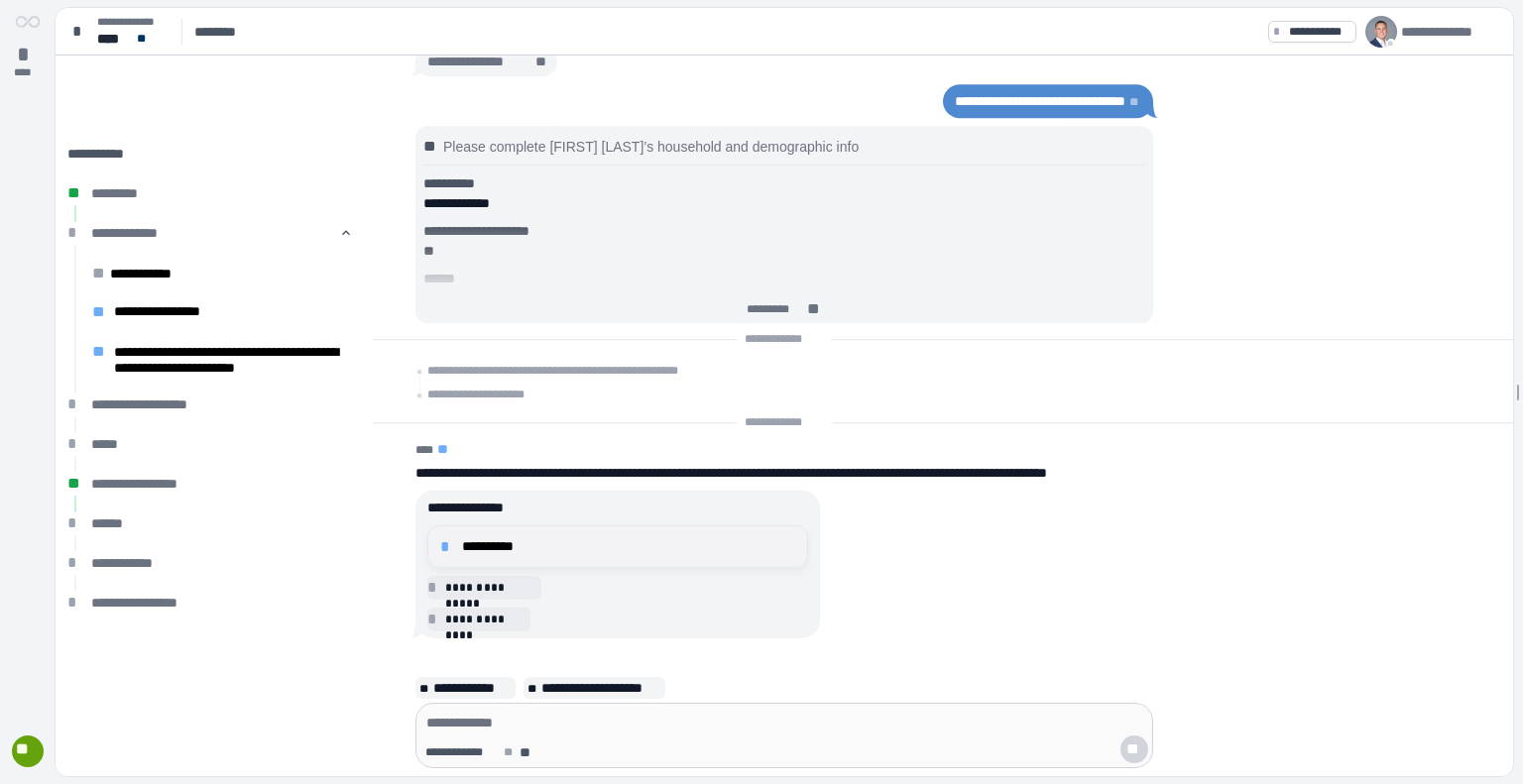 click on "**********" at bounding box center (629, 546) 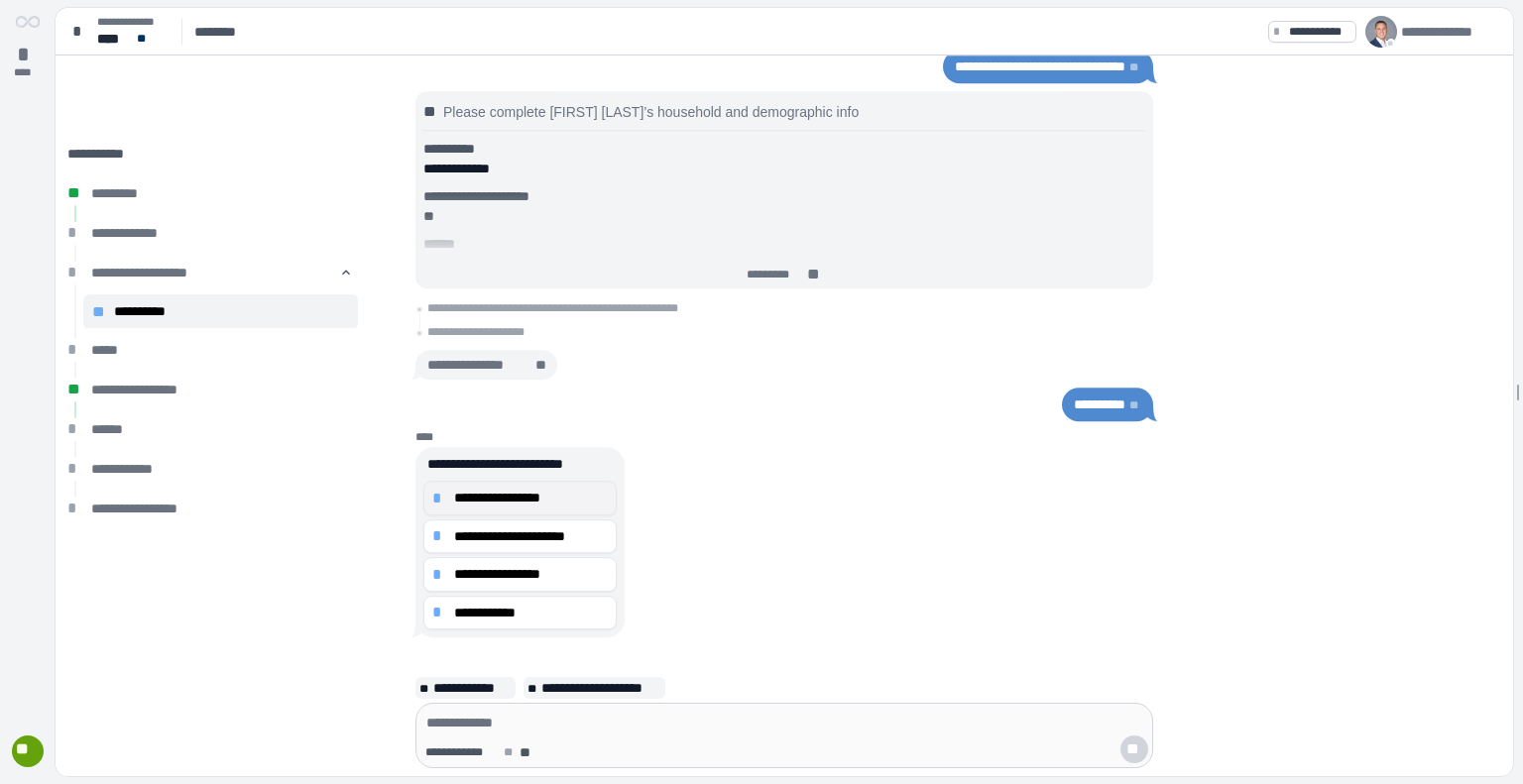click on "**********" at bounding box center (530, 498) 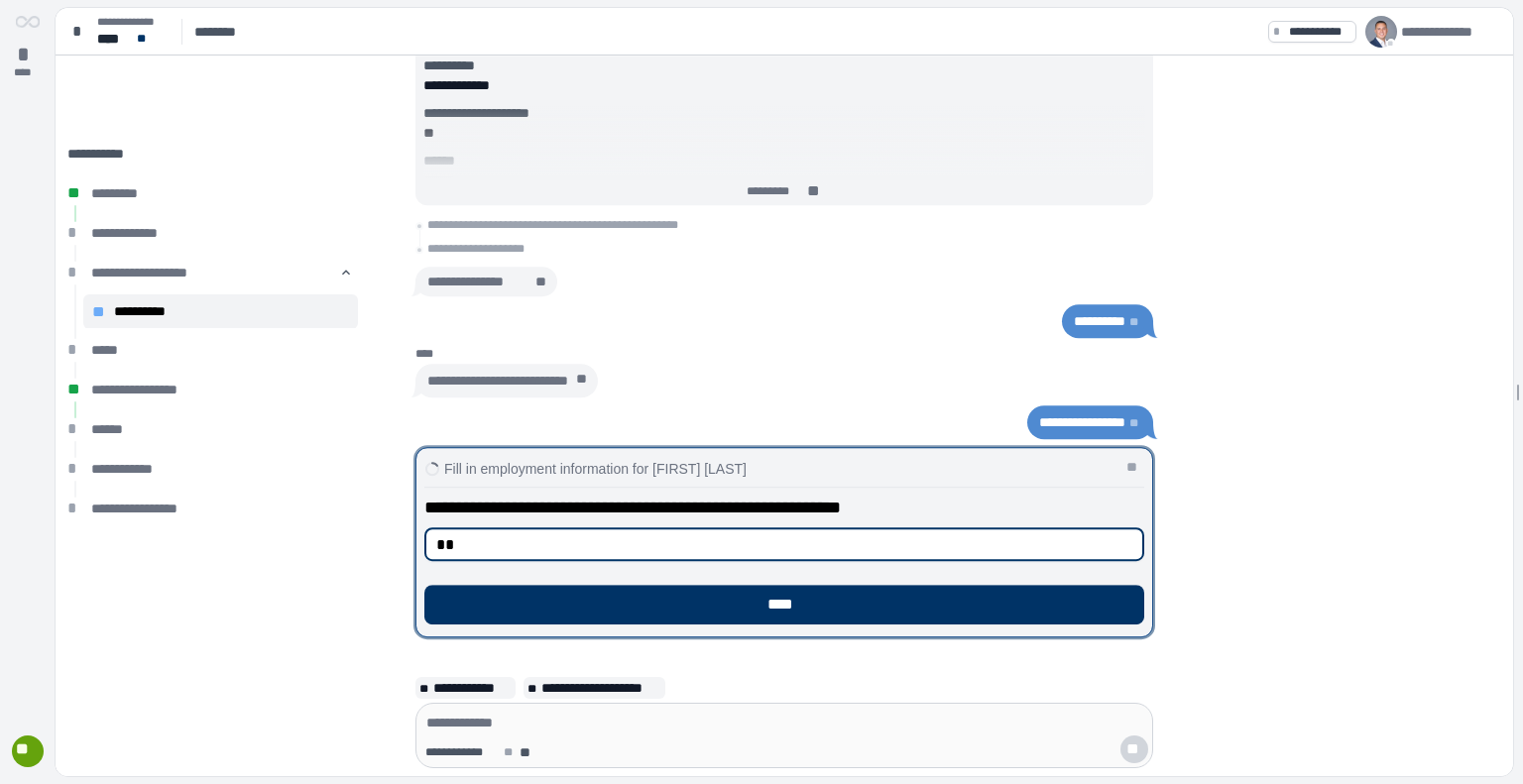 type on "*" 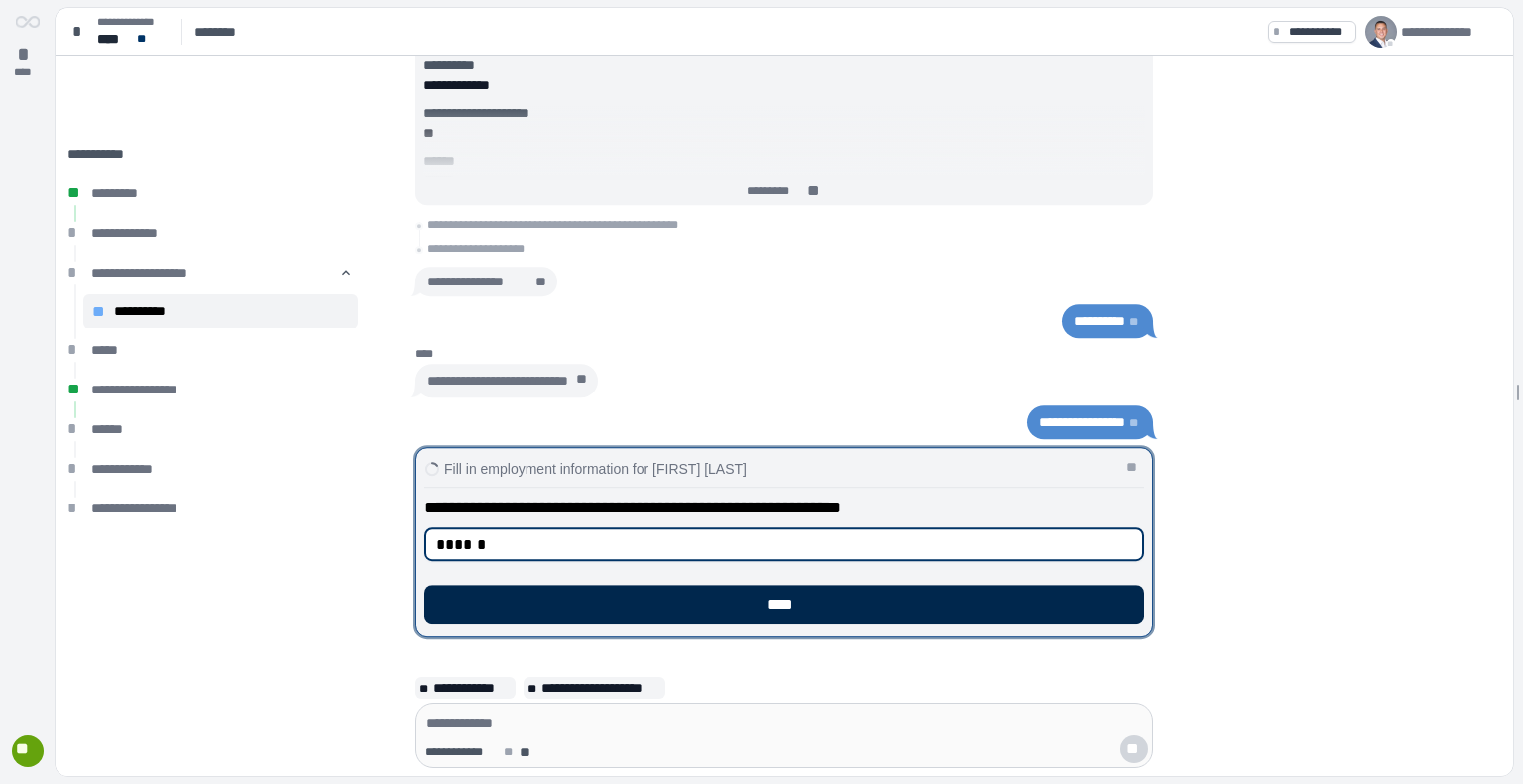 type on "******" 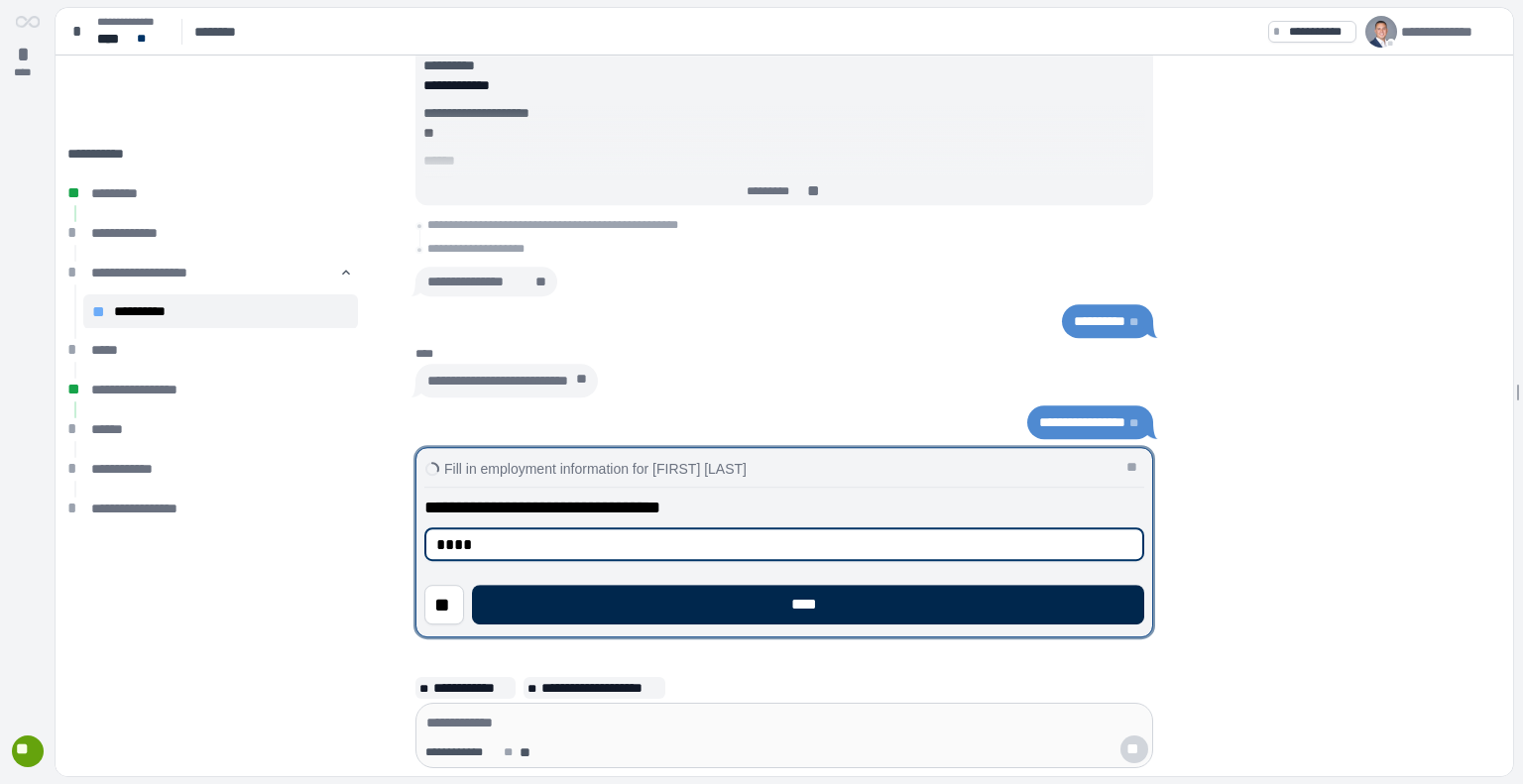 type on "****" 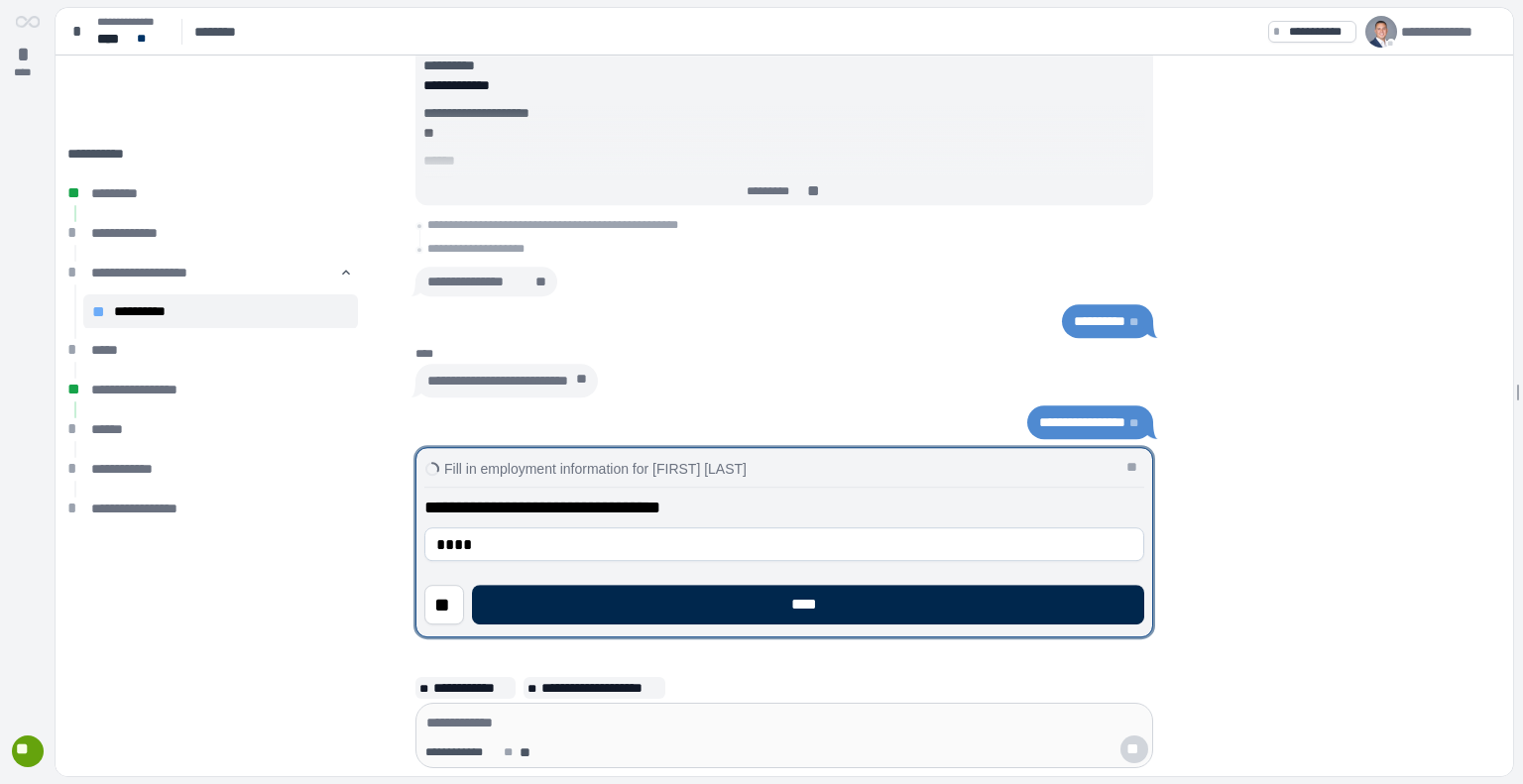 click on "****" at bounding box center (808, 605) 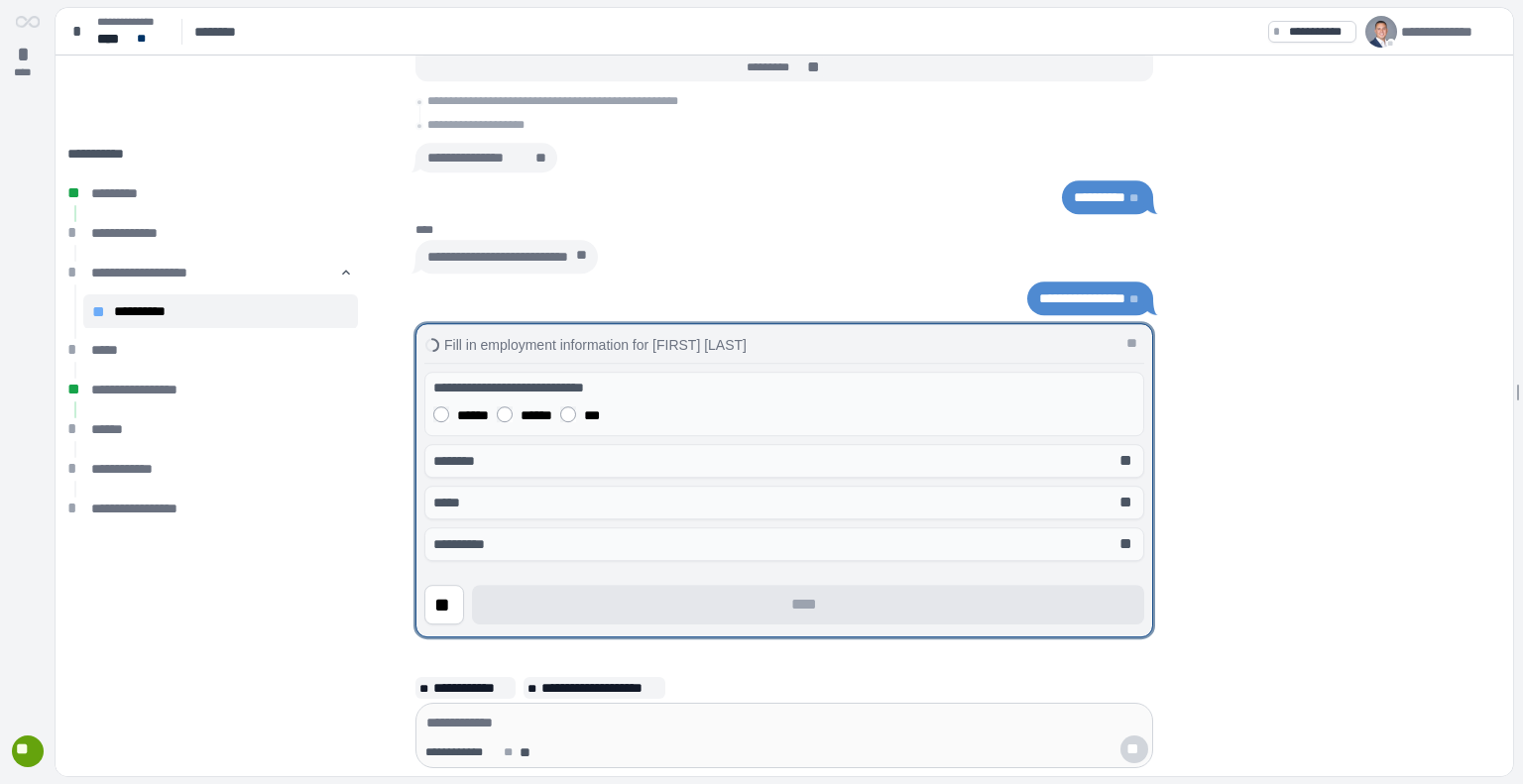 click on "******" at bounding box center [461, 414] 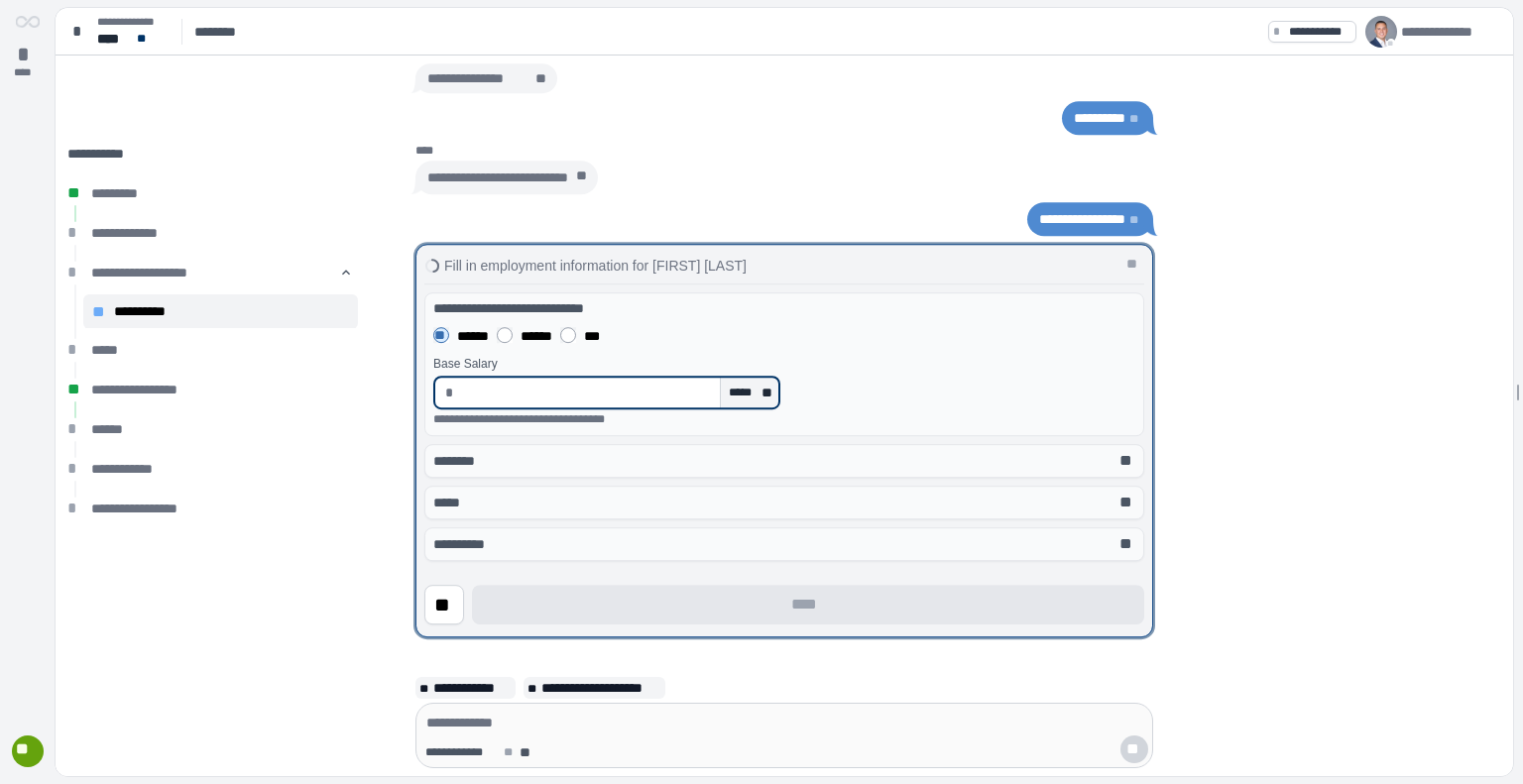 click at bounding box center [587, 392] 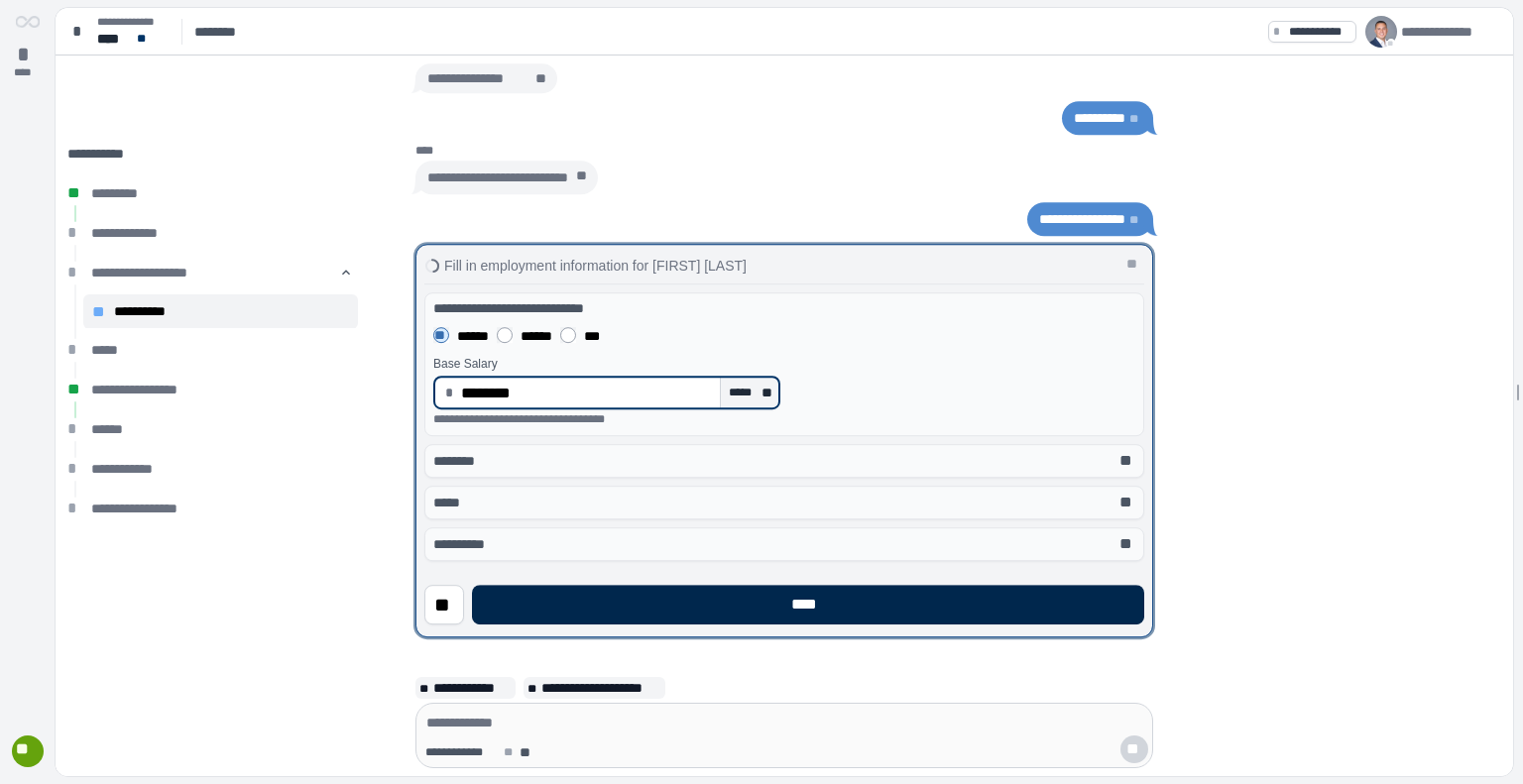 type on "********" 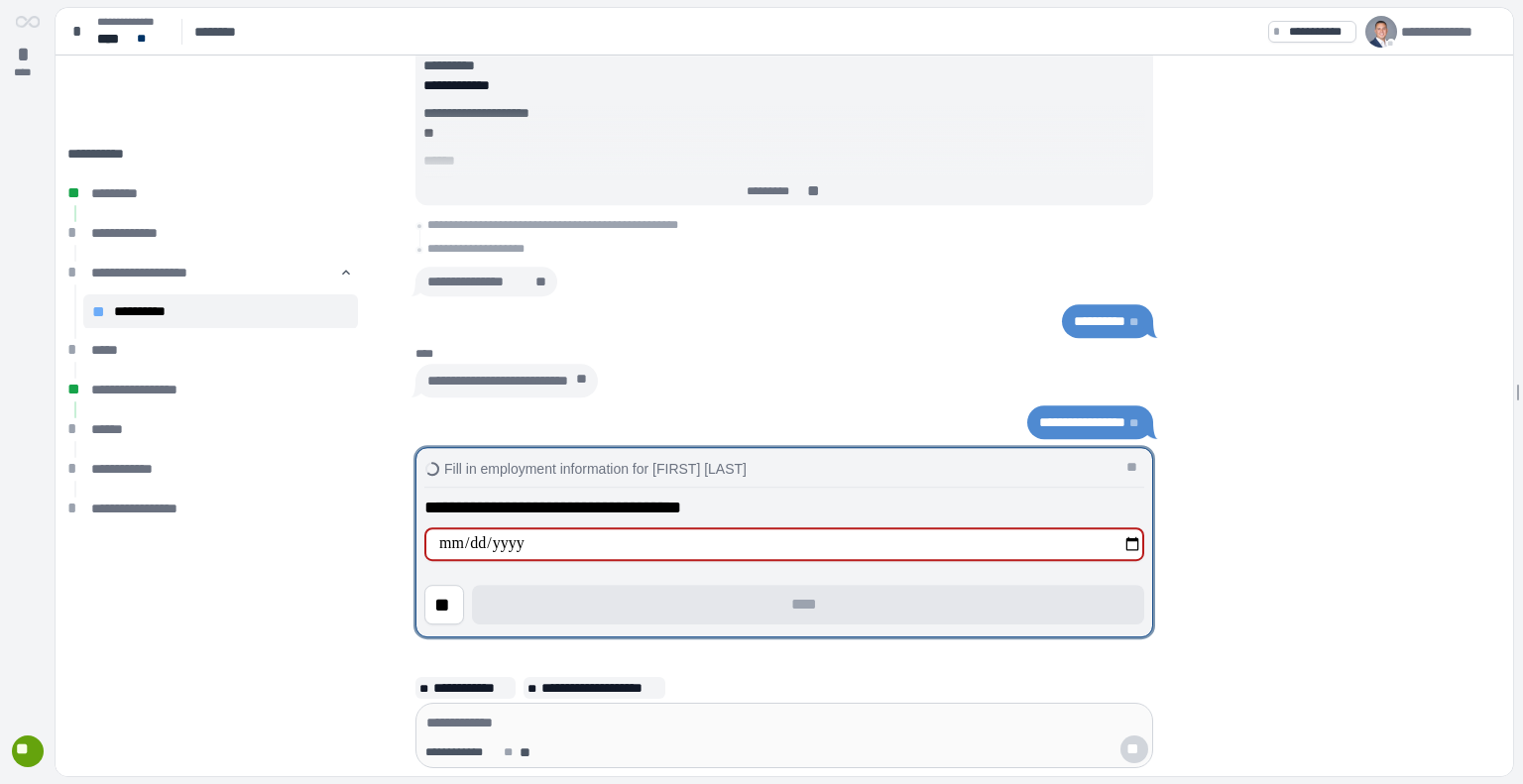 type on "**********" 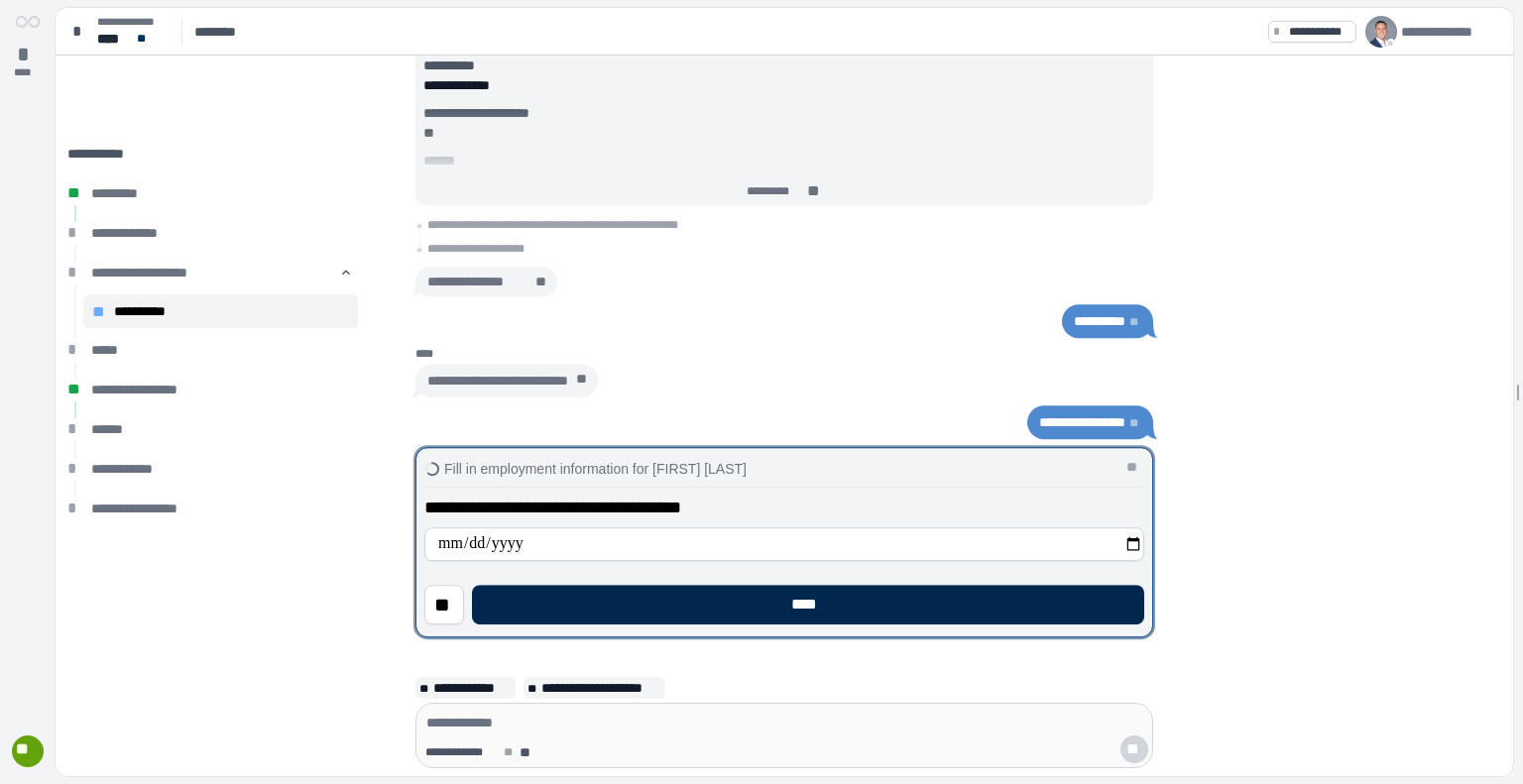 click on "****" at bounding box center (808, 605) 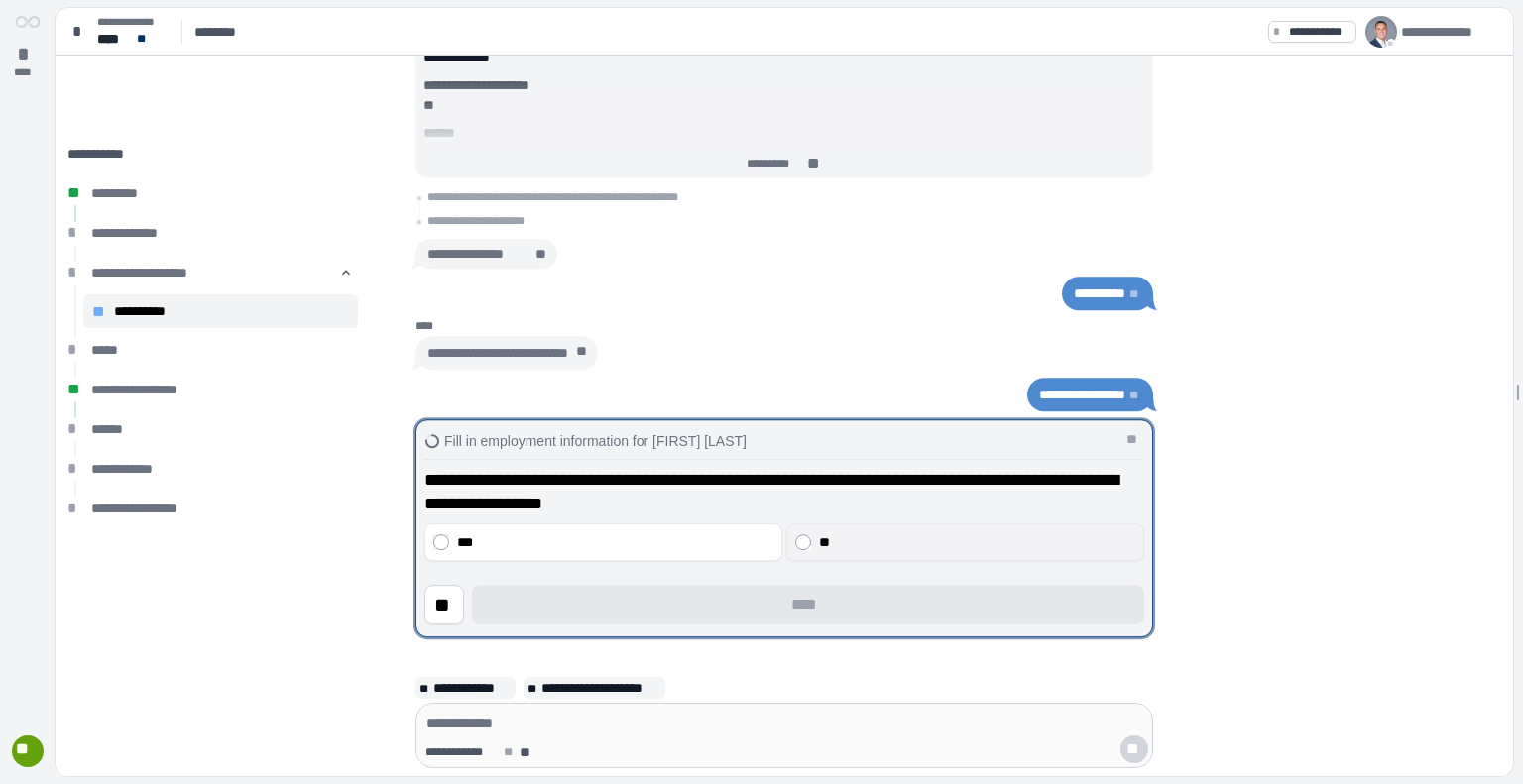 click on "**" at bounding box center (978, 542) 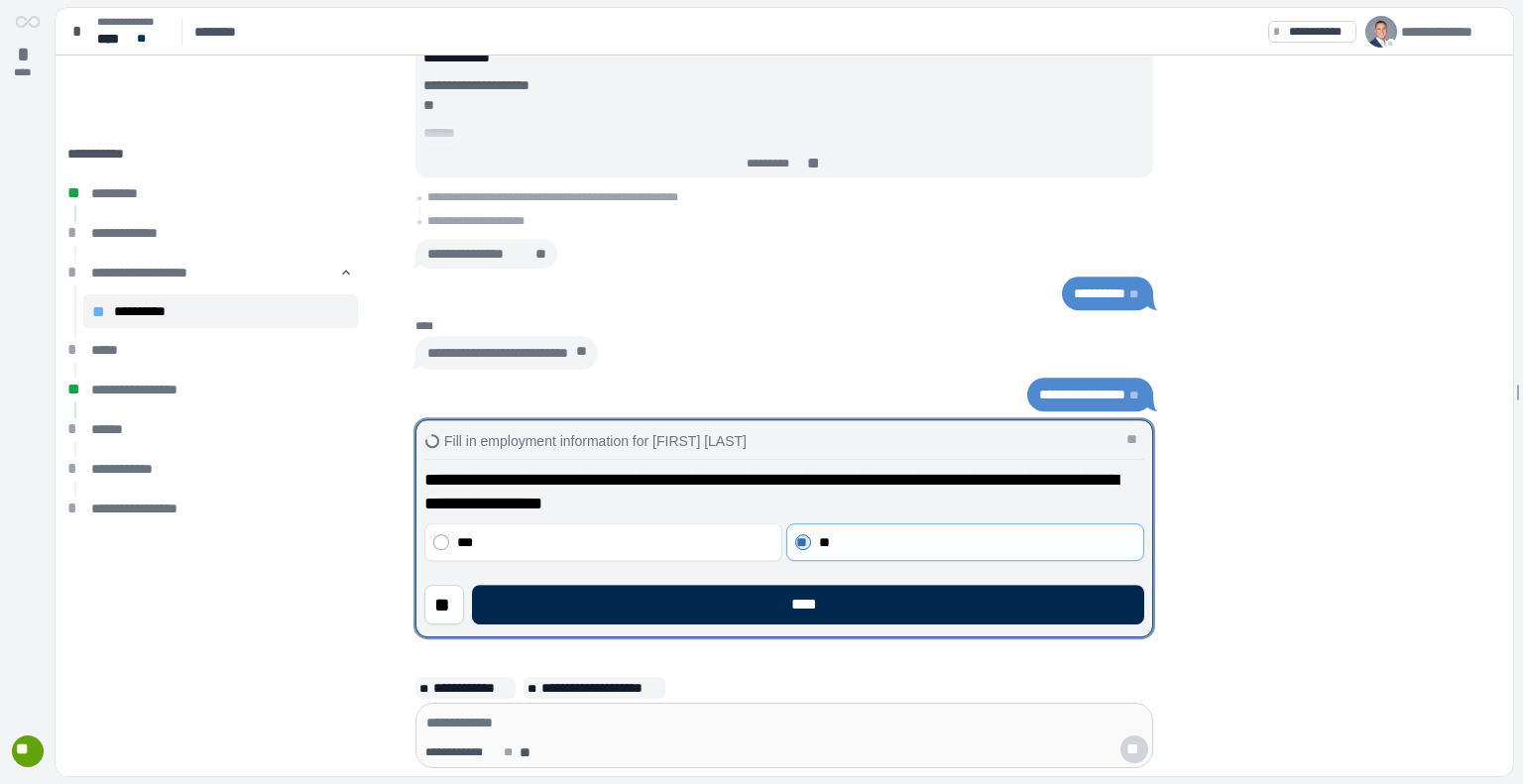 click on "****" at bounding box center (808, 605) 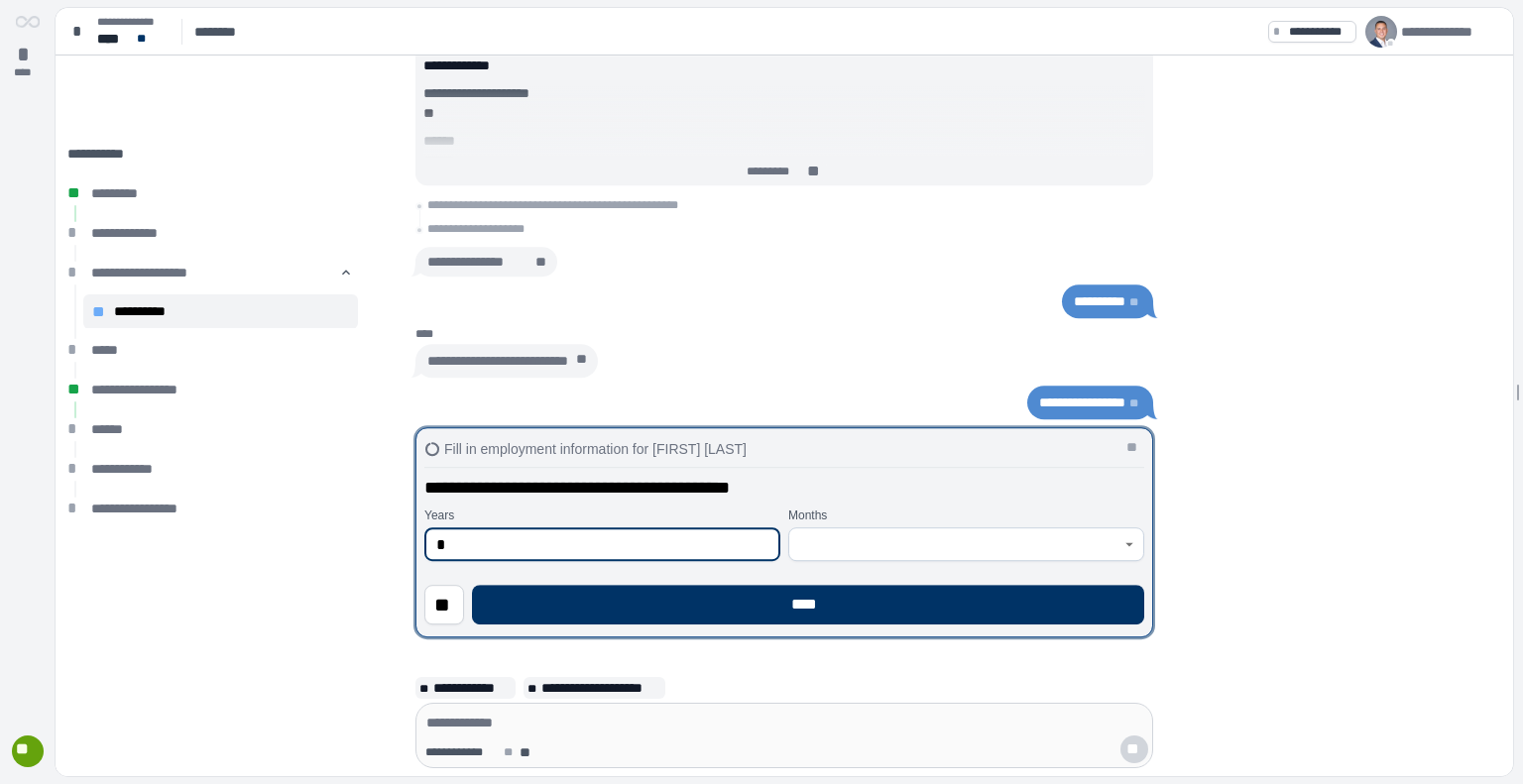 type on "*" 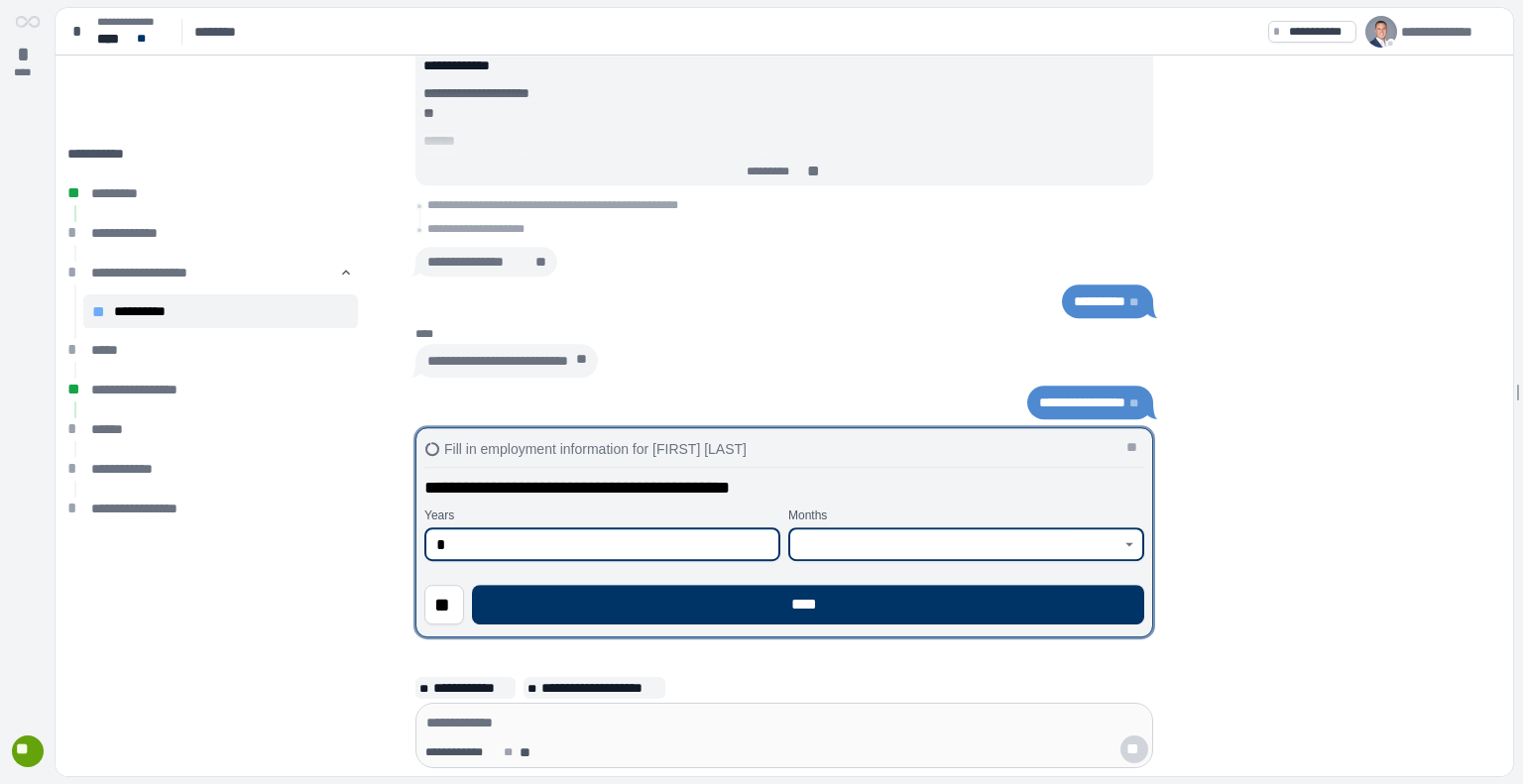 click at bounding box center [955, 544] 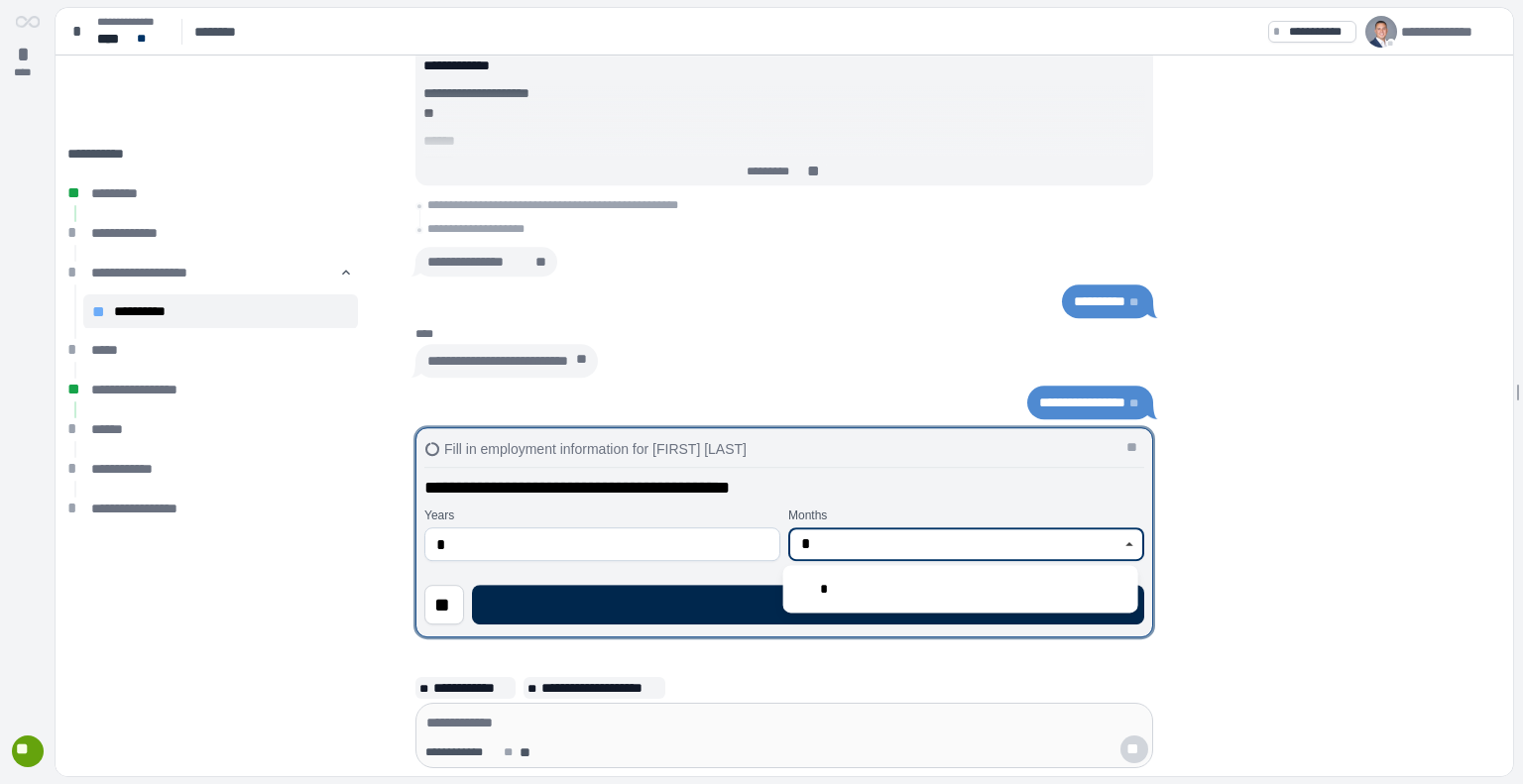 type on "*" 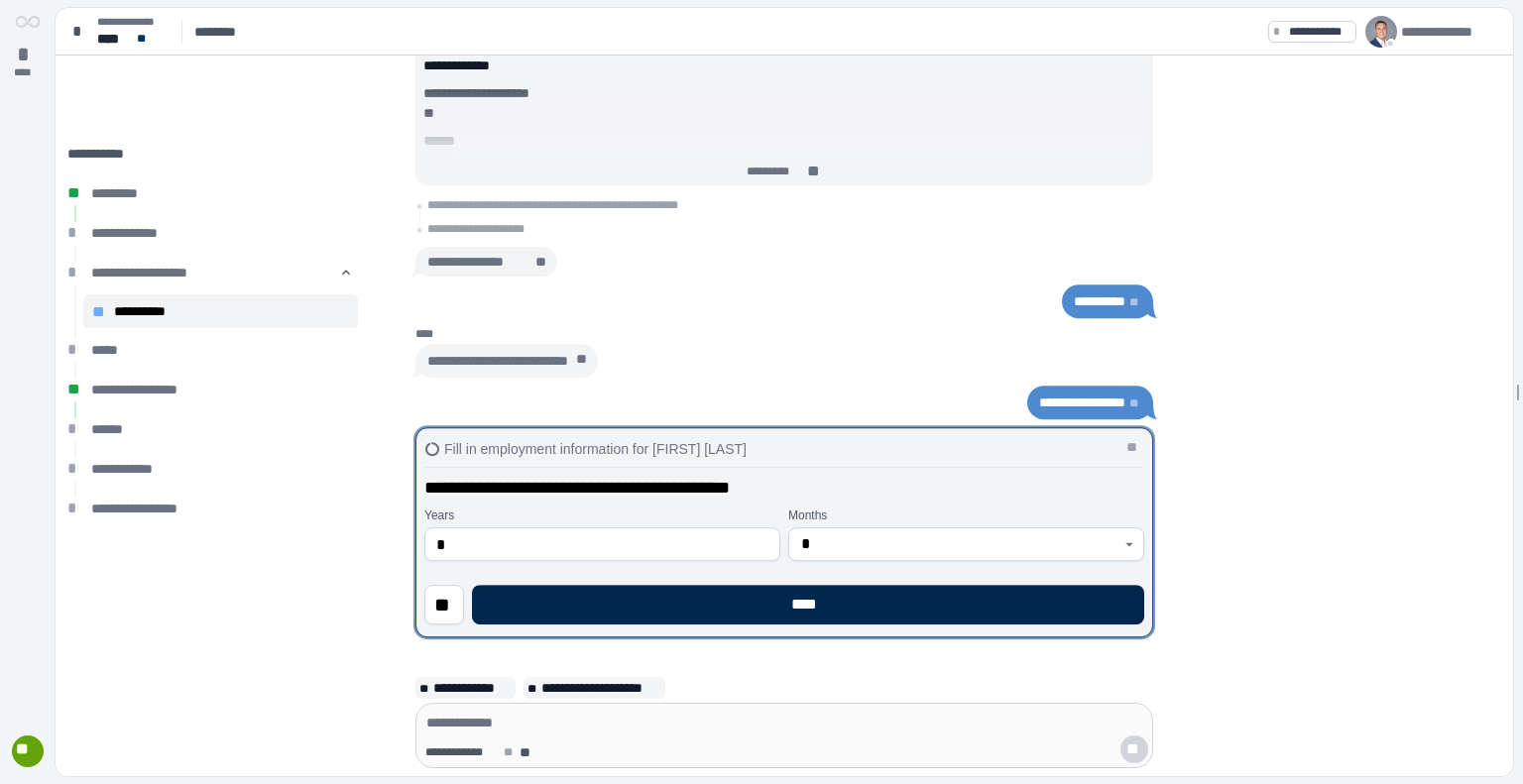 click on "****" at bounding box center (808, 605) 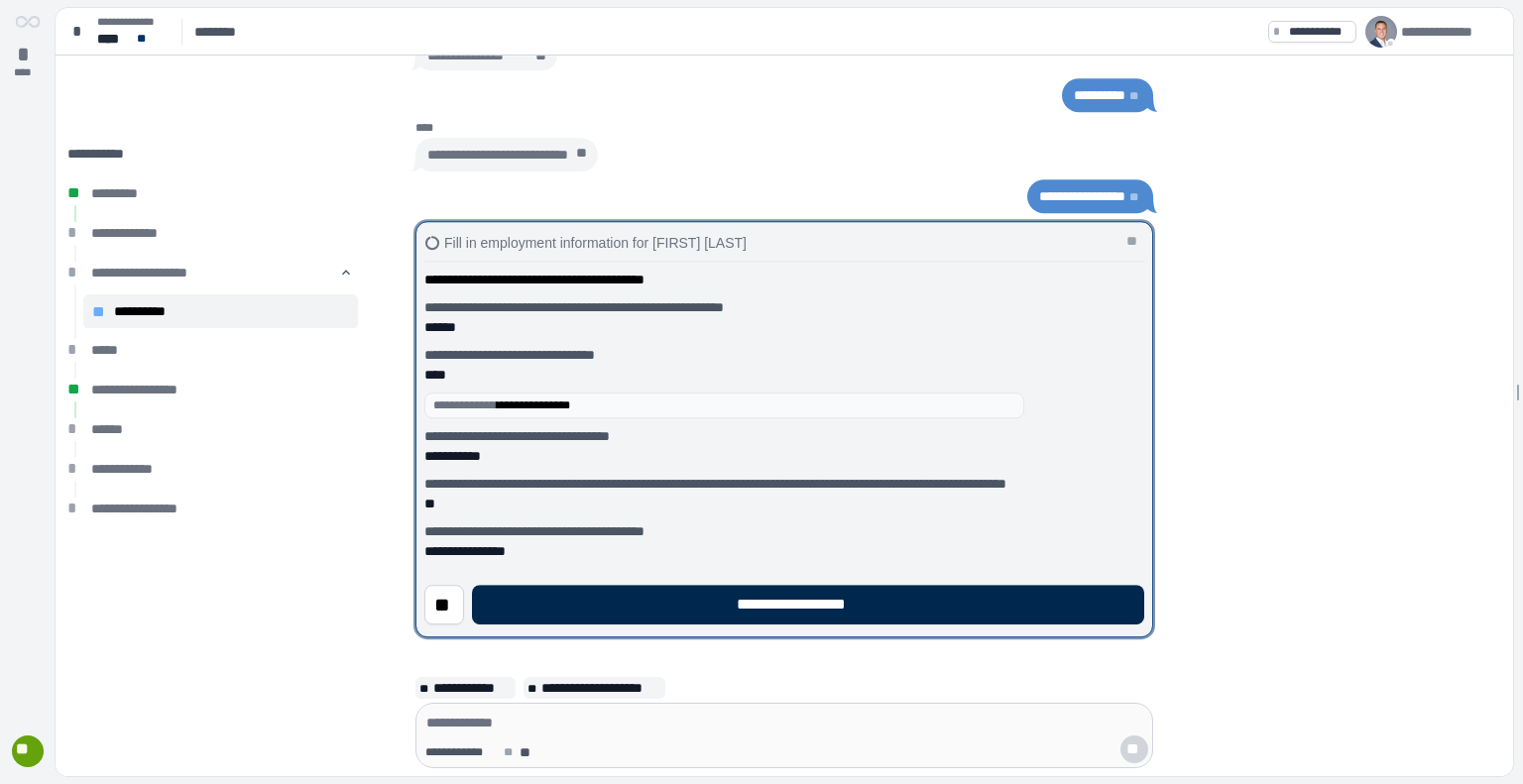 click on "**********" at bounding box center [808, 605] 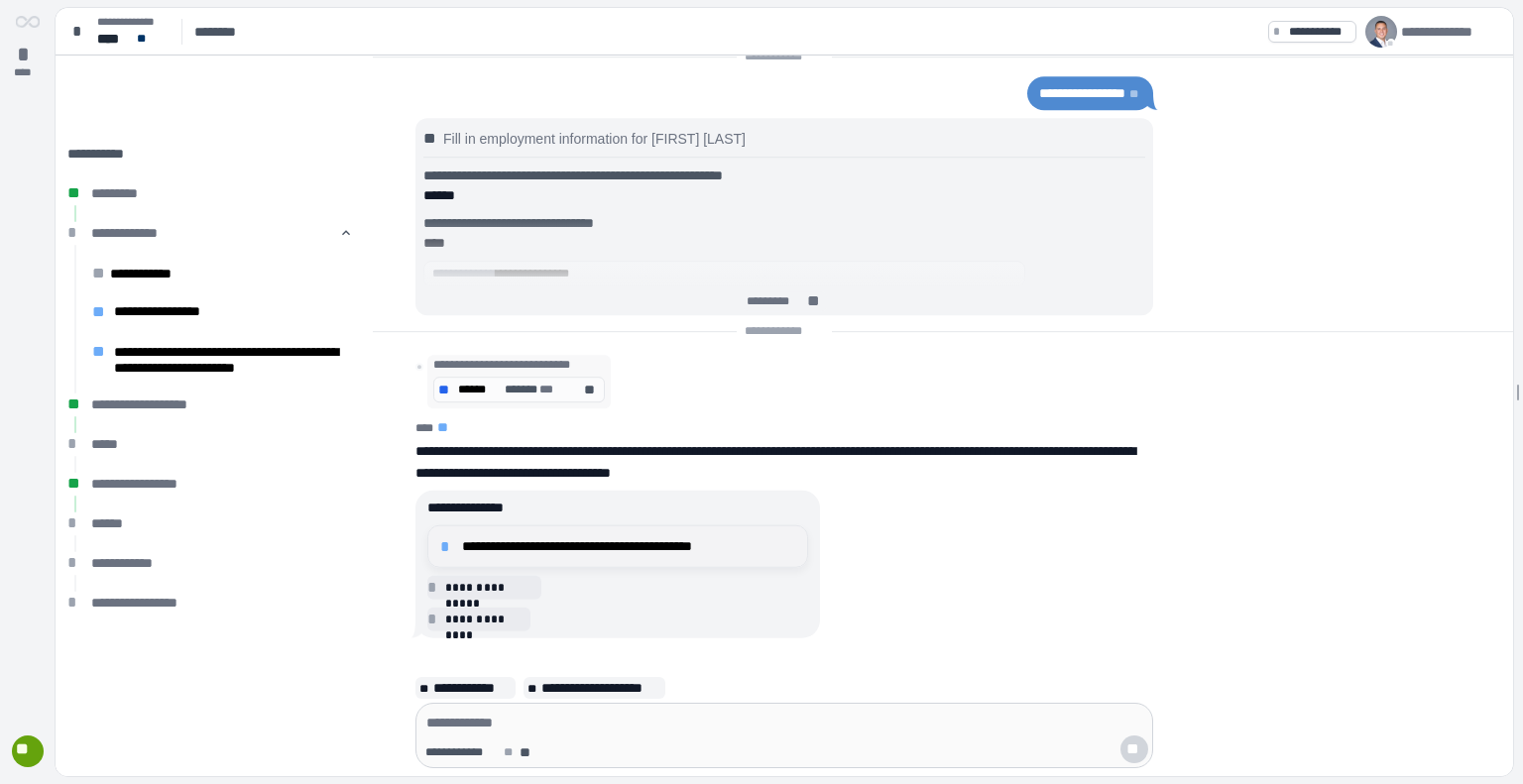 click on "**********" at bounding box center (629, 546) 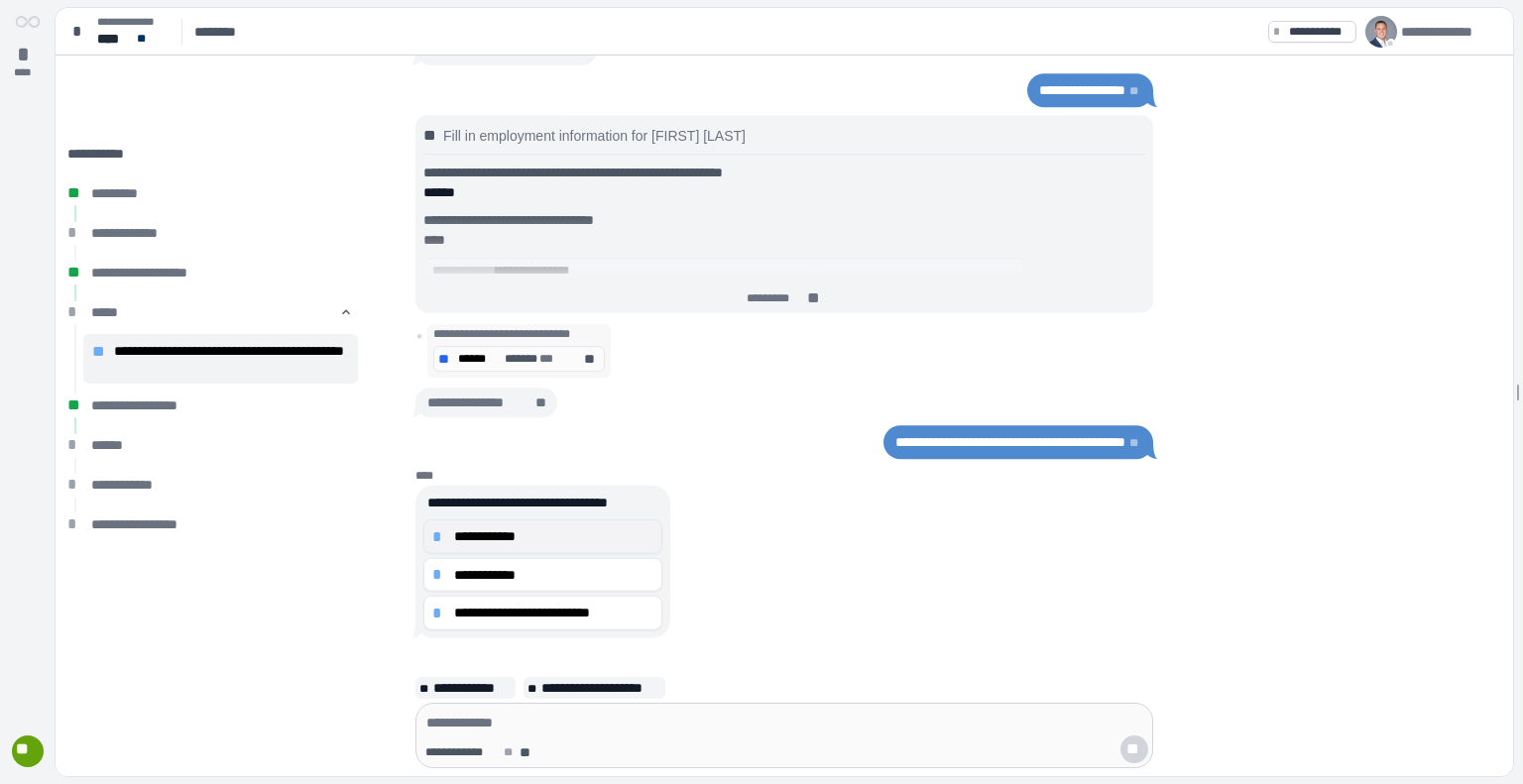 click on "**********" at bounding box center (553, 536) 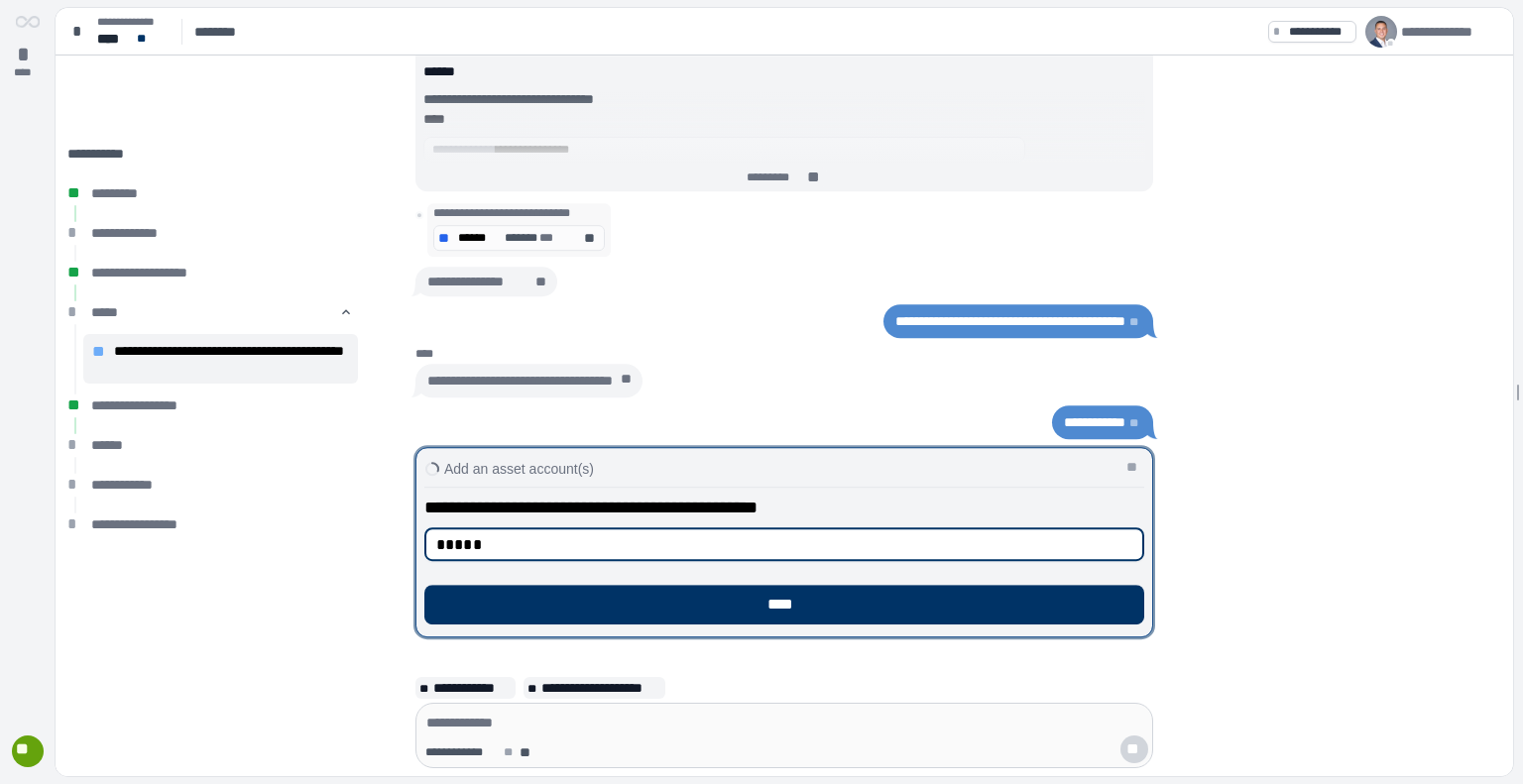 type on "**********" 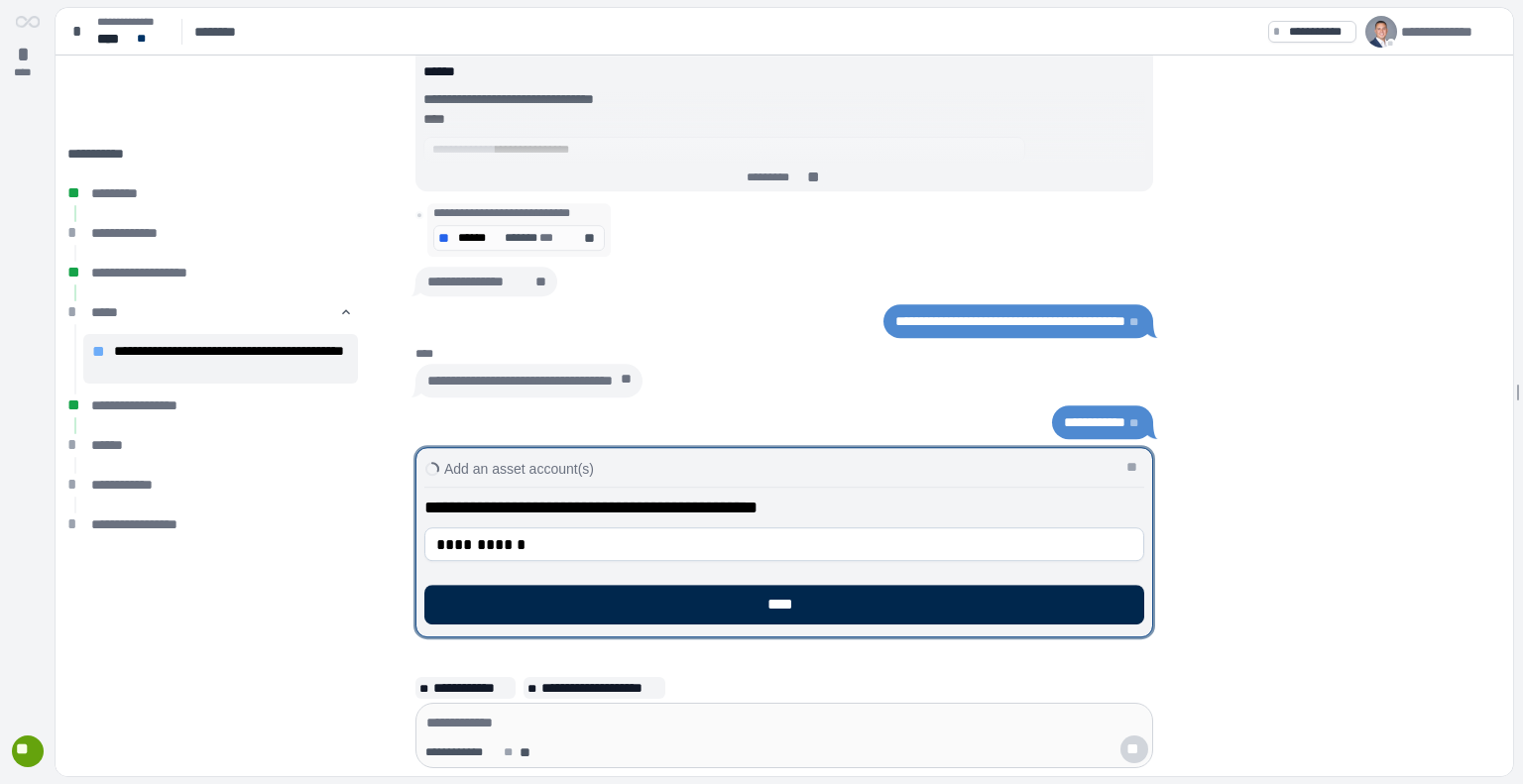 click on "****" at bounding box center (784, 605) 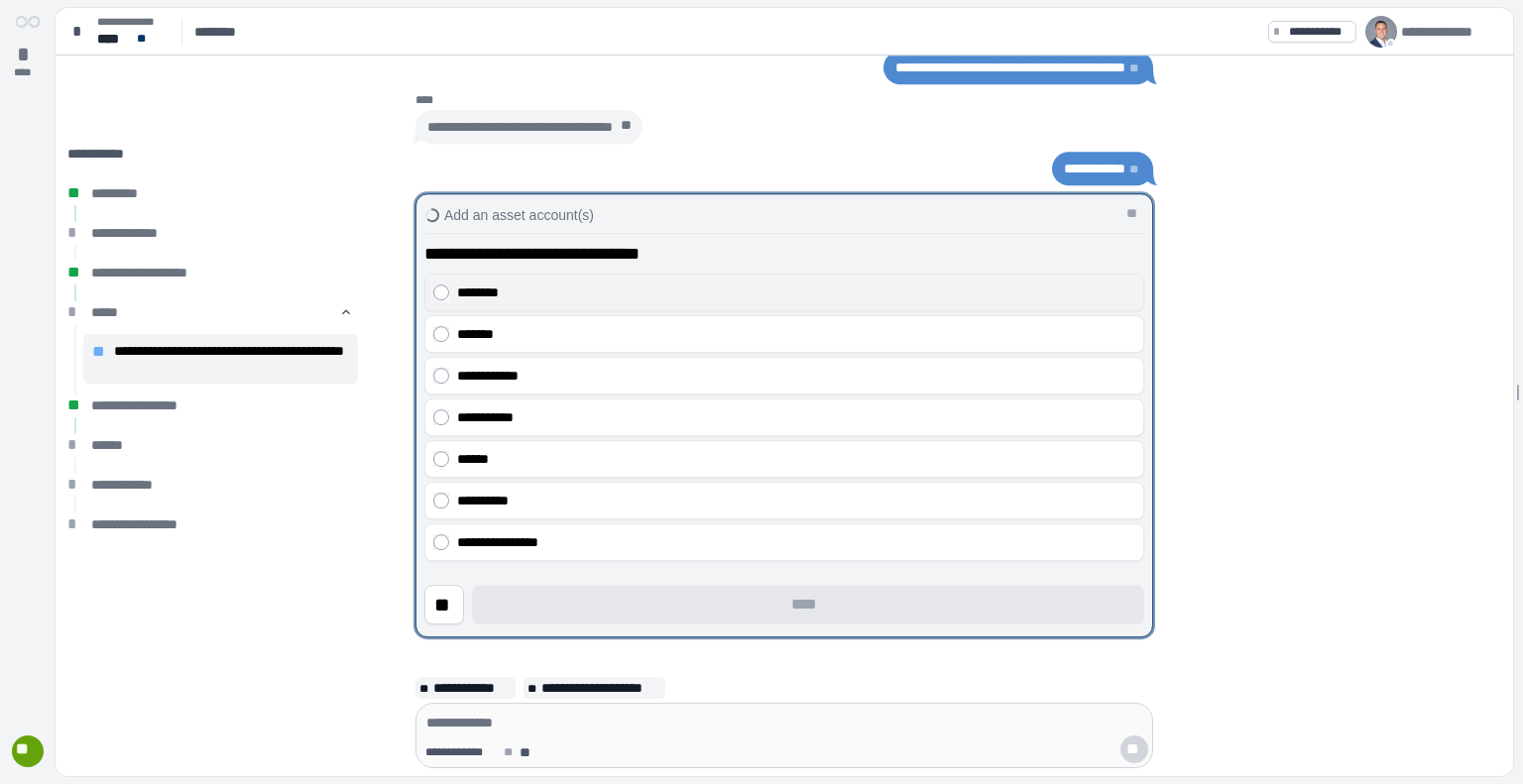 click on "********" at bounding box center (784, 292) 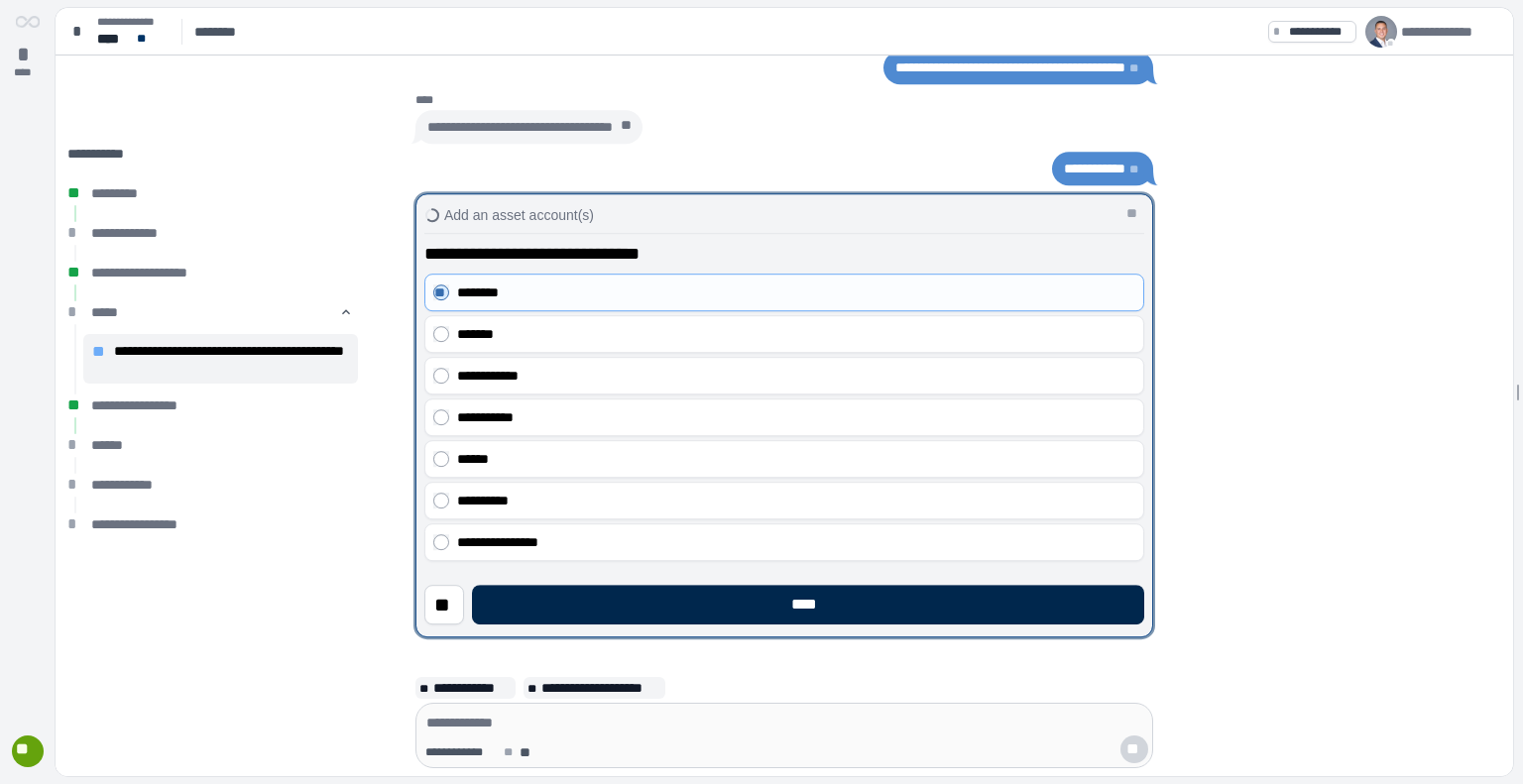 click on "****" at bounding box center (808, 605) 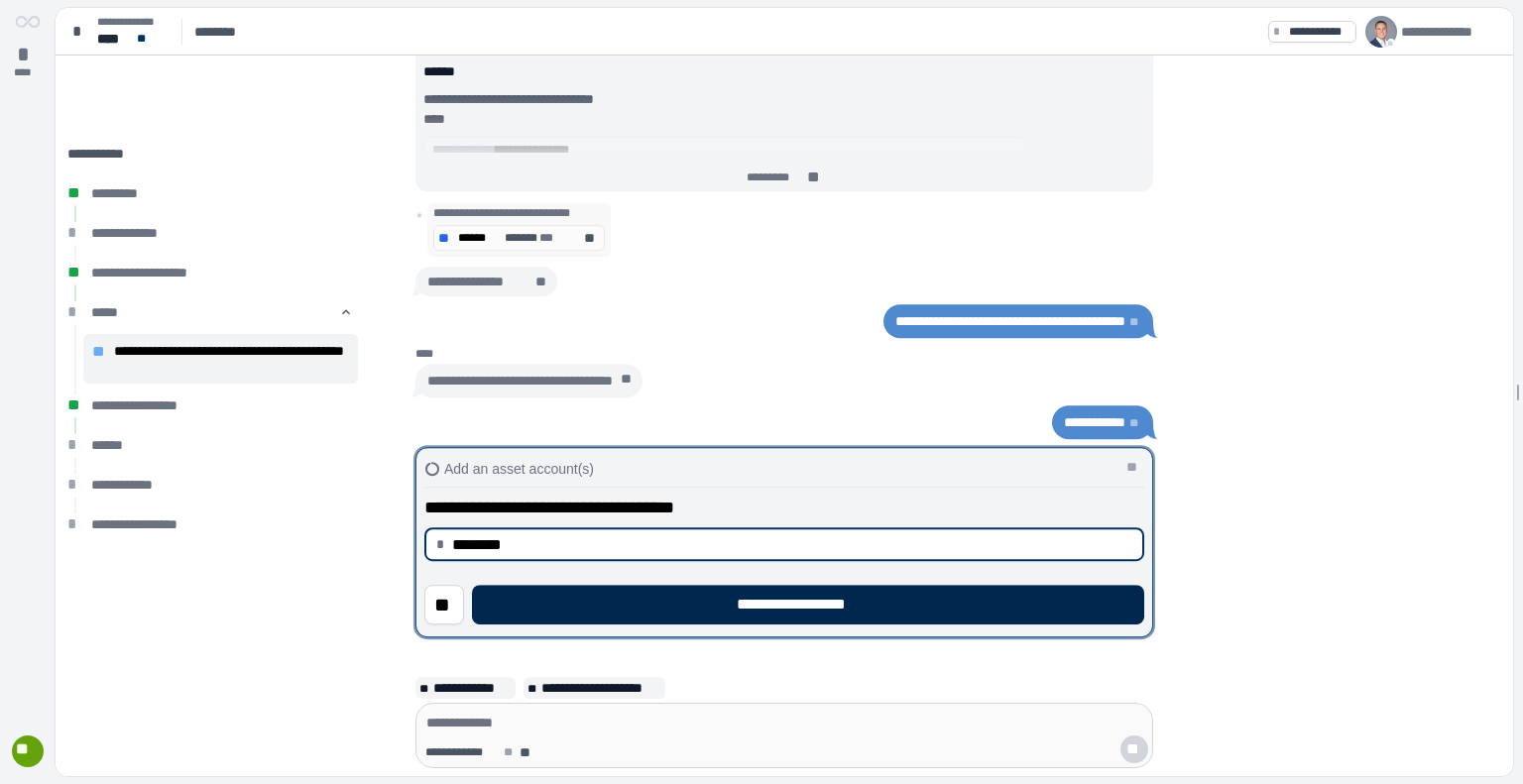type on "********" 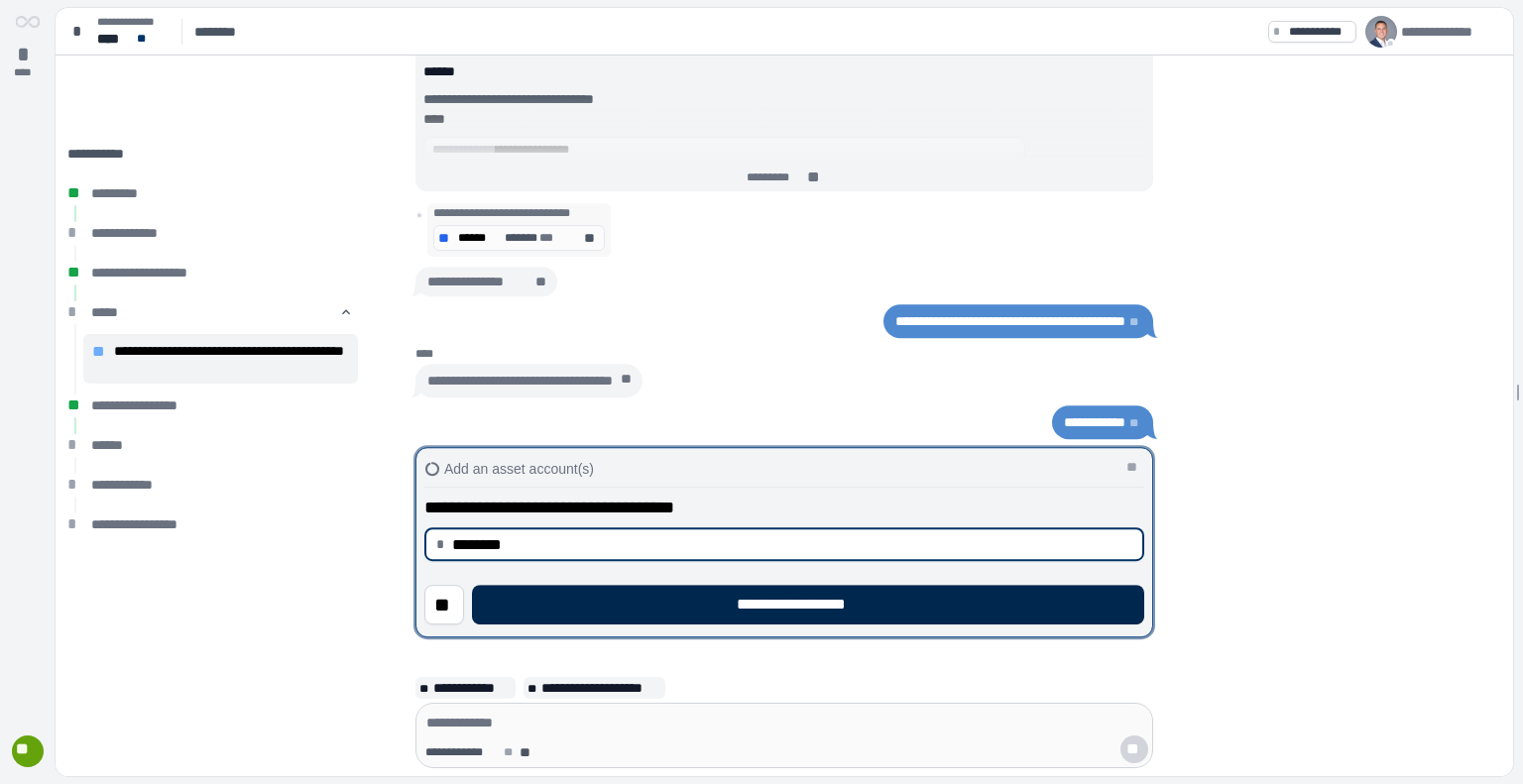 click on "**********" at bounding box center [808, 605] 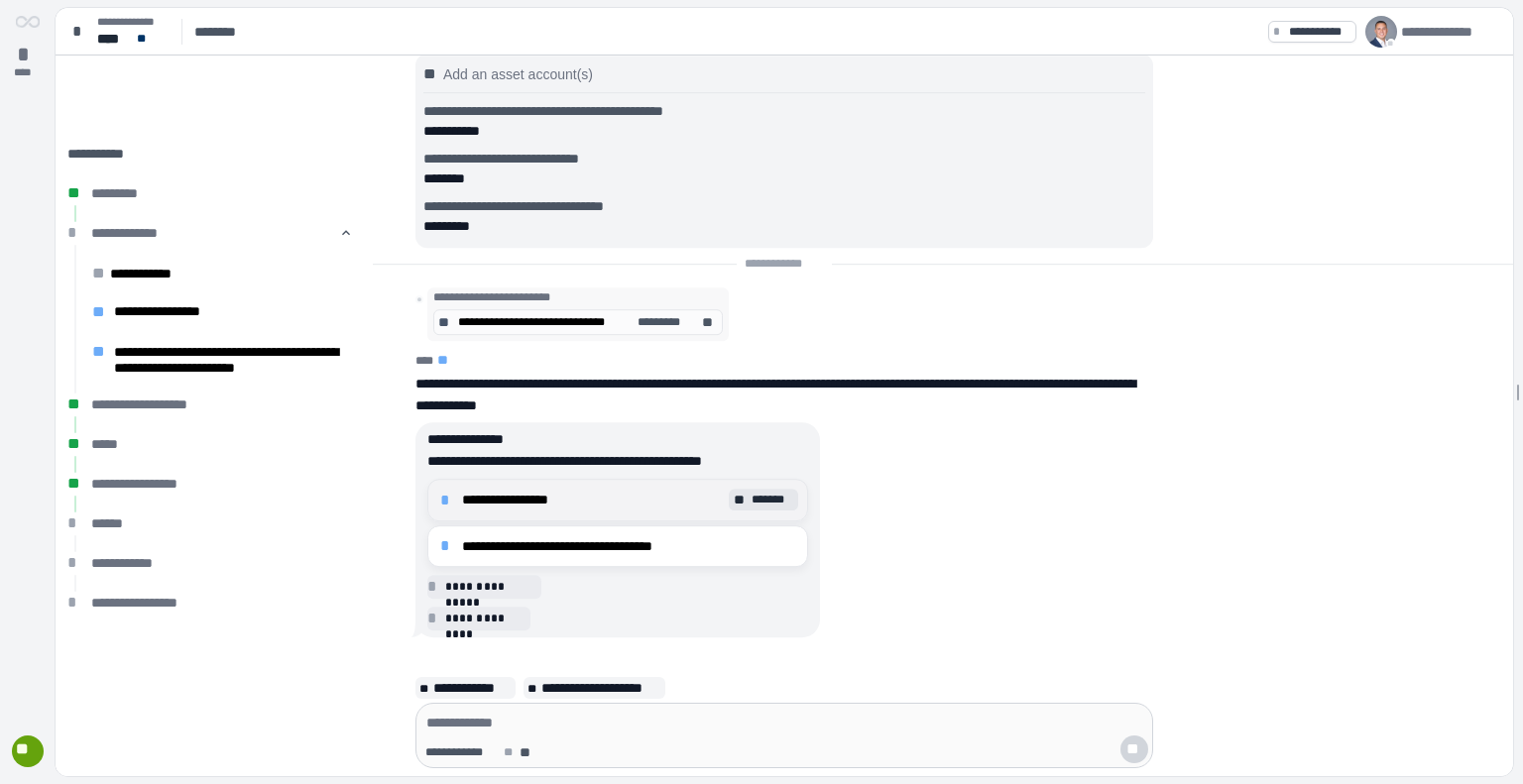click on "**********" at bounding box center (593, 500) 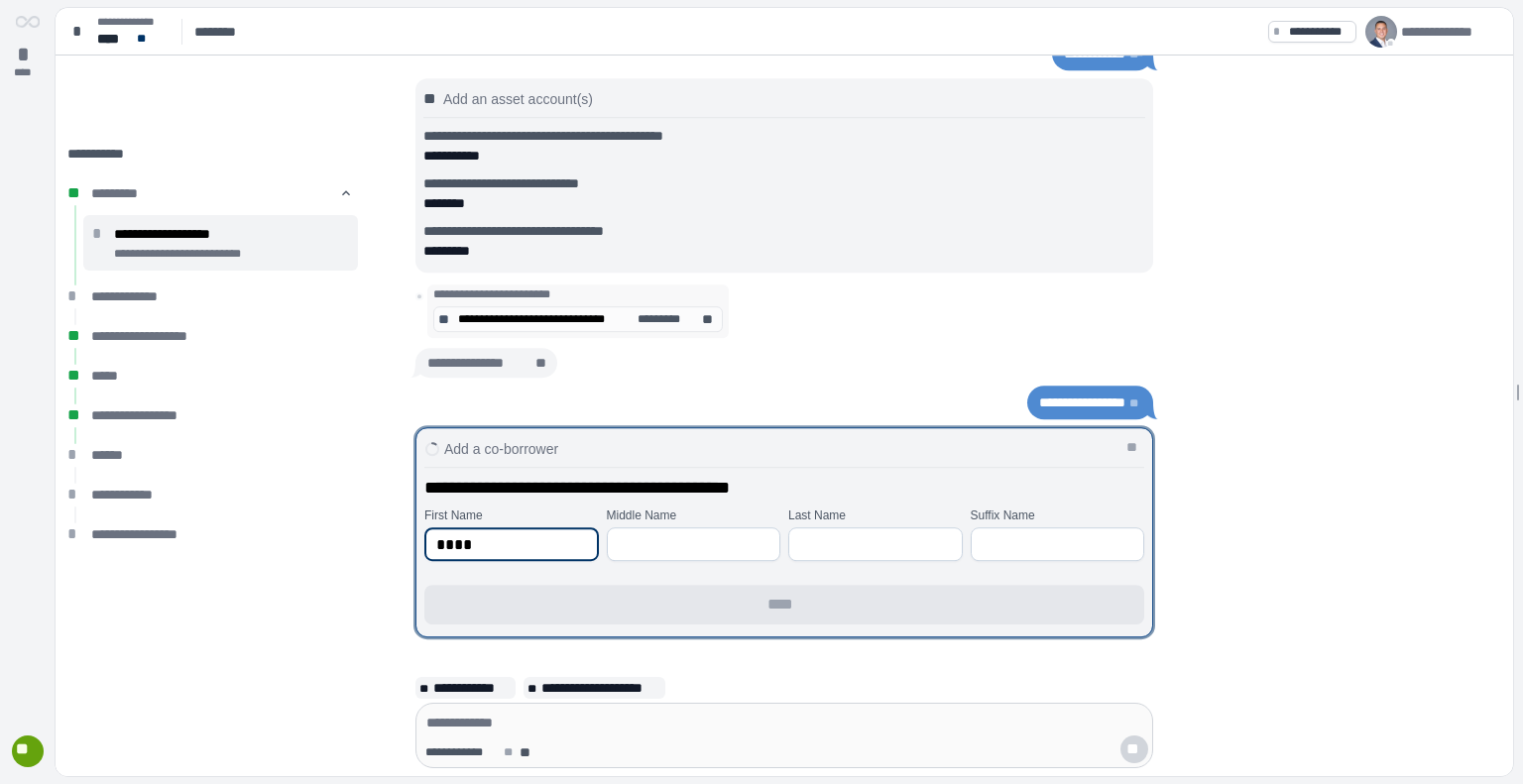 type on "****" 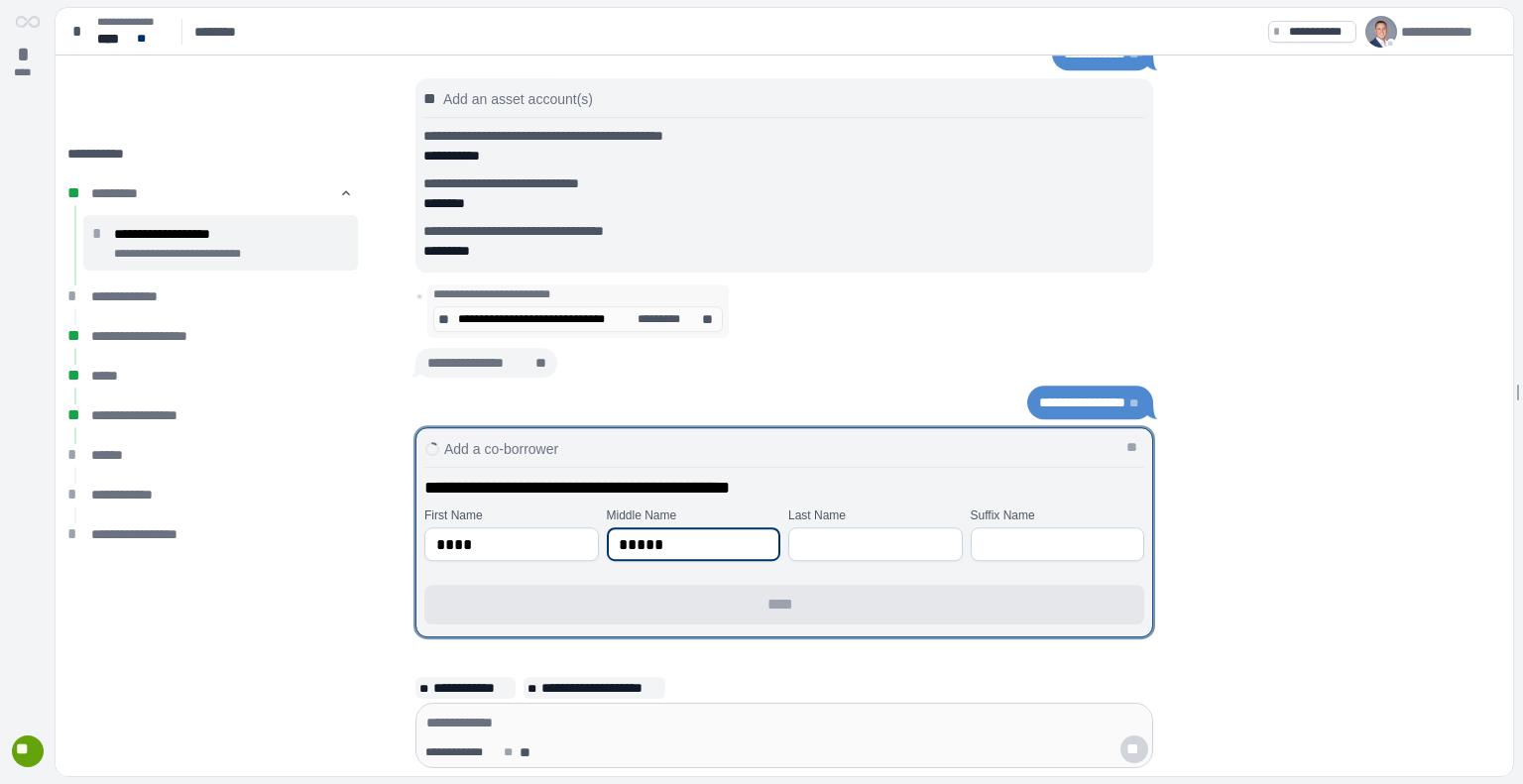 type on "*****" 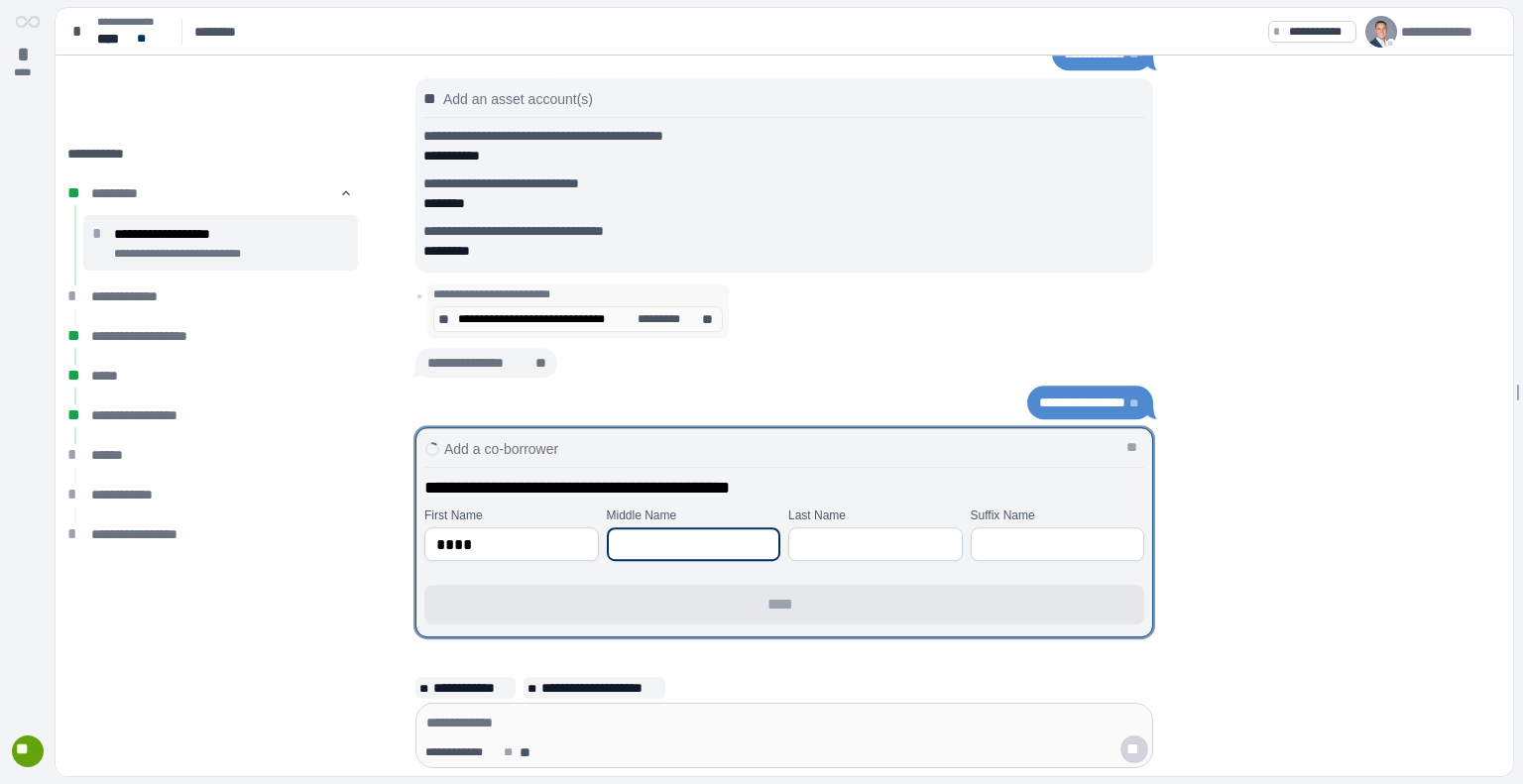 type 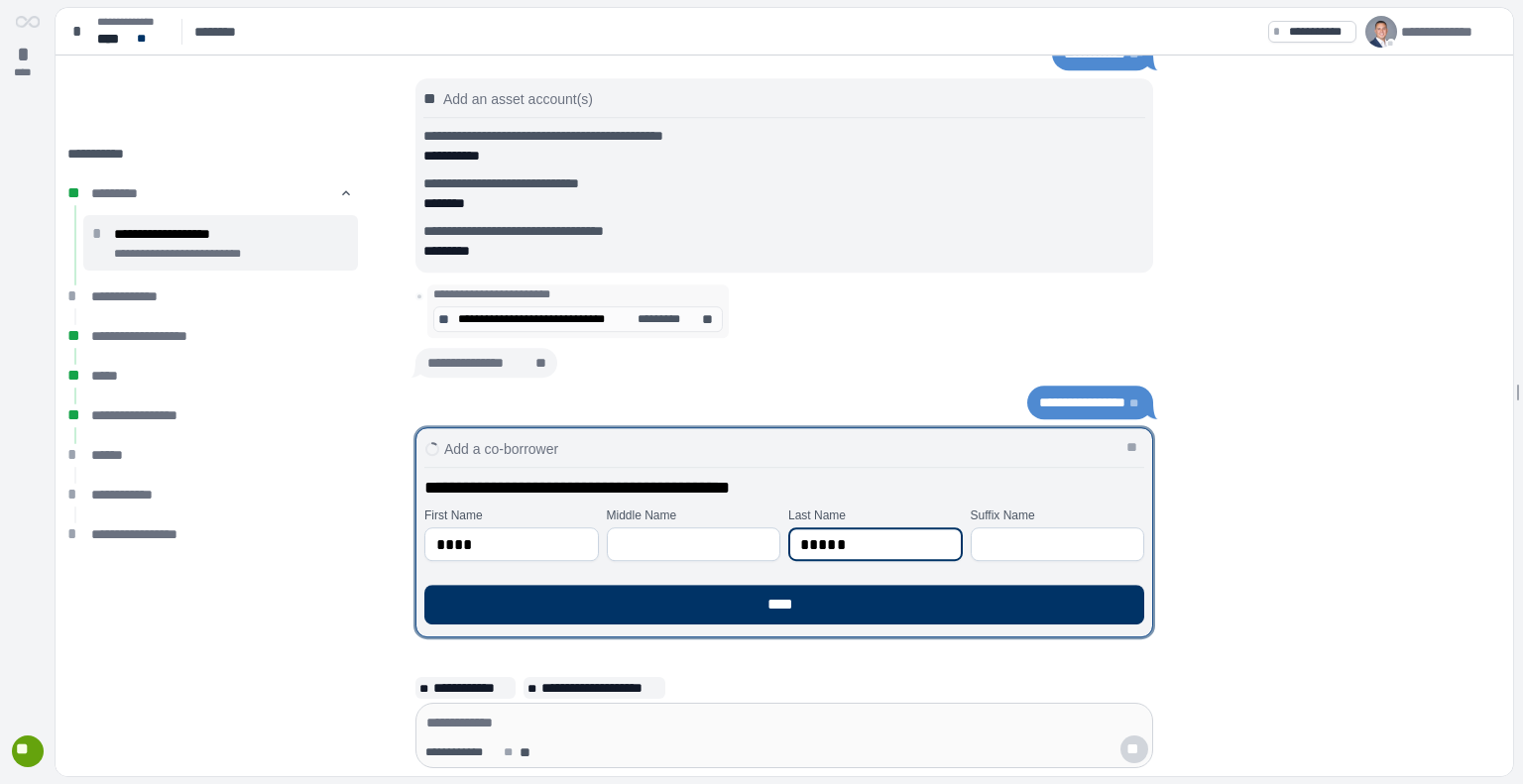 type on "*****" 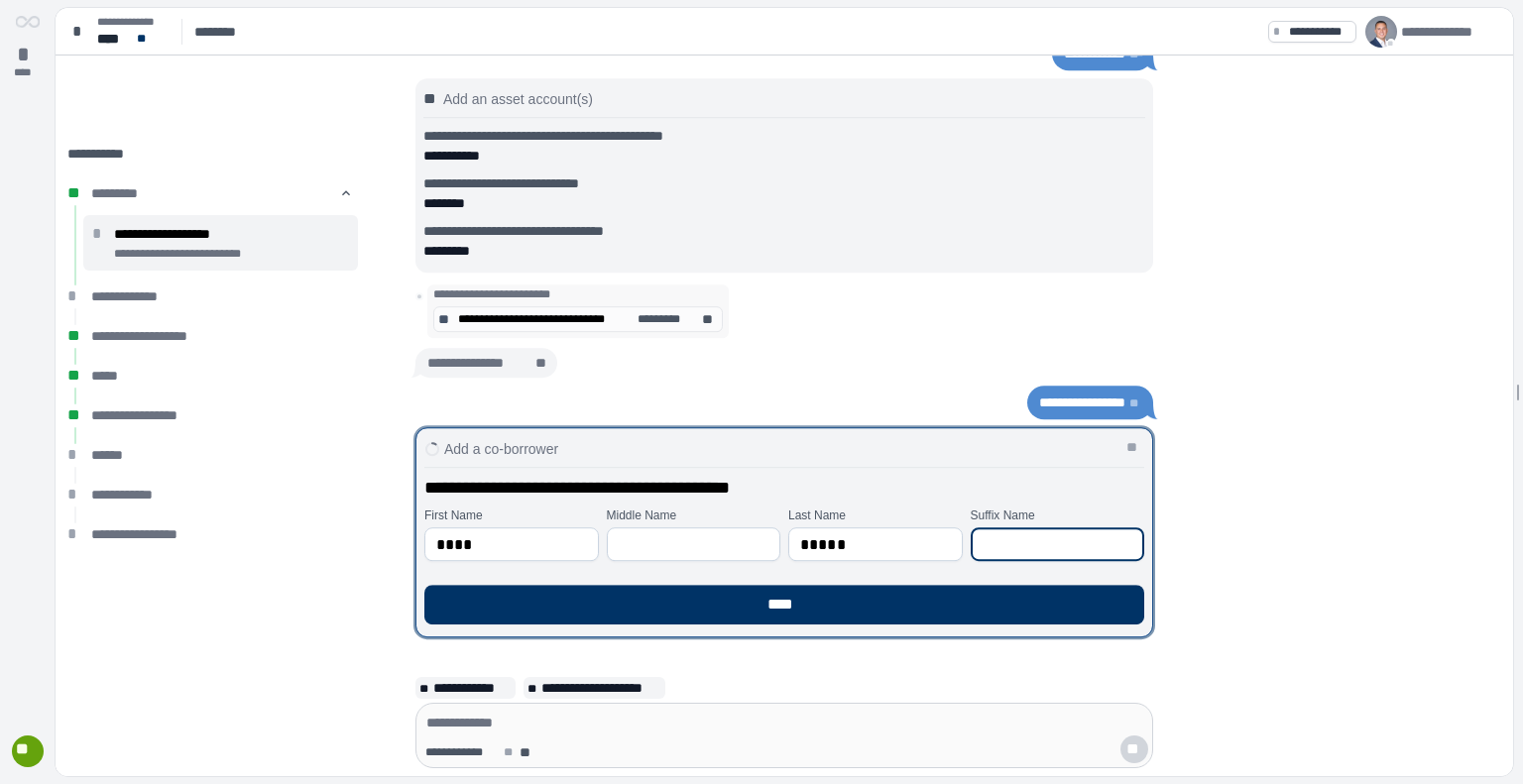 click at bounding box center (784, 532) 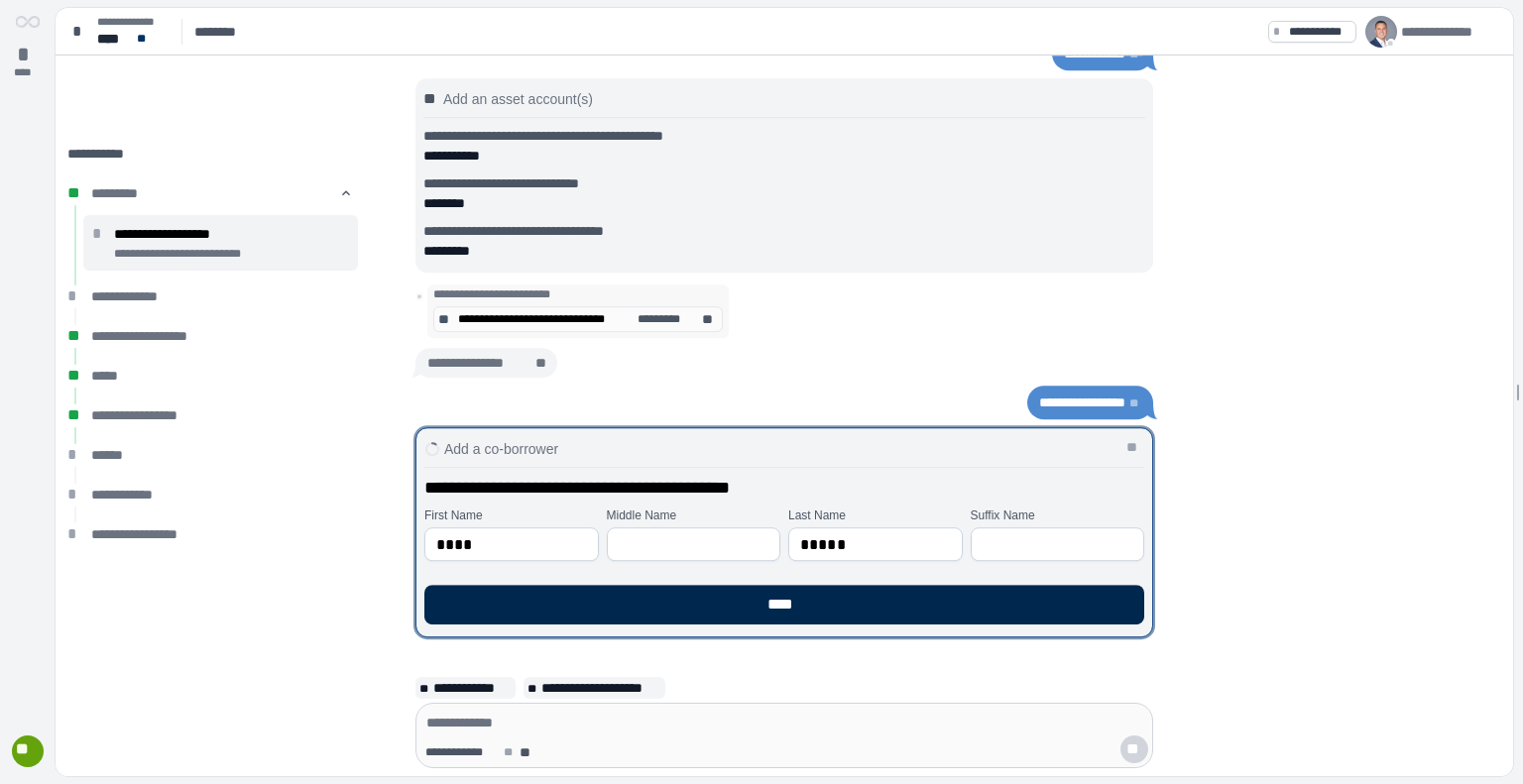 click on "****" at bounding box center [784, 605] 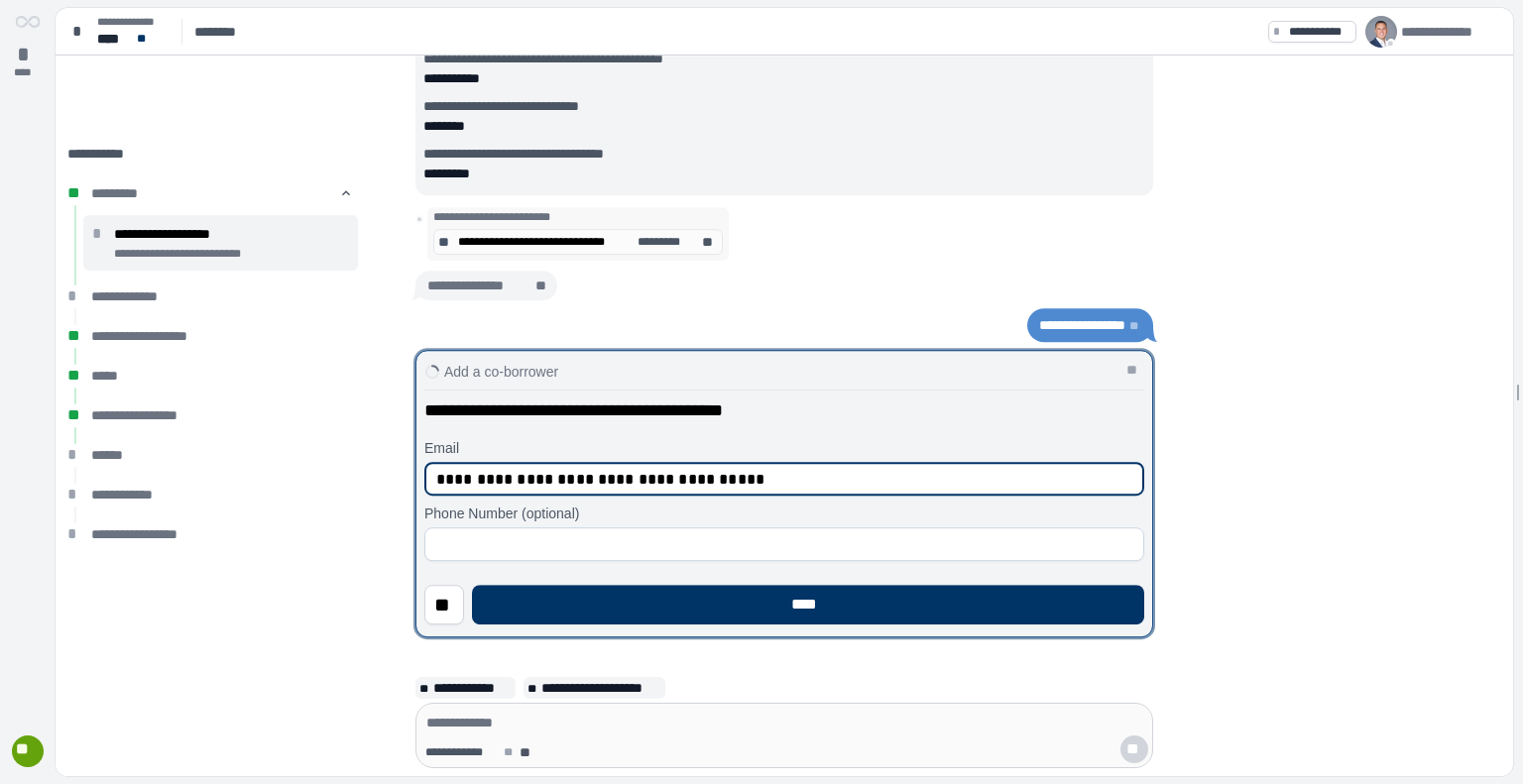 type on "**********" 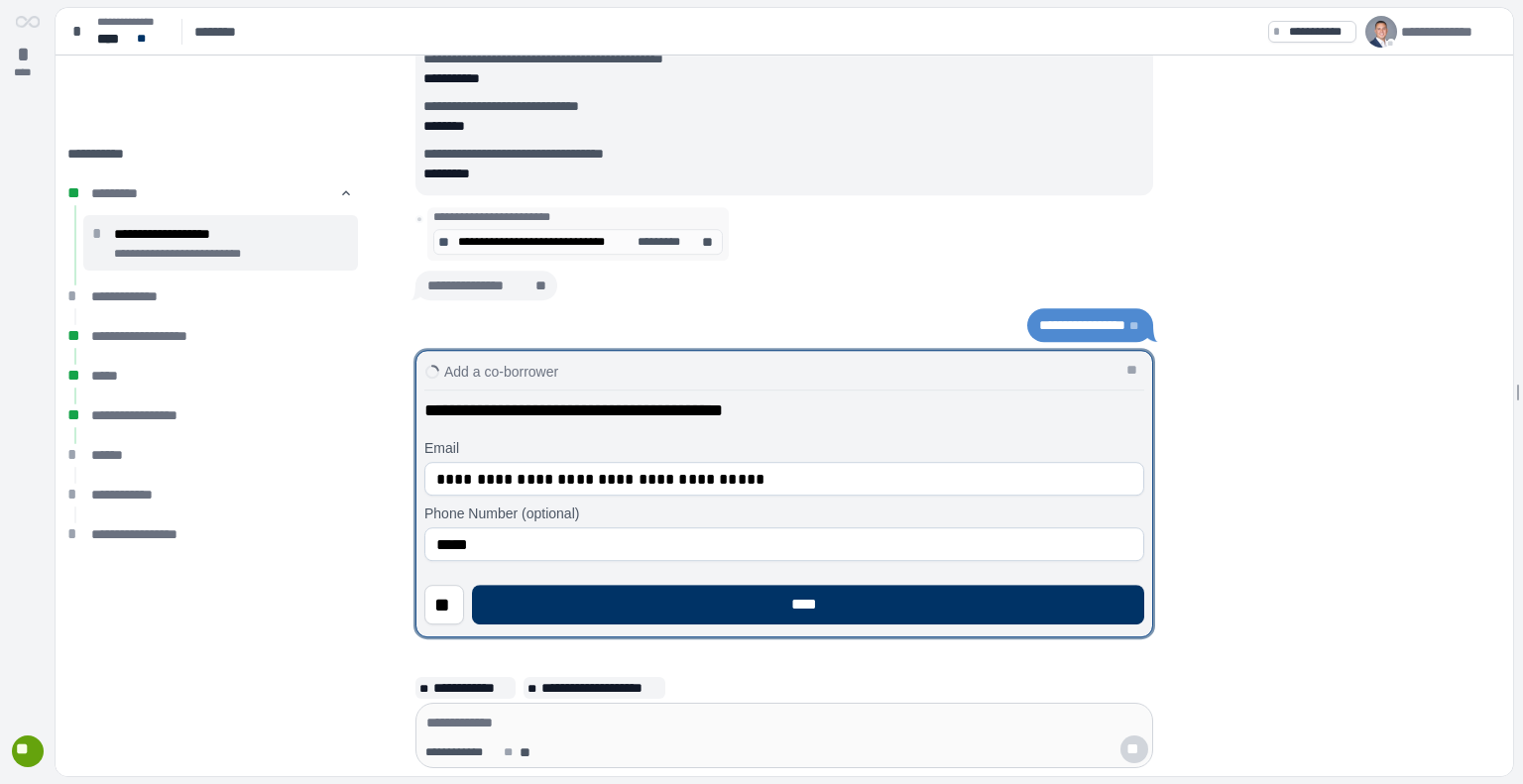 type on "****" 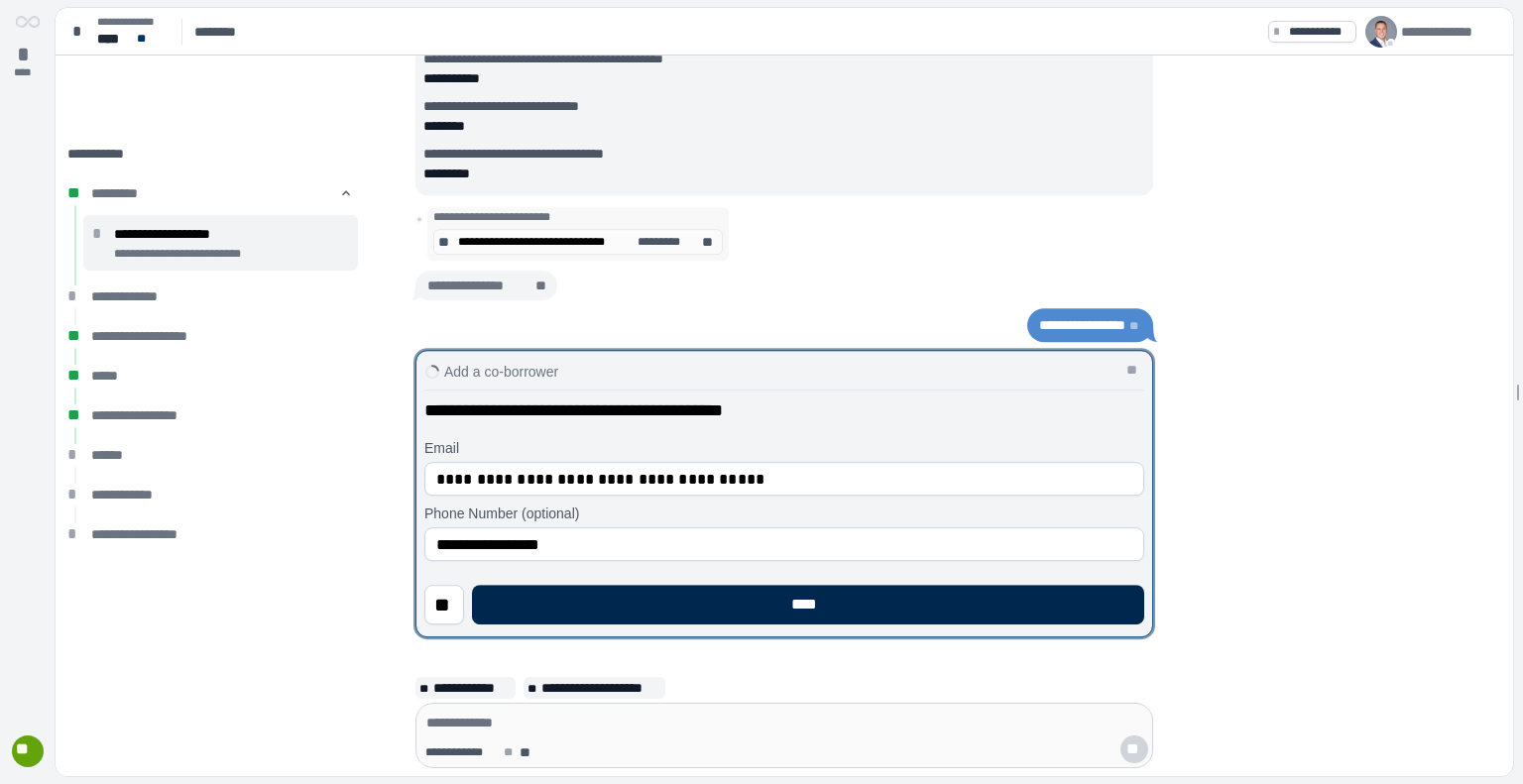 type on "**********" 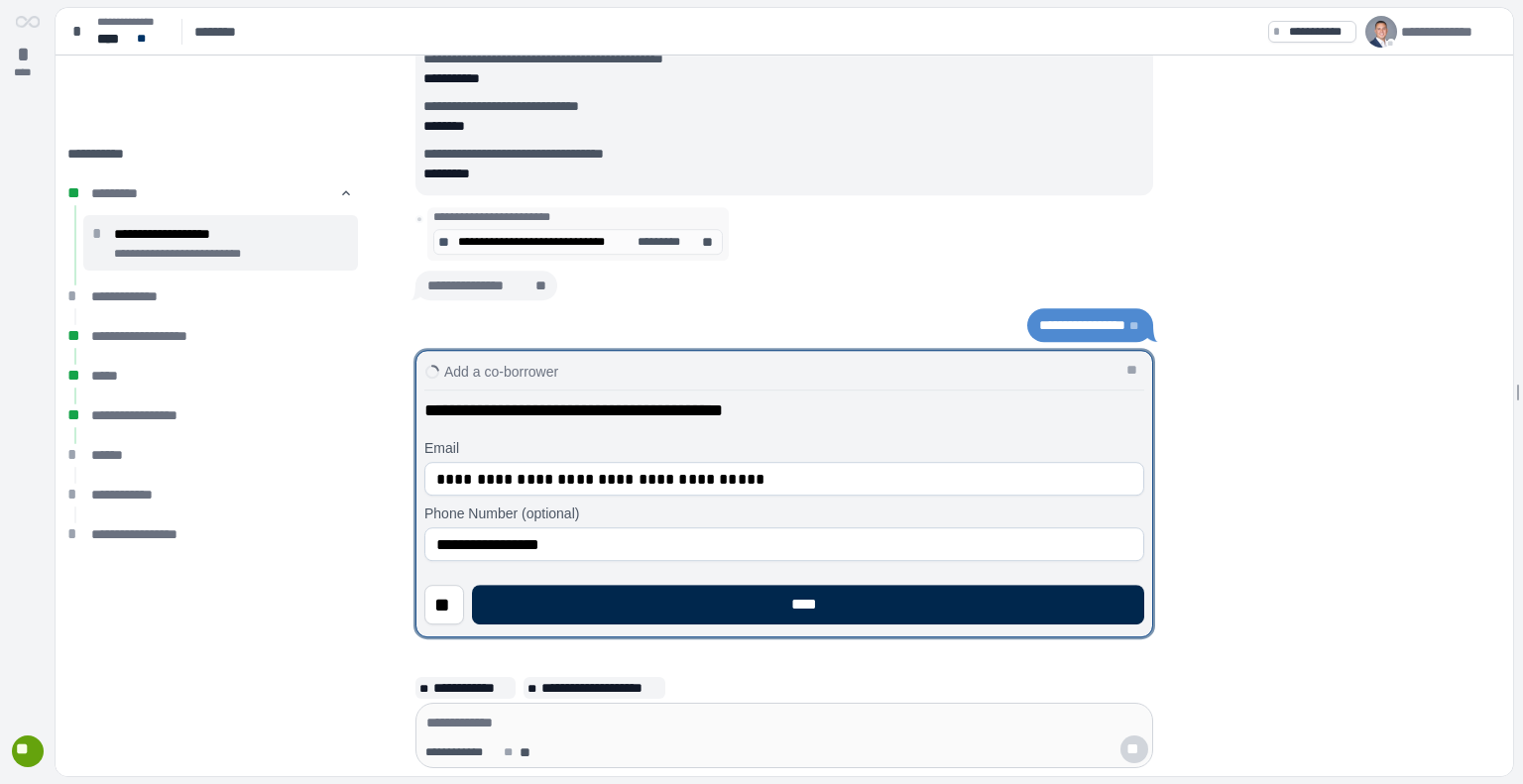 click on "****" at bounding box center [808, 605] 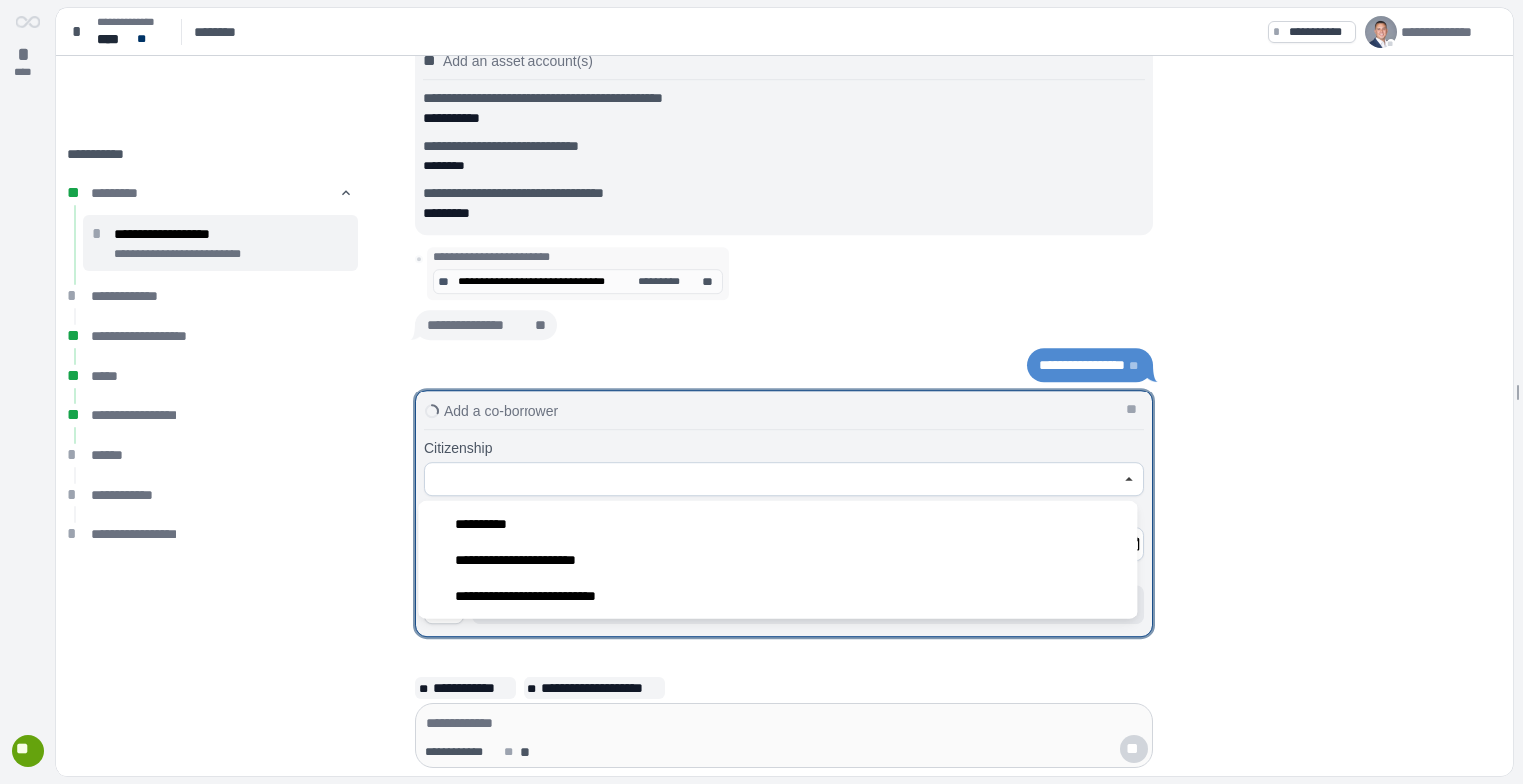 click at bounding box center [773, 479] 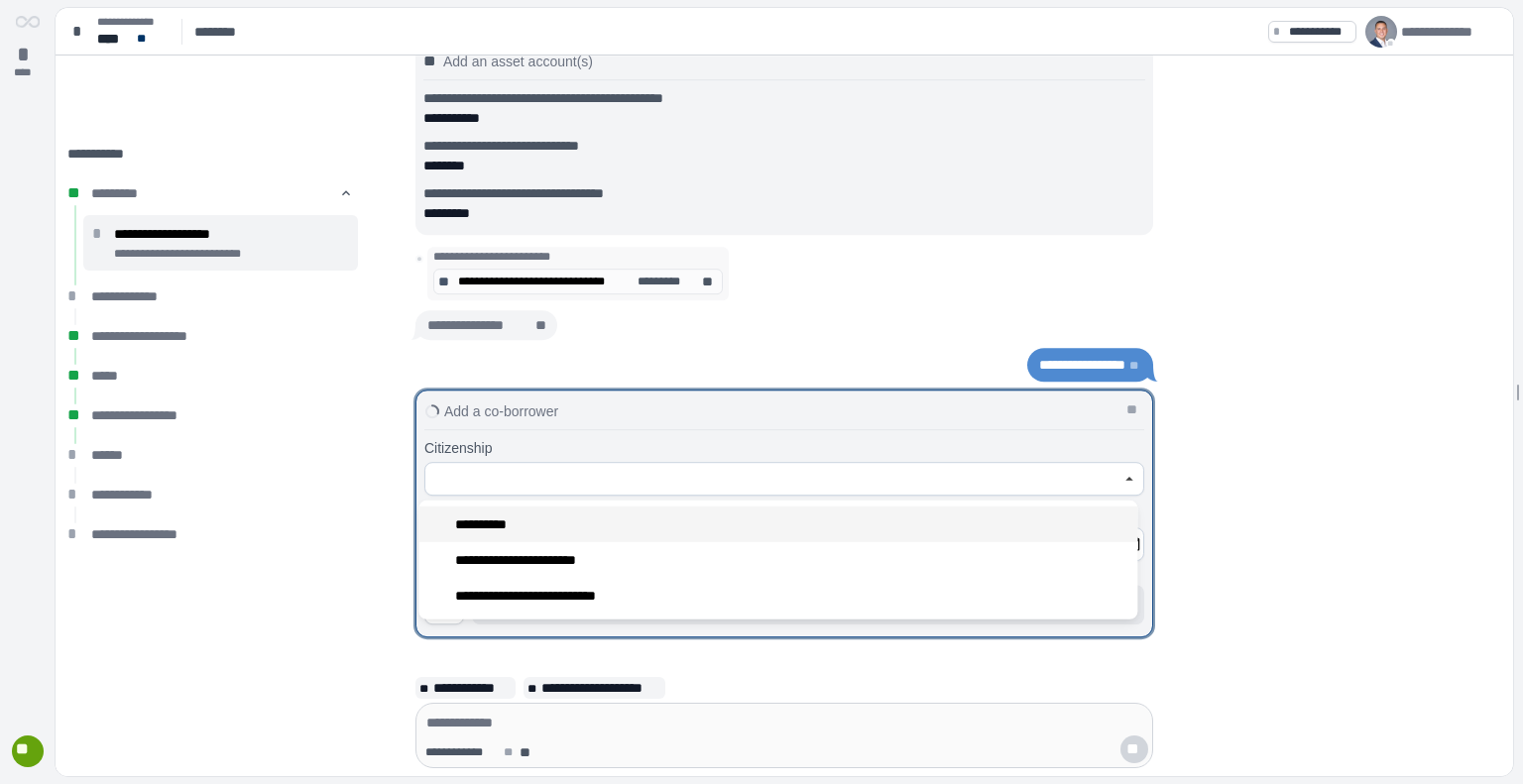 click on "**********" at bounding box center [777, 524] 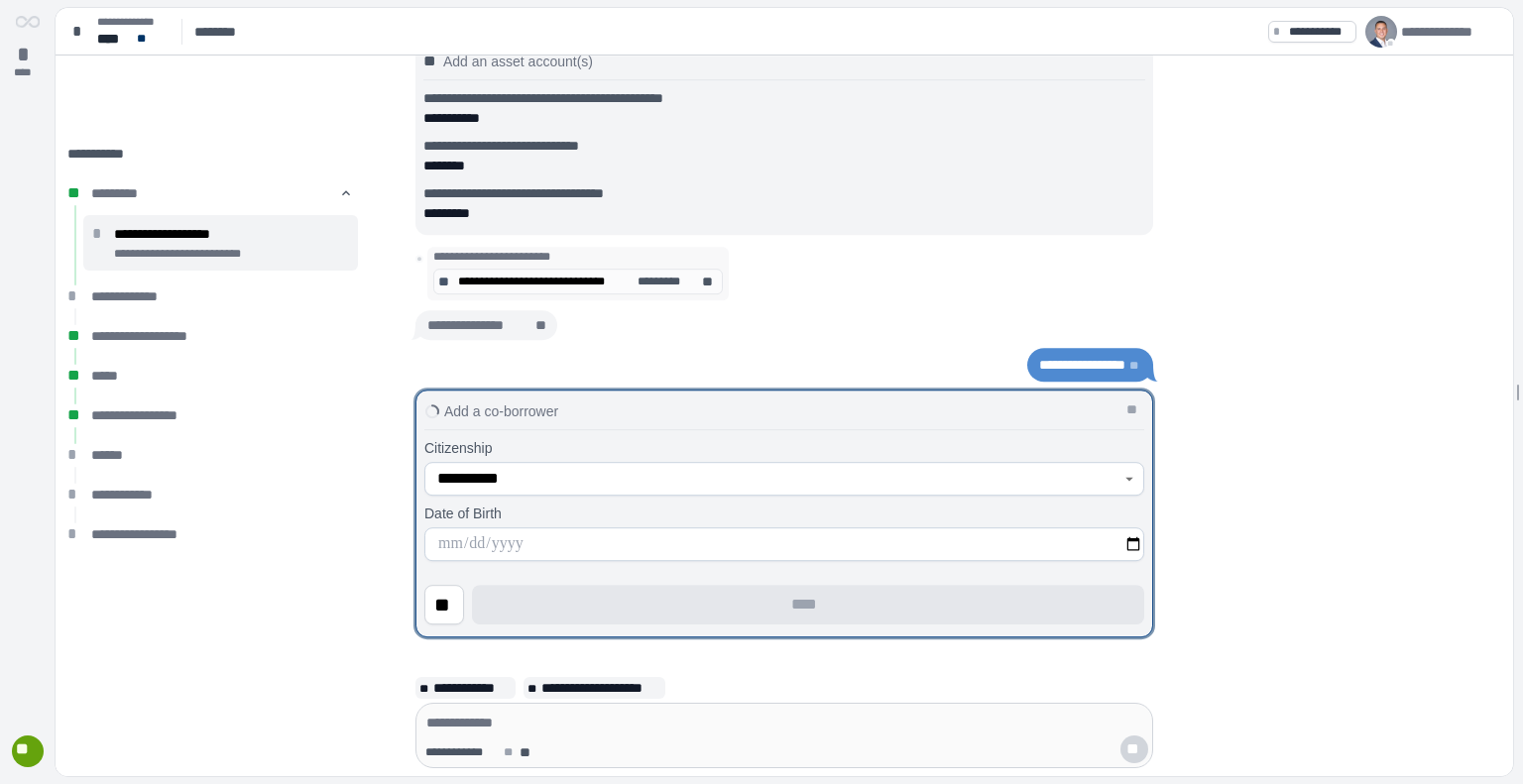 click on "Date of Birth" at bounding box center (784, 532) 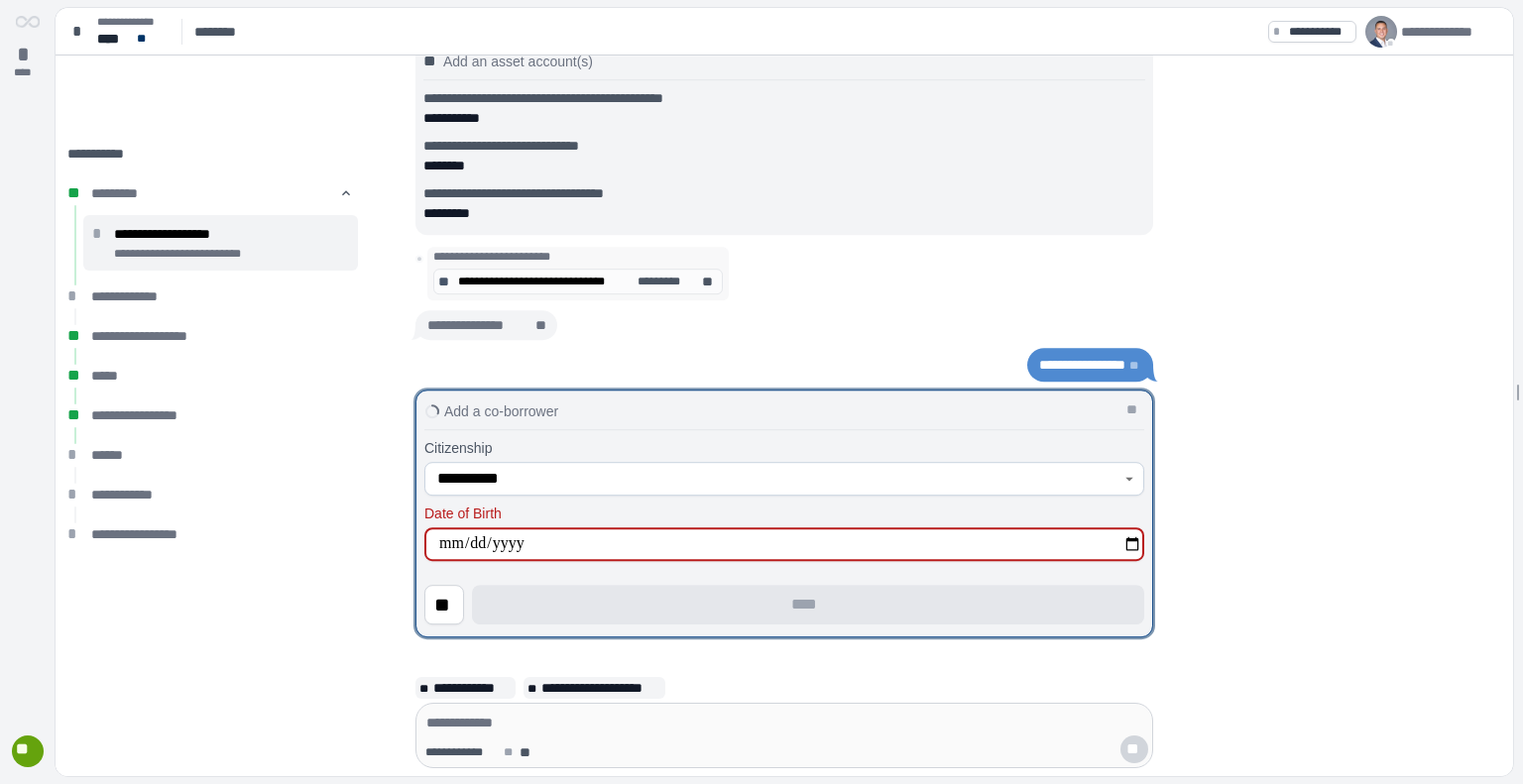 type on "**********" 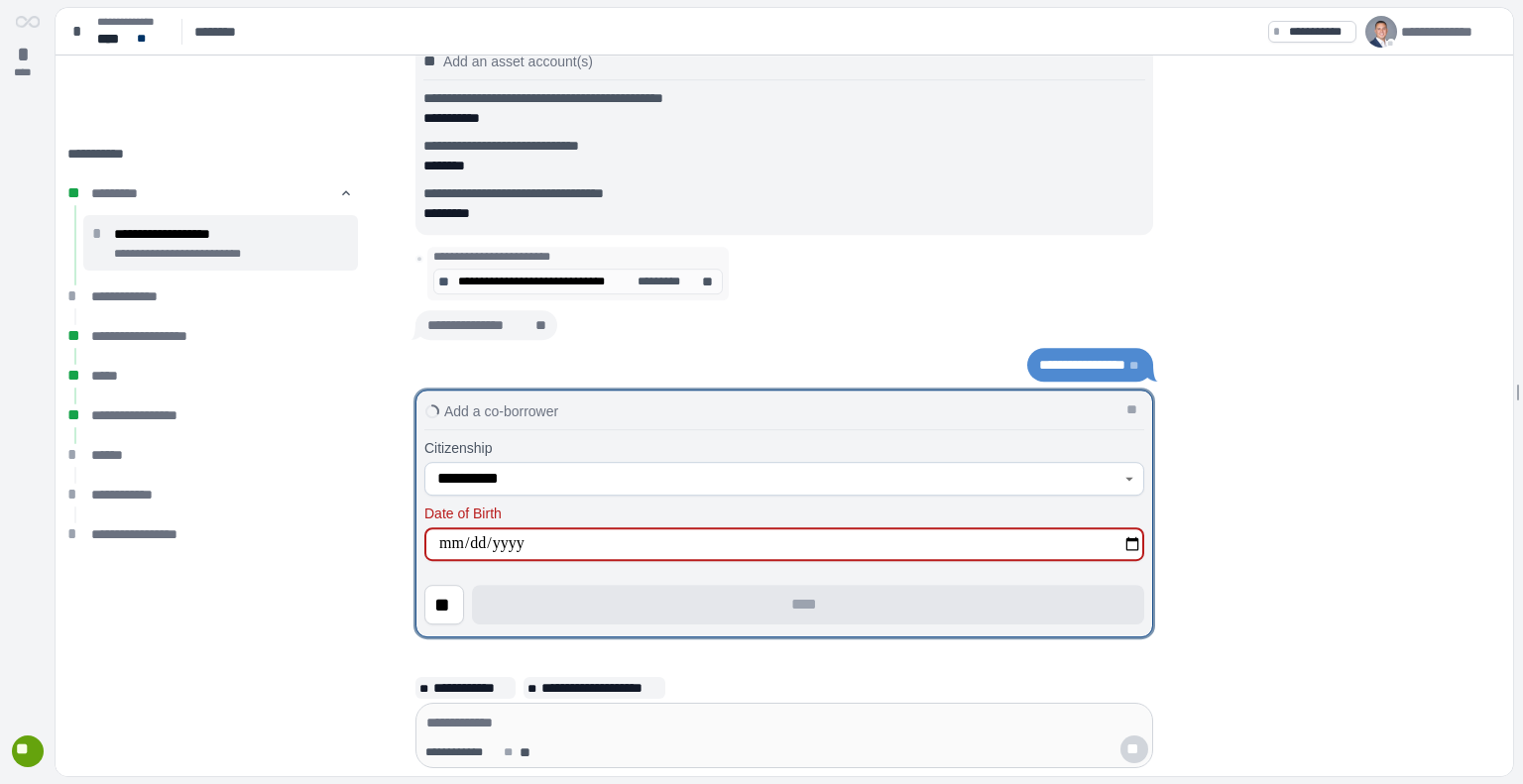 type on "**********" 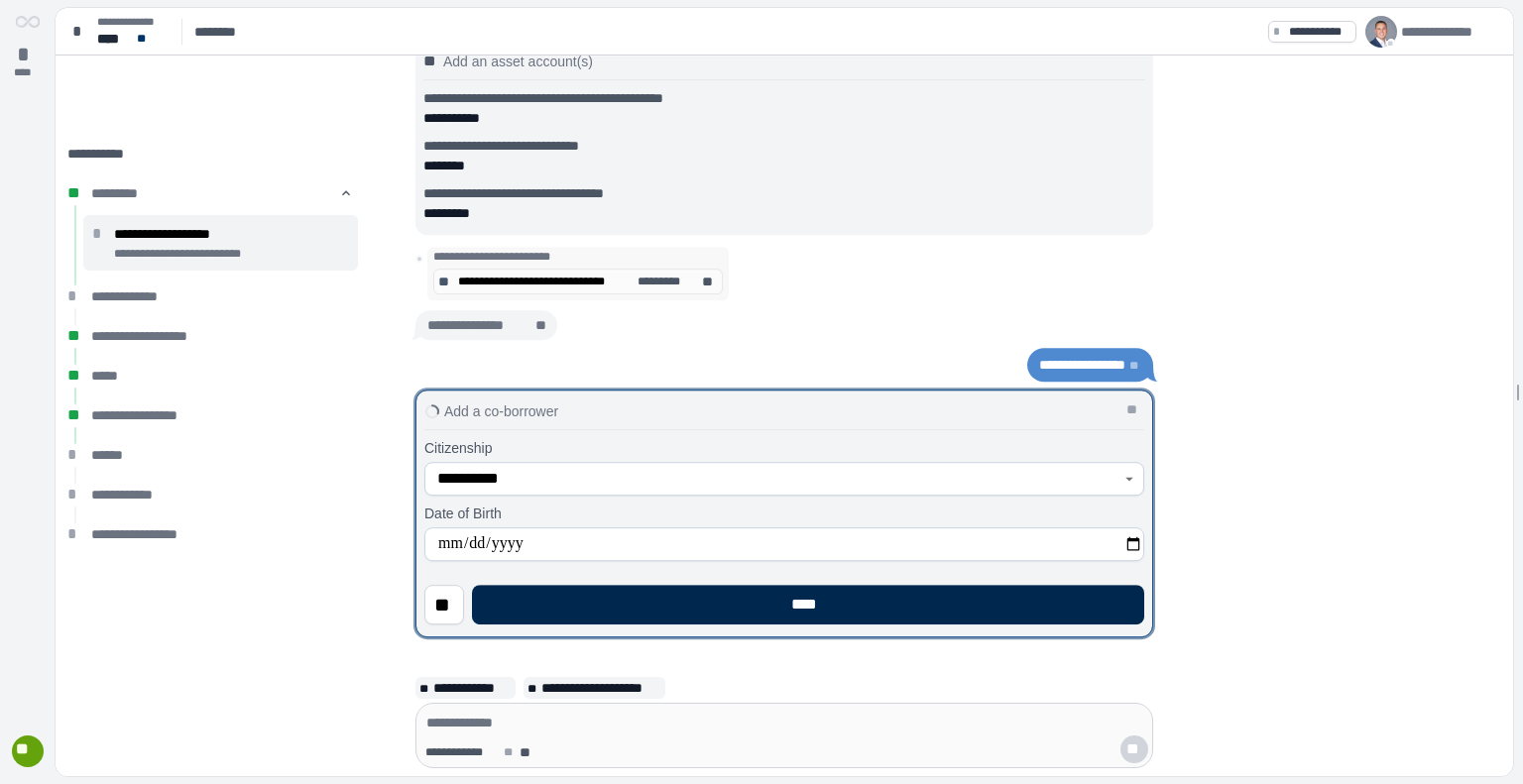 click on "****" at bounding box center (808, 605) 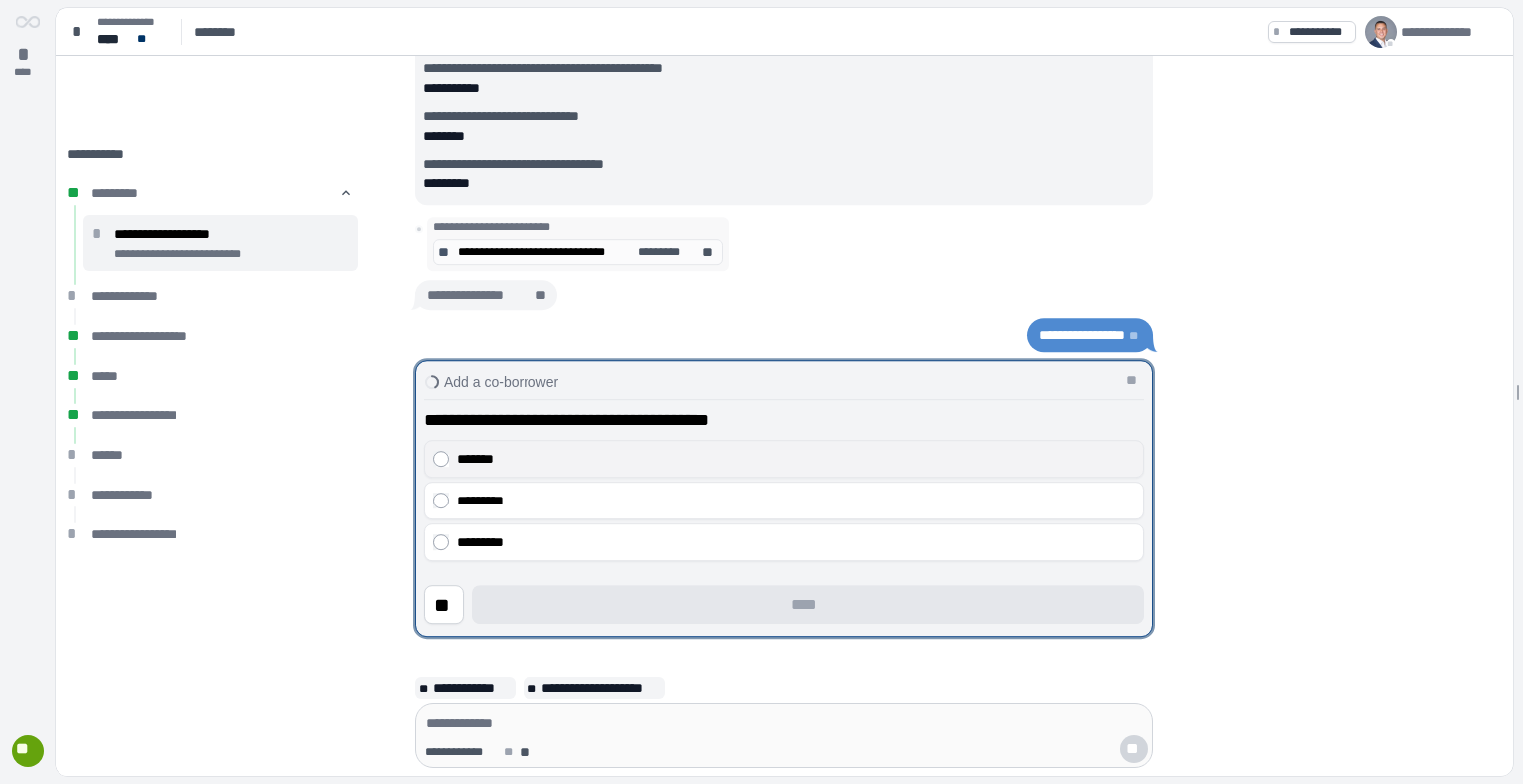 click on "*******" at bounding box center [796, 459] 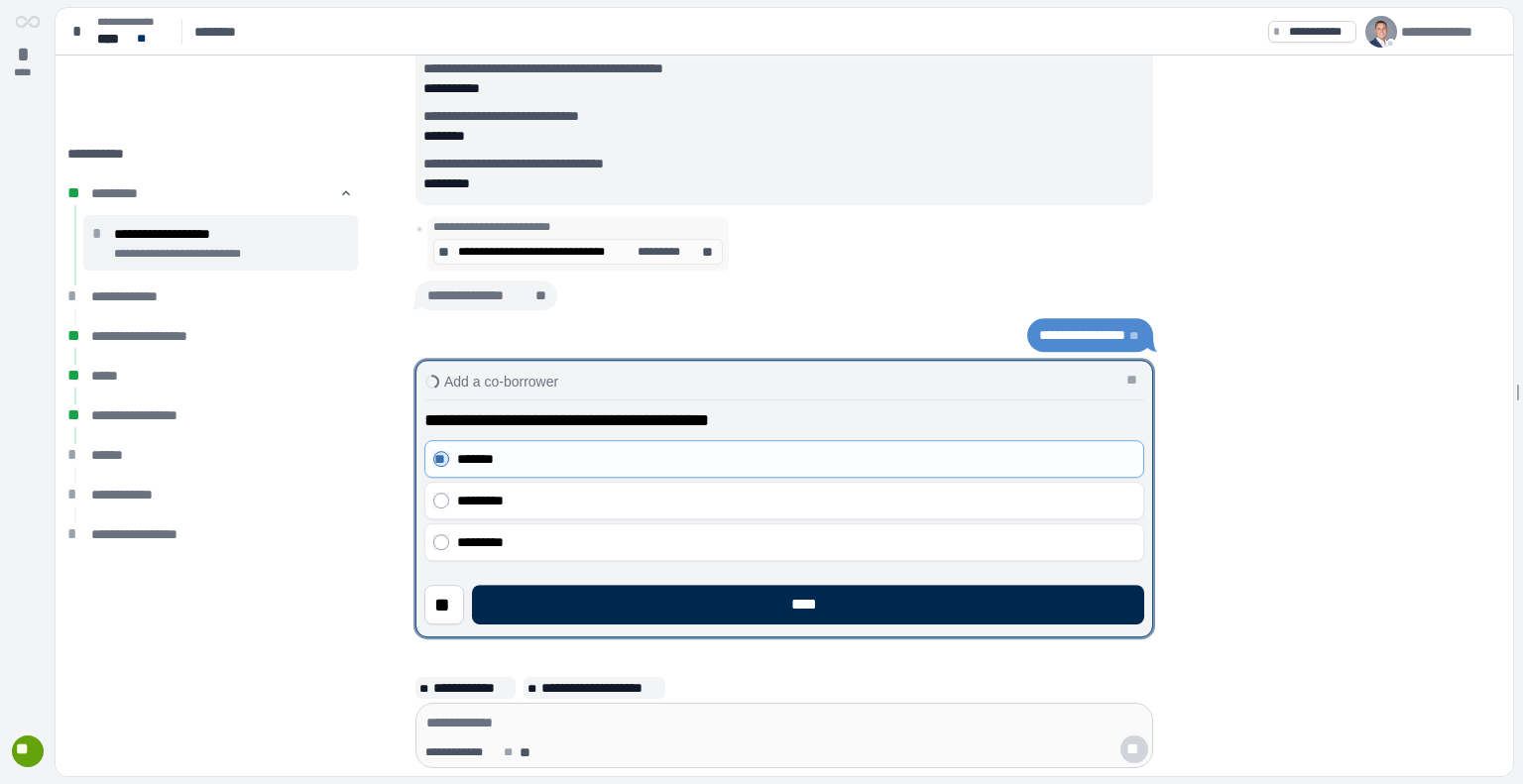 drag, startPoint x: 585, startPoint y: 590, endPoint x: 610, endPoint y: 602, distance: 27.730849 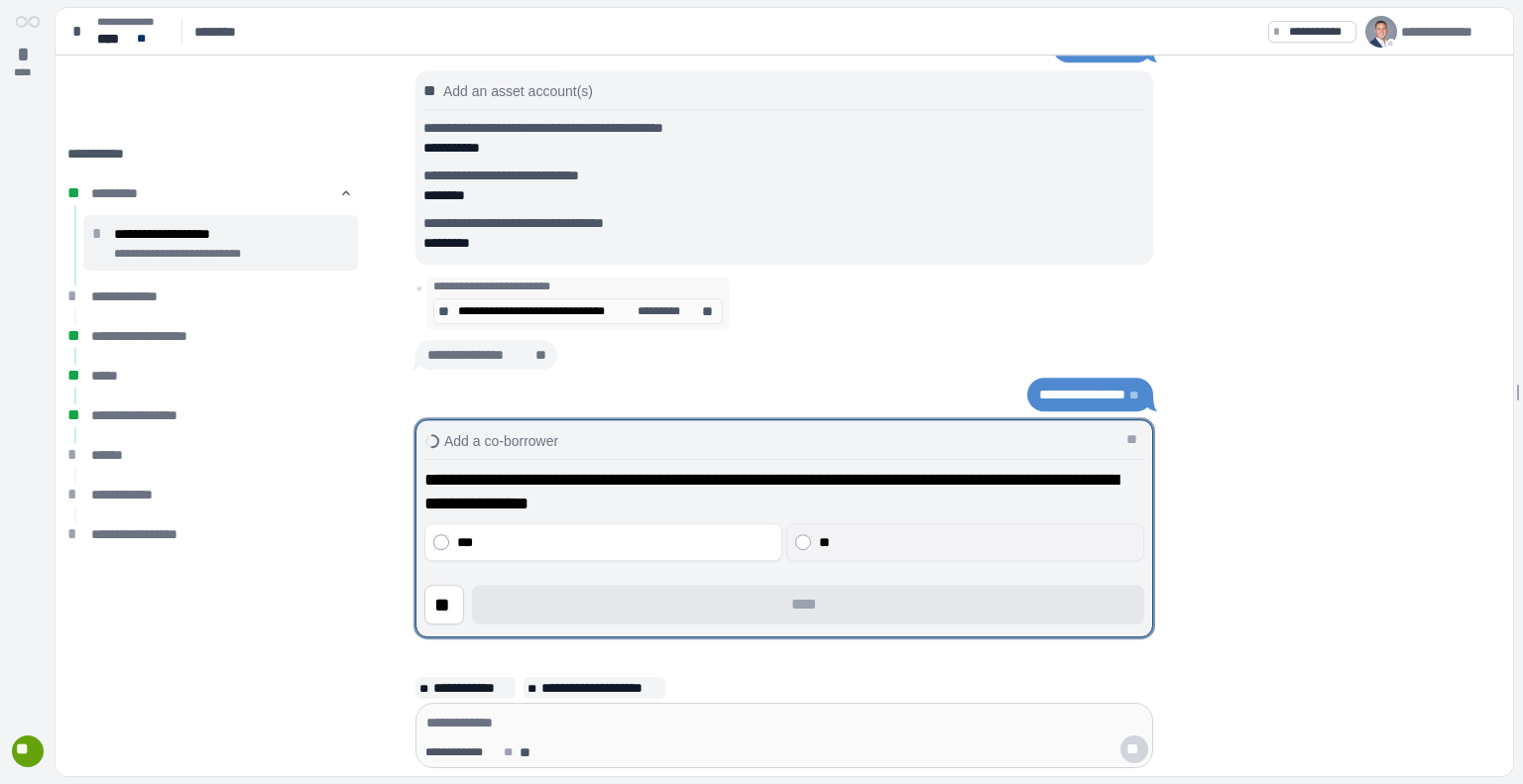click on "**" at bounding box center [978, 542] 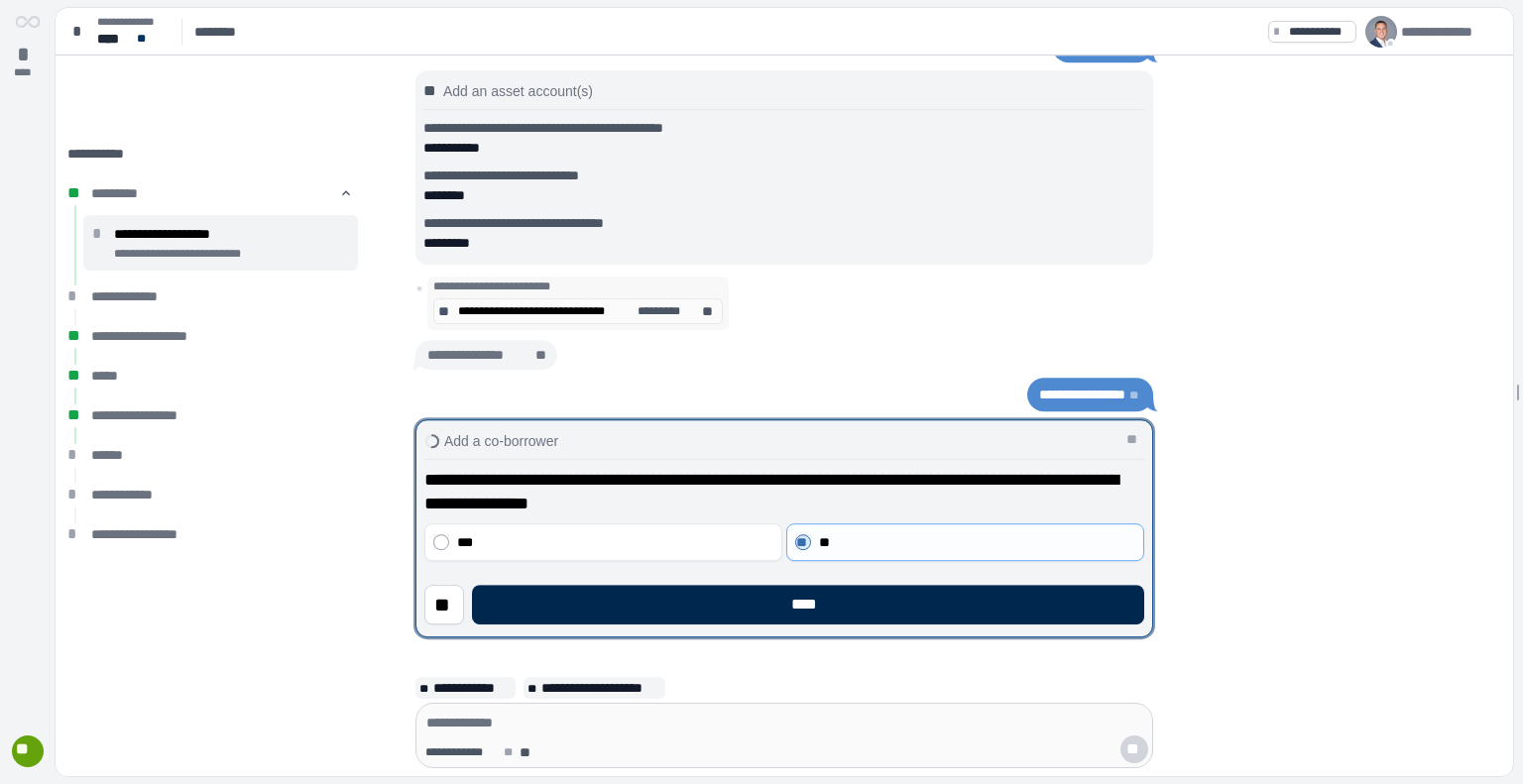 click on "****" at bounding box center (808, 605) 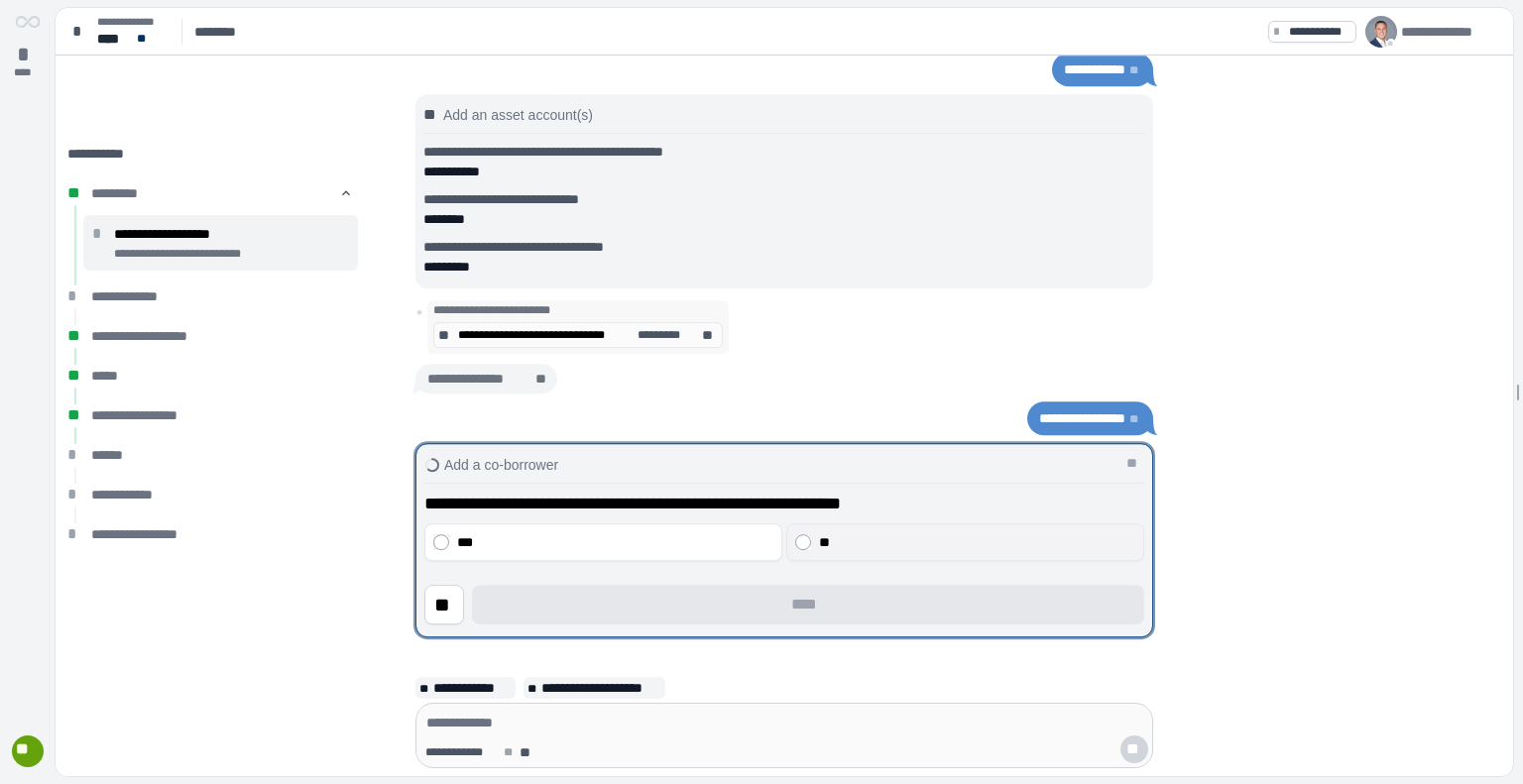 click on "**" at bounding box center [978, 542] 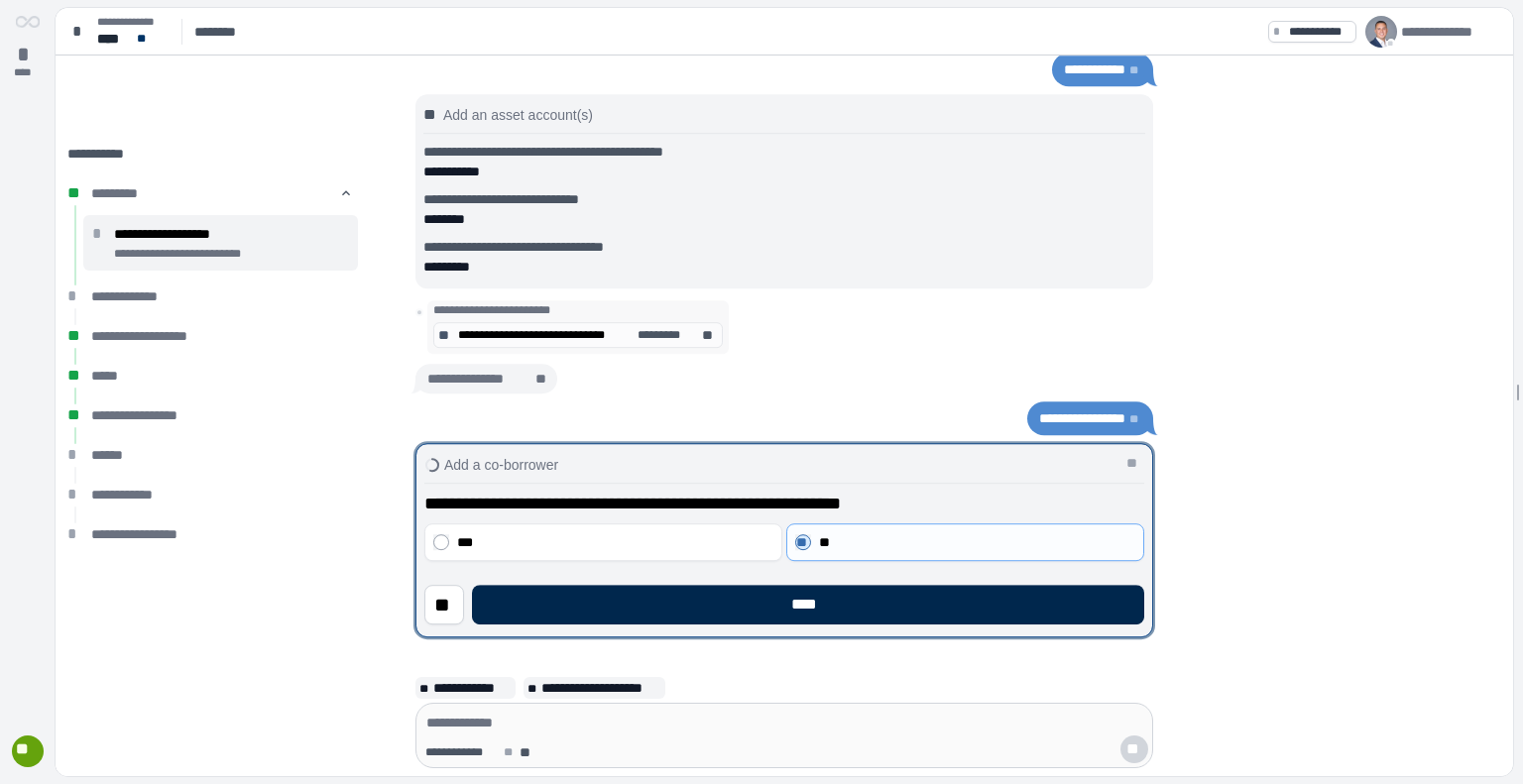 click on "****" at bounding box center [808, 605] 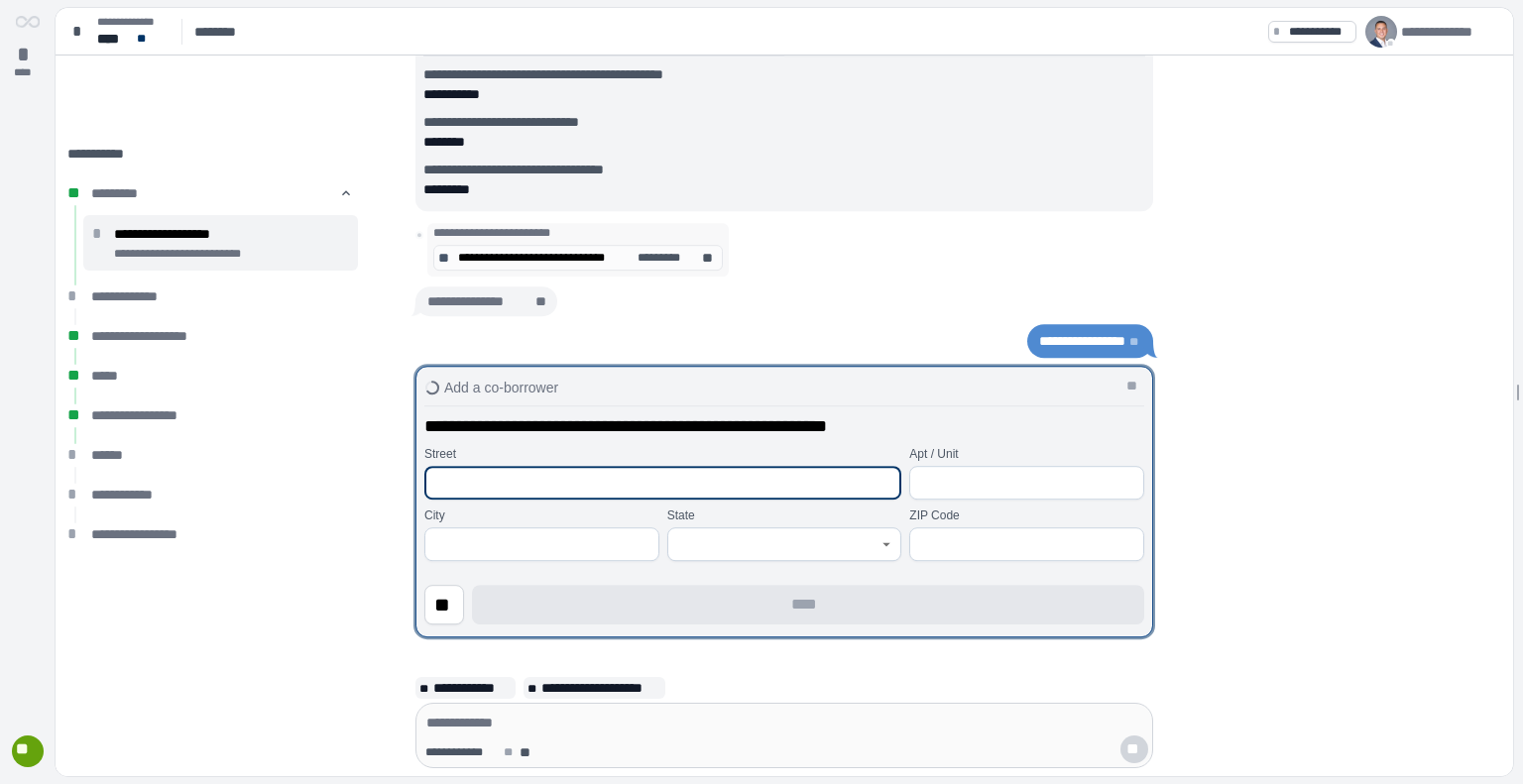 click at bounding box center [662, 483] 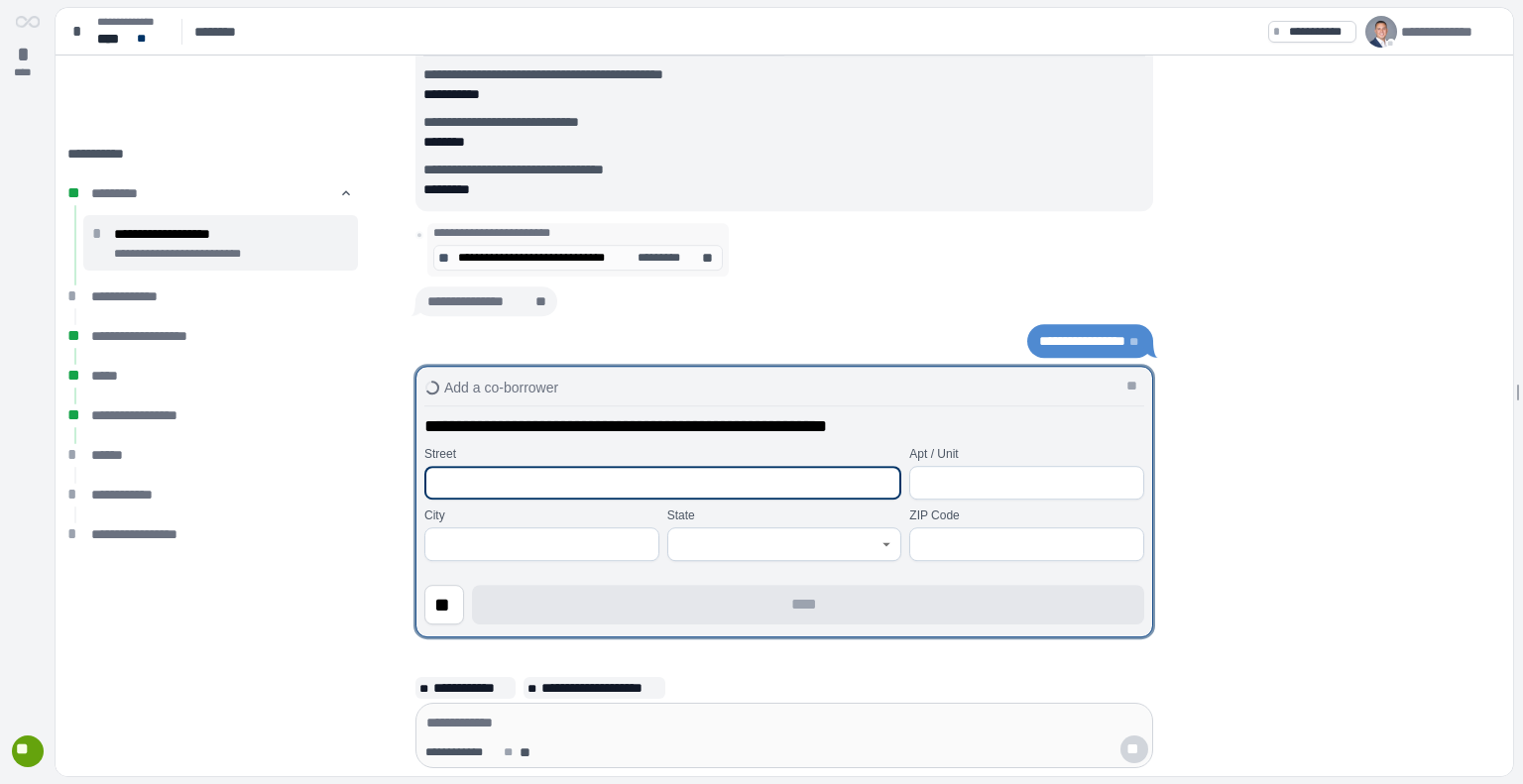 click at bounding box center [662, 483] 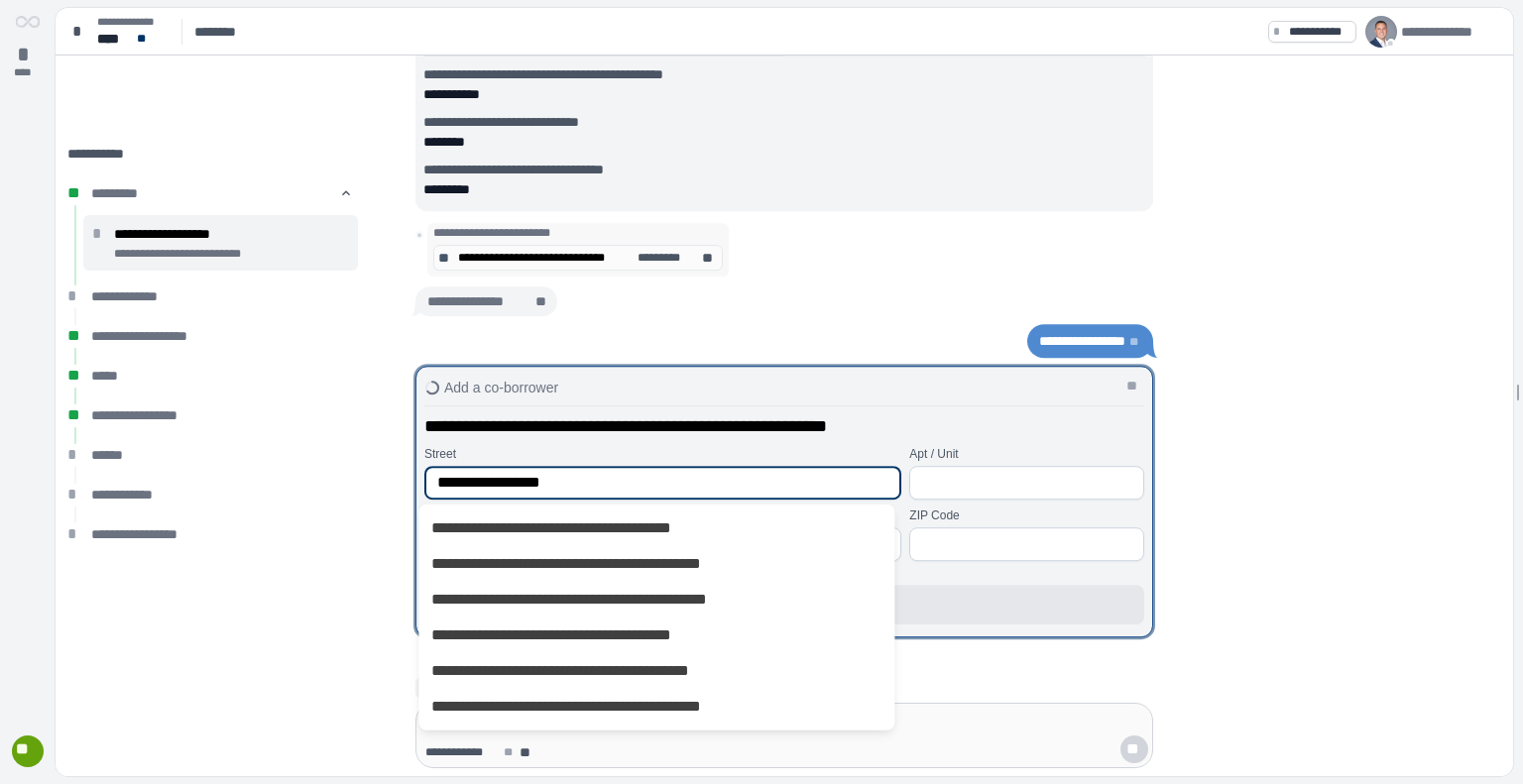 type on "**********" 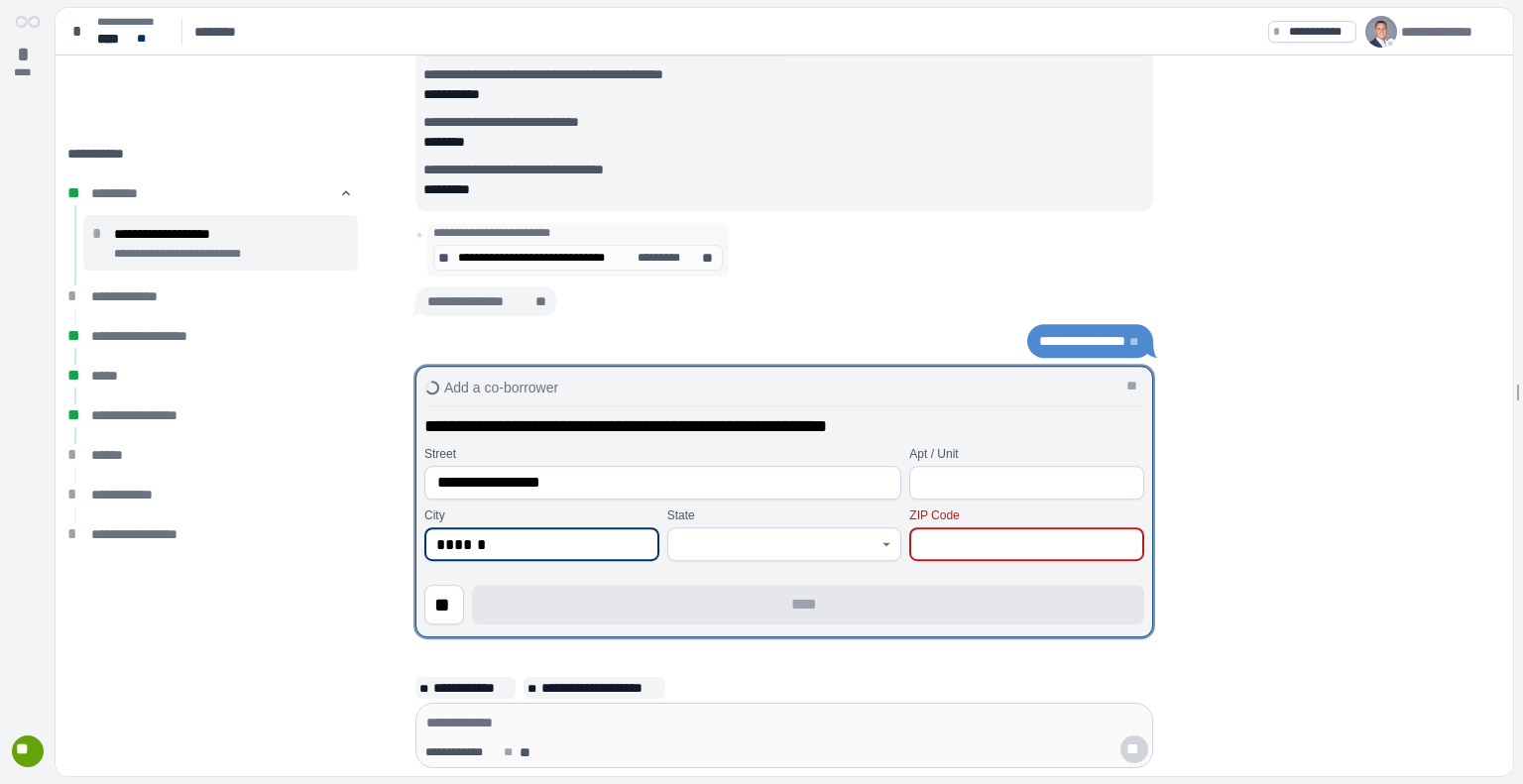 type on "******" 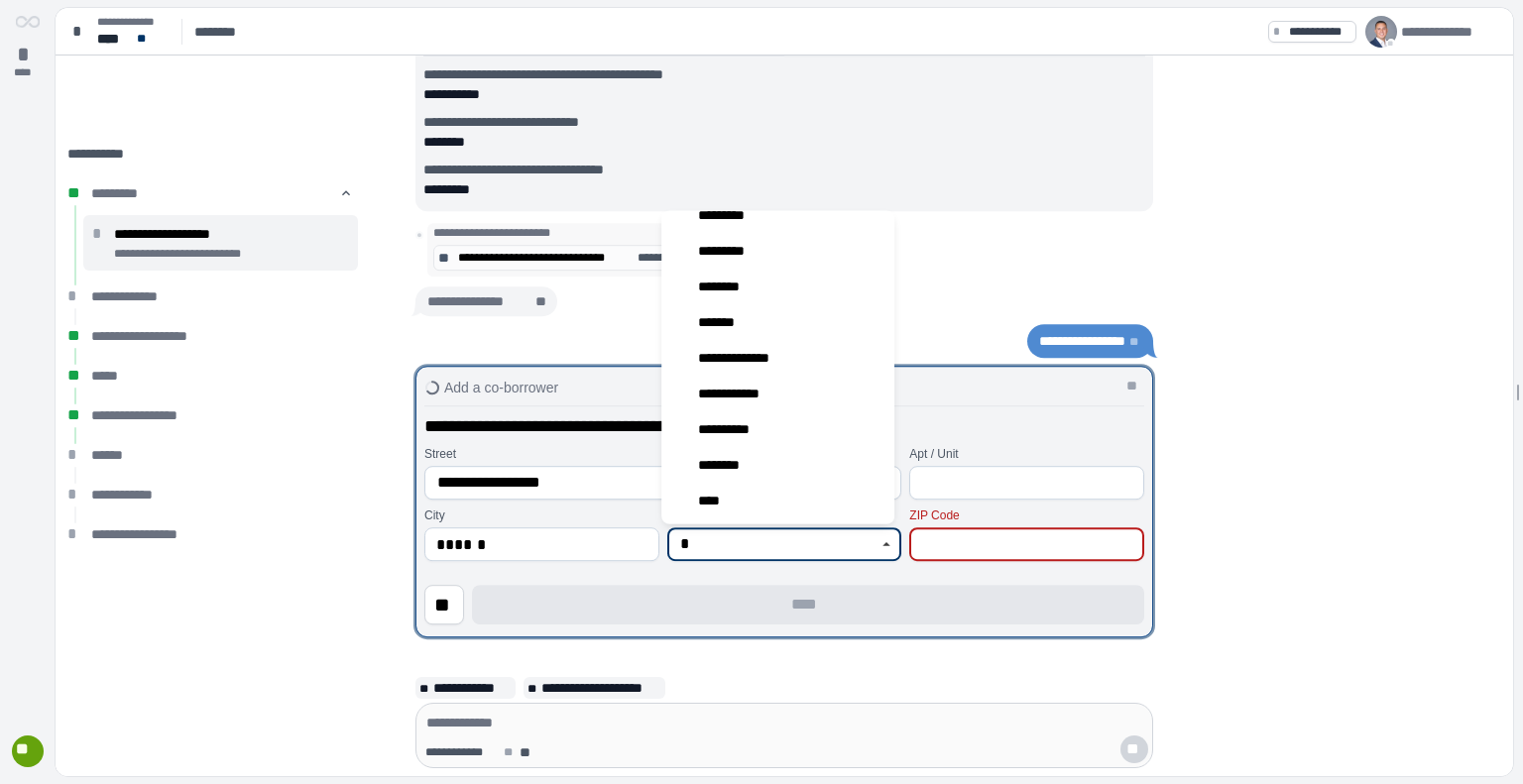 scroll, scrollTop: 429, scrollLeft: 0, axis: vertical 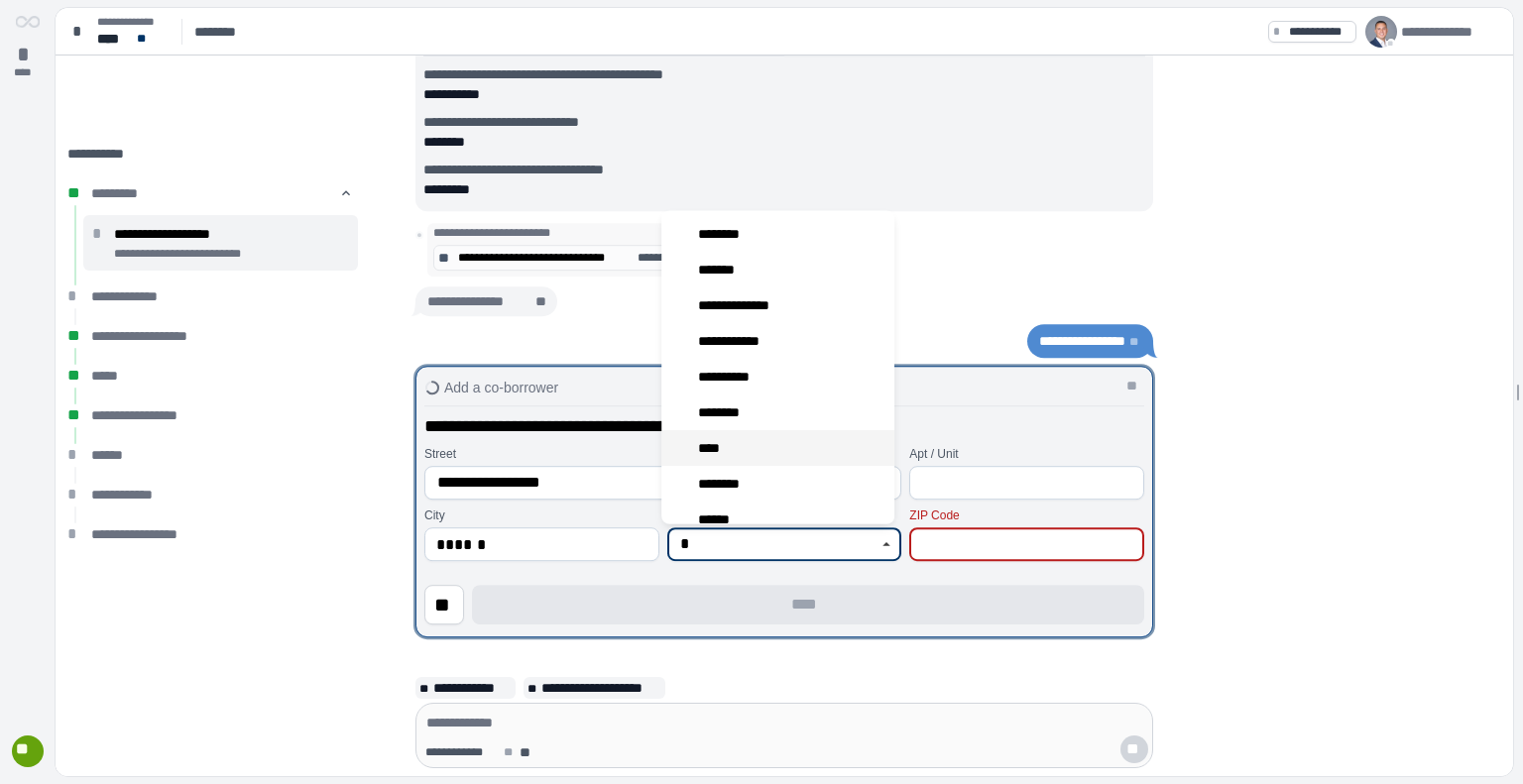click on "****" at bounding box center (777, 447) 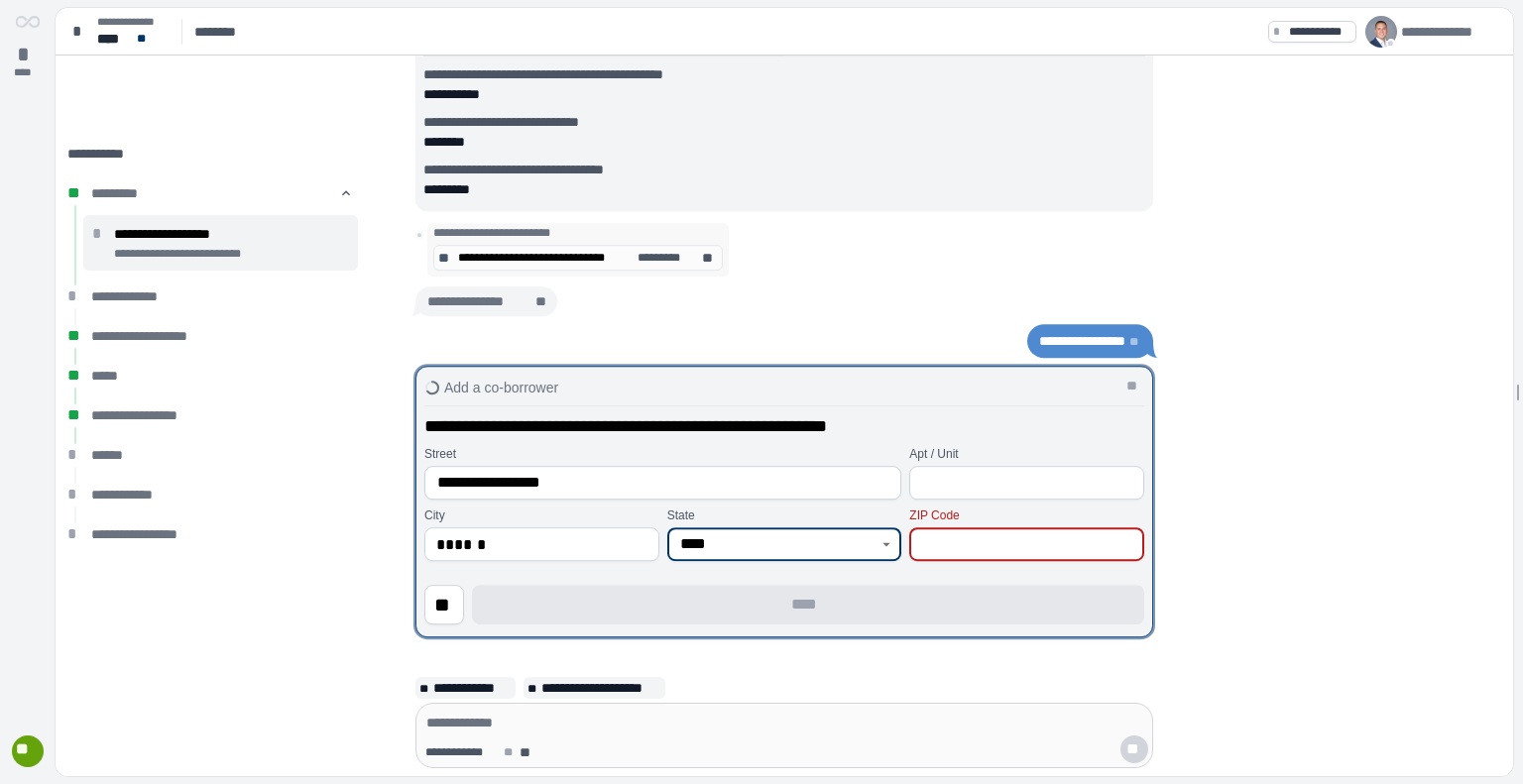 type on "****" 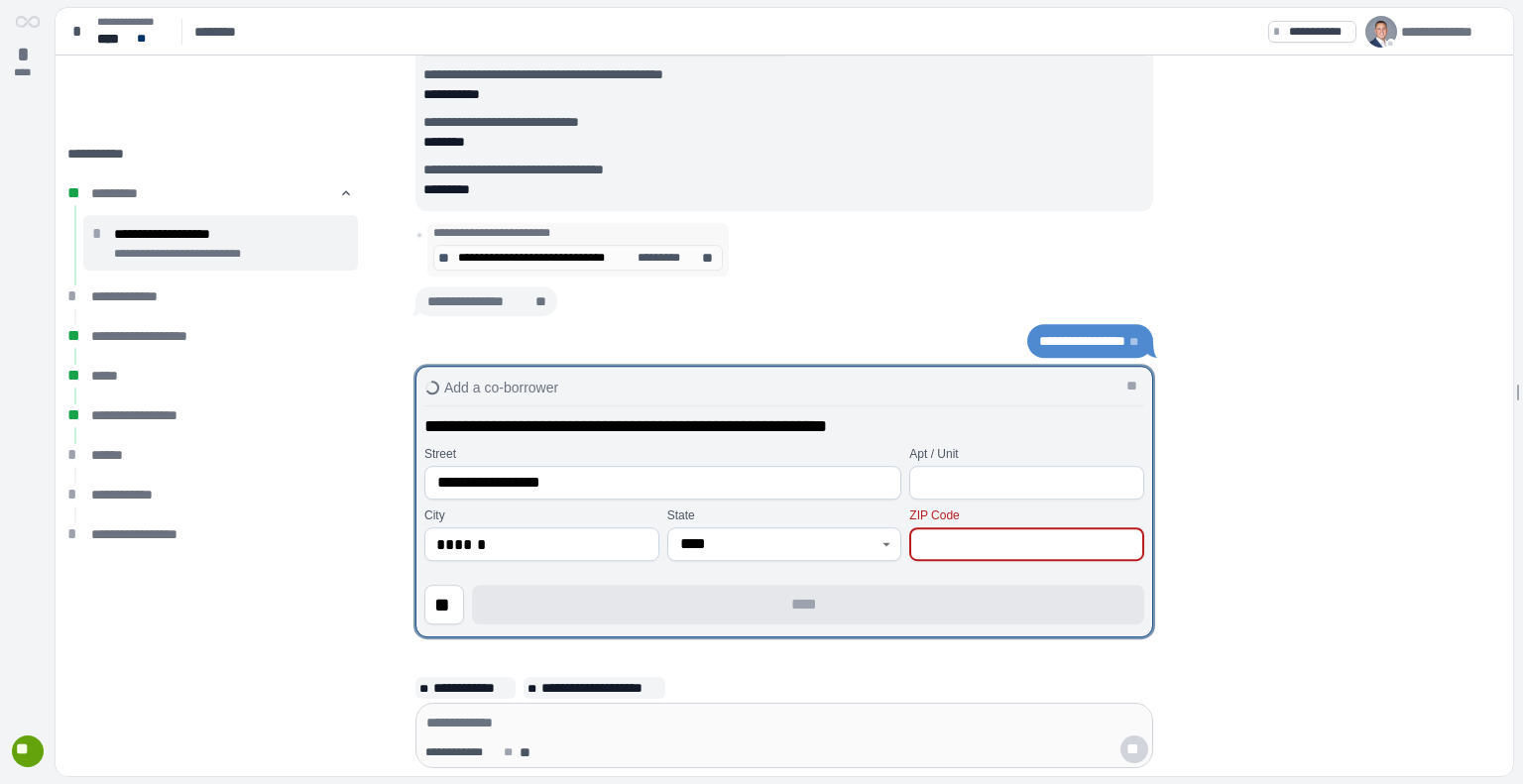 click at bounding box center [1026, 544] 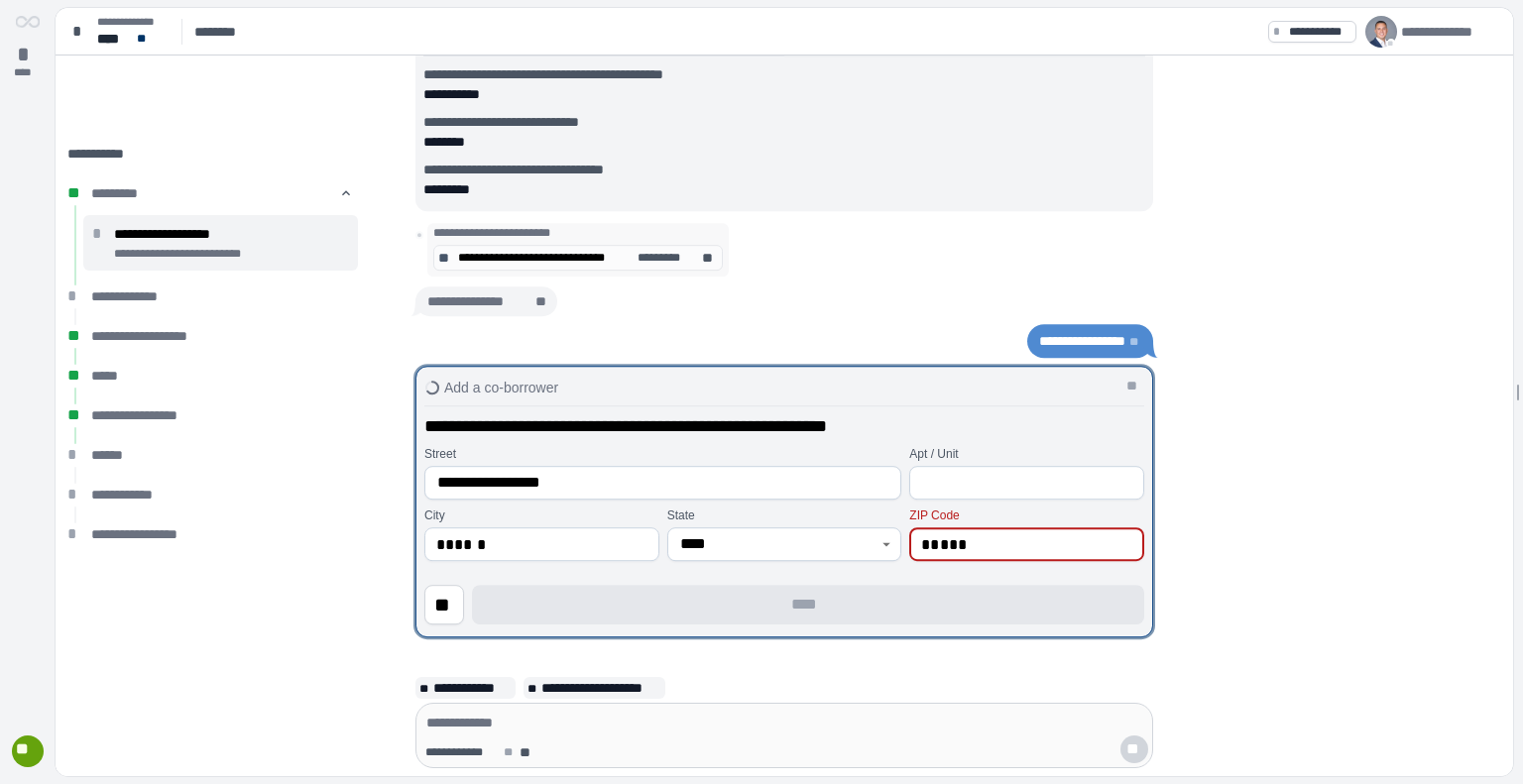 type on "*****" 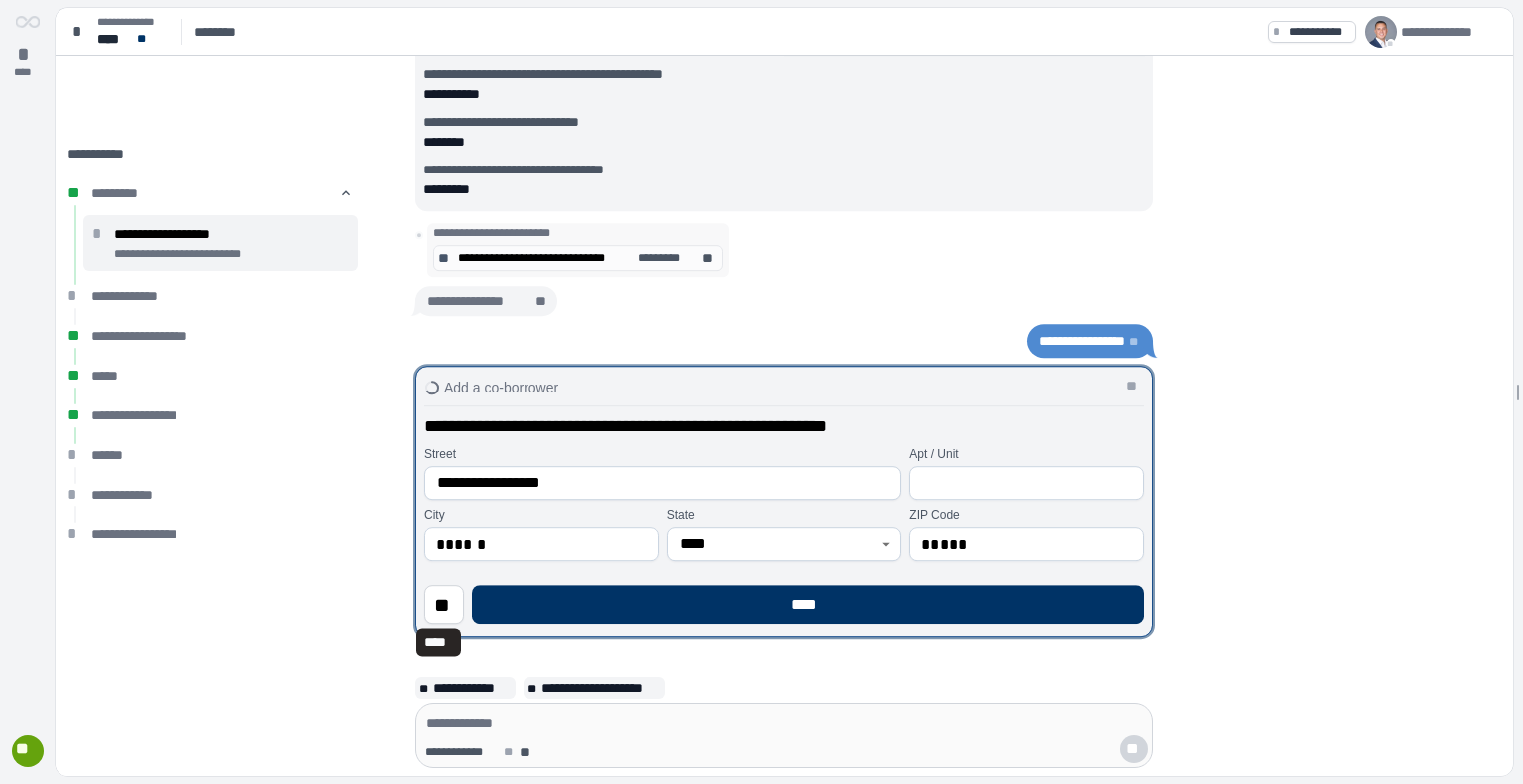 type 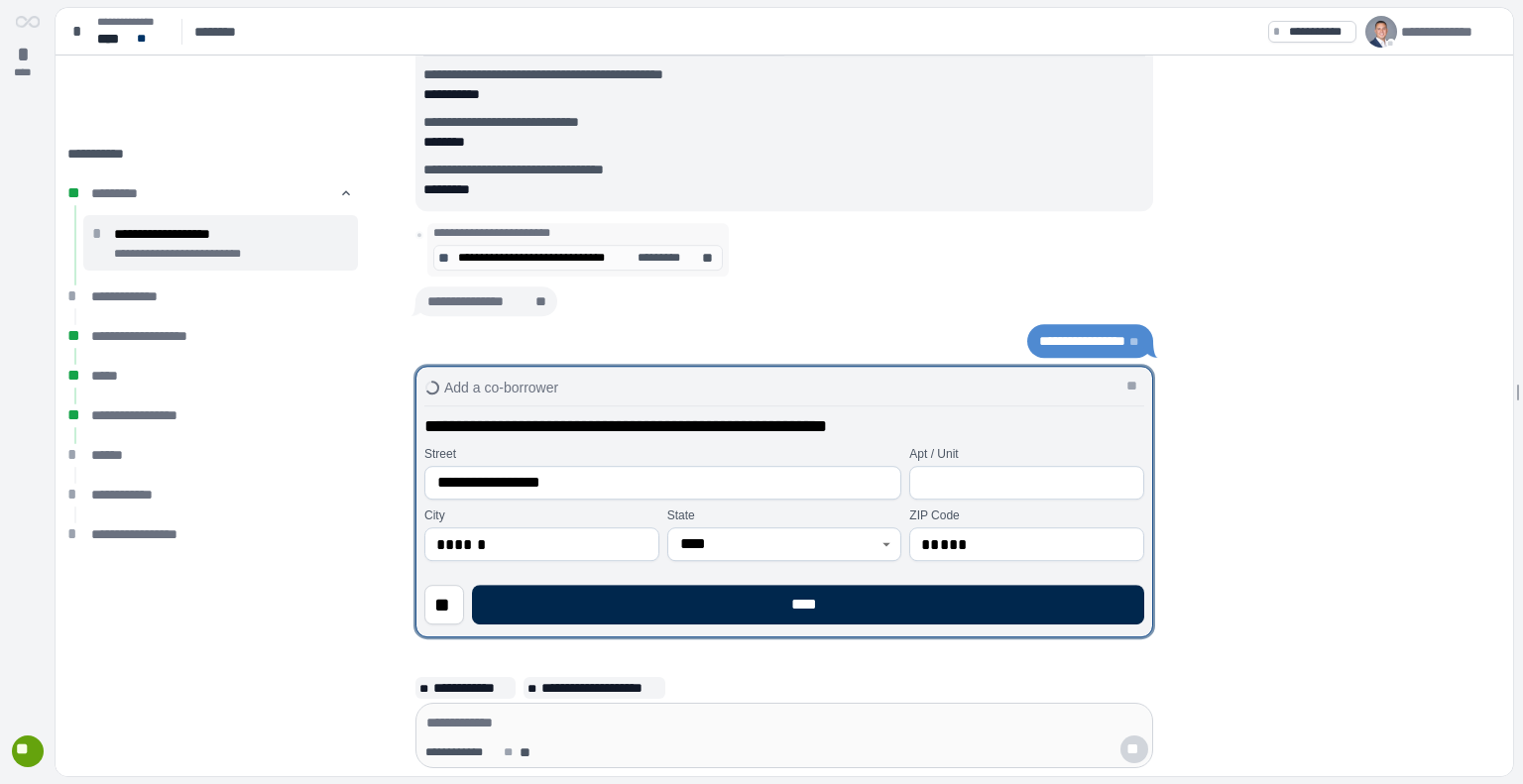 click on "****" at bounding box center [808, 605] 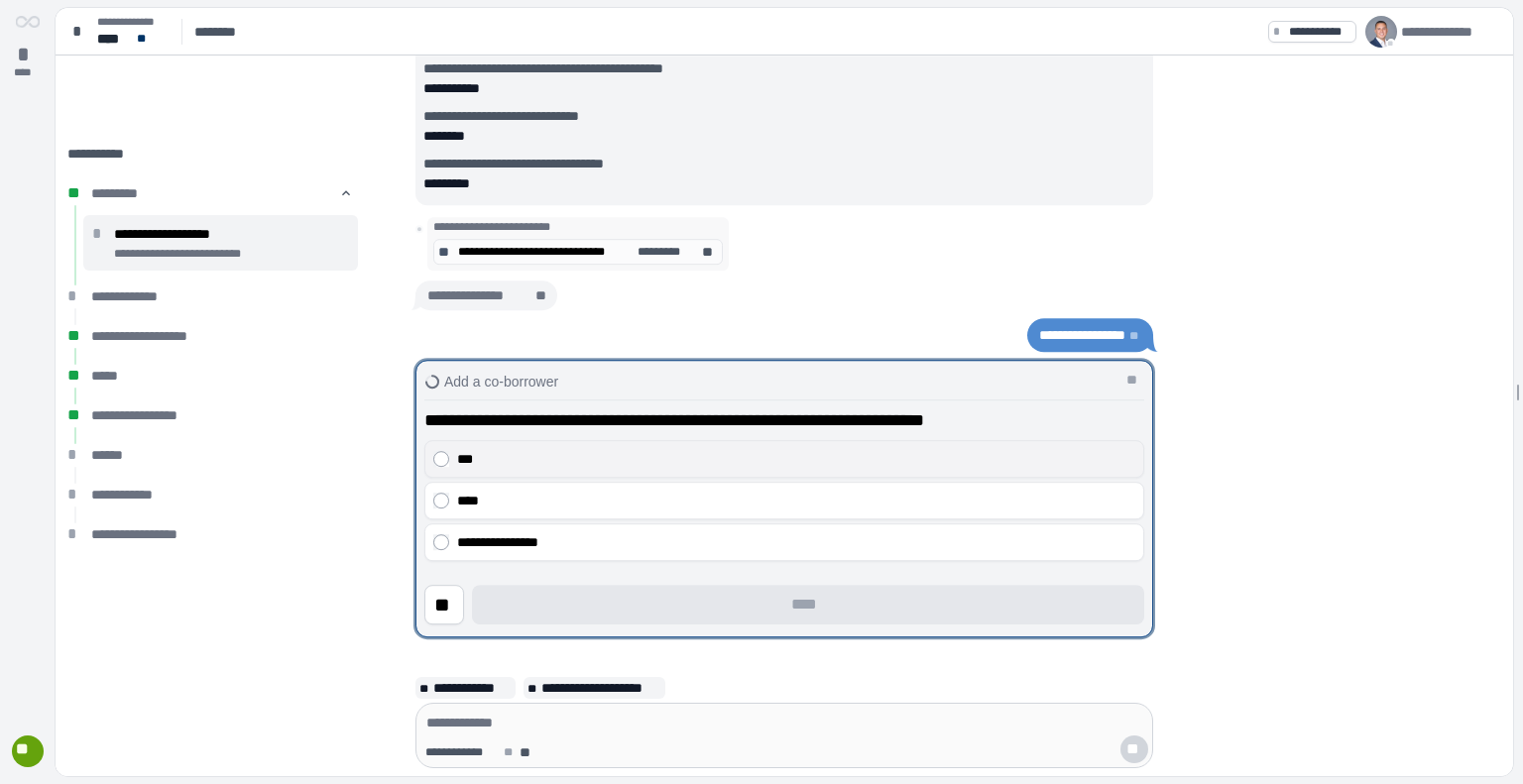 scroll, scrollTop: 12, scrollLeft: 0, axis: vertical 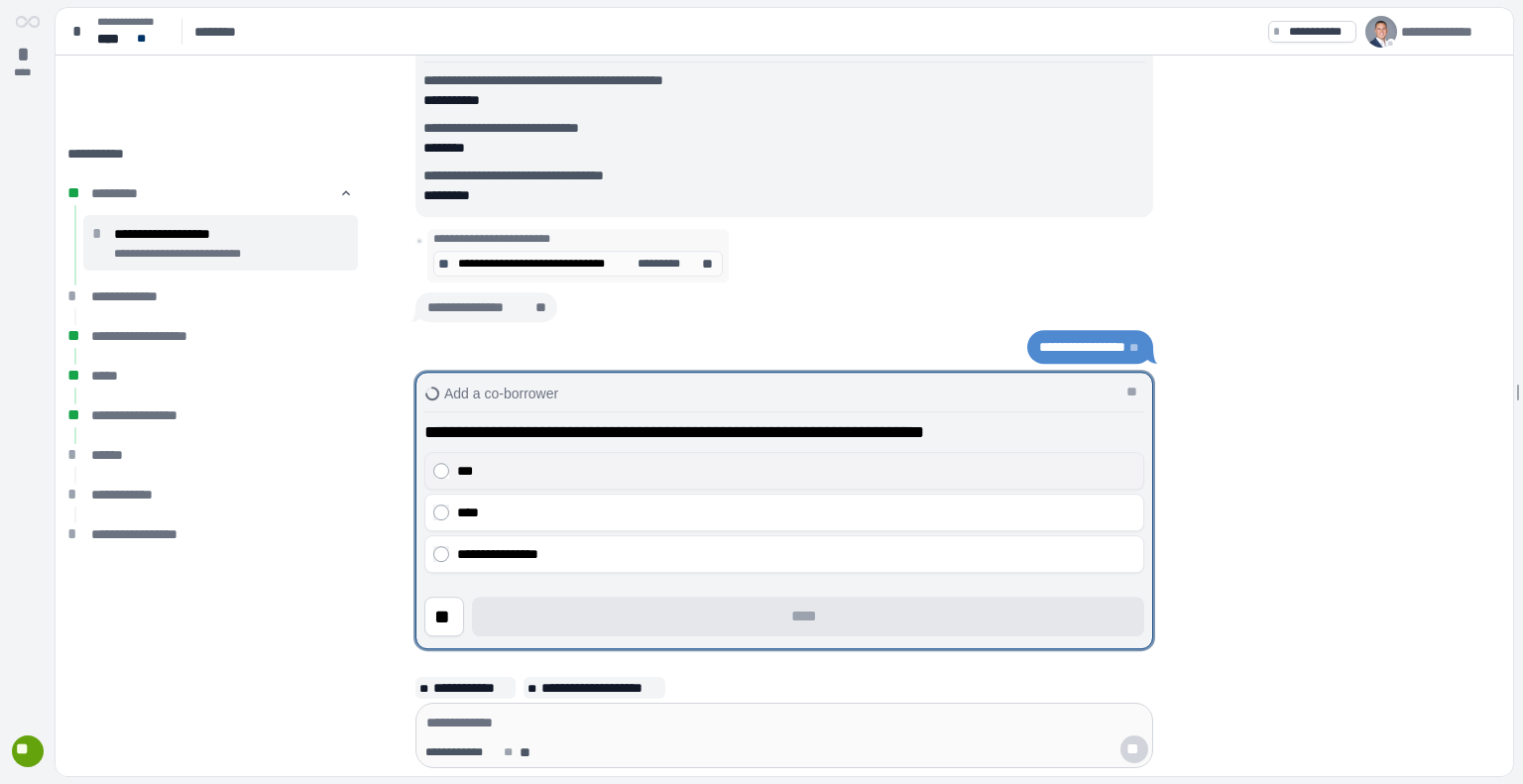 click on "***" at bounding box center [796, 471] 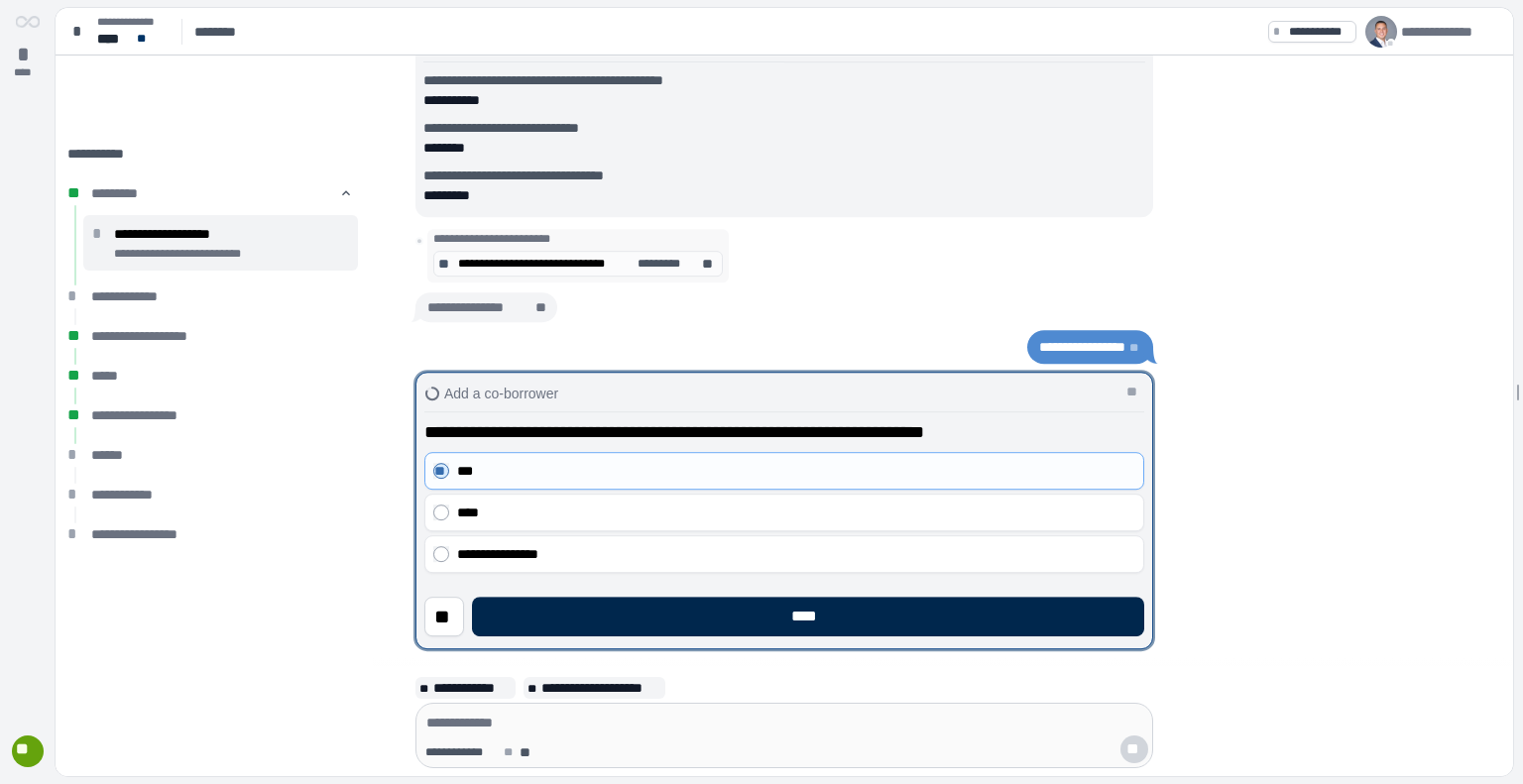 click on "****" at bounding box center [808, 616] 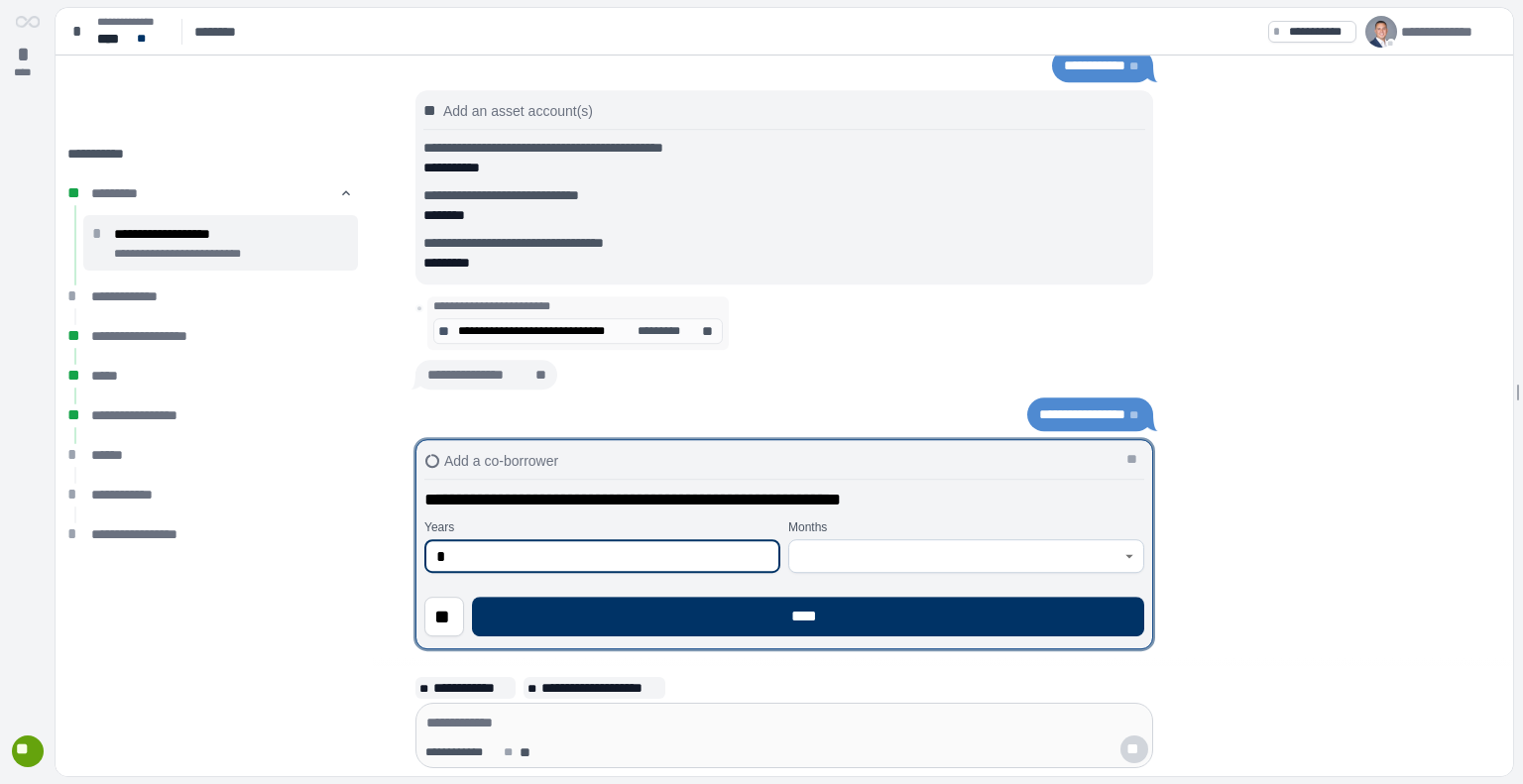 click at bounding box center [955, 556] 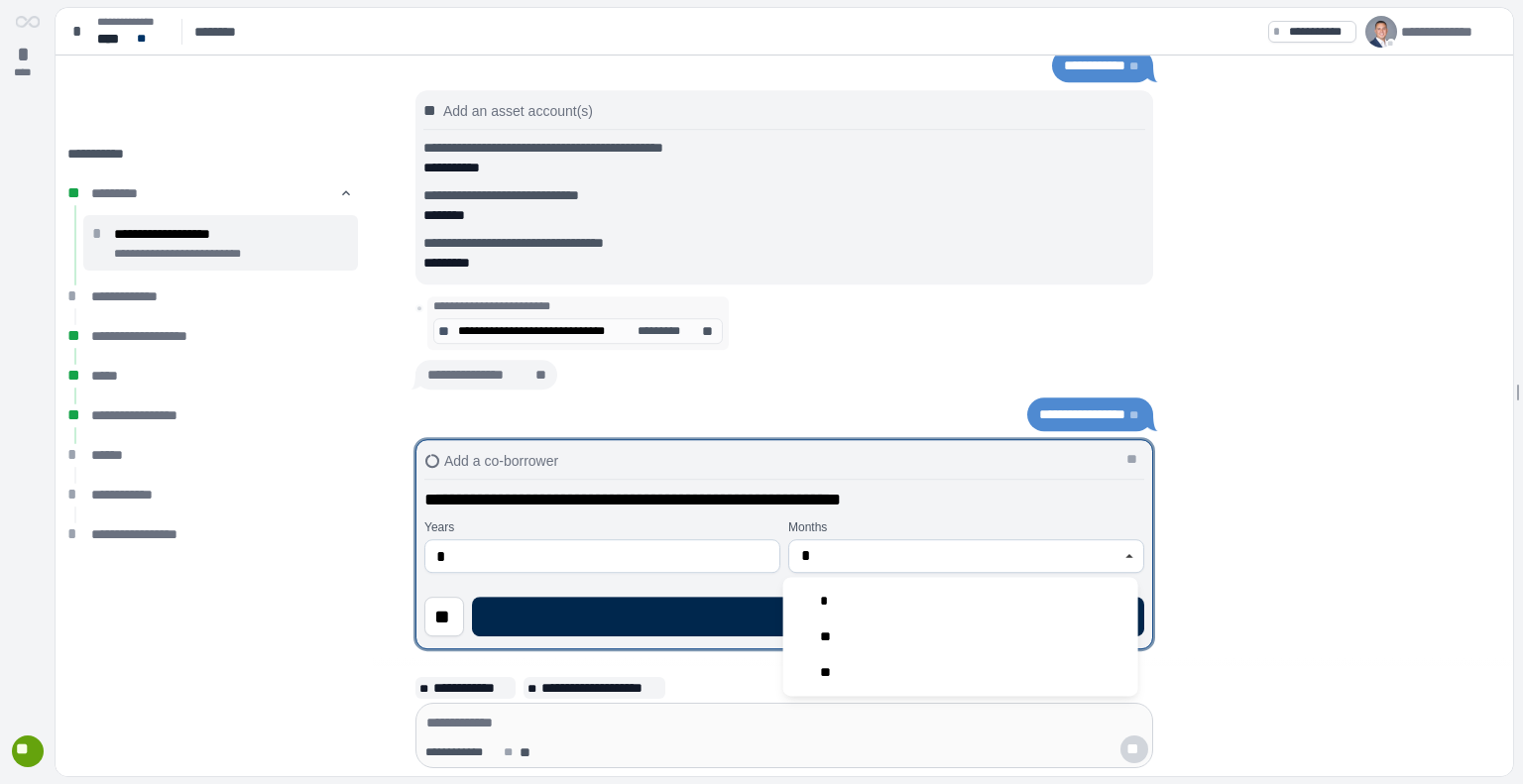 type on "**" 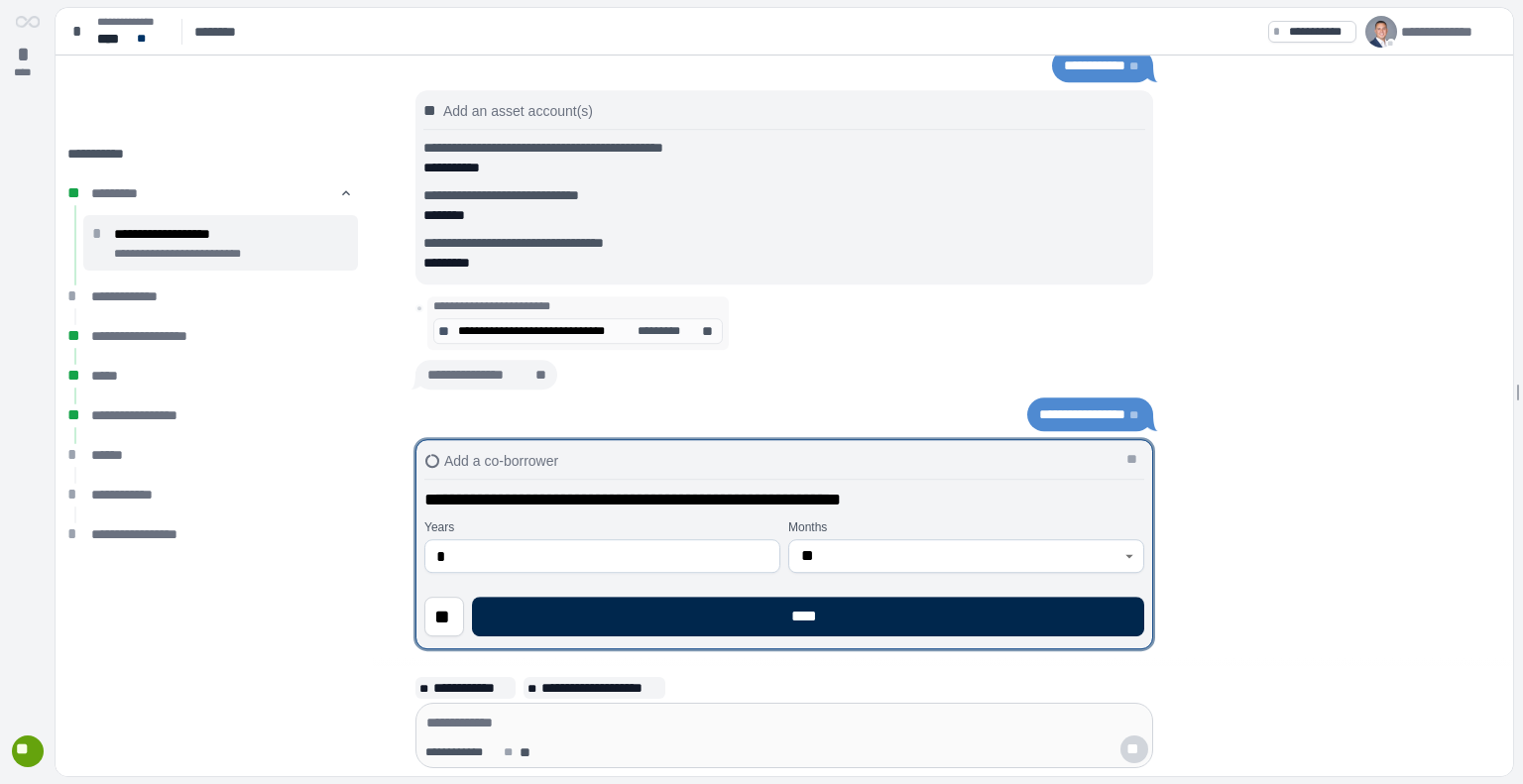 click on "****" at bounding box center [808, 616] 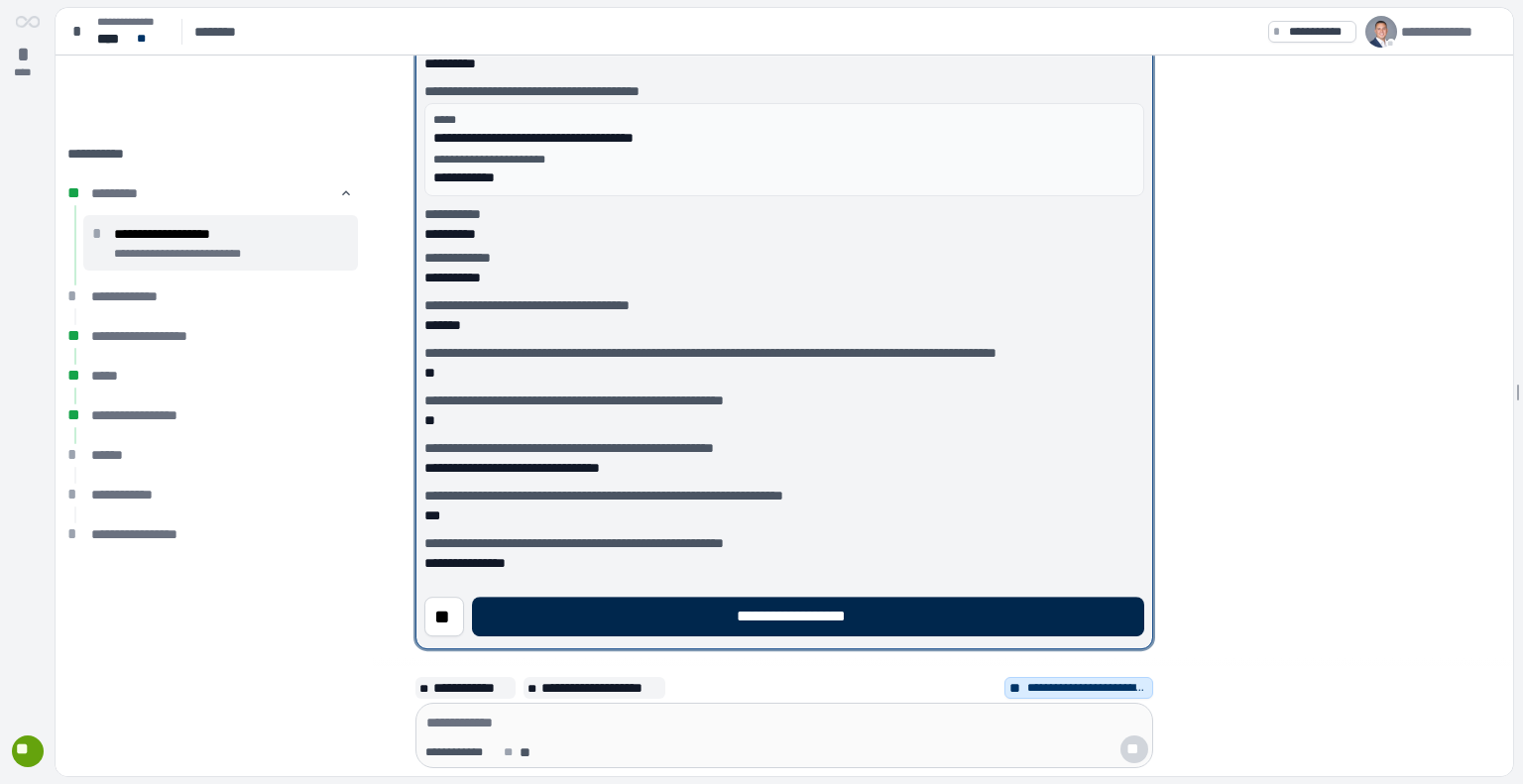 click on "**********" at bounding box center (808, 616) 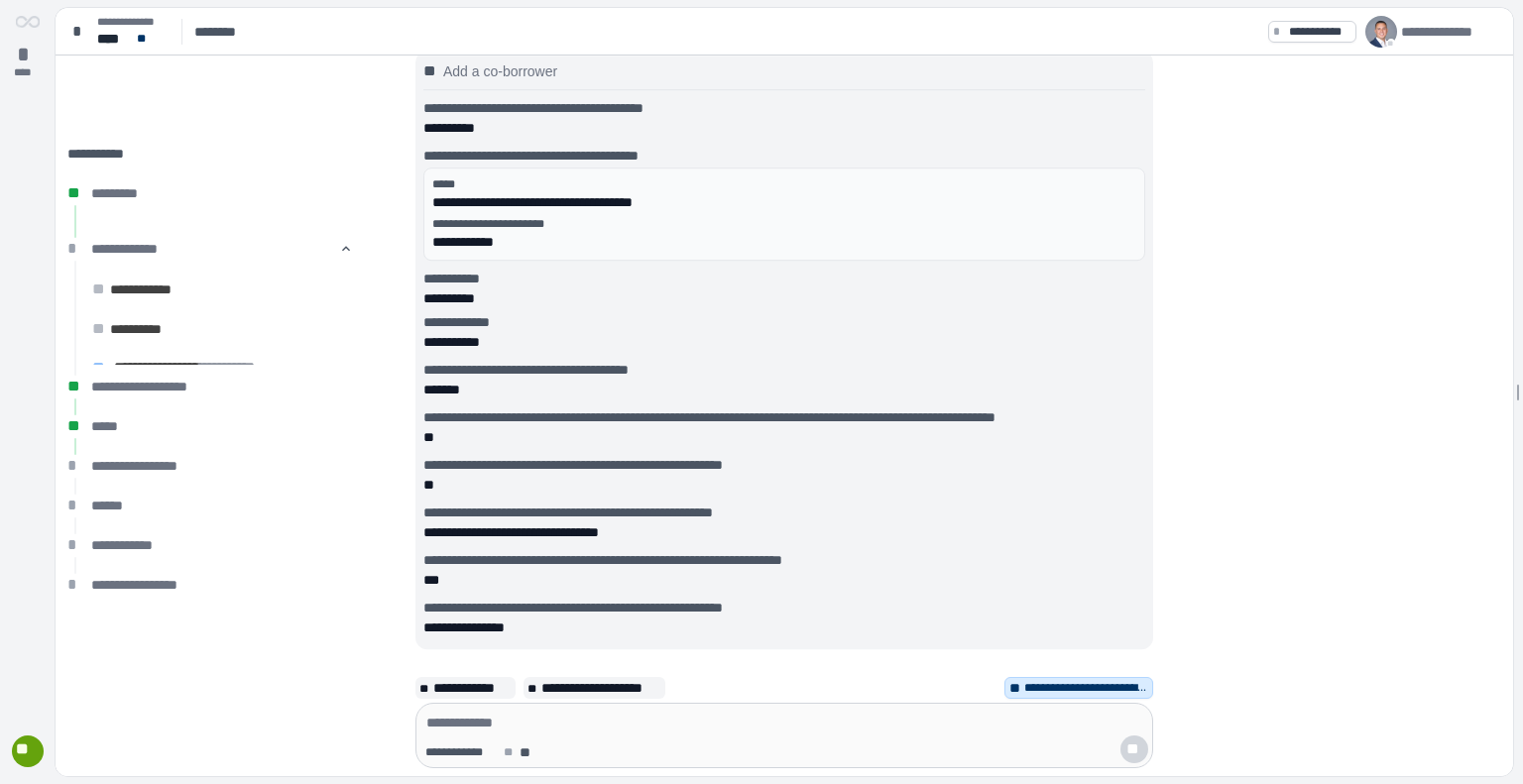 scroll, scrollTop: 0, scrollLeft: 0, axis: both 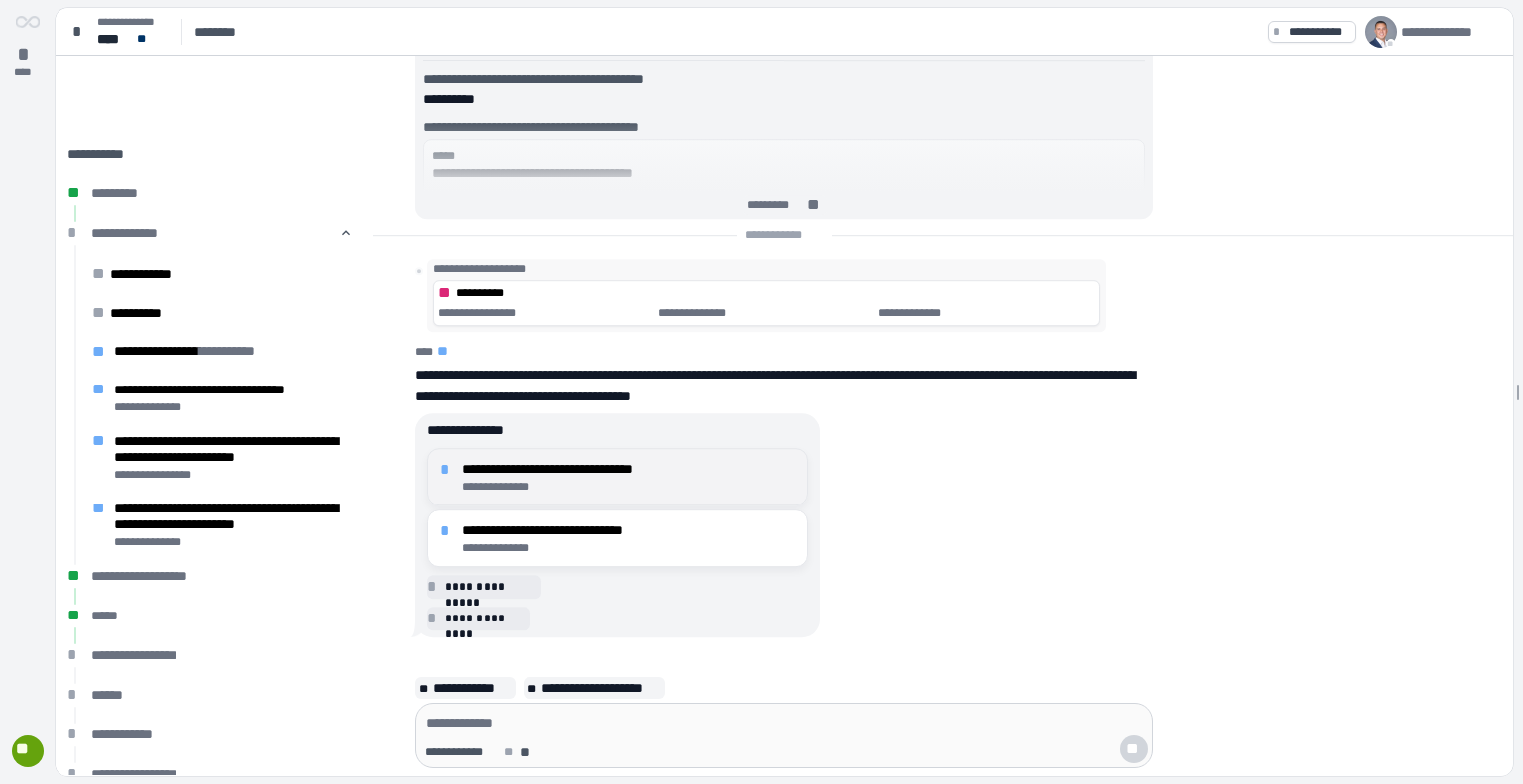 click on "**********" at bounding box center (629, 469) 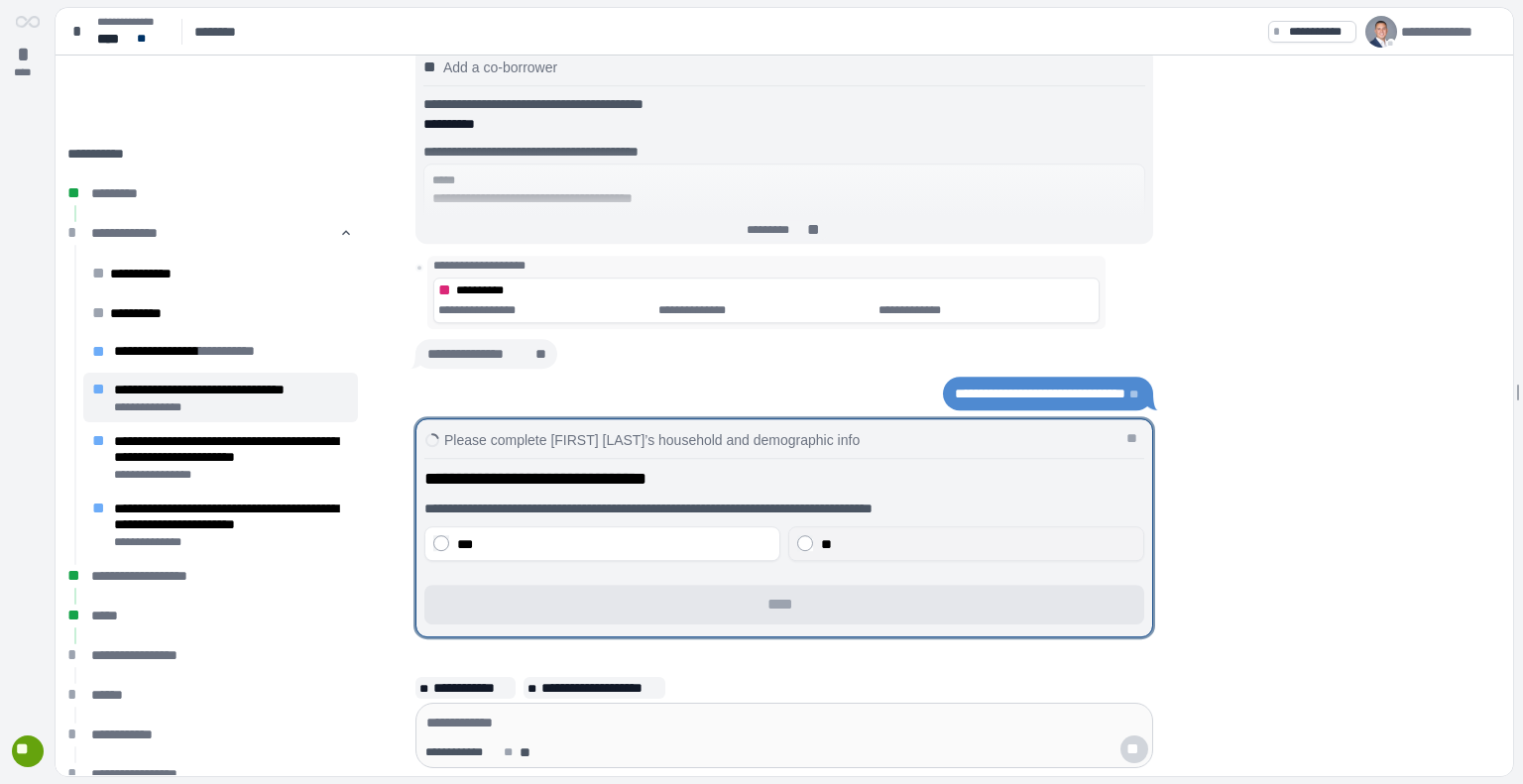 click on "**" at bounding box center (826, 544) 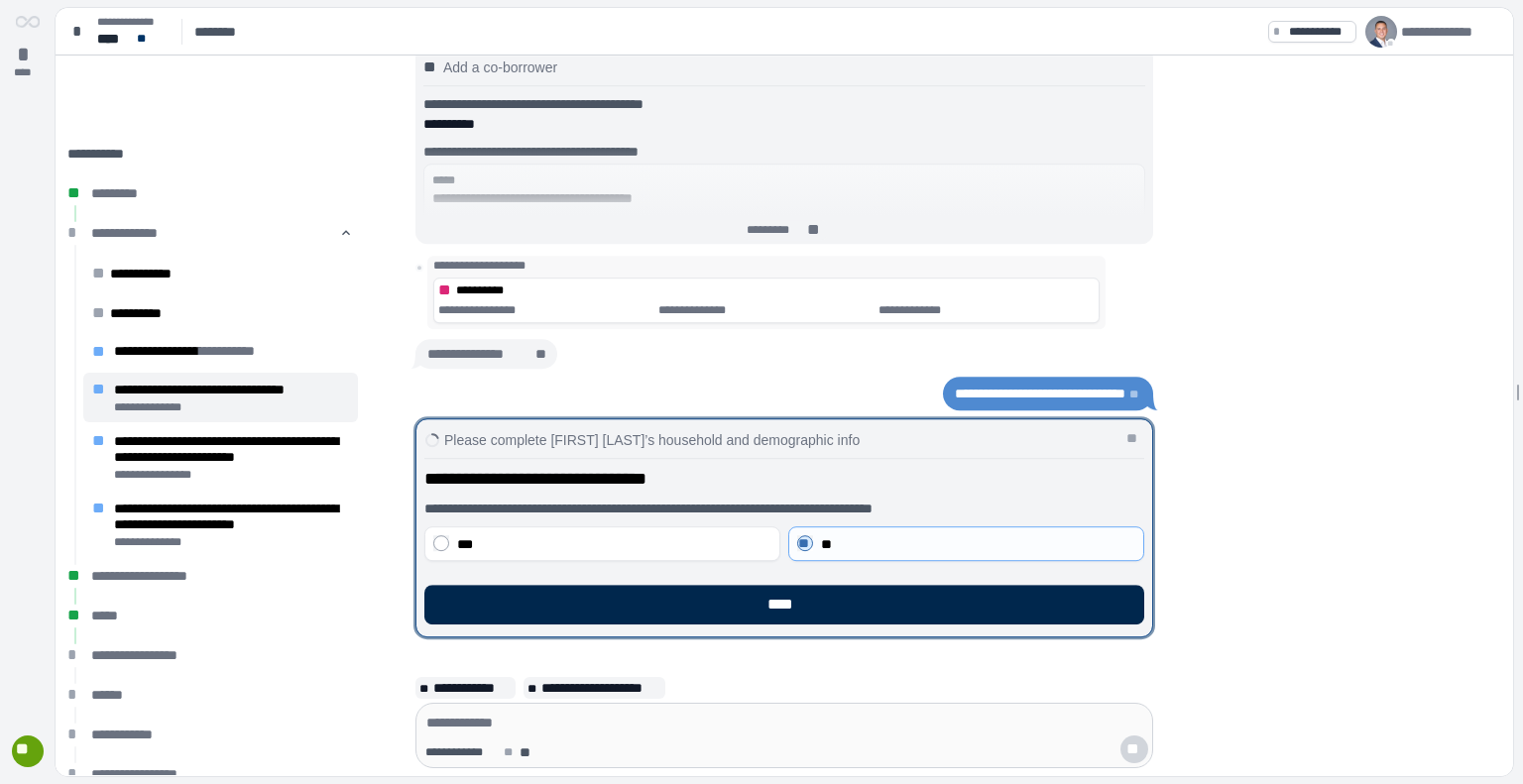 click on "****" at bounding box center (784, 605) 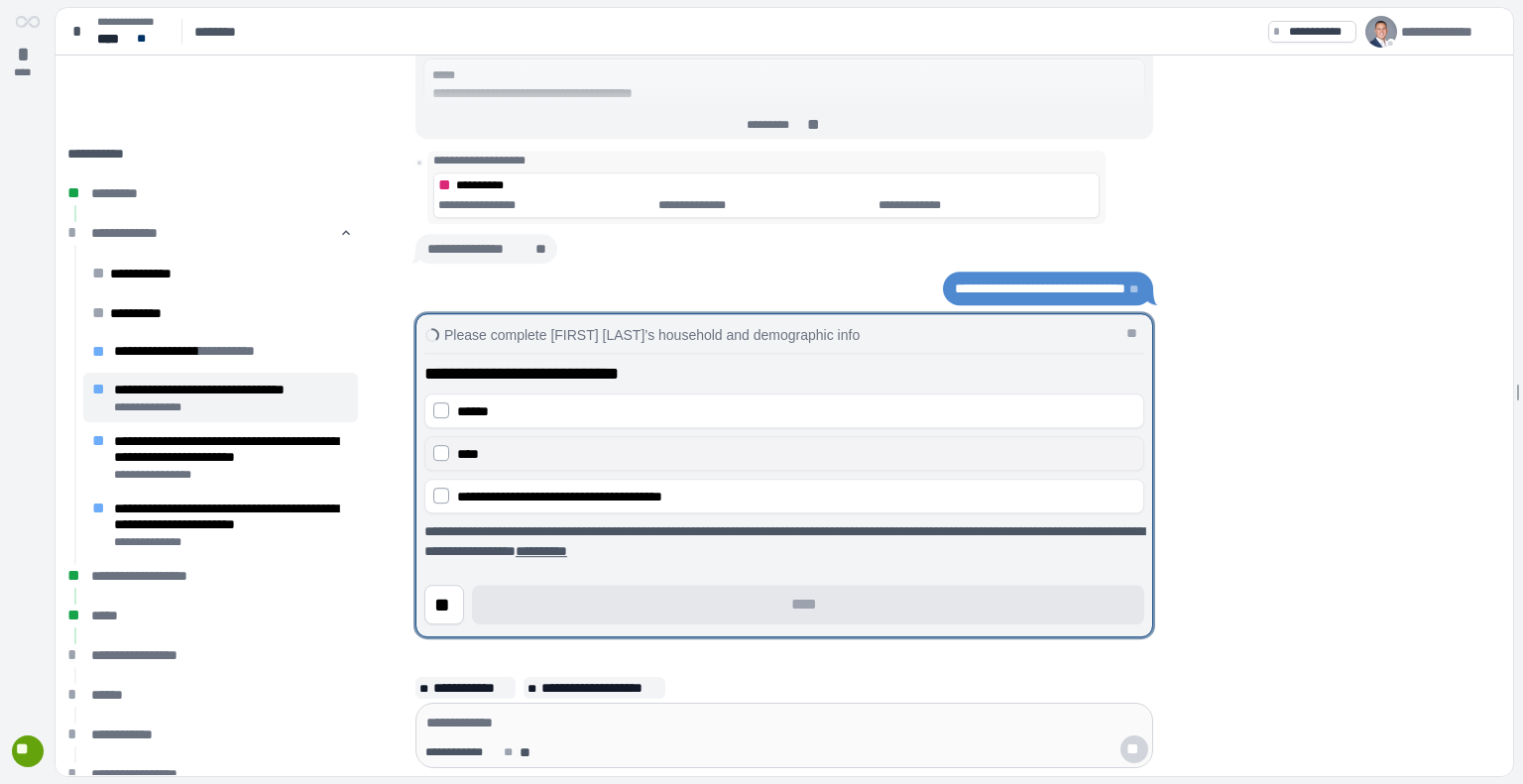 click on "****" at bounding box center (796, 454) 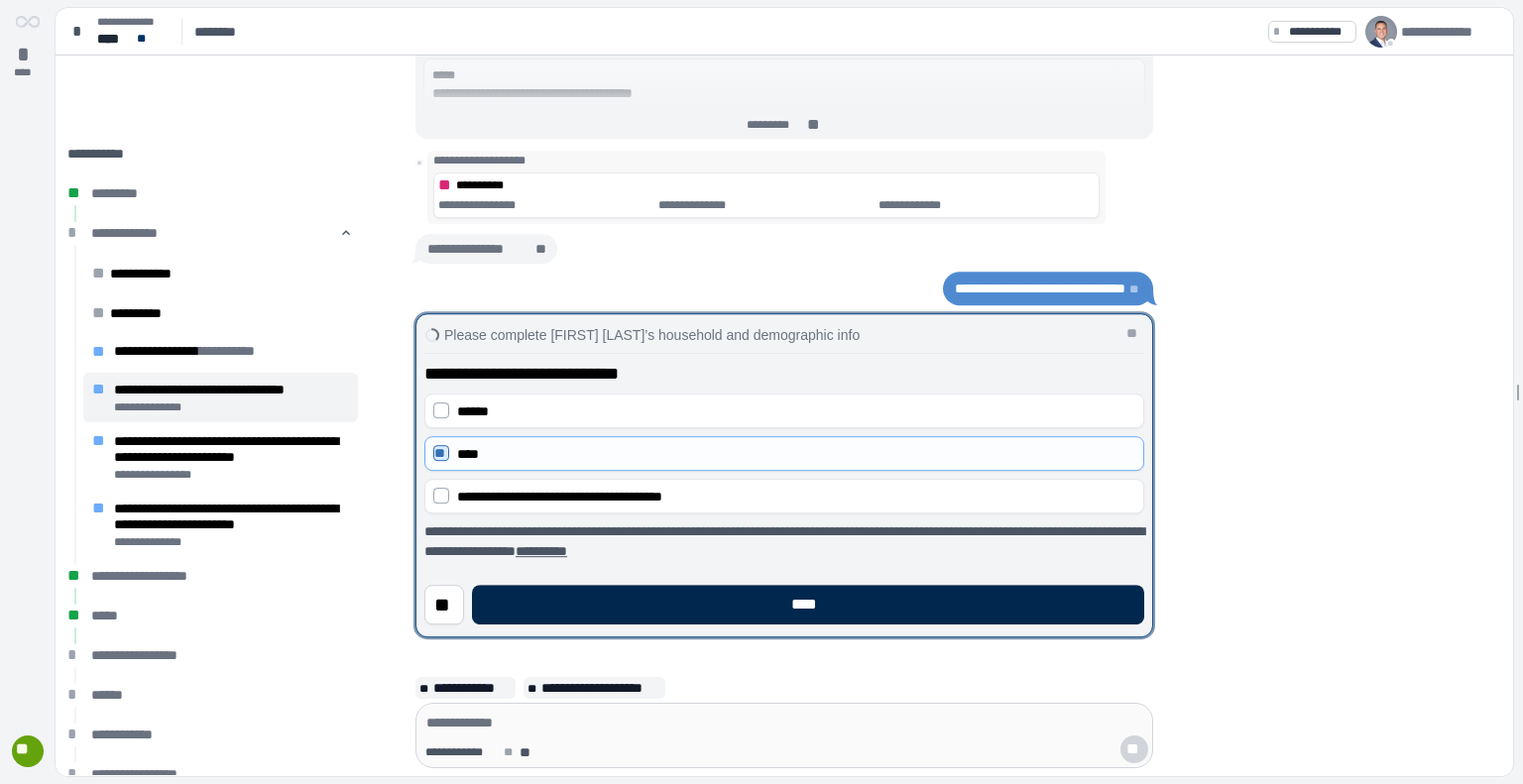 drag, startPoint x: 515, startPoint y: 568, endPoint x: 535, endPoint y: 605, distance: 42.059482 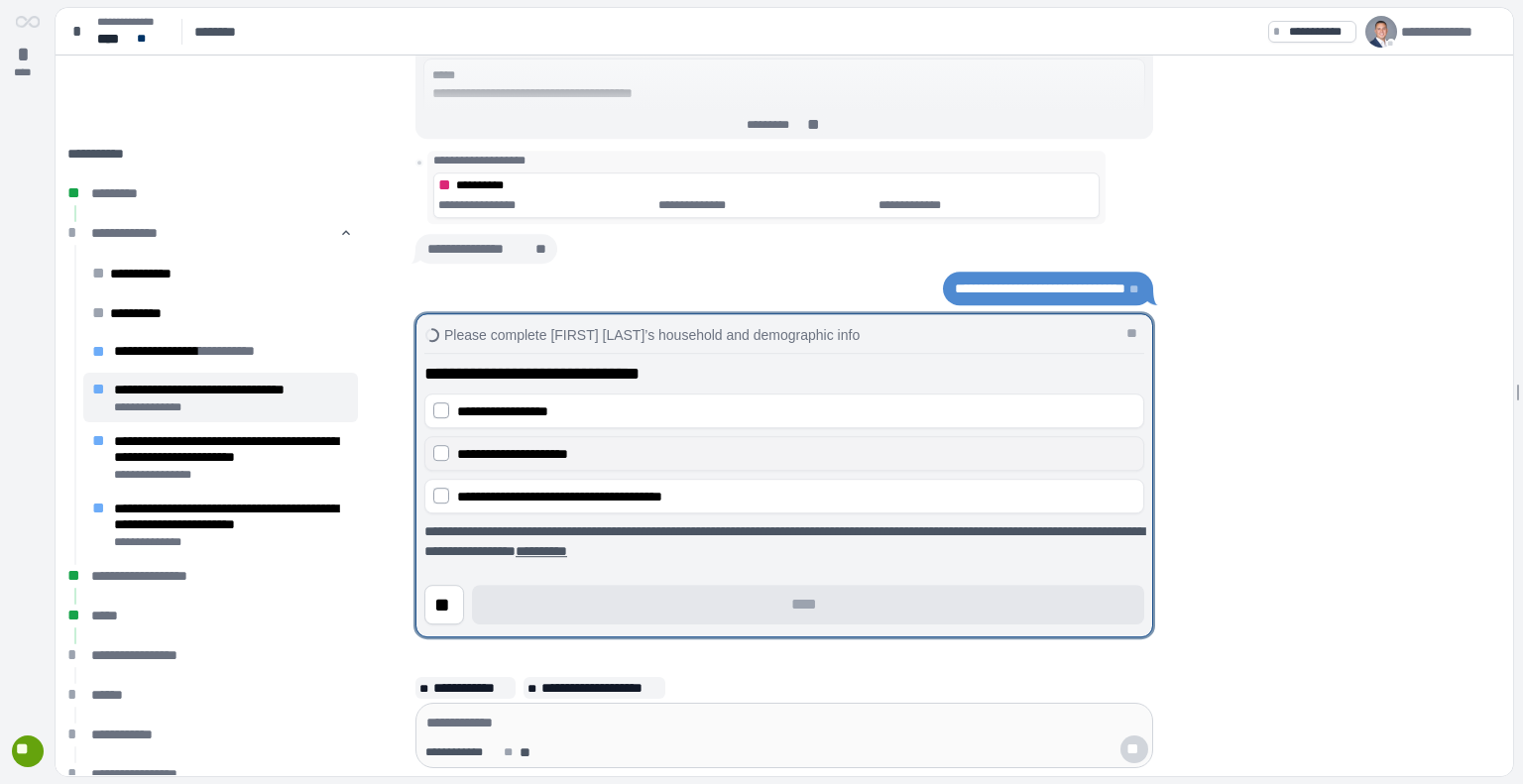 click on "**********" at bounding box center (513, 454) 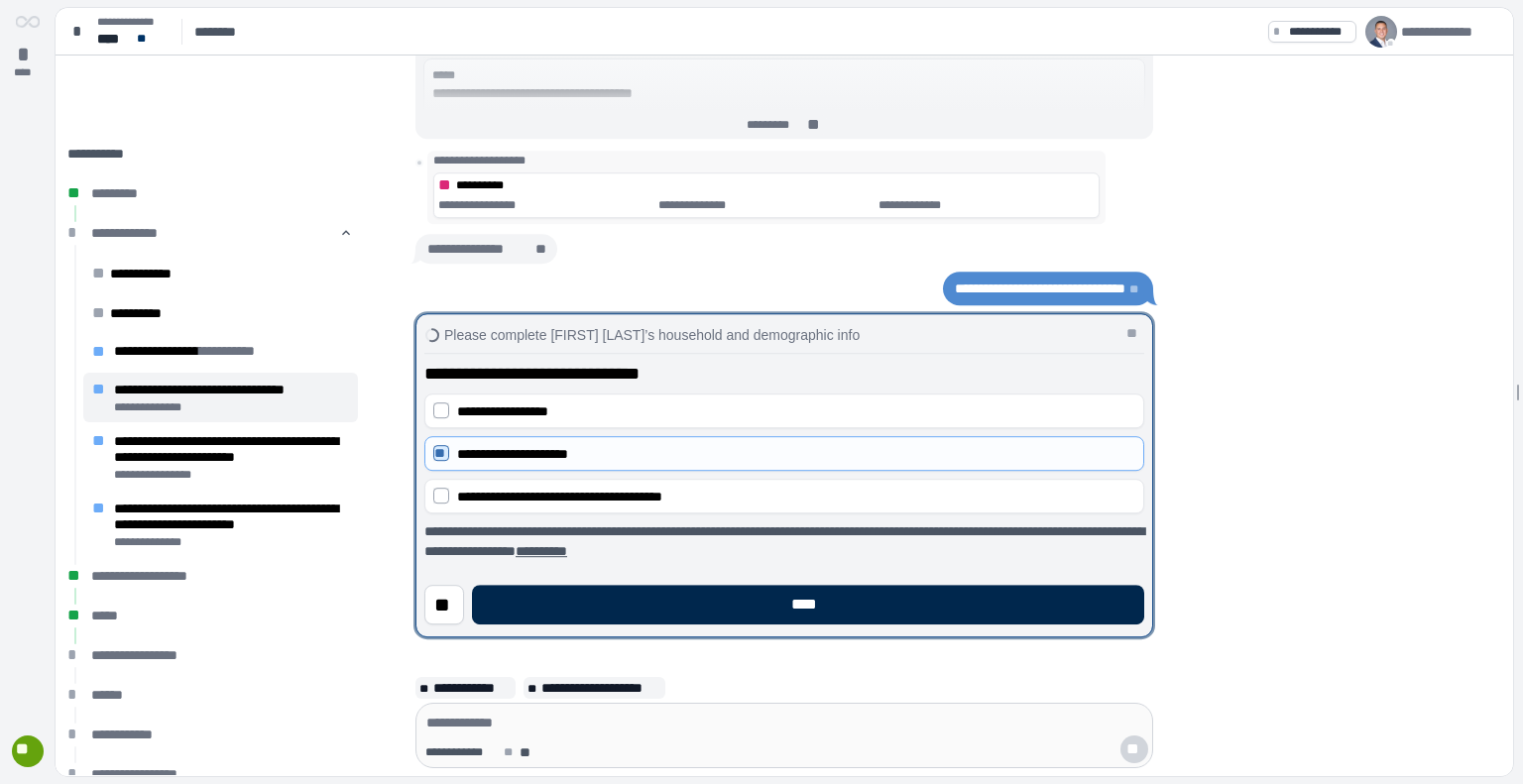 drag, startPoint x: 539, startPoint y: 602, endPoint x: 519, endPoint y: 601, distance: 20.024984 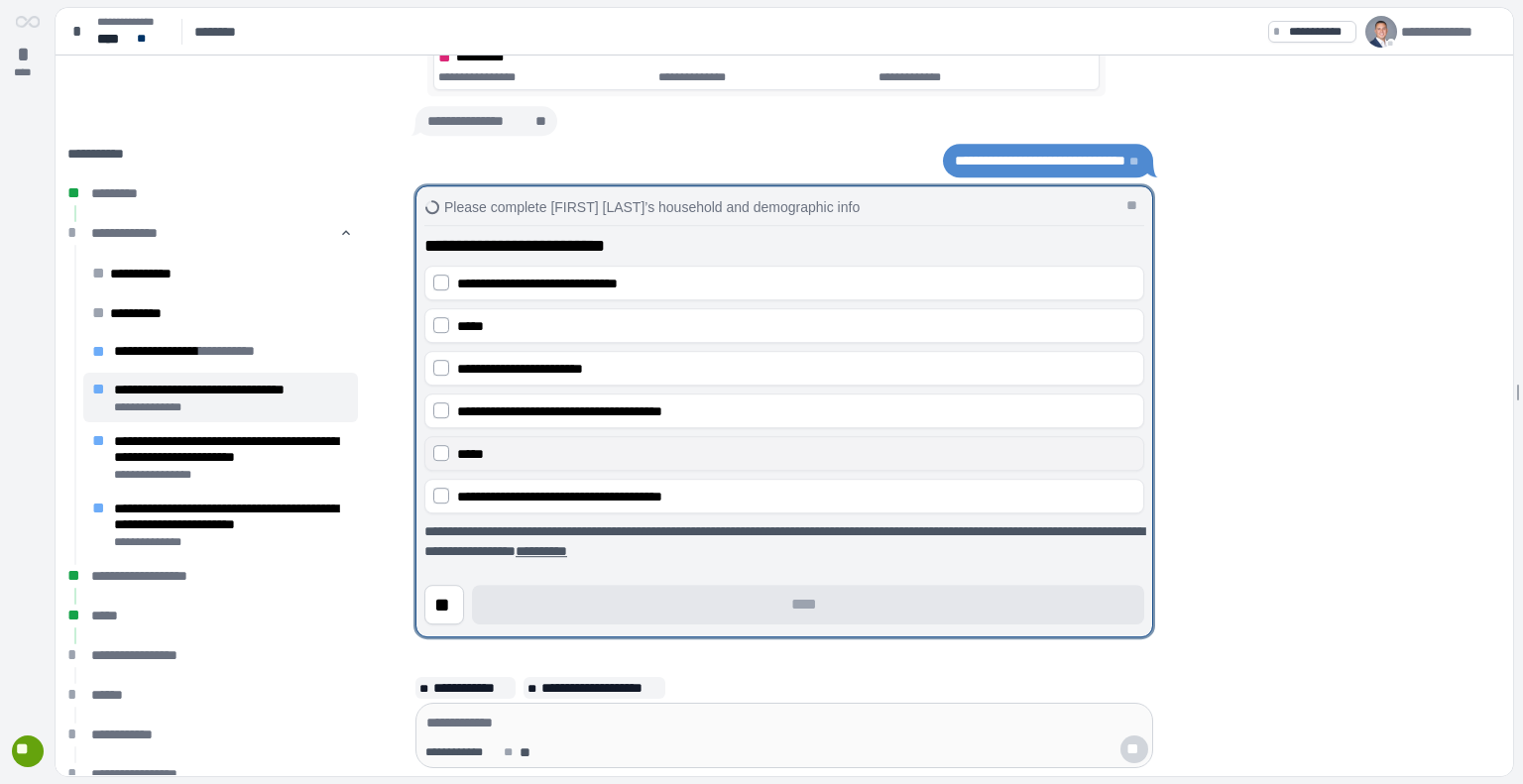 click on "*****" at bounding box center (796, 454) 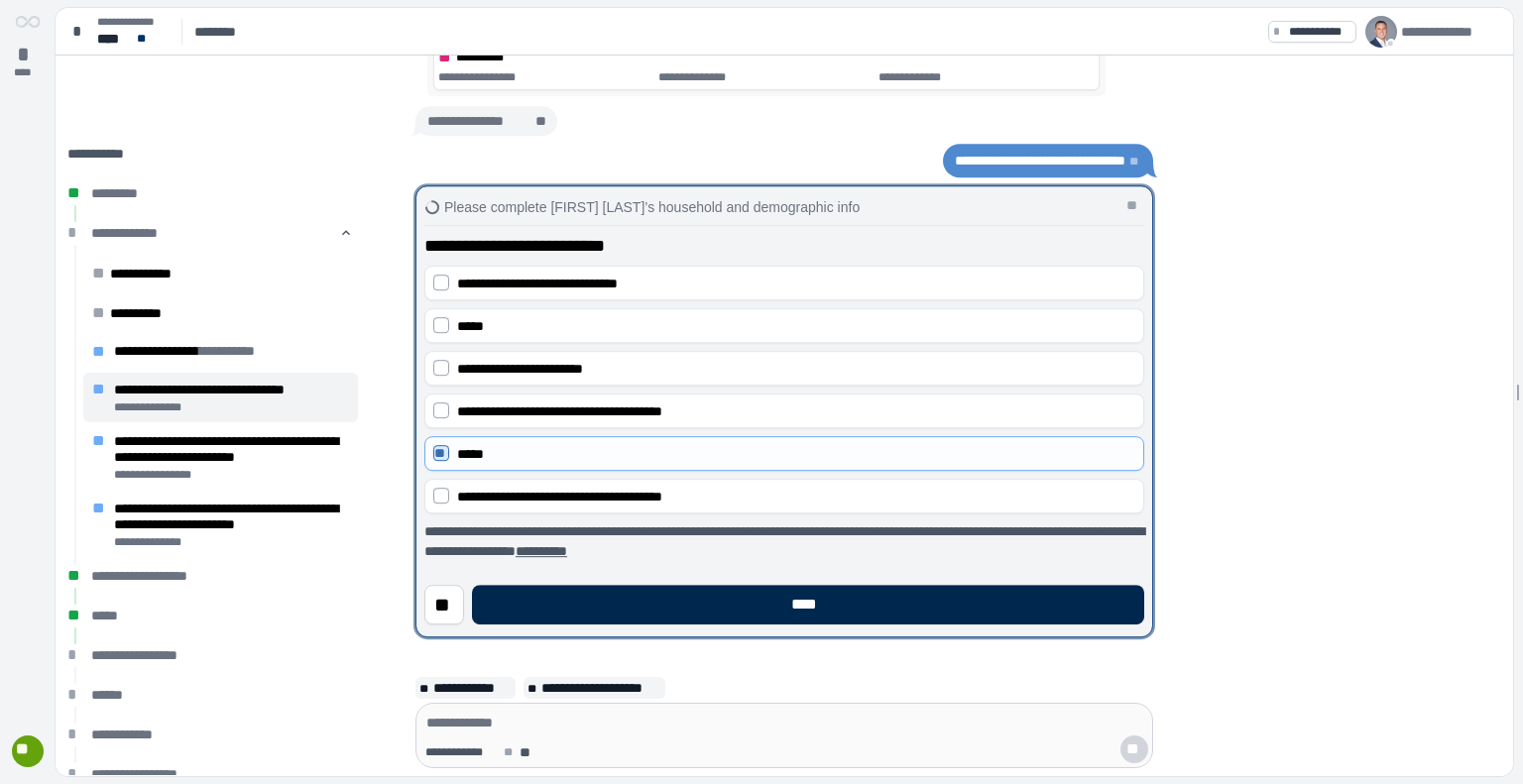 click on "****" at bounding box center [808, 605] 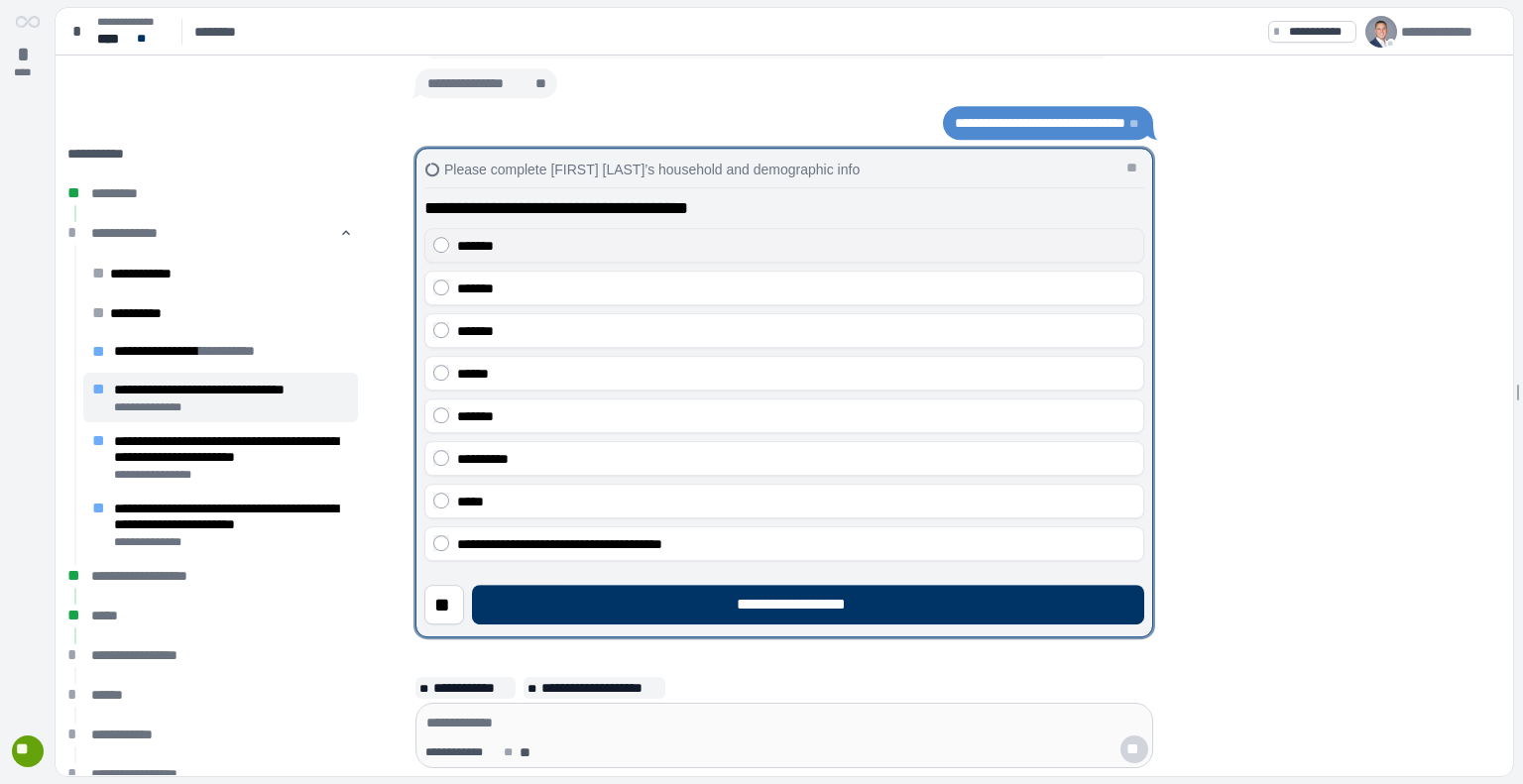 click on "*******" at bounding box center [784, 245] 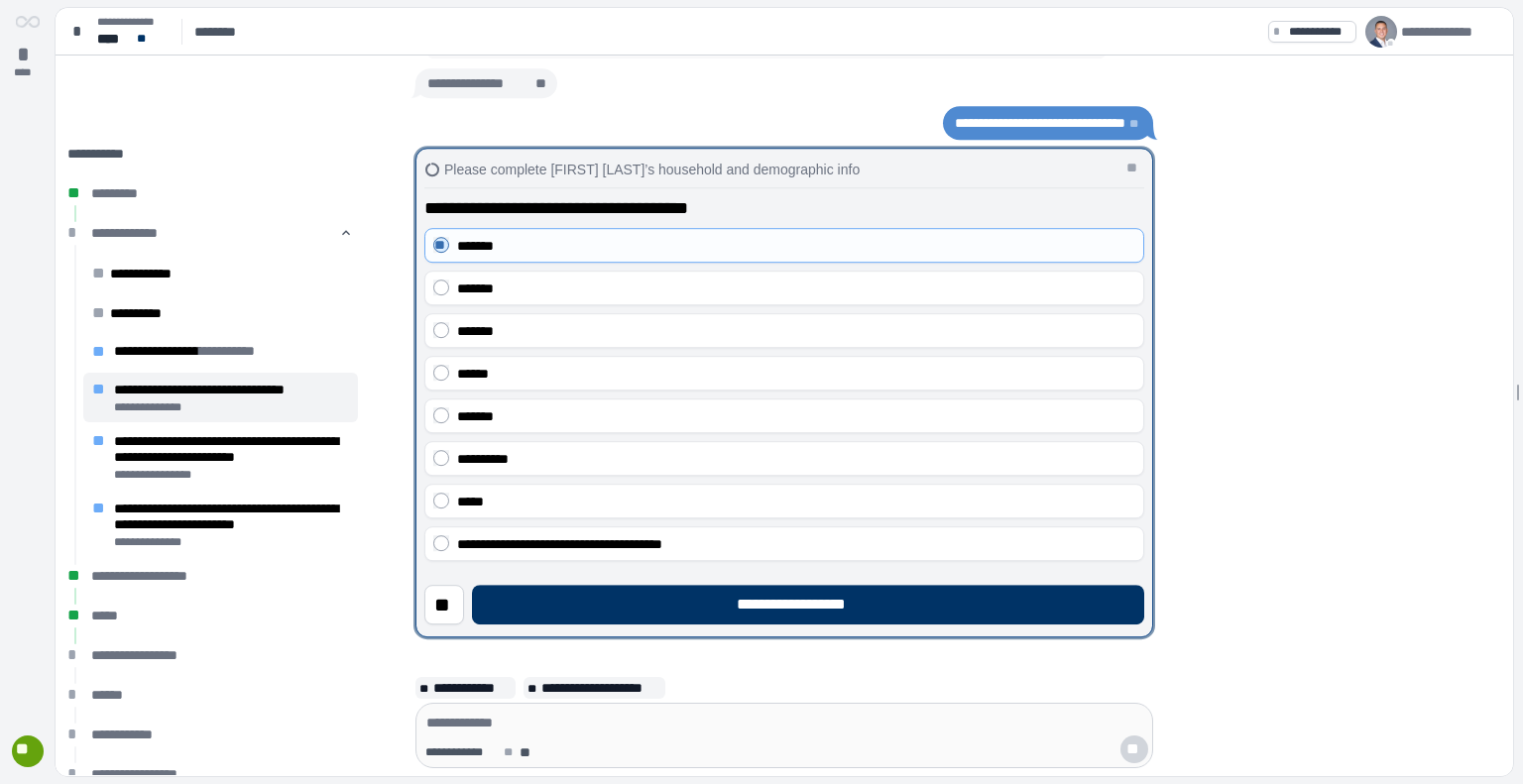 click on "**********" at bounding box center [784, 597] 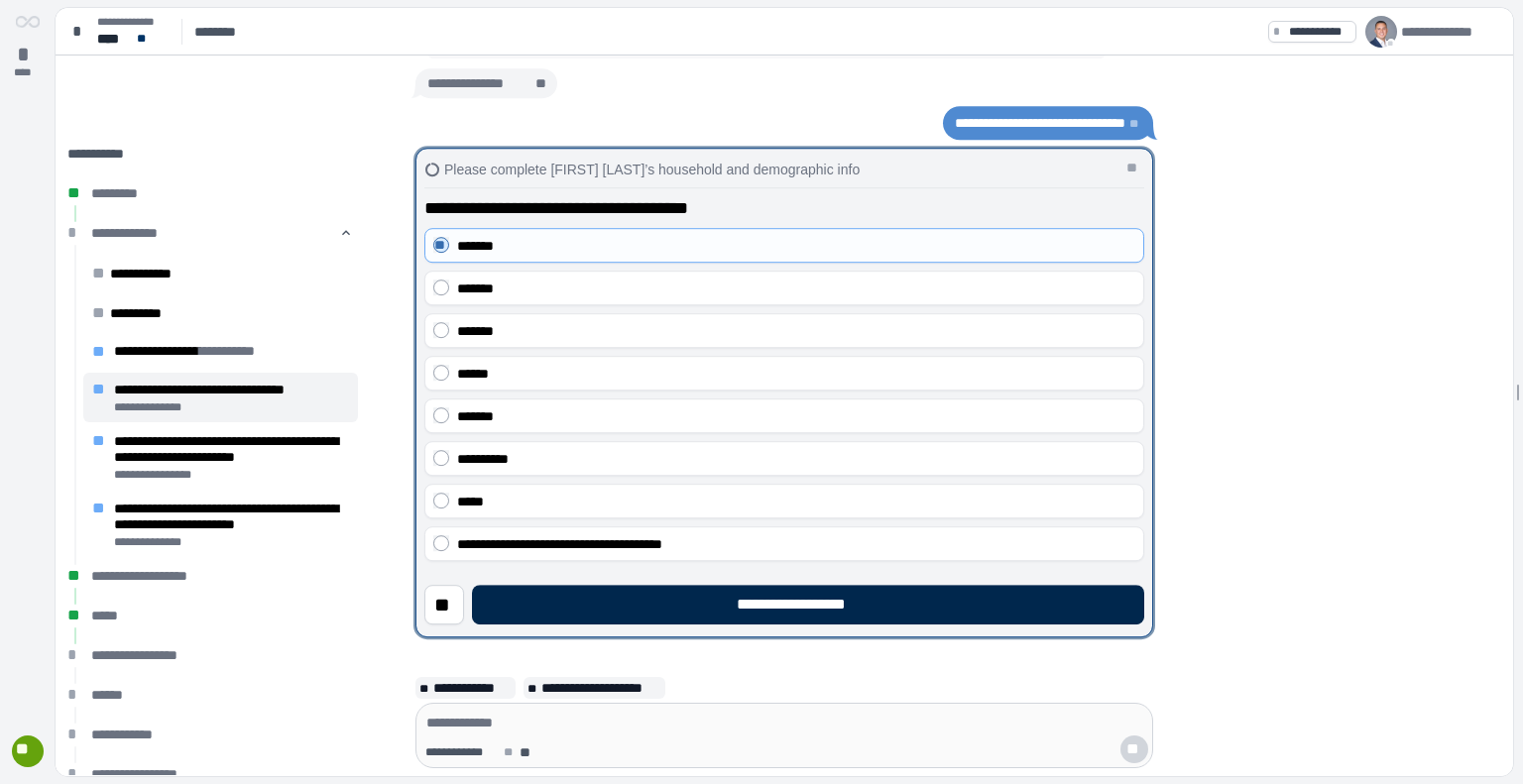 click on "**********" at bounding box center (808, 605) 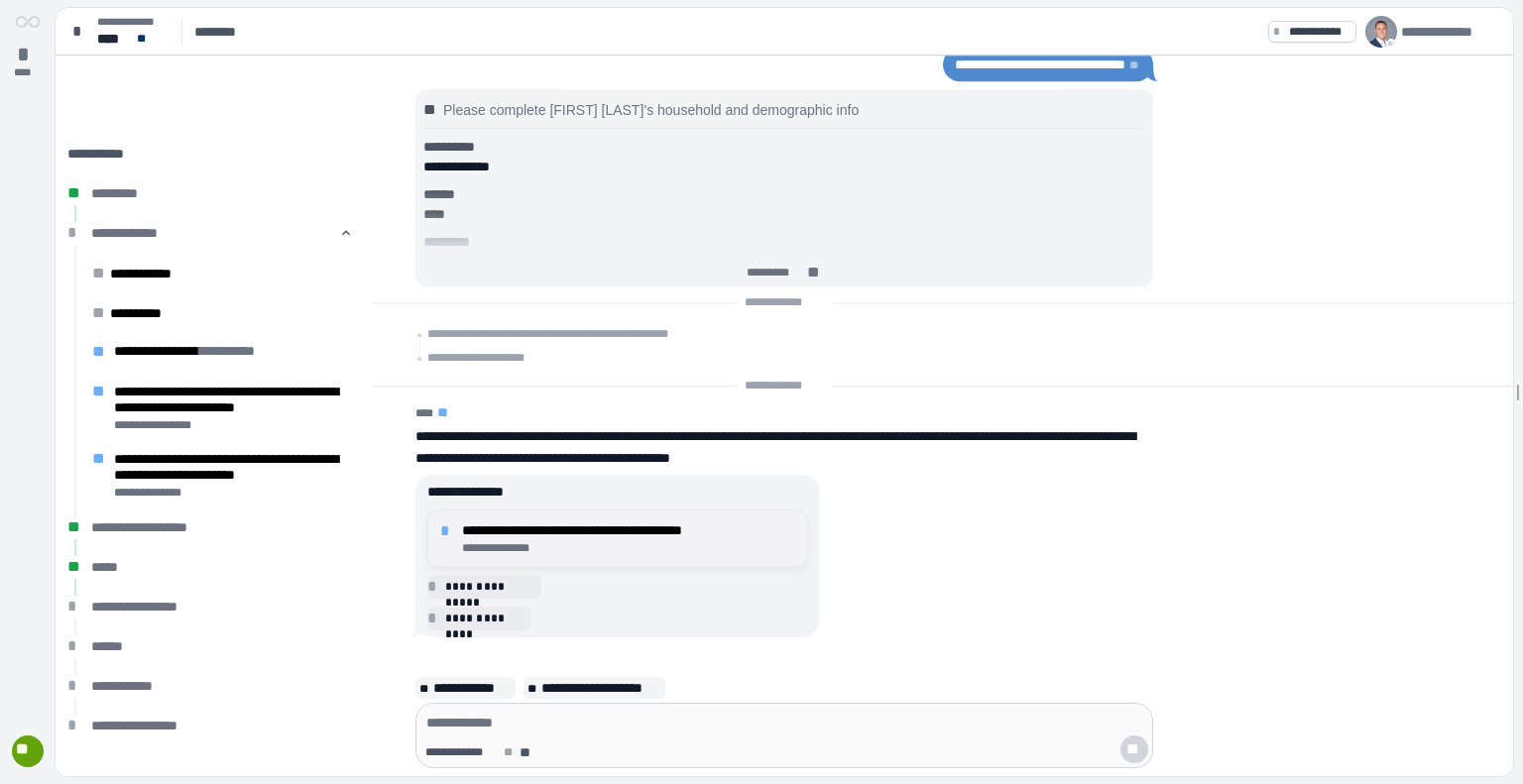 click on "**********" at bounding box center [629, 530] 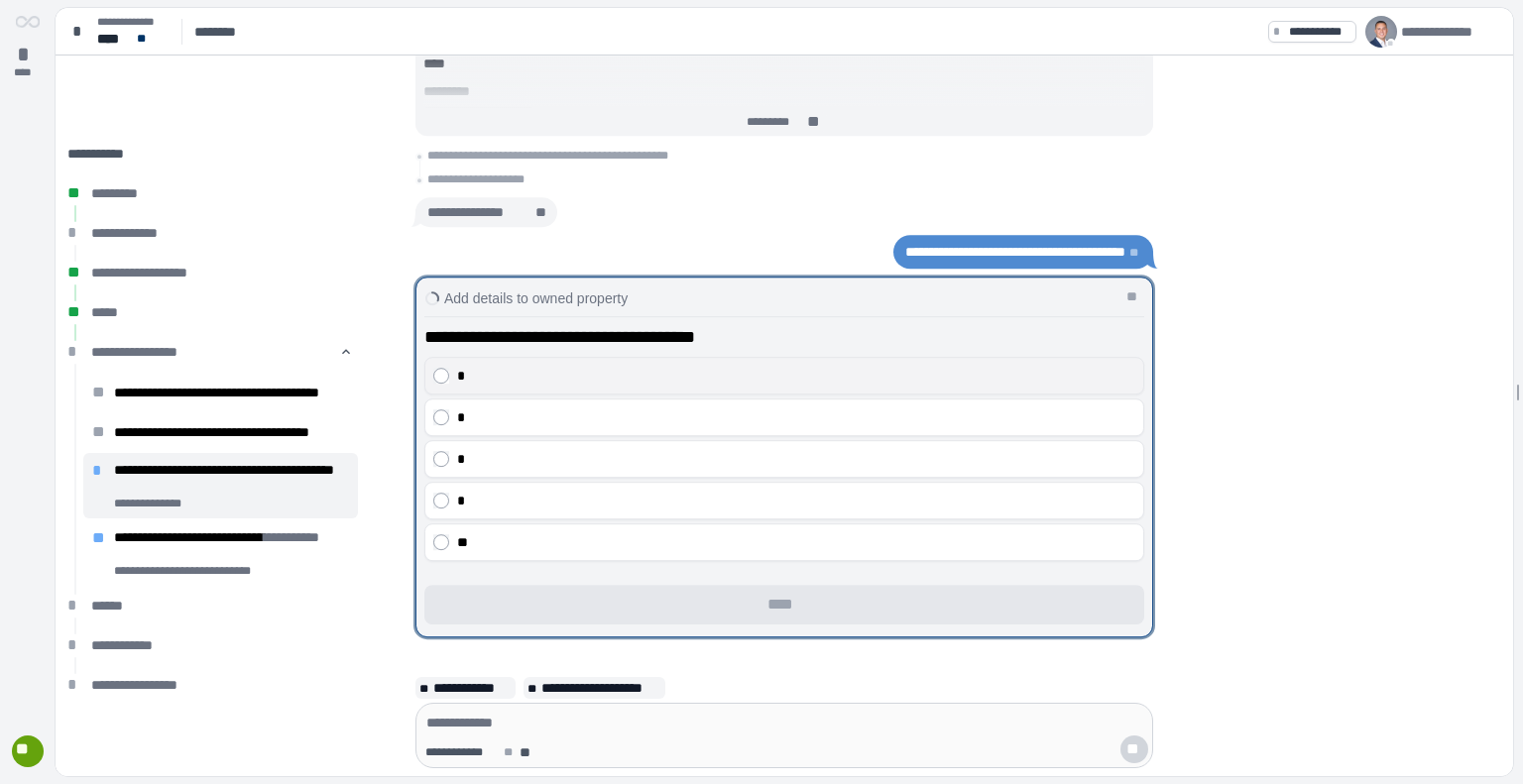 click on "*" at bounding box center [796, 376] 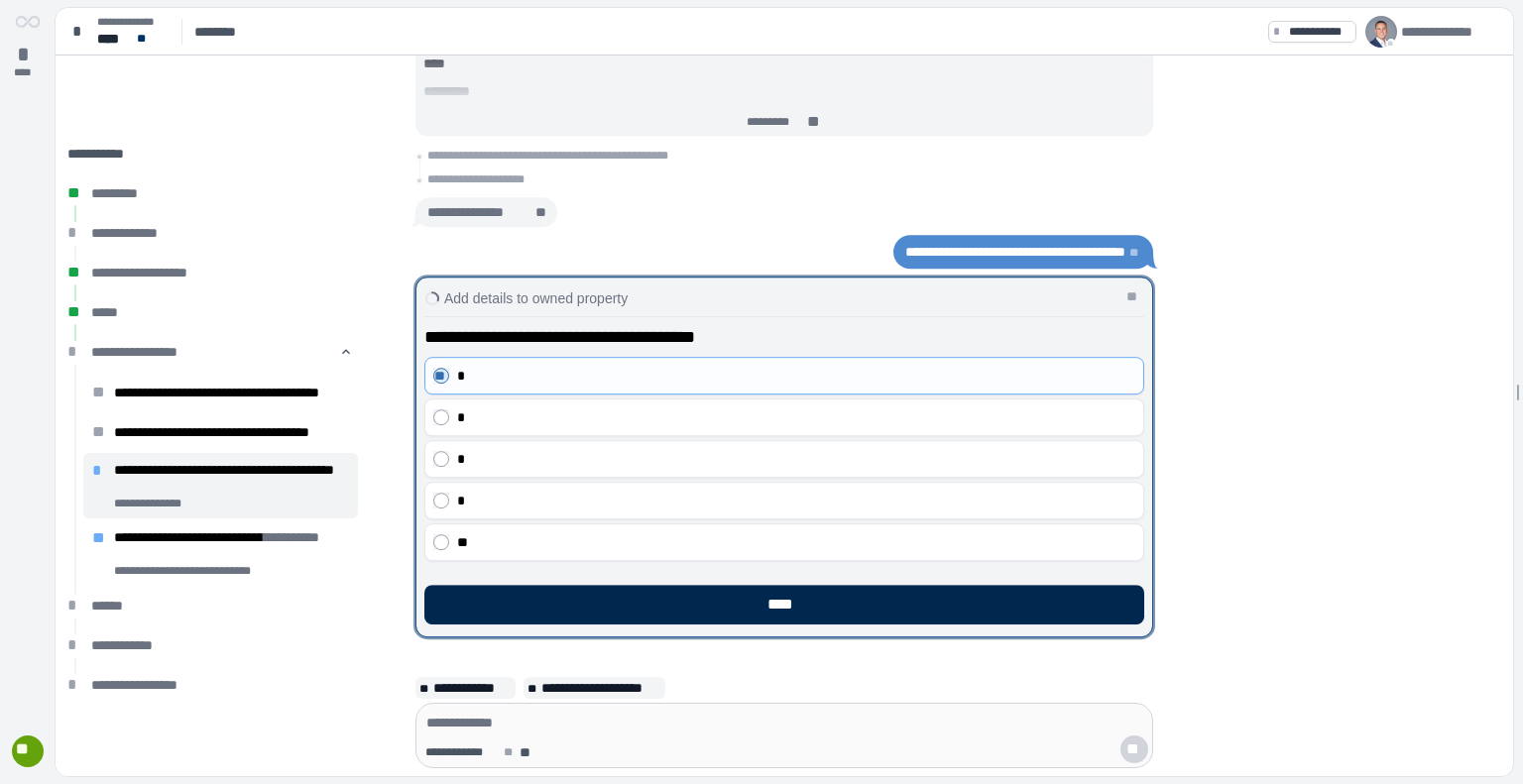 click on "****" at bounding box center [784, 605] 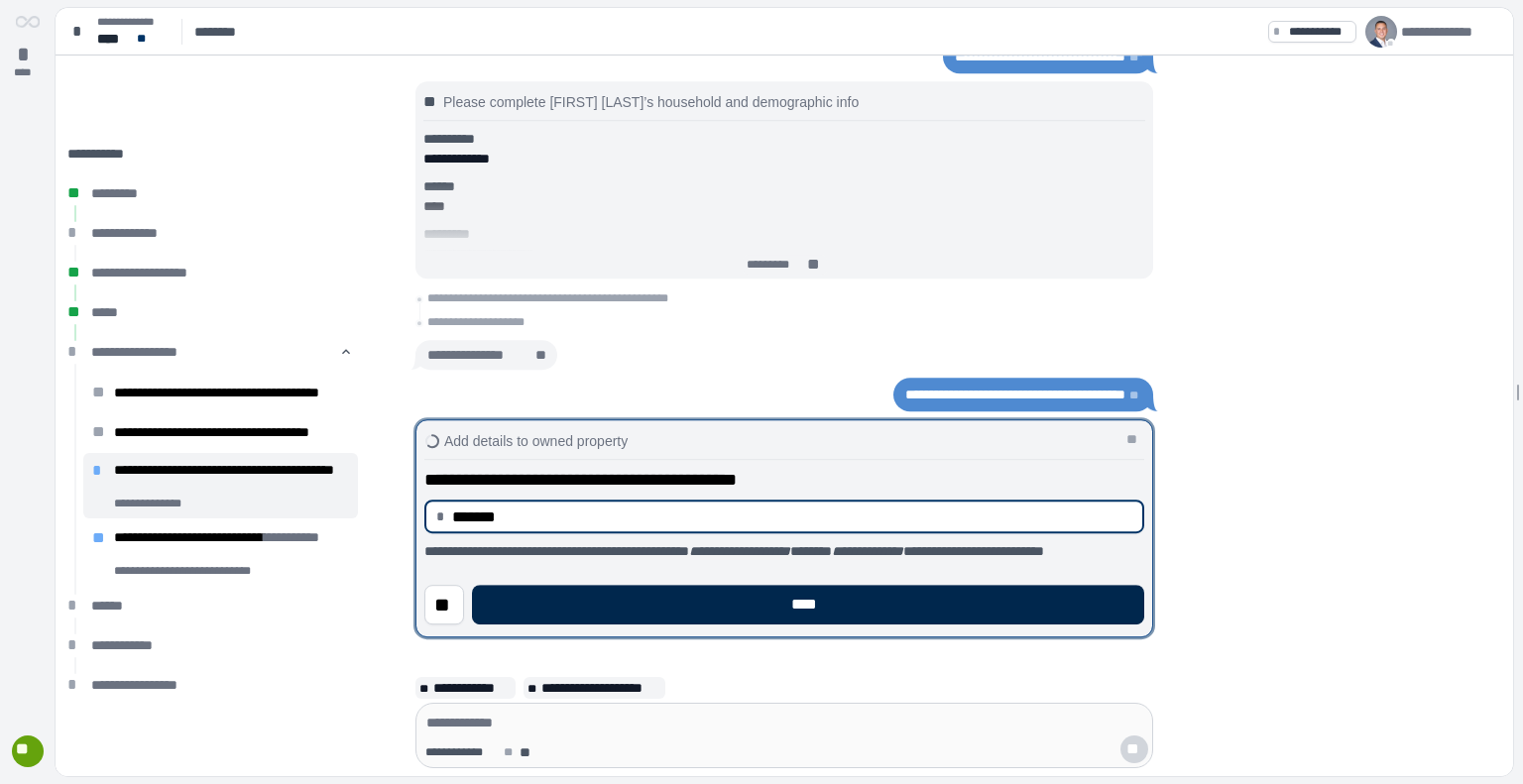 type on "**********" 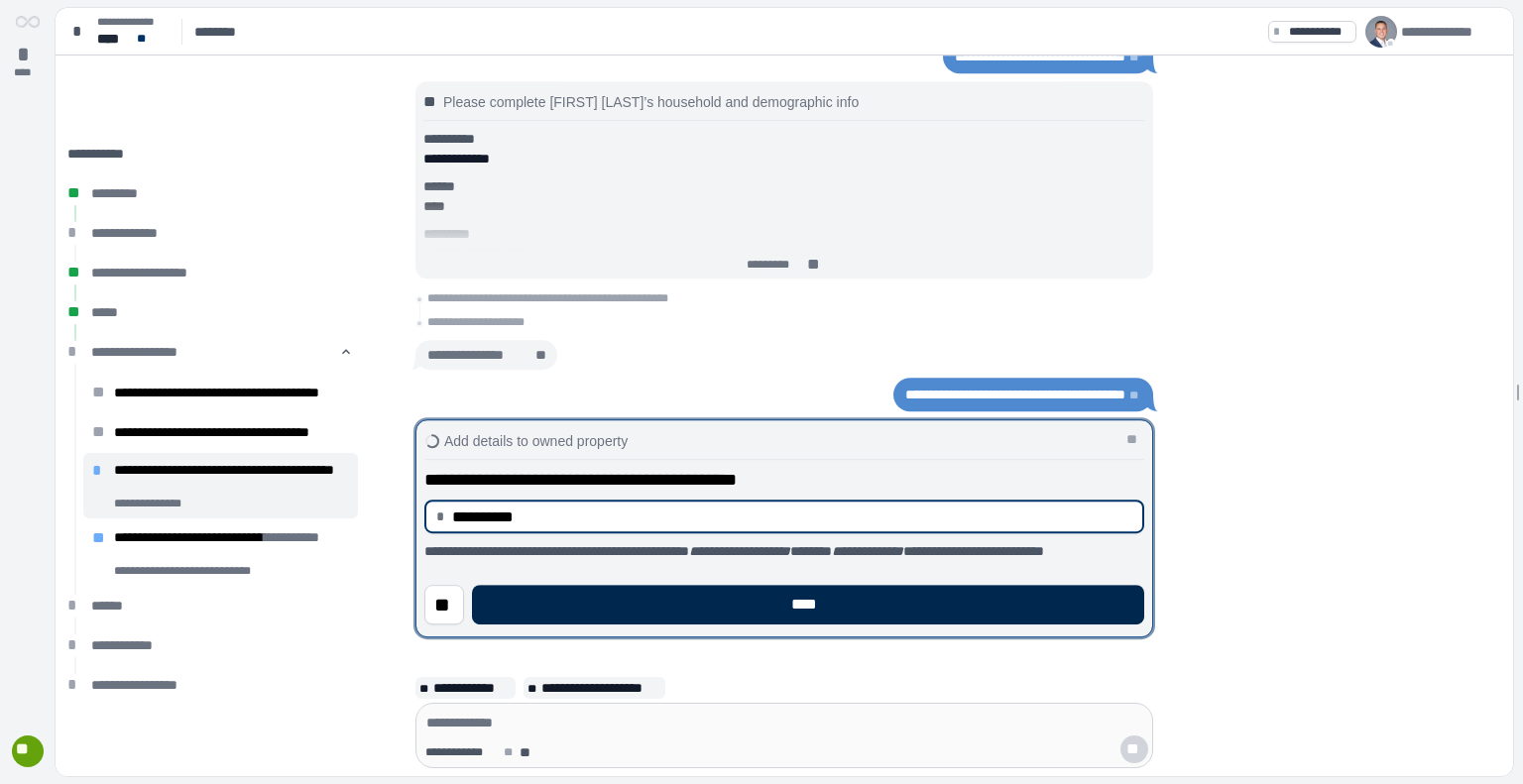 click on "****" at bounding box center (808, 605) 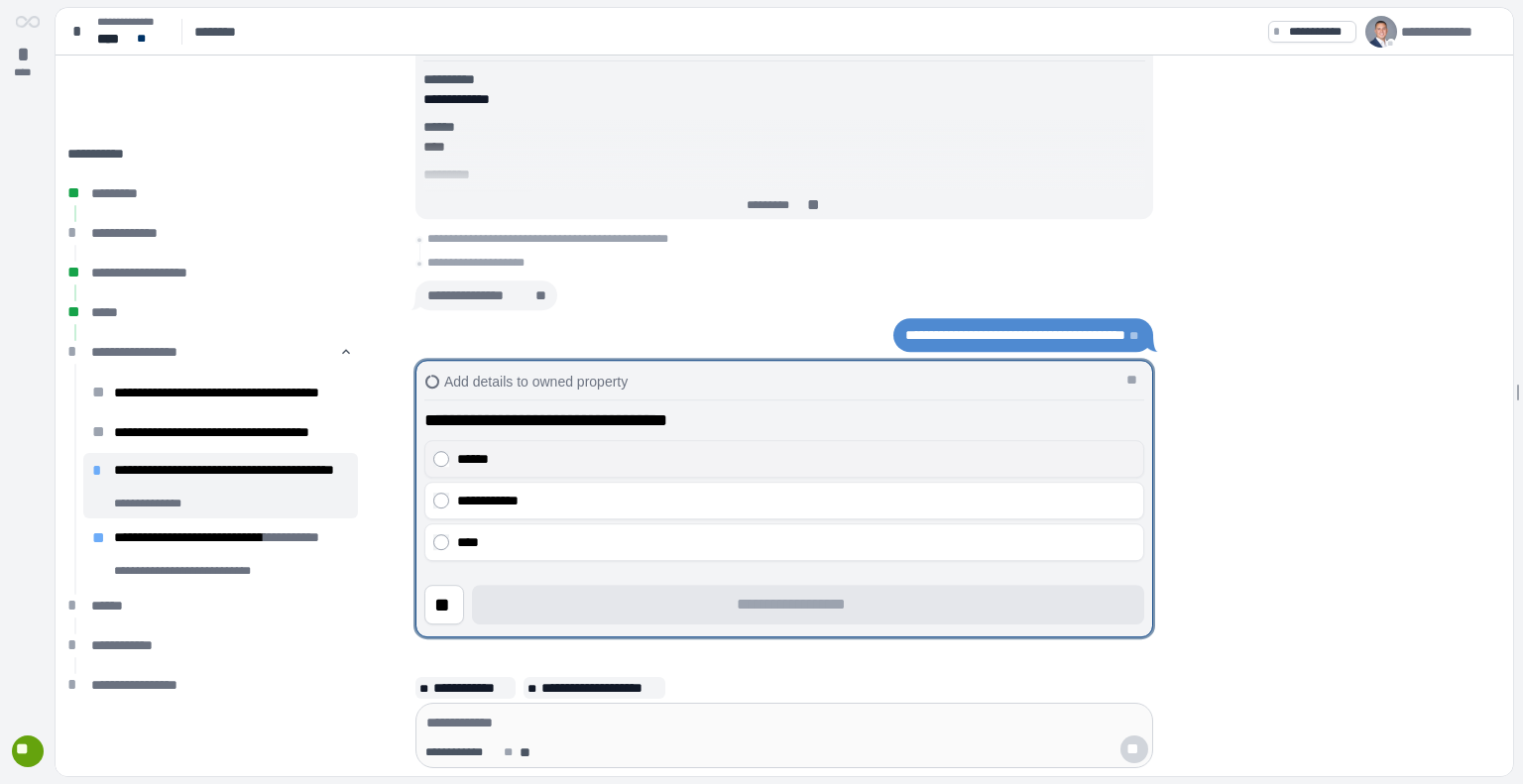 click on "******" at bounding box center (784, 459) 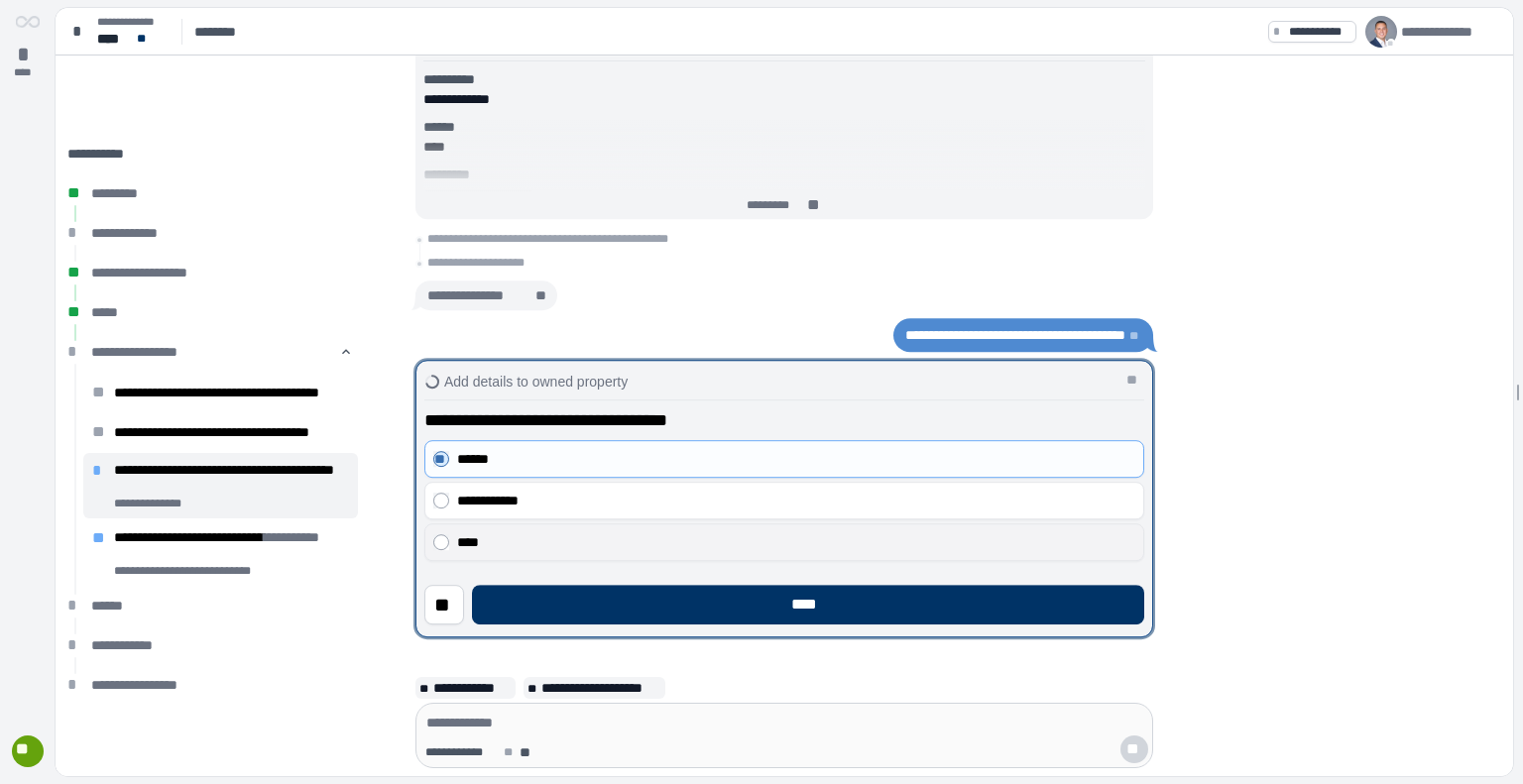 click on "****" at bounding box center (796, 542) 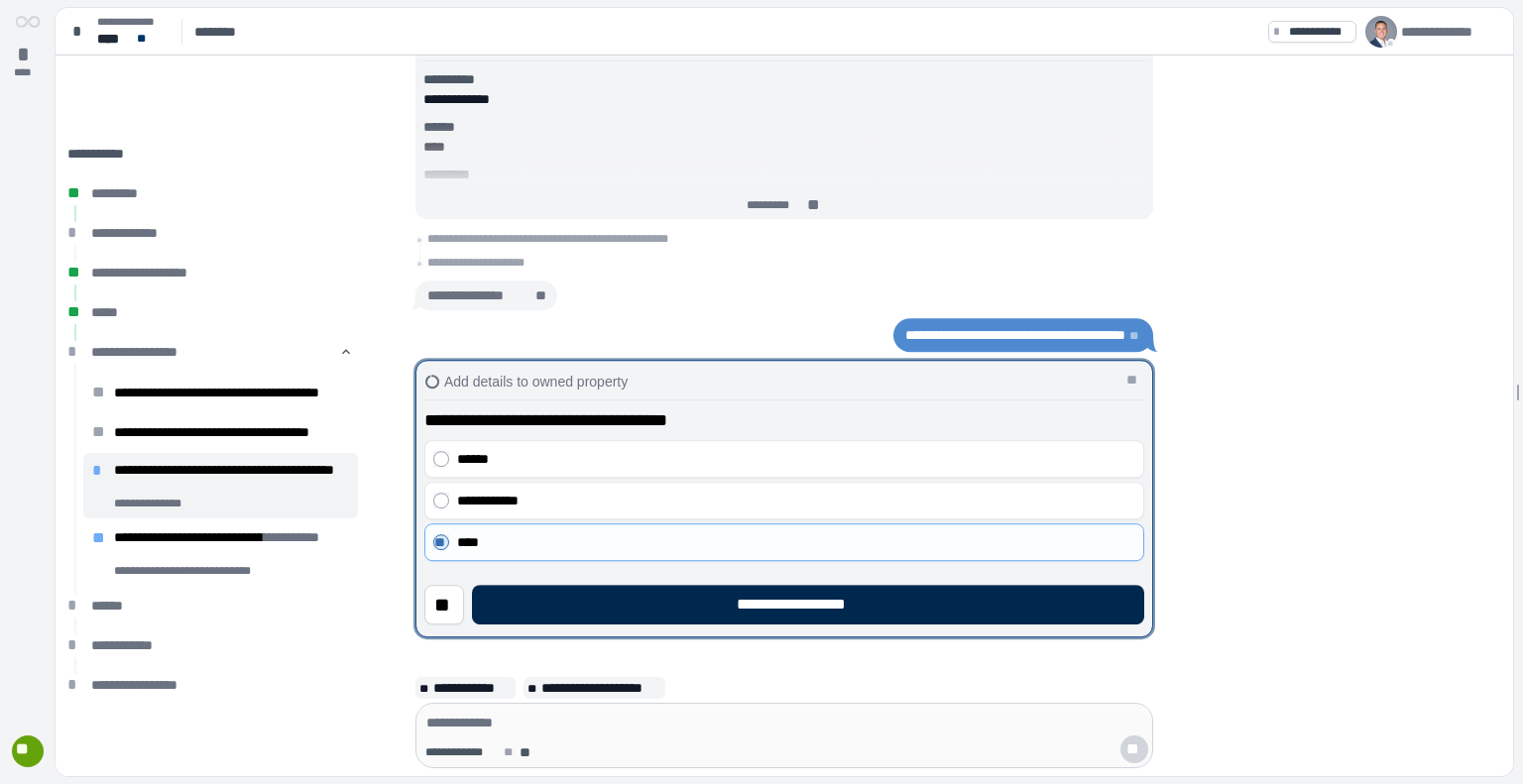 click on "**********" at bounding box center (808, 605) 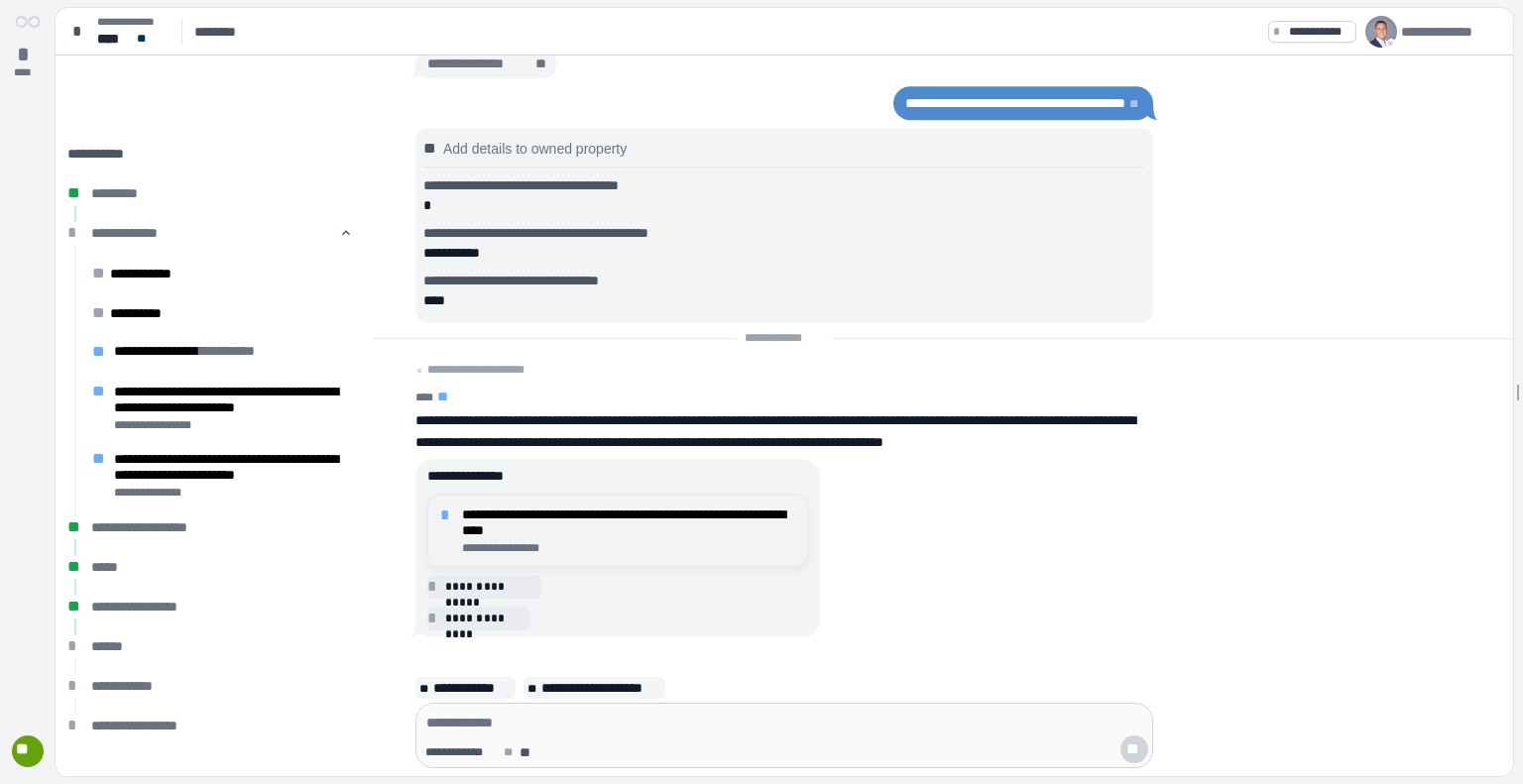 click on "**********" at bounding box center (629, 548) 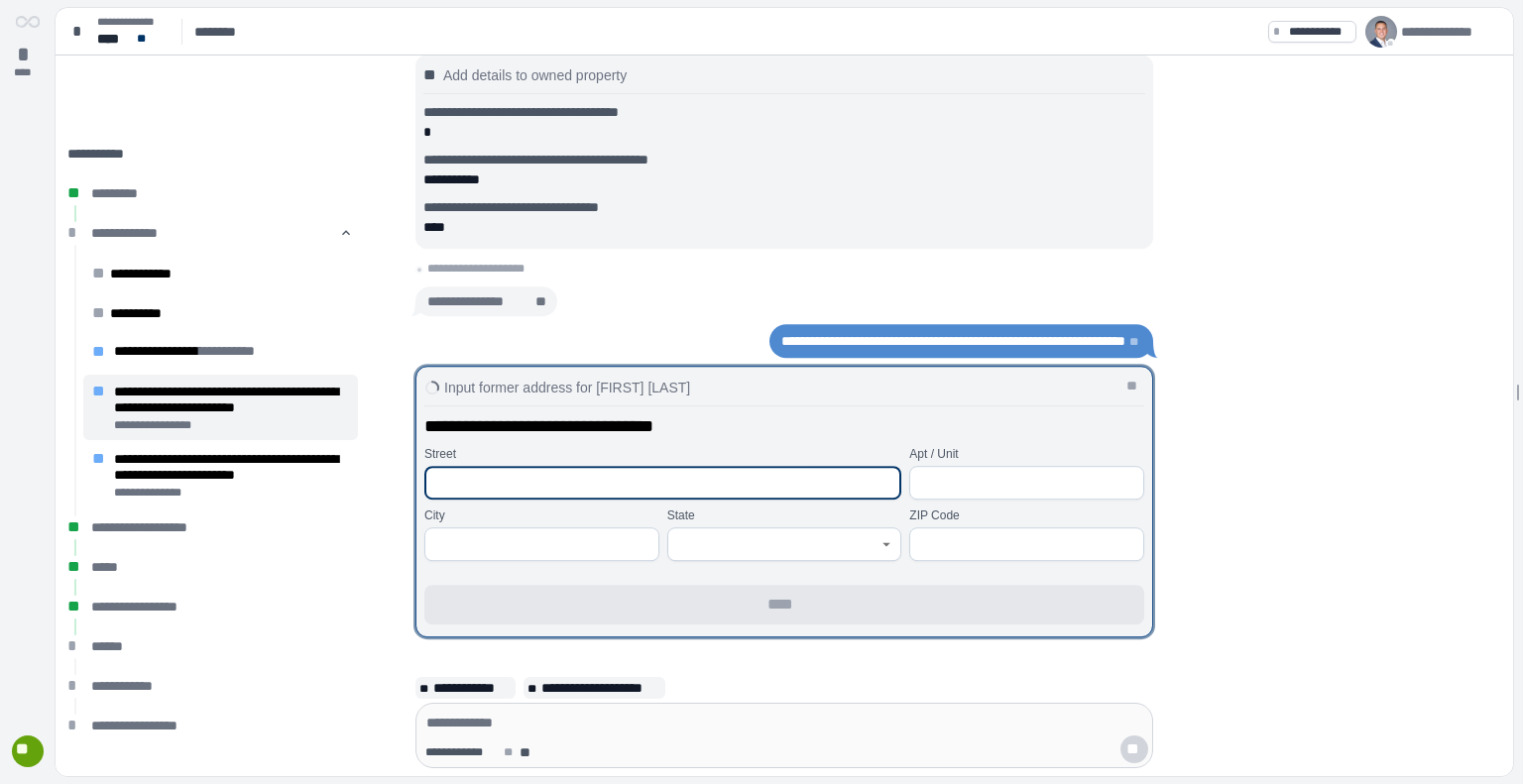 click at bounding box center [662, 483] 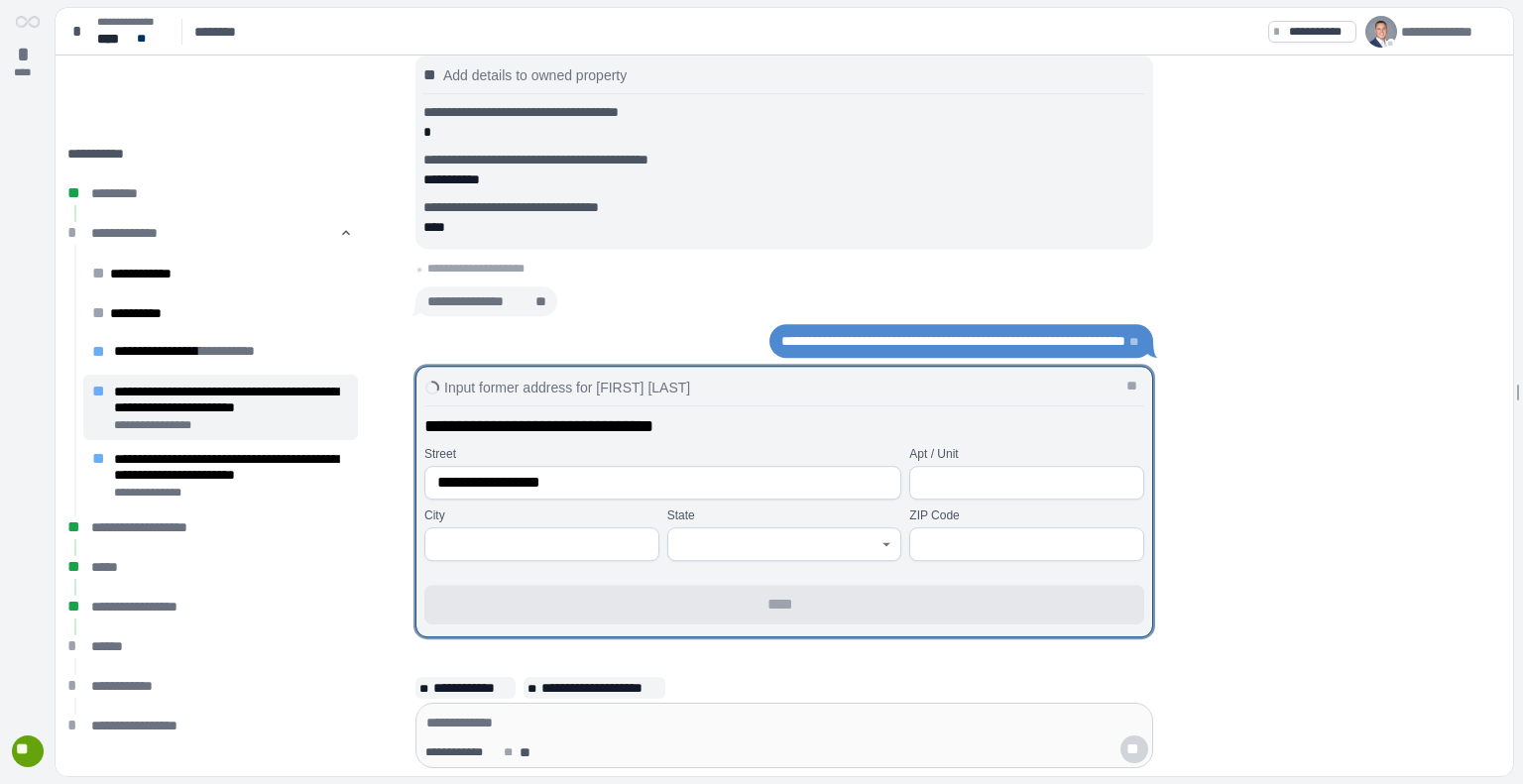 type on "**********" 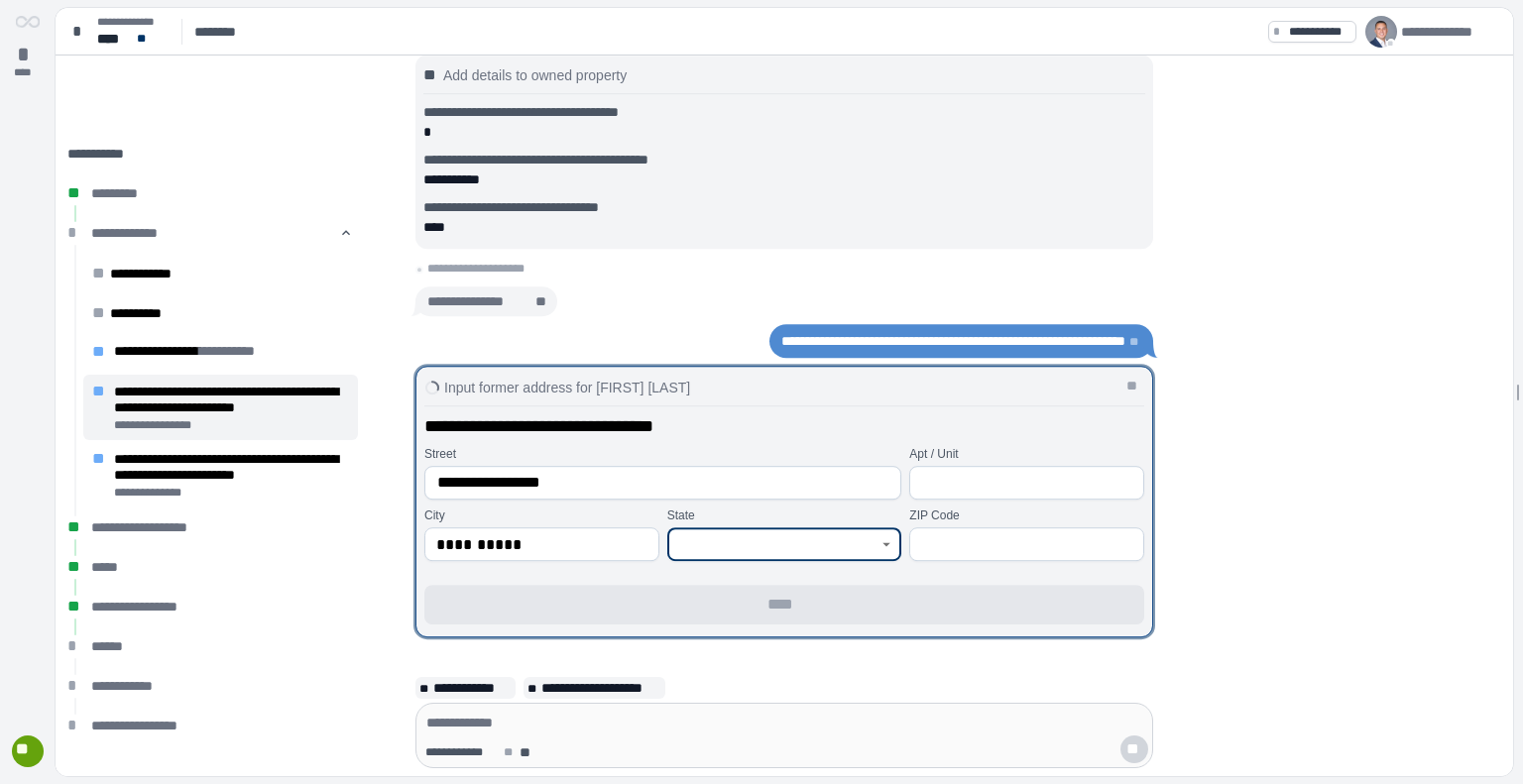 type on "**" 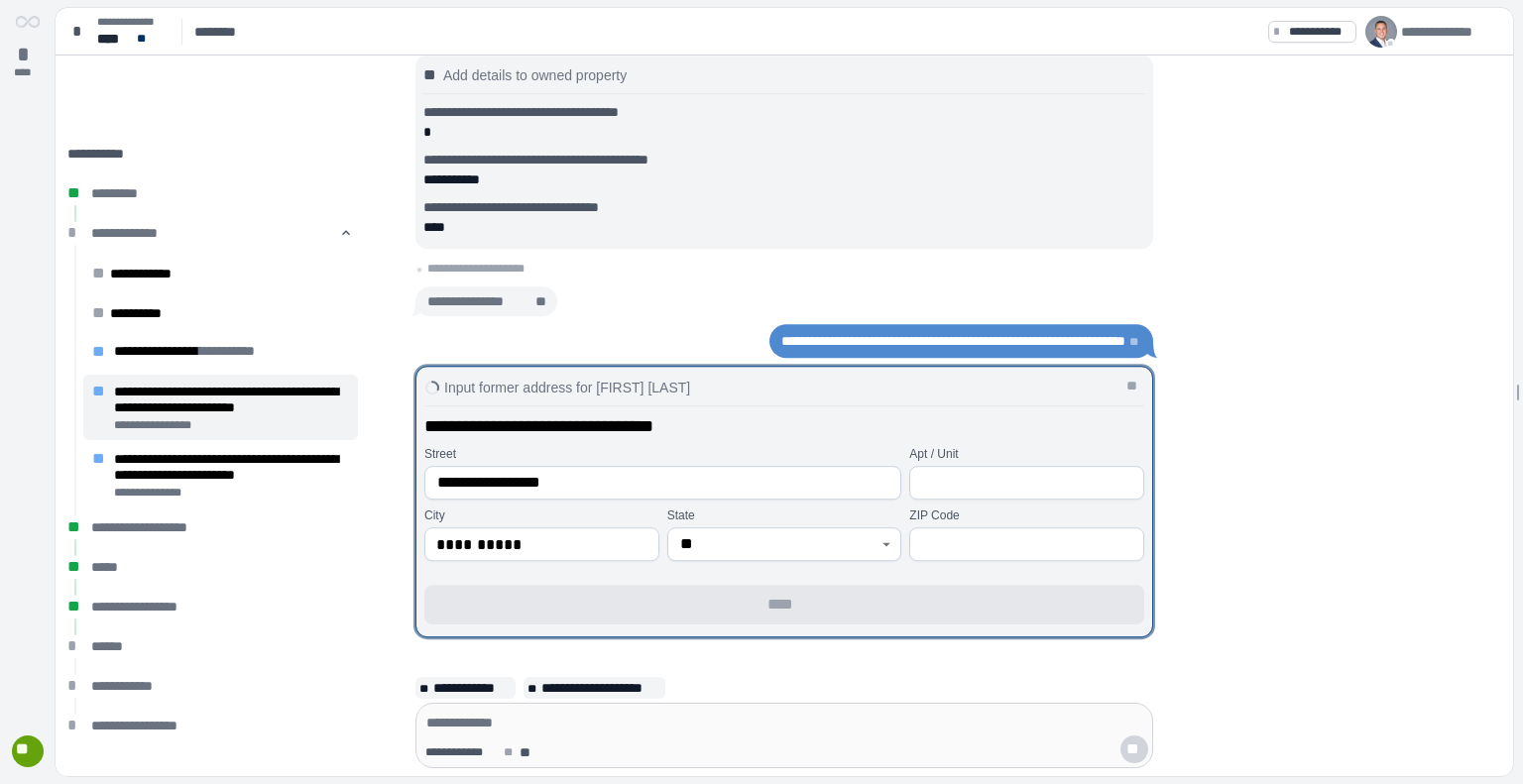 type on "*****" 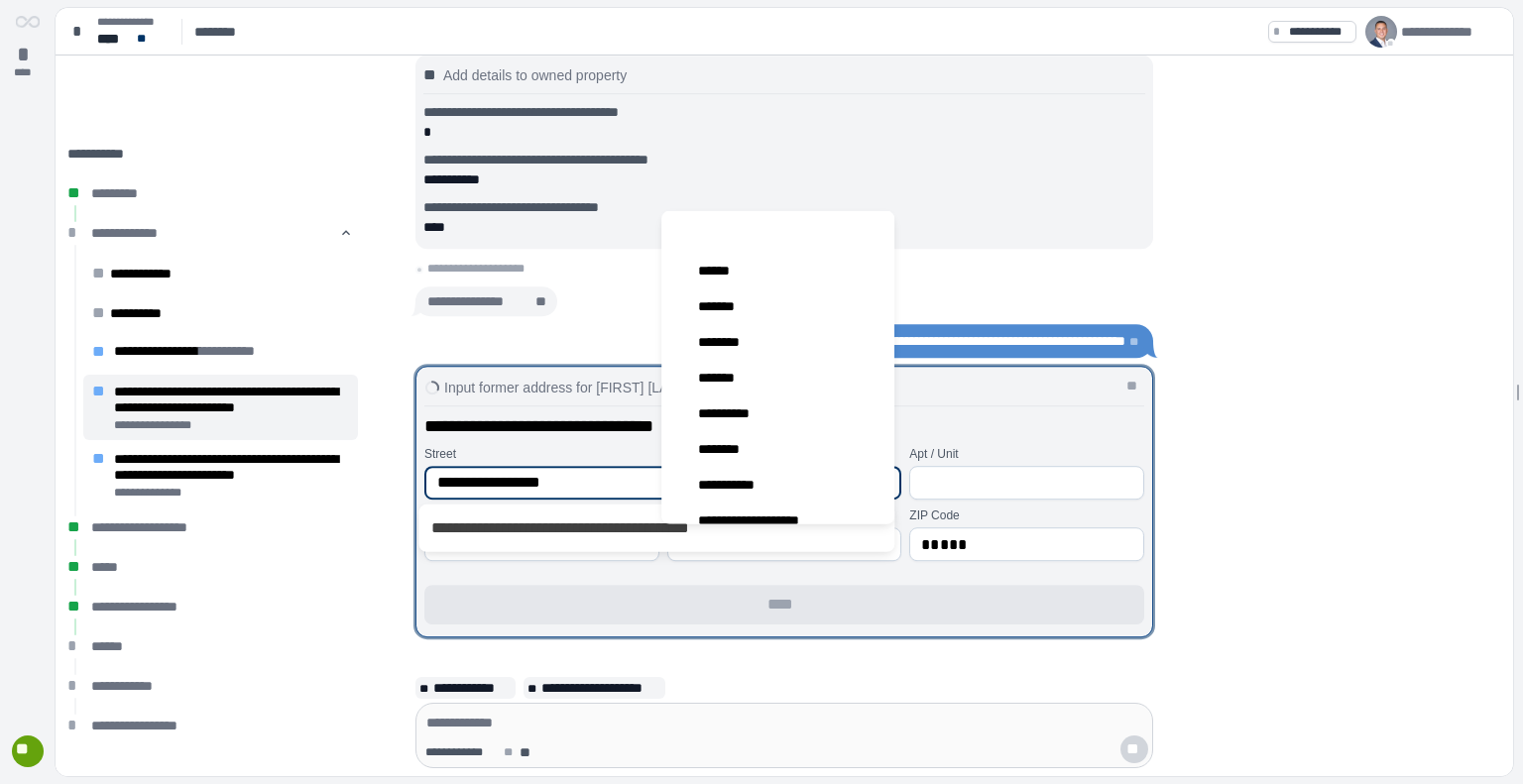 click at bounding box center (773, 544) 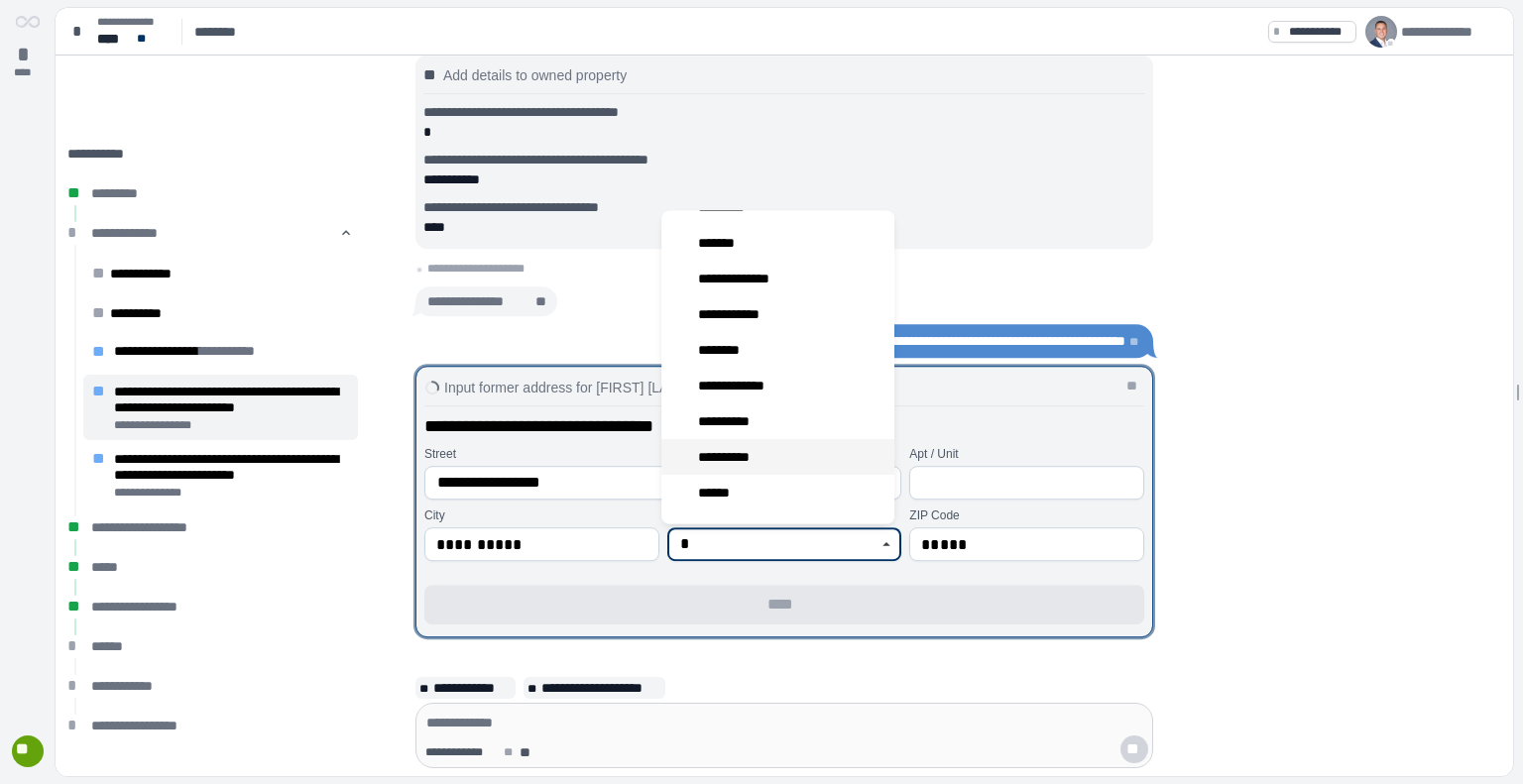 scroll, scrollTop: 461, scrollLeft: 0, axis: vertical 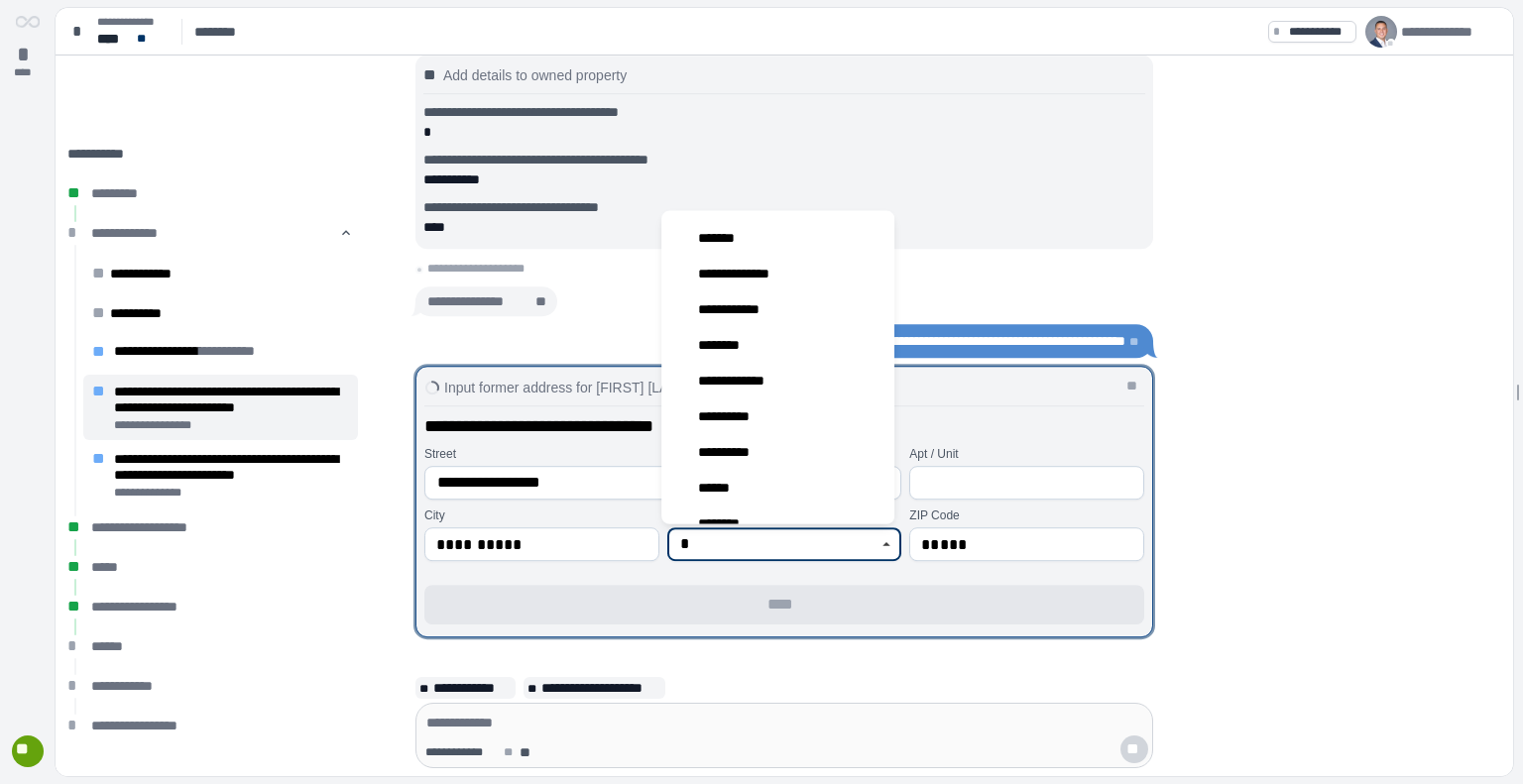drag, startPoint x: 745, startPoint y: 444, endPoint x: 760, endPoint y: 449, distance: 15.811388 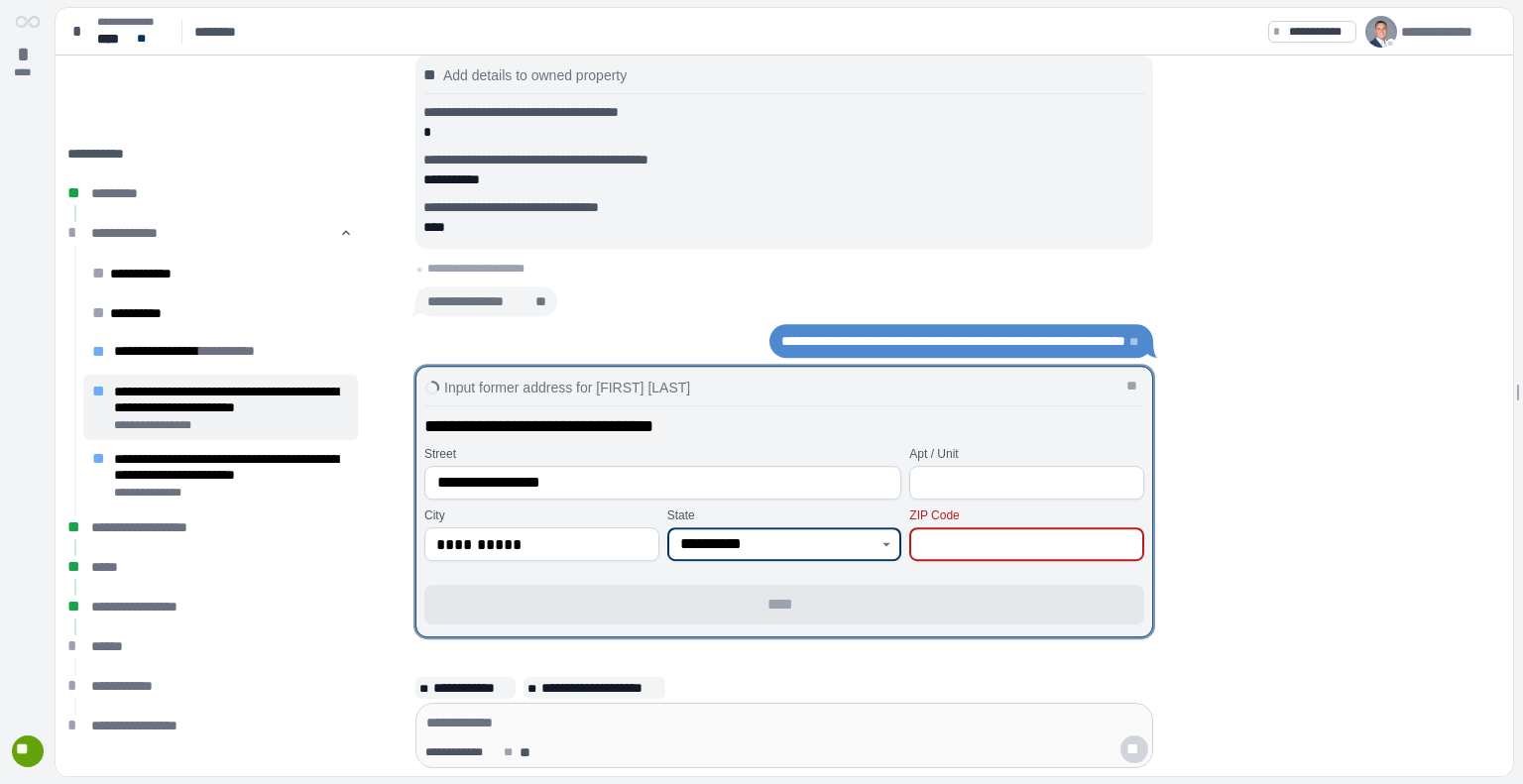 type on "**********" 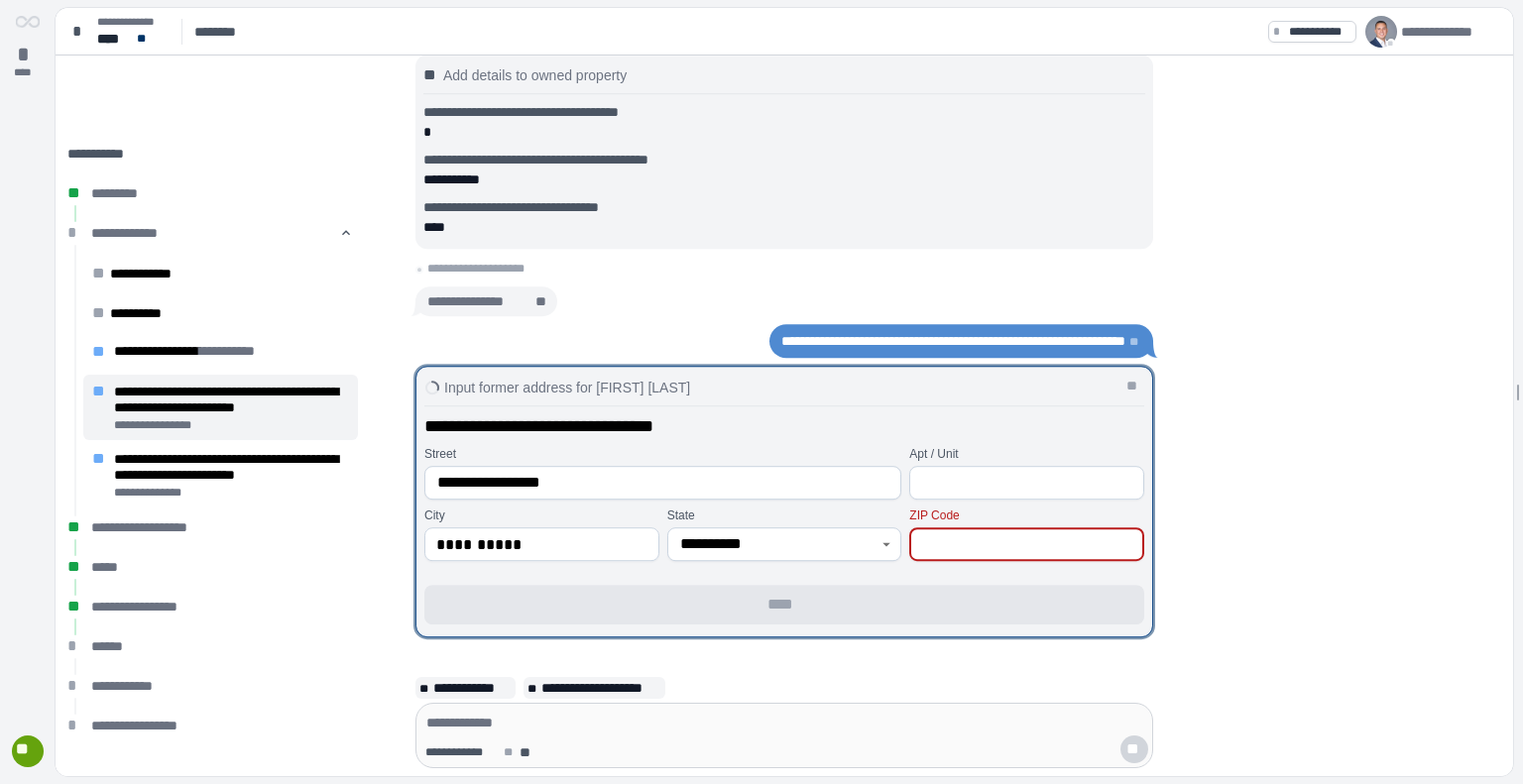 click at bounding box center [1026, 544] 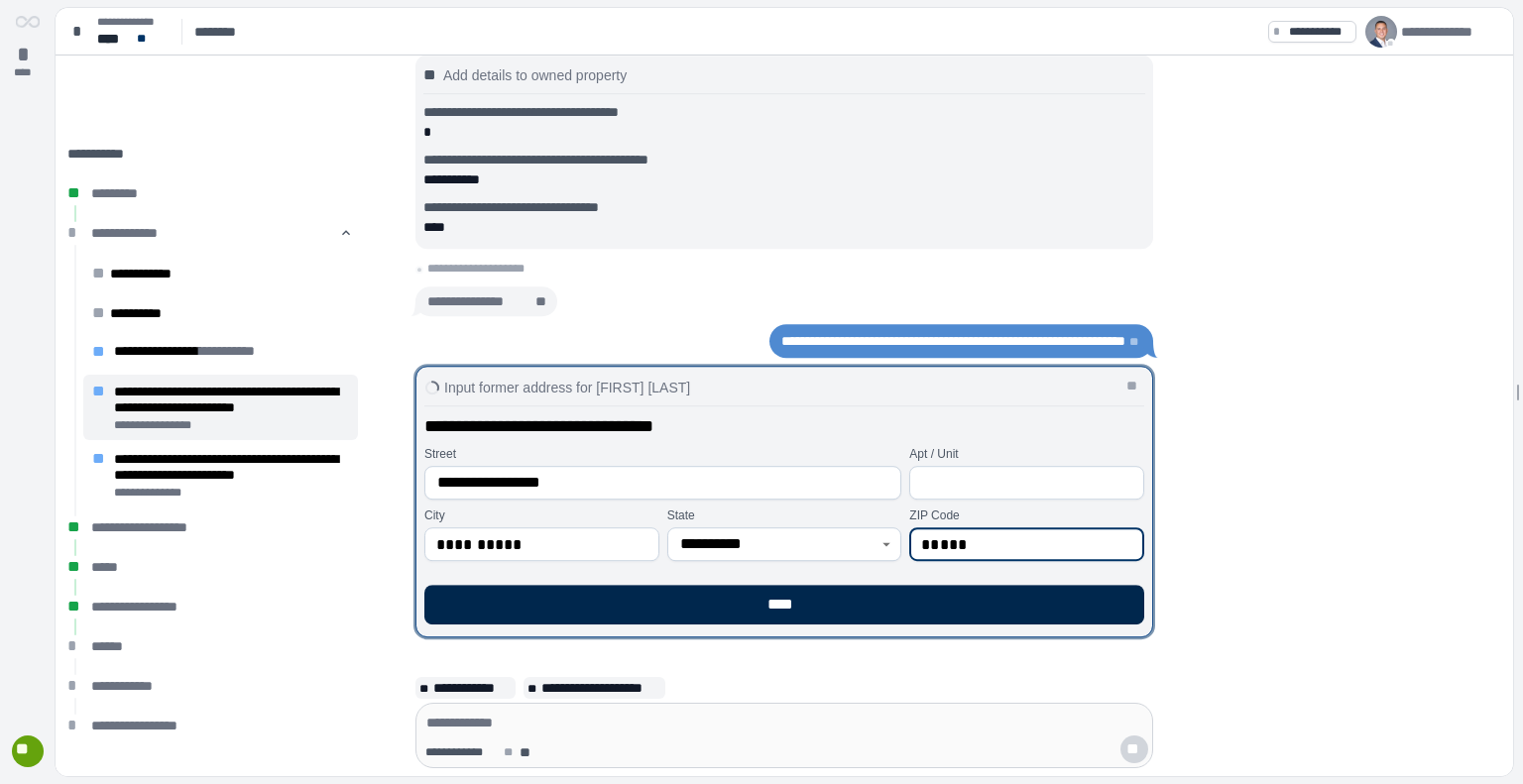 type on "*****" 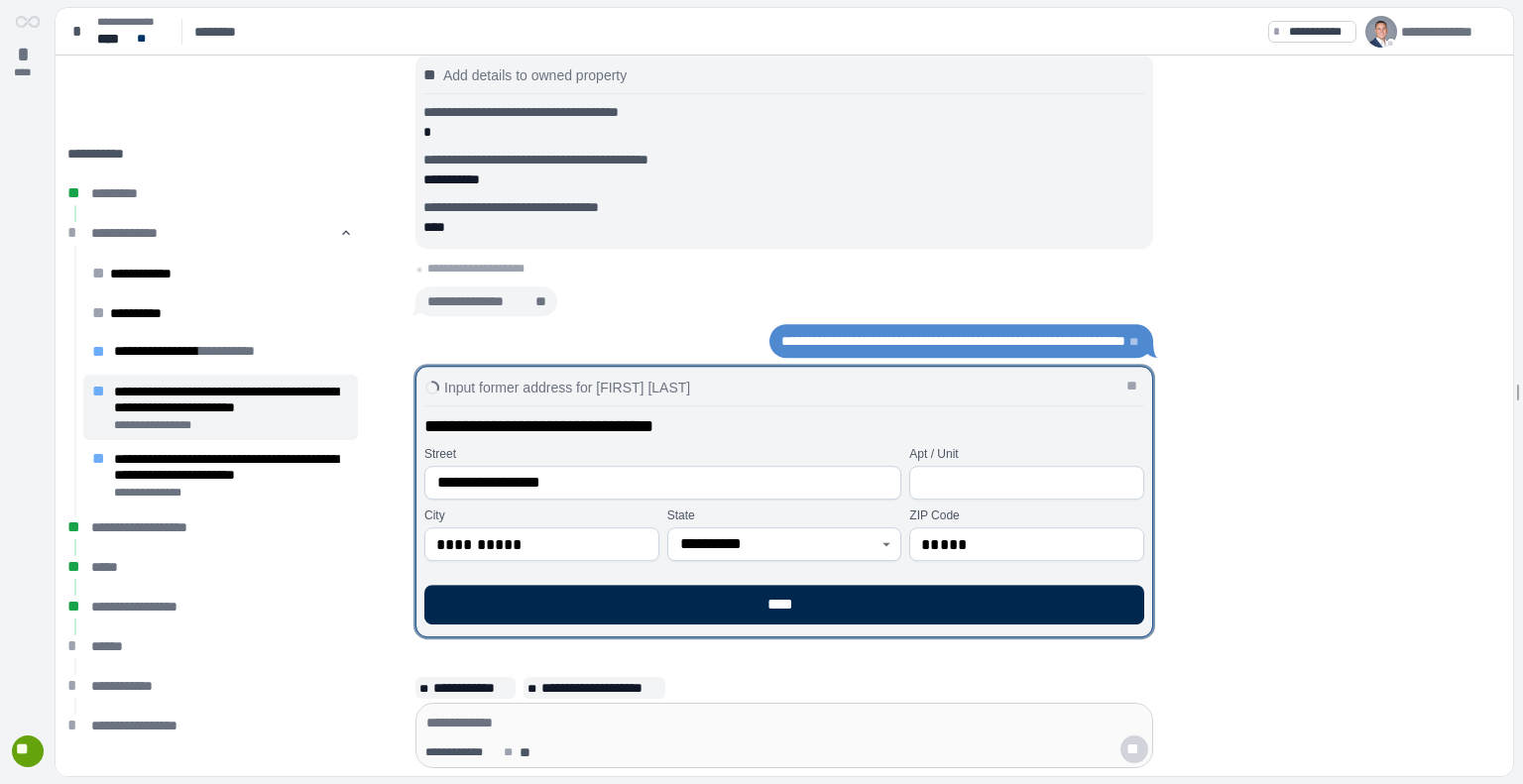 click on "****" at bounding box center (784, 605) 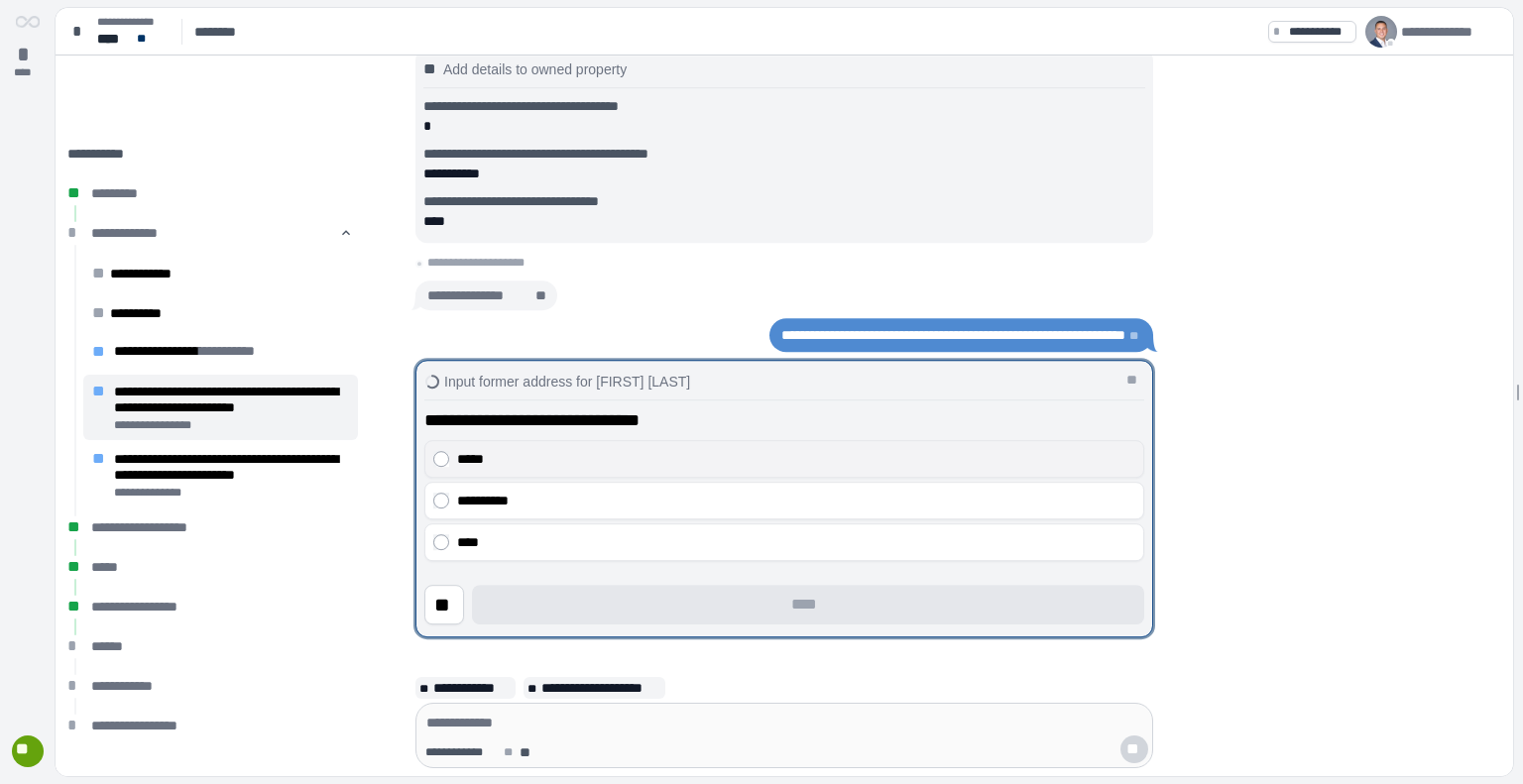 click on "*****" at bounding box center (796, 459) 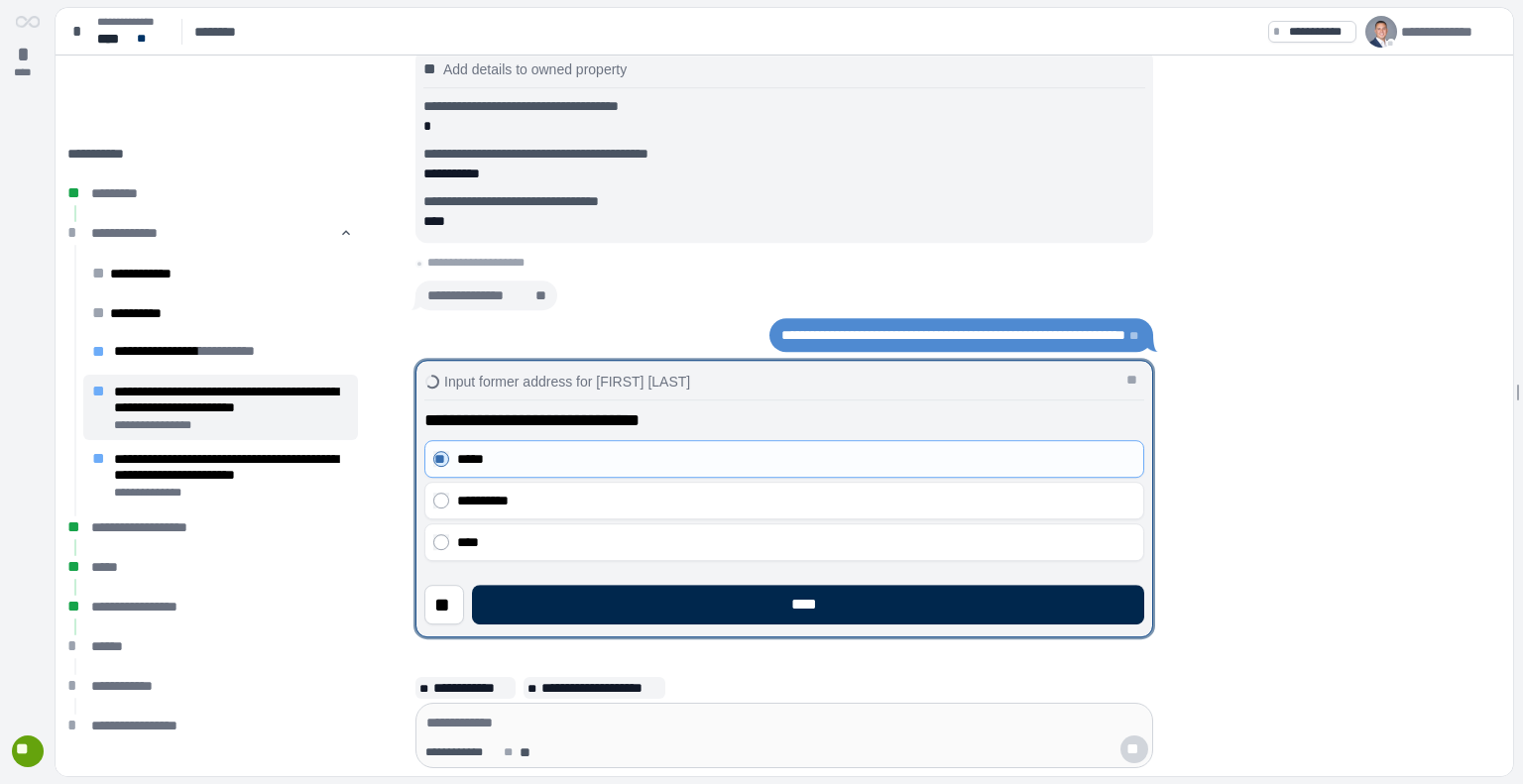 click on "****" at bounding box center (808, 605) 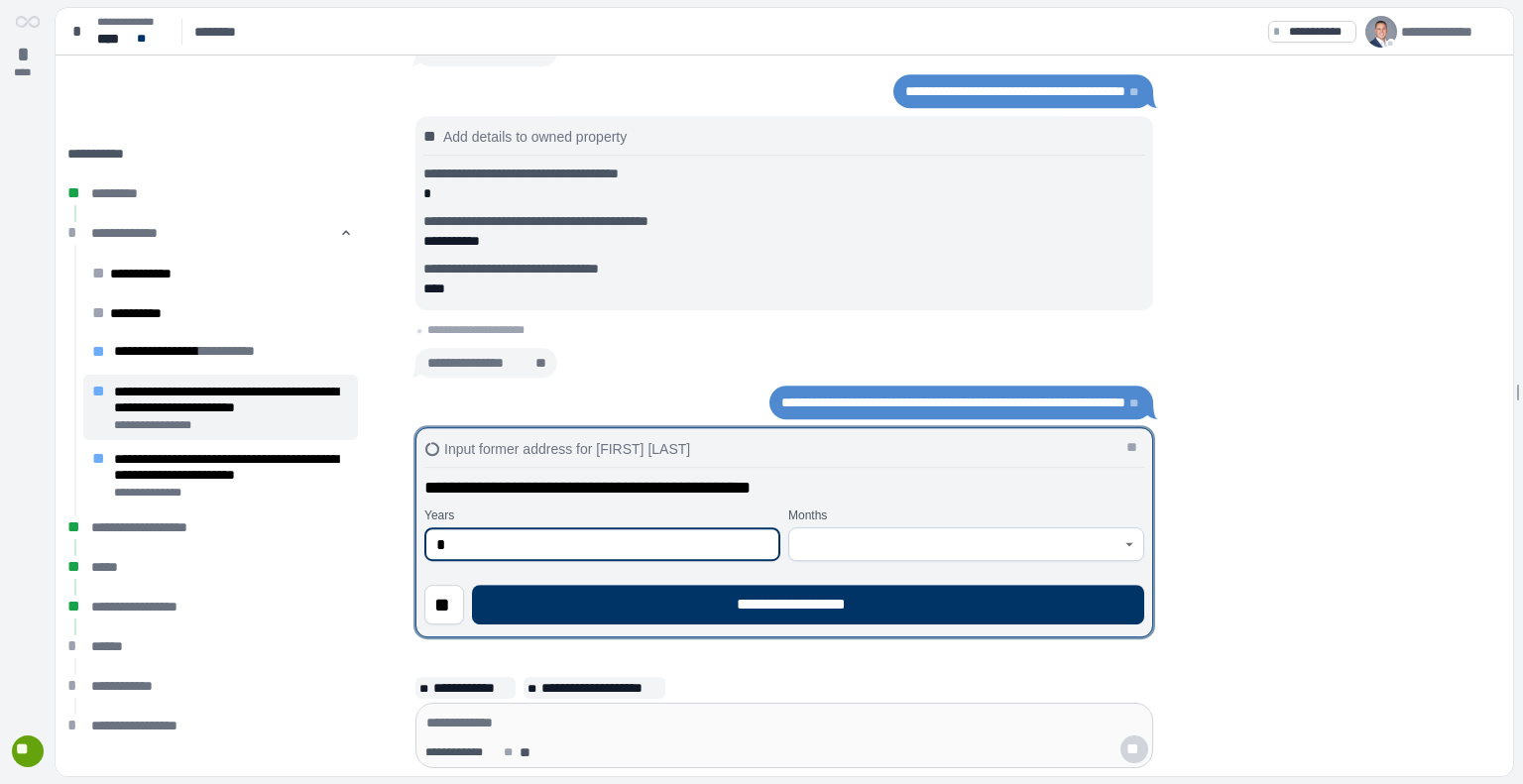 type on "*" 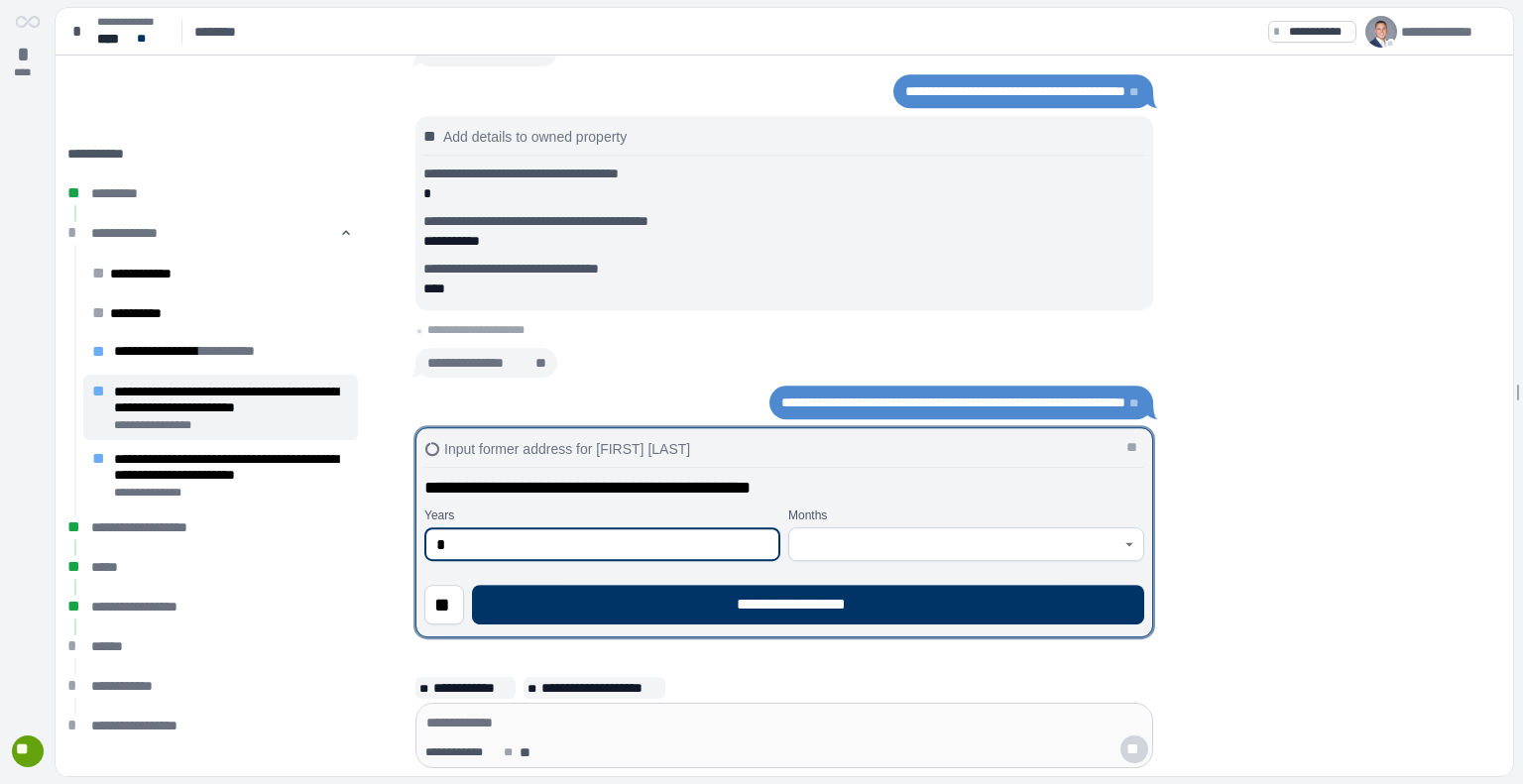 type on "*" 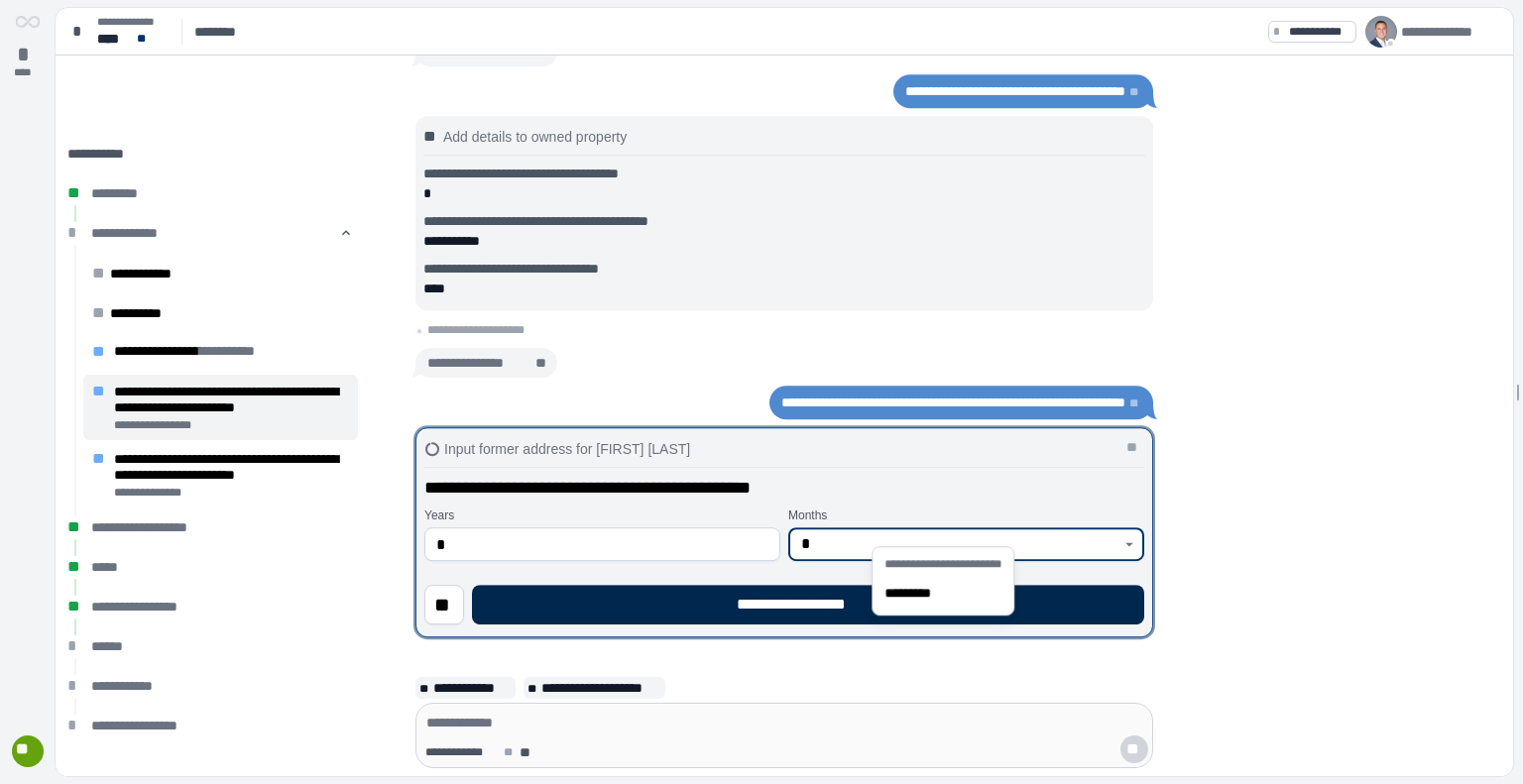 click on "**********" at bounding box center (808, 605) 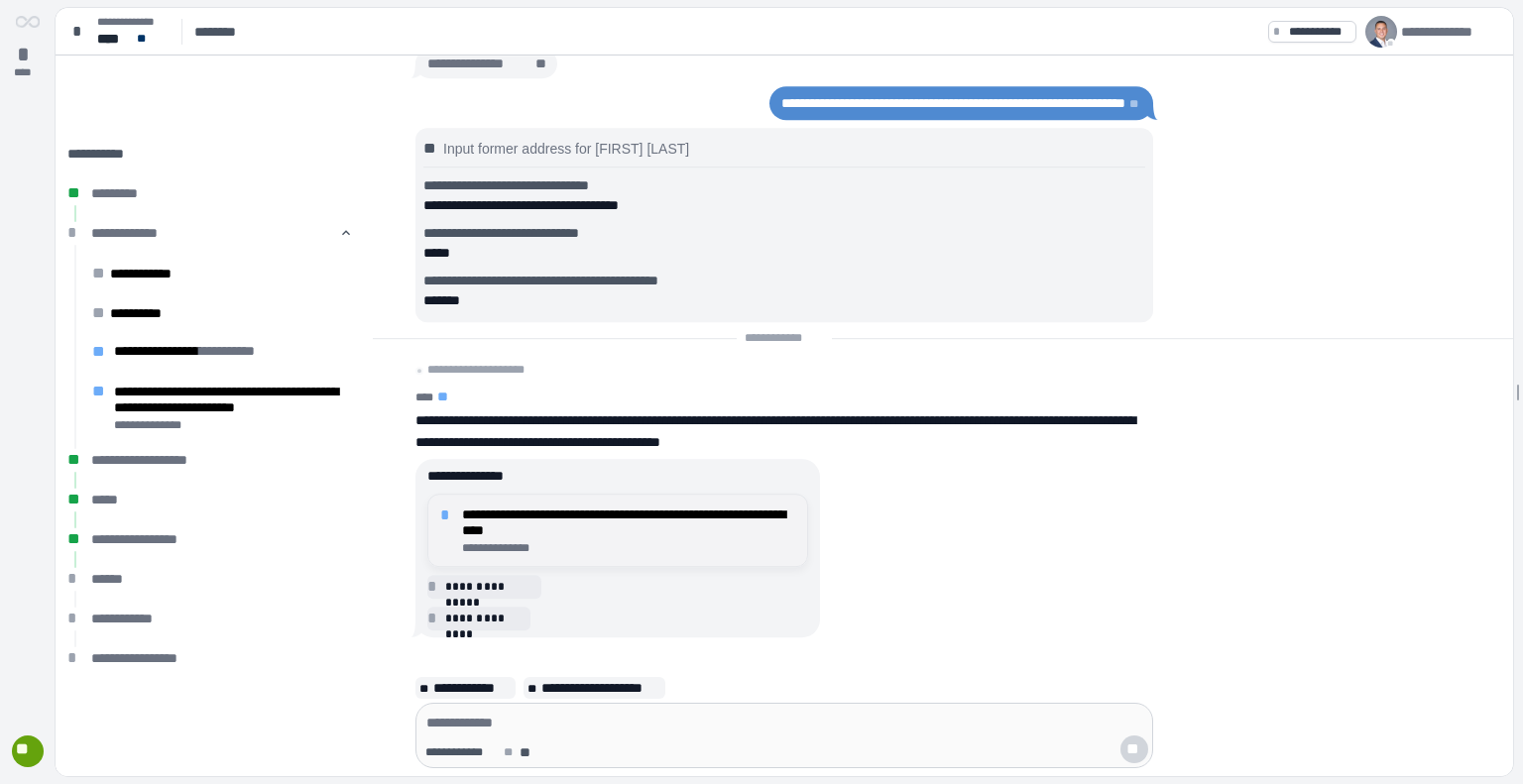 click on "**********" at bounding box center (629, 522) 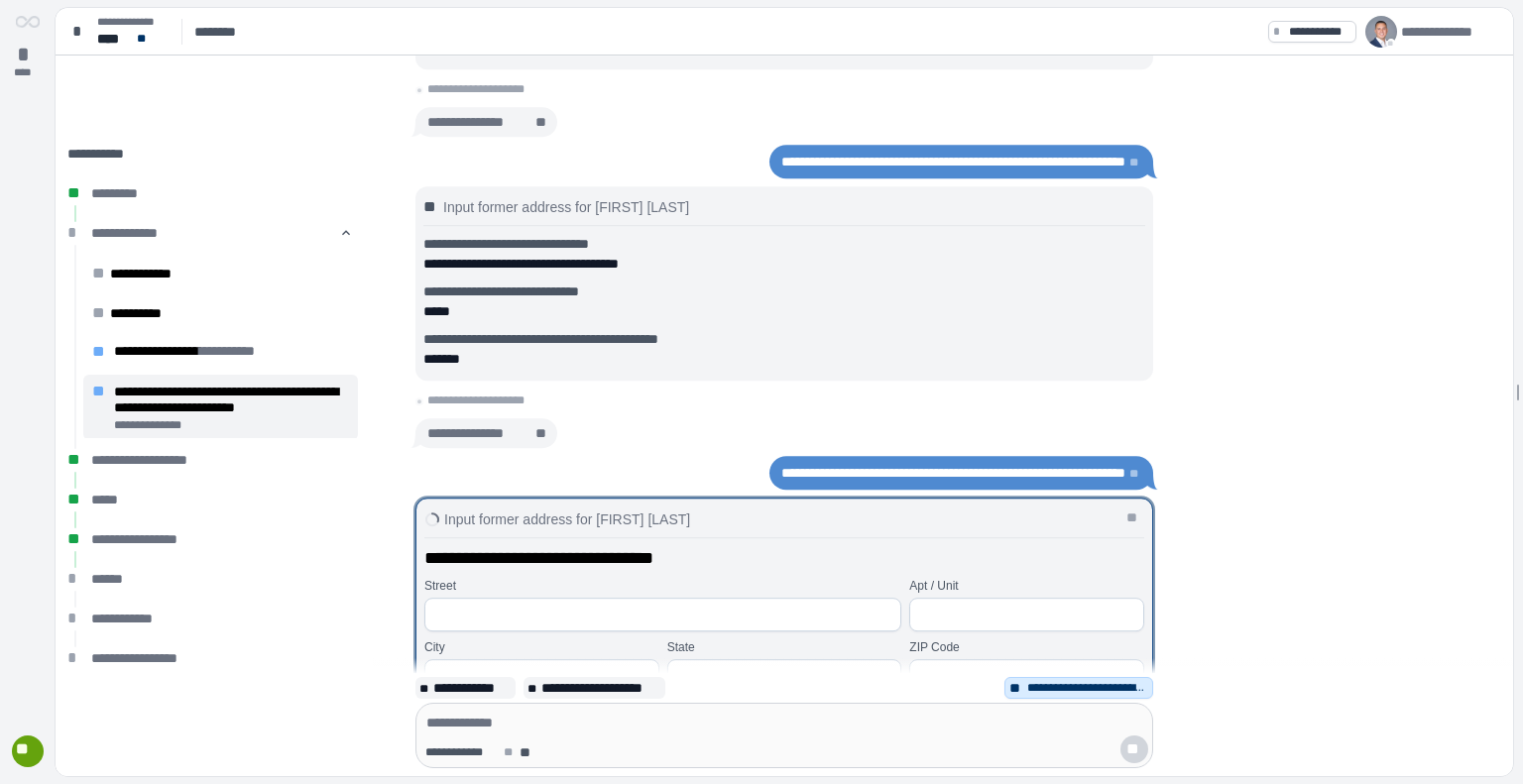 scroll, scrollTop: 130, scrollLeft: 0, axis: vertical 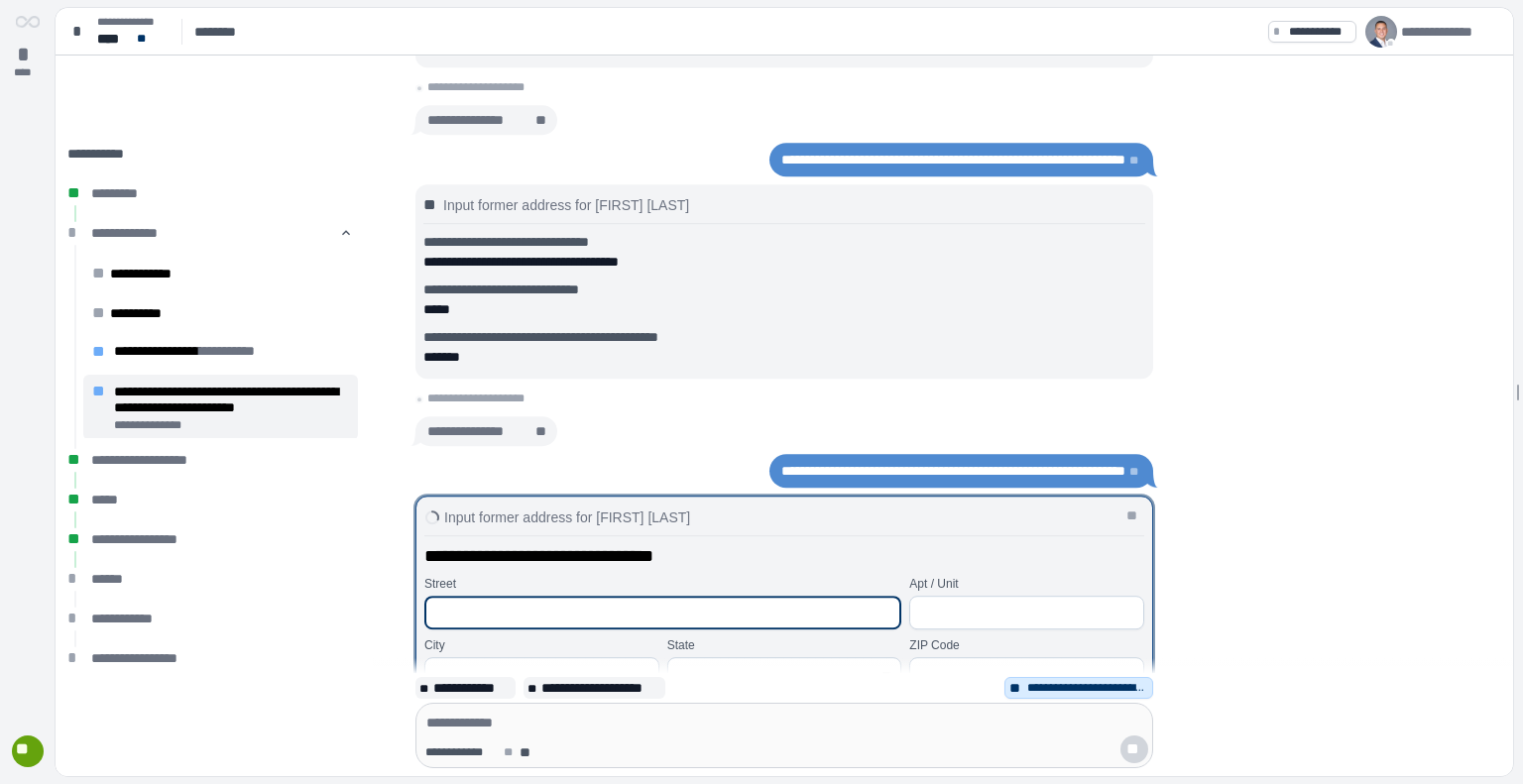 click at bounding box center (662, 613) 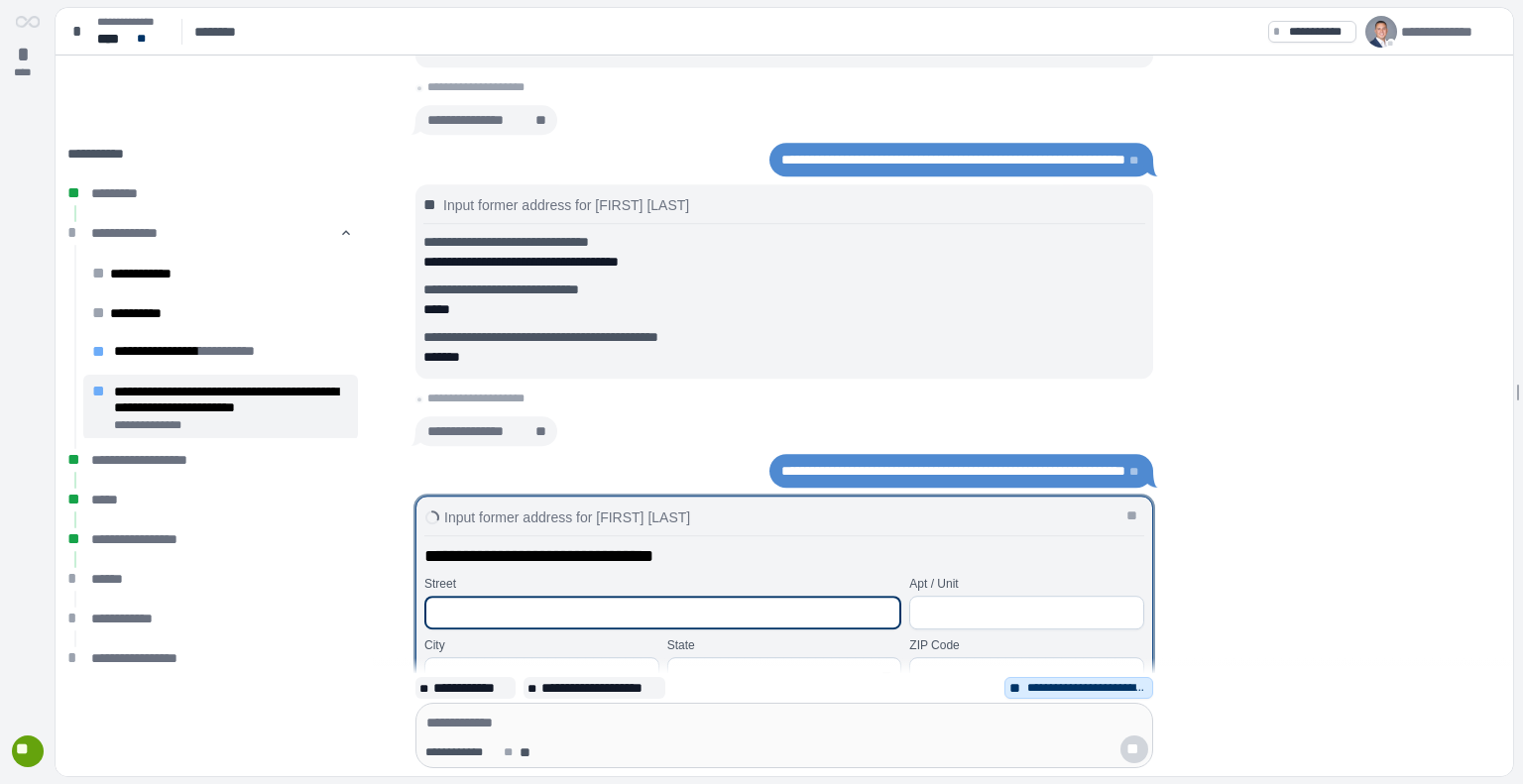 type on "**********" 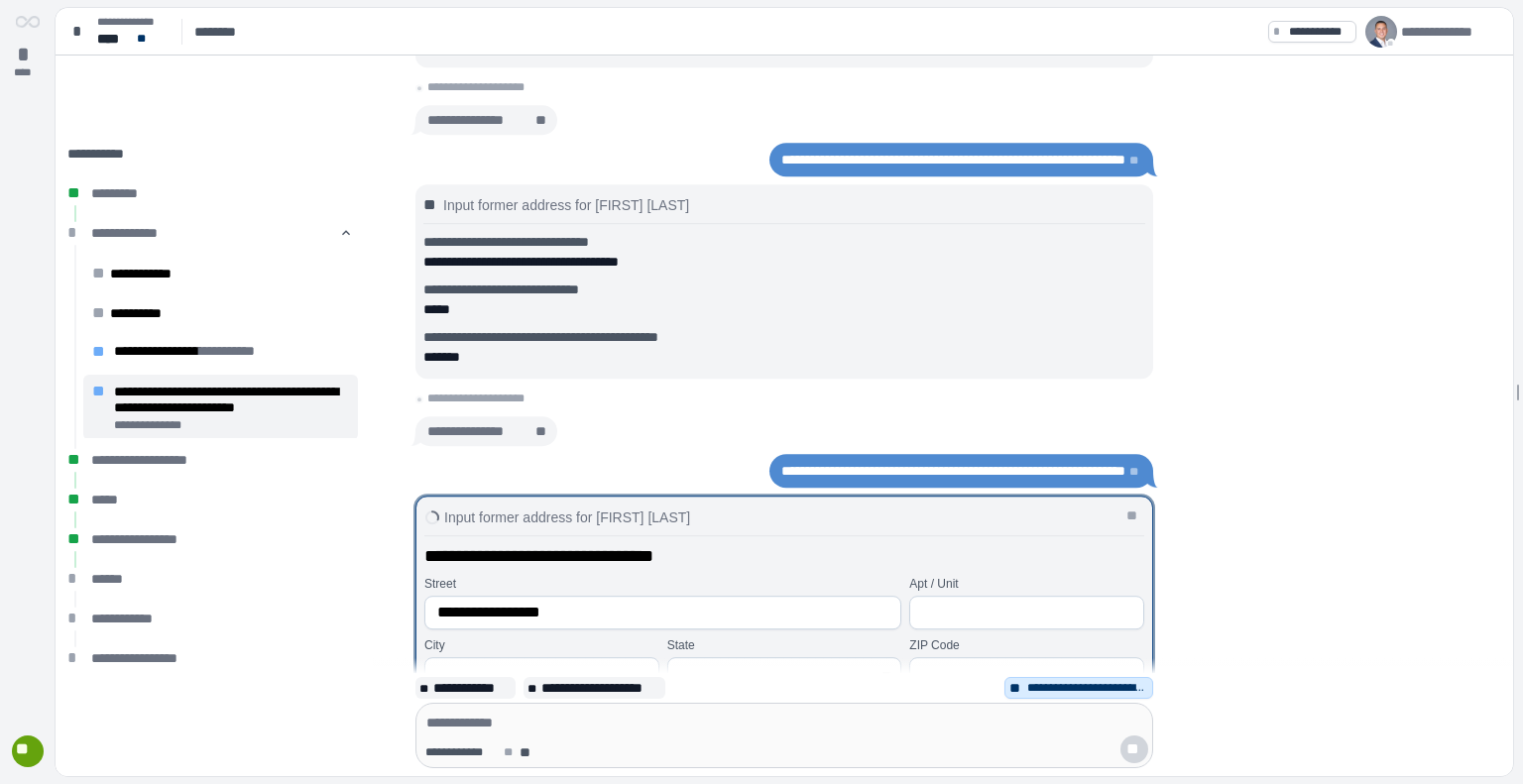 type on "**********" 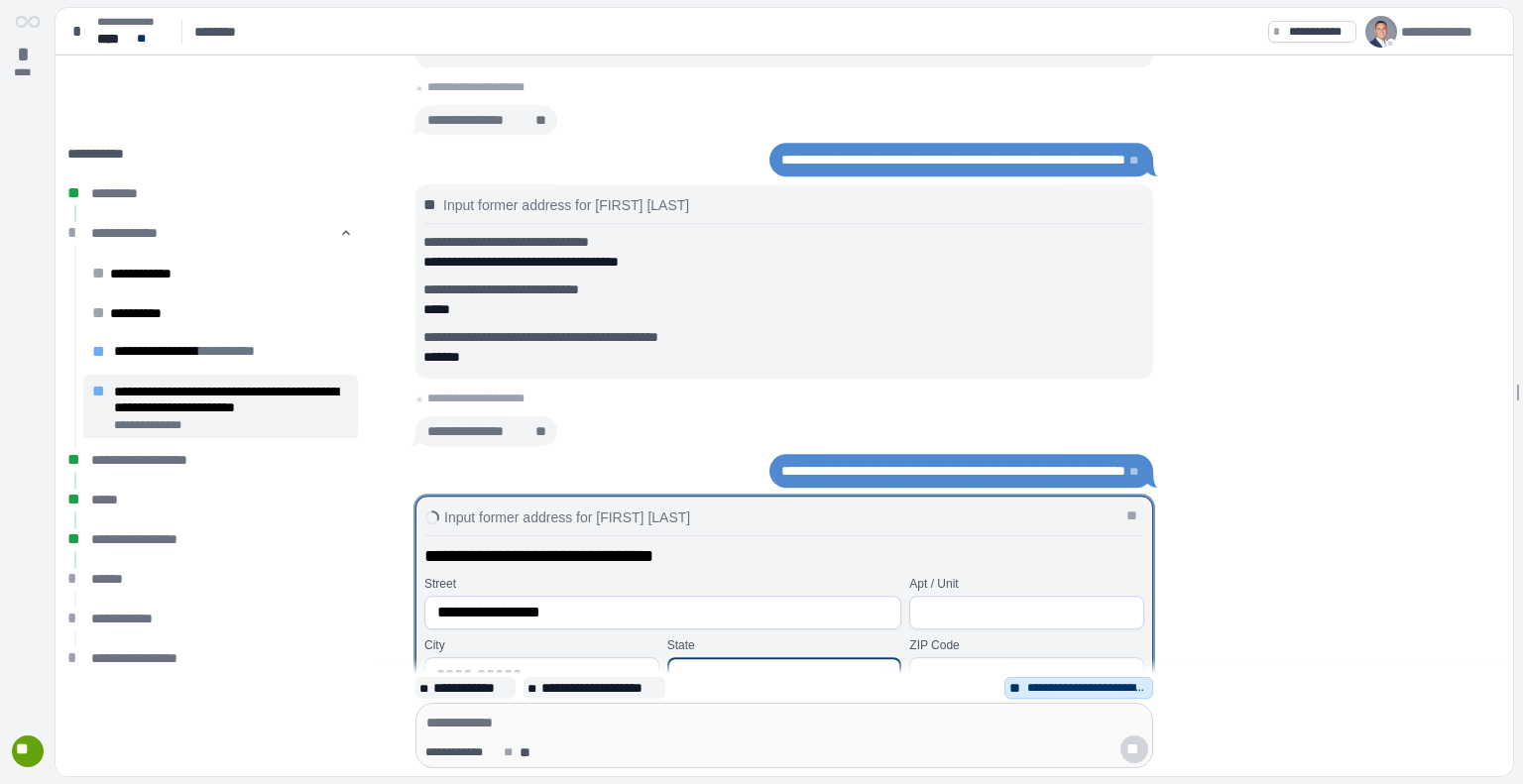 type on "**" 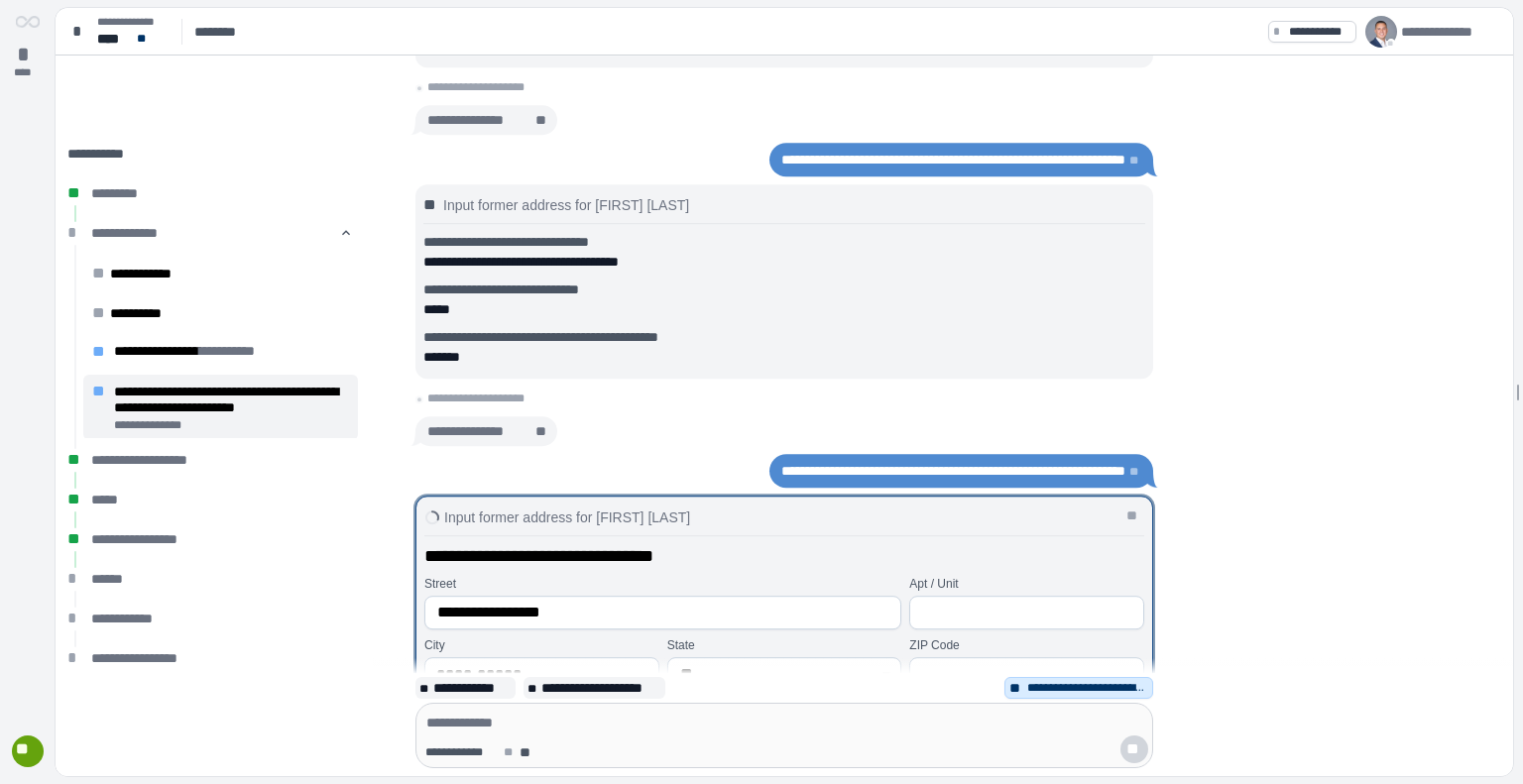 type on "*****" 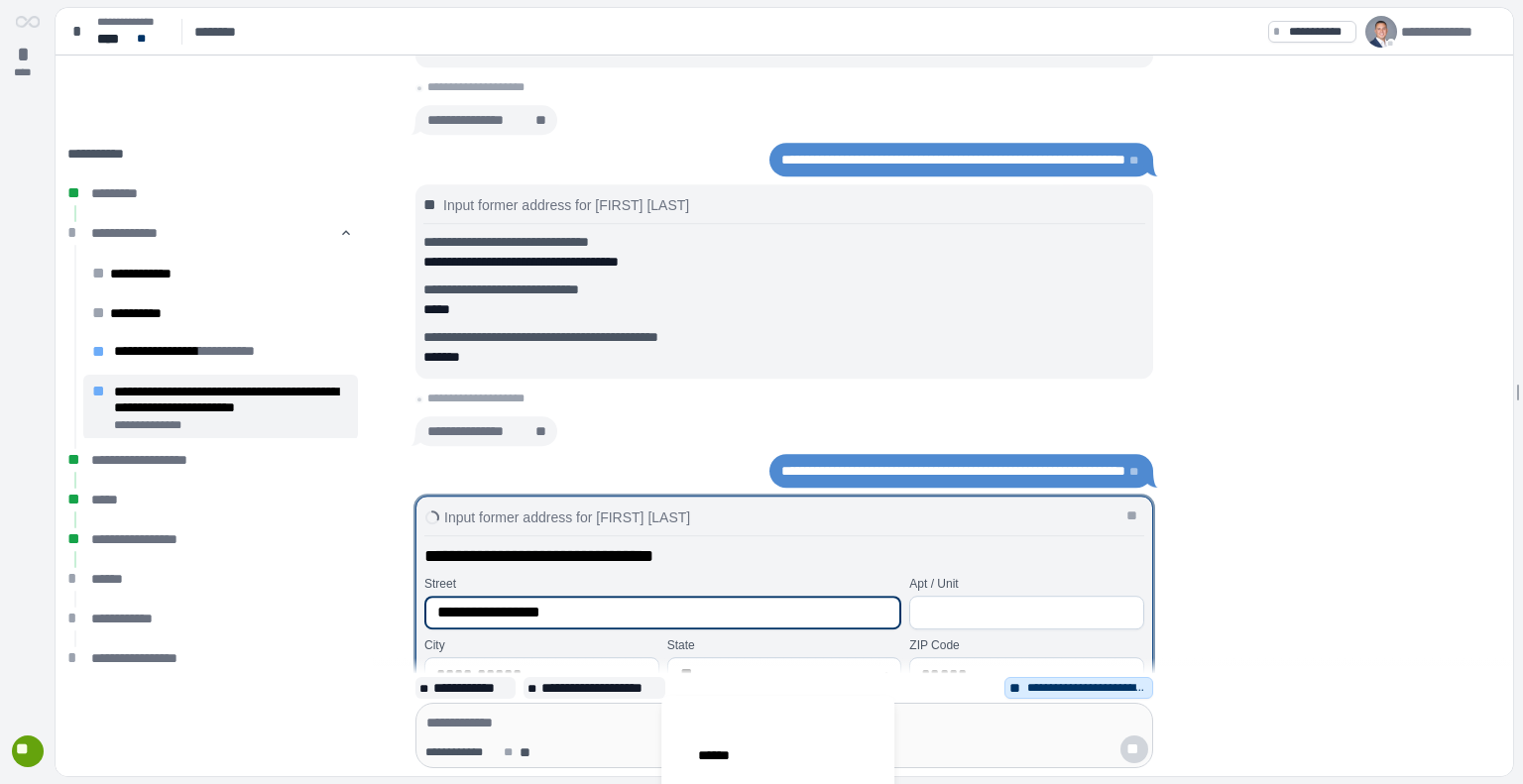 type 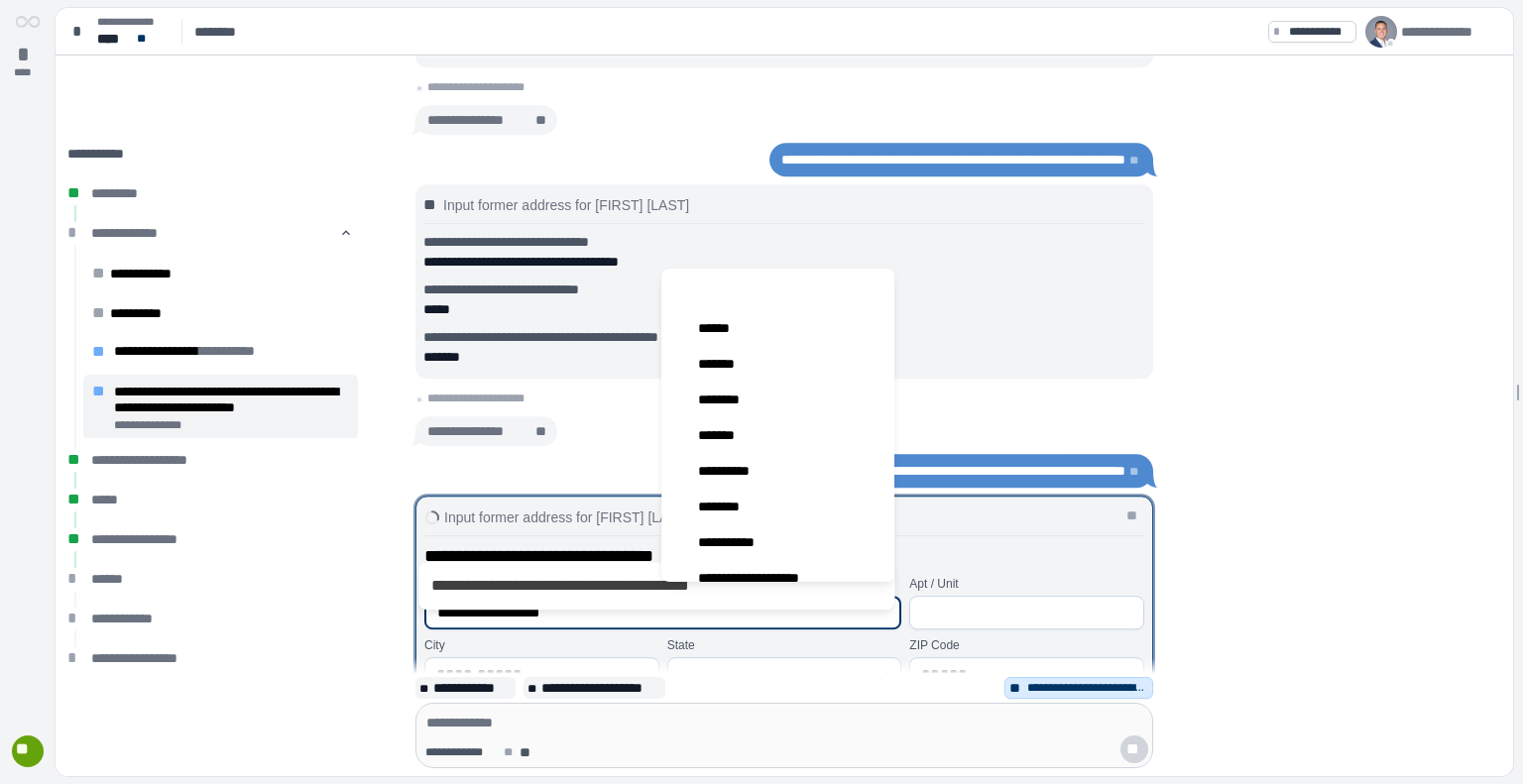 scroll, scrollTop: 52, scrollLeft: 0, axis: vertical 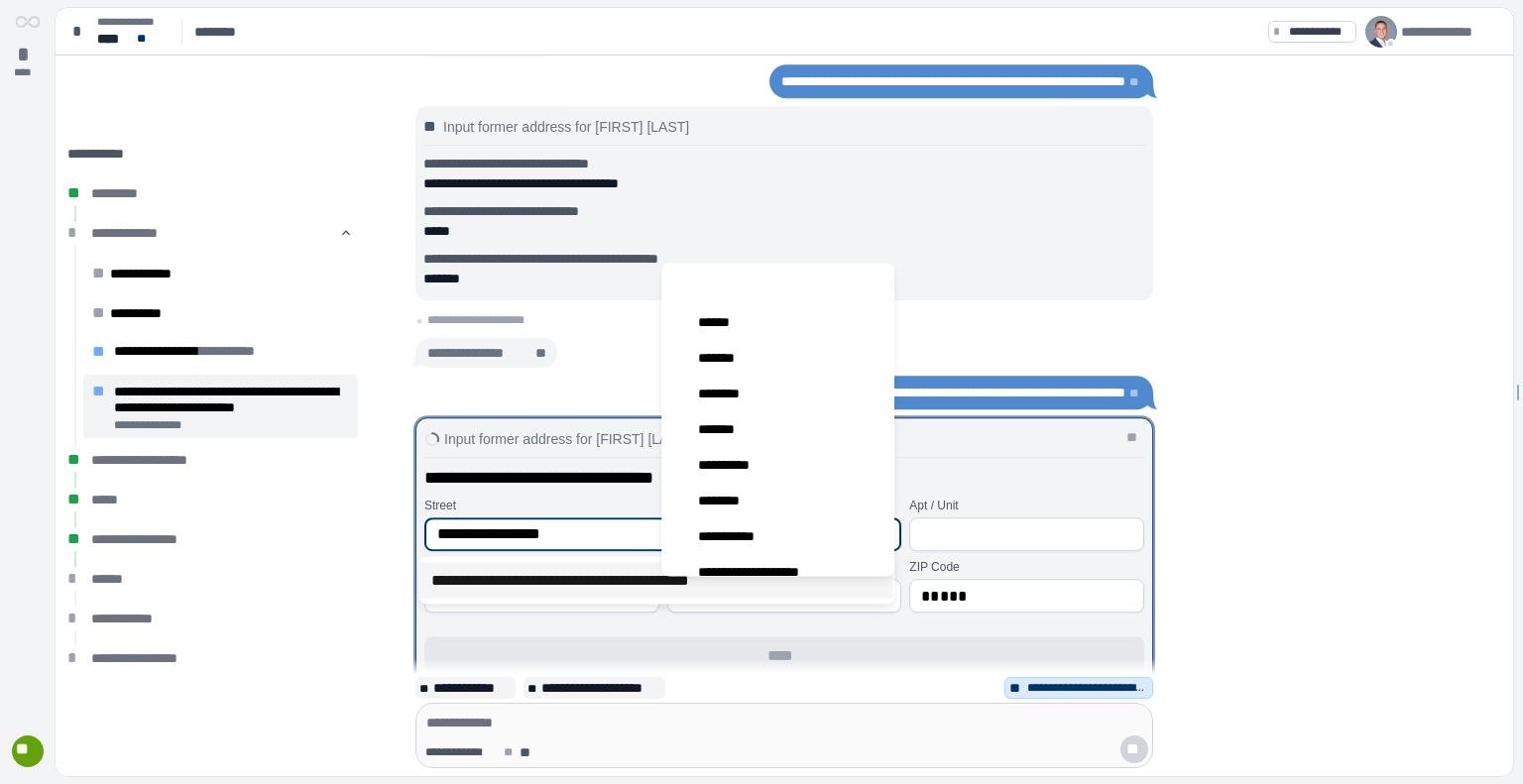click on "**********" at bounding box center (655, 581) 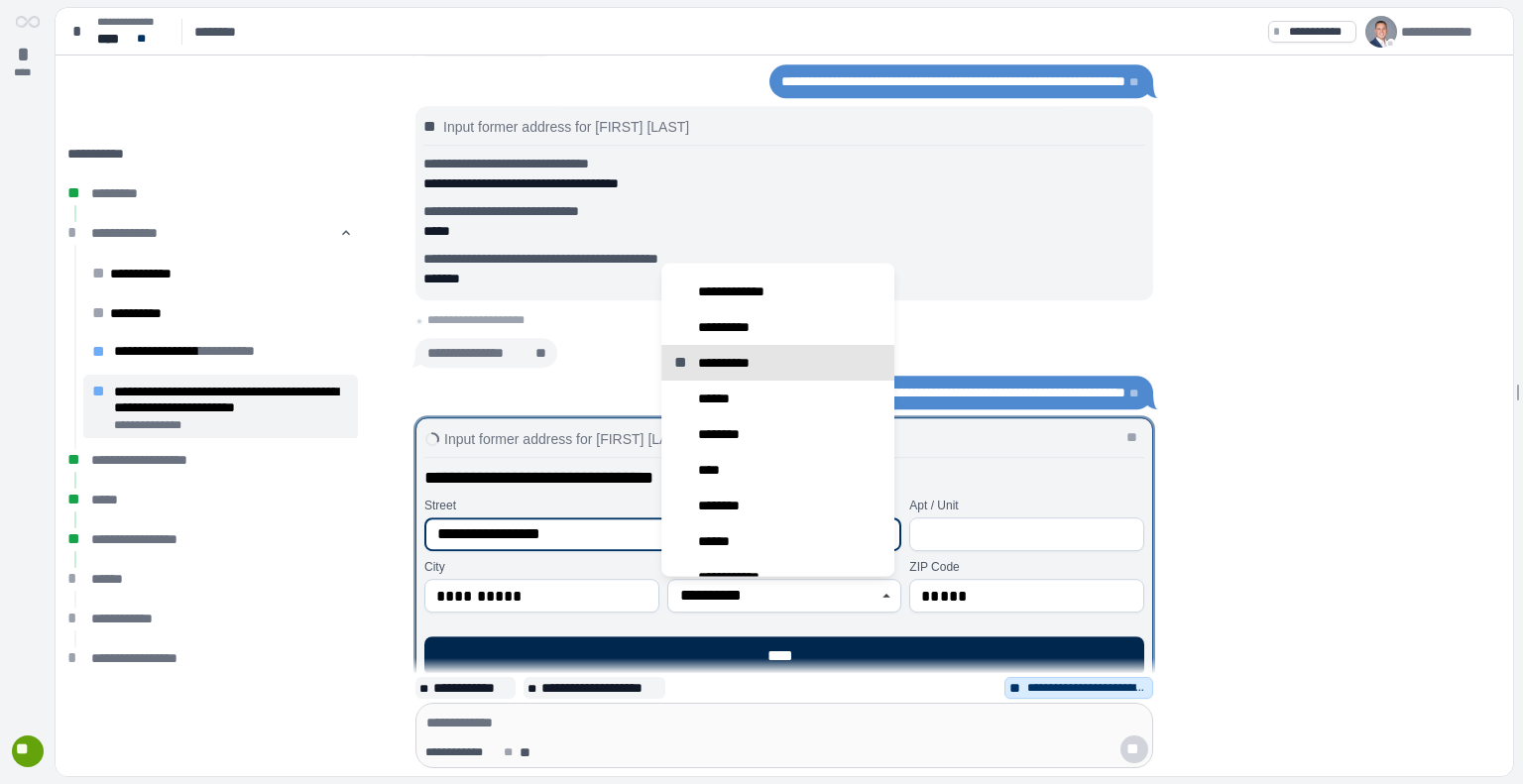 scroll, scrollTop: 1169, scrollLeft: 0, axis: vertical 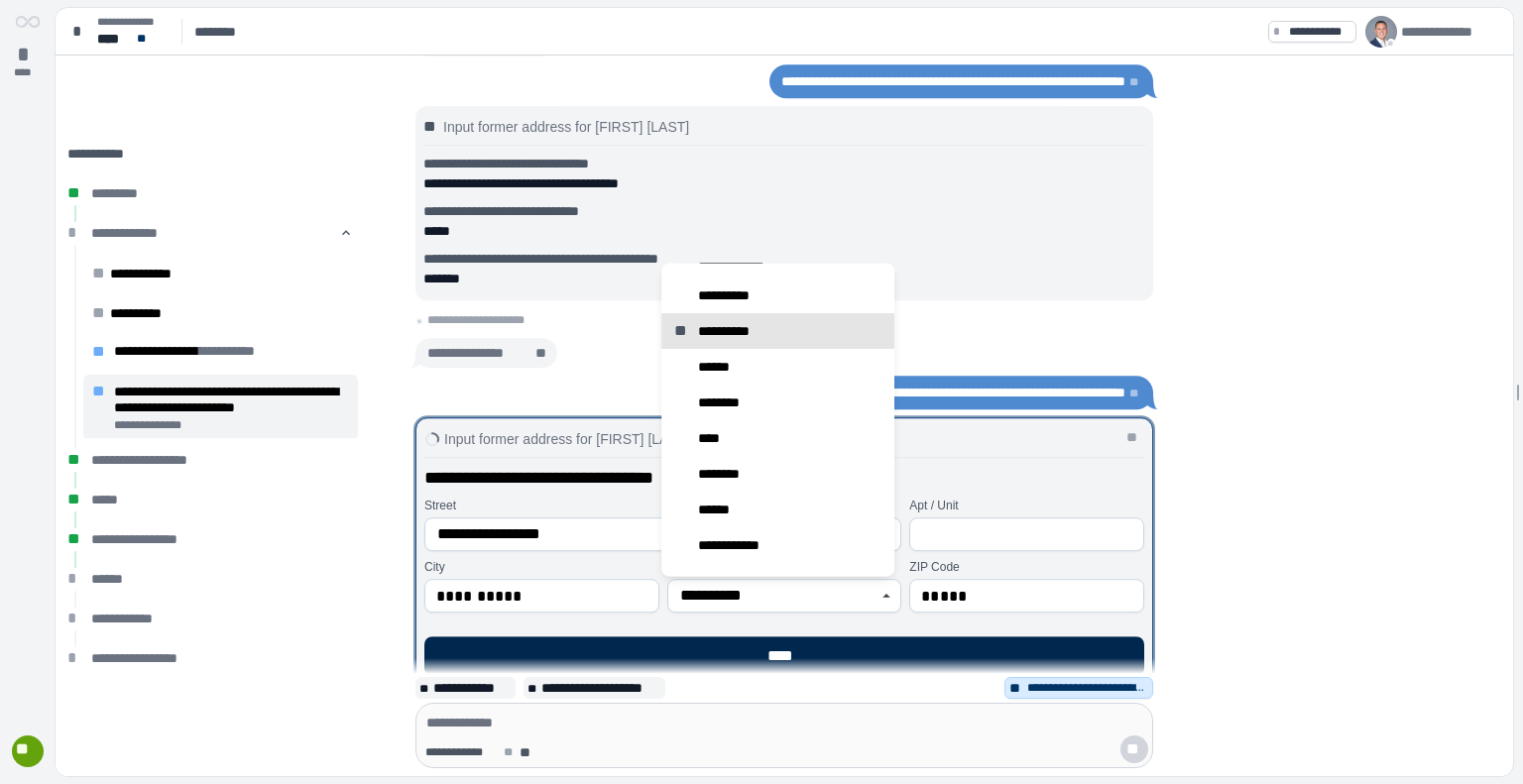 click on "****" at bounding box center (784, 656) 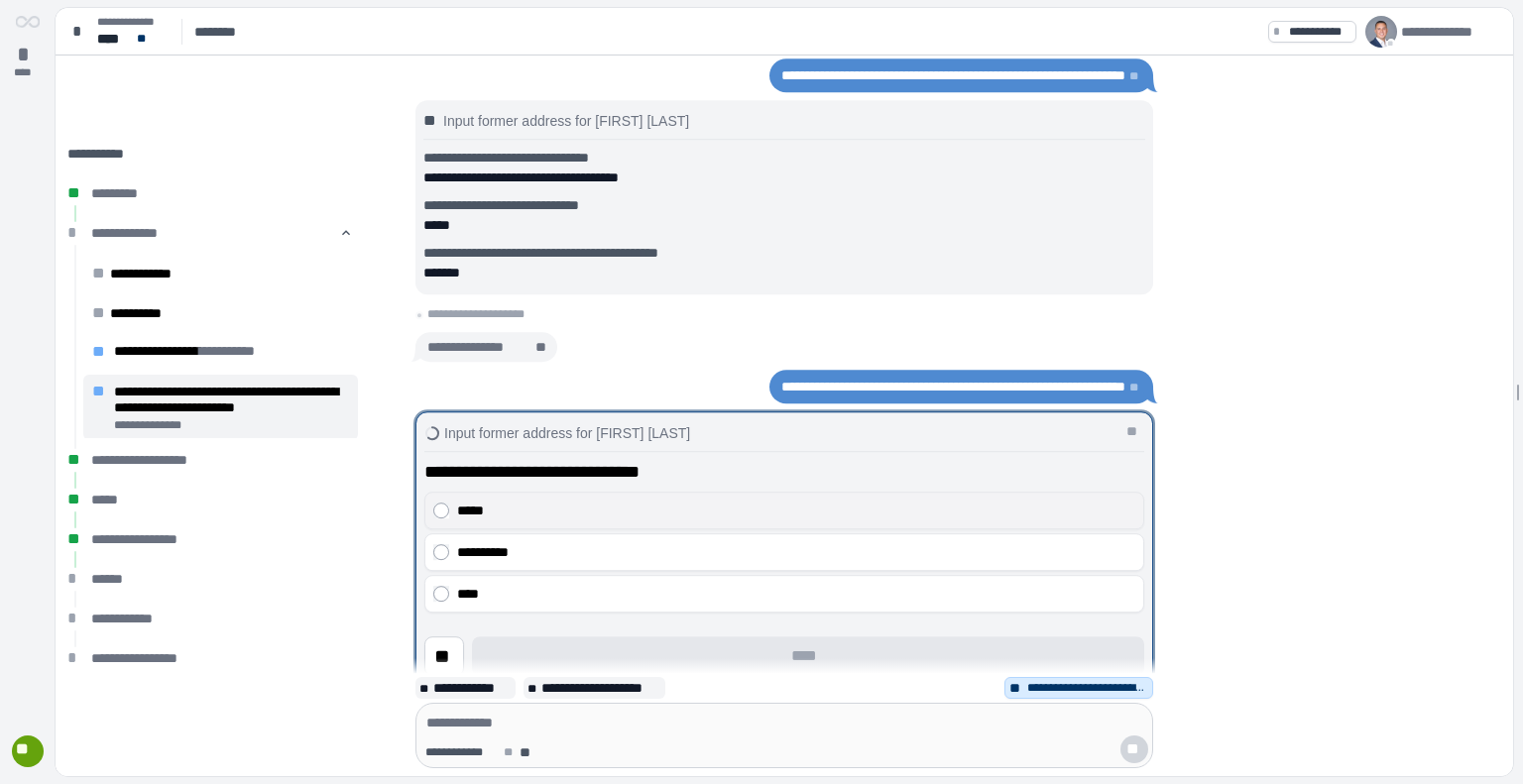 click on "*****" at bounding box center [784, 510] 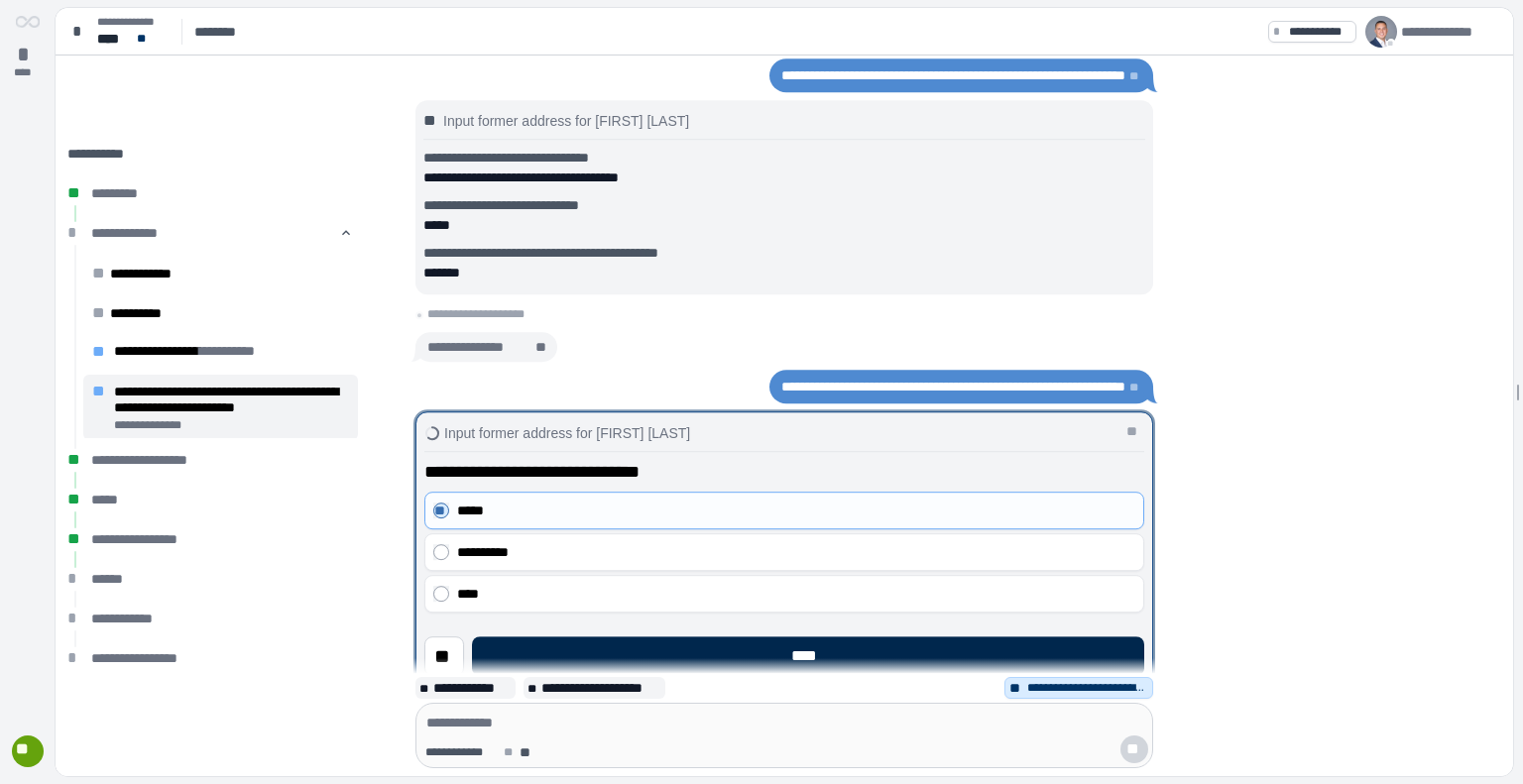 click on "****" at bounding box center (808, 656) 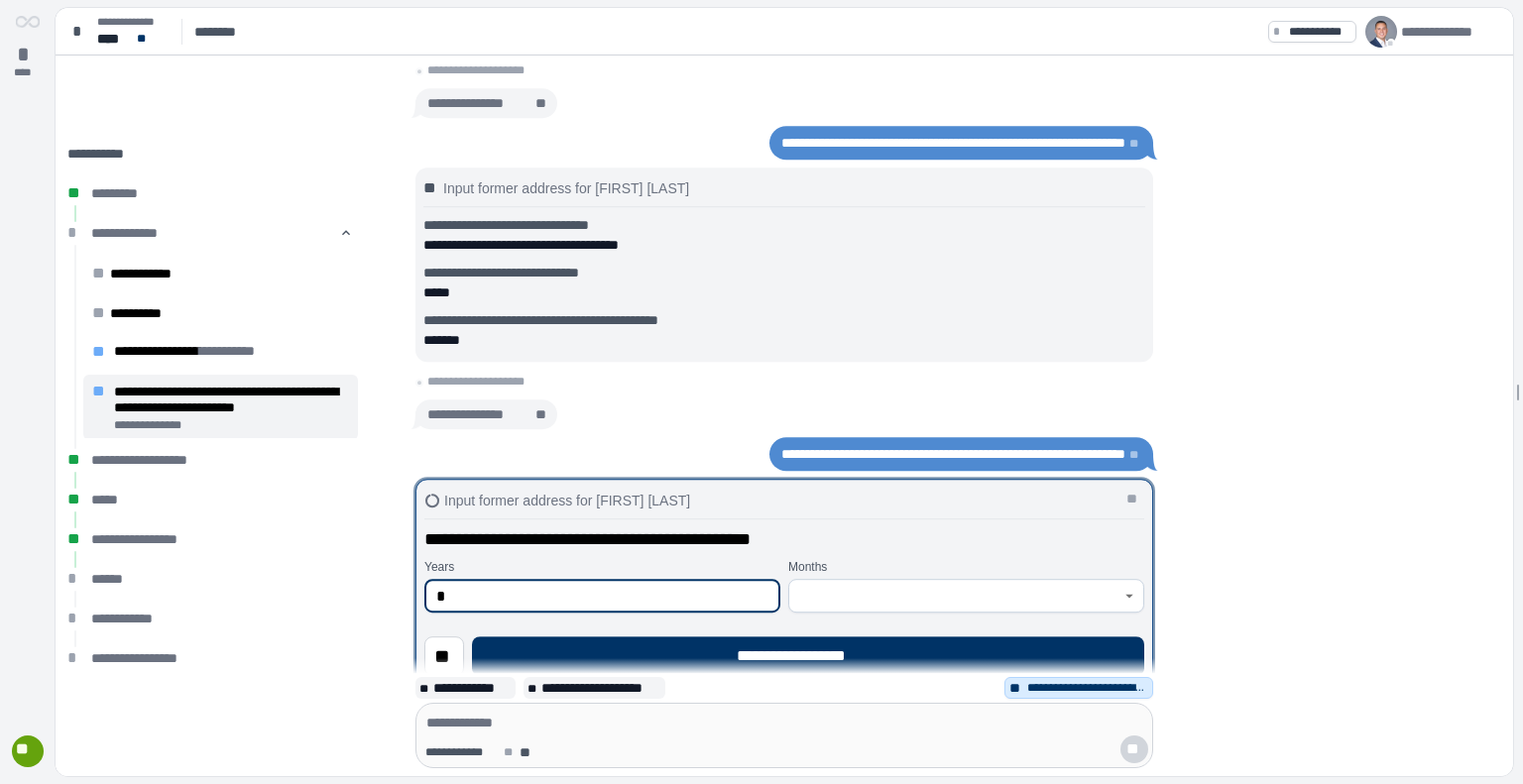 click at bounding box center [966, 596] 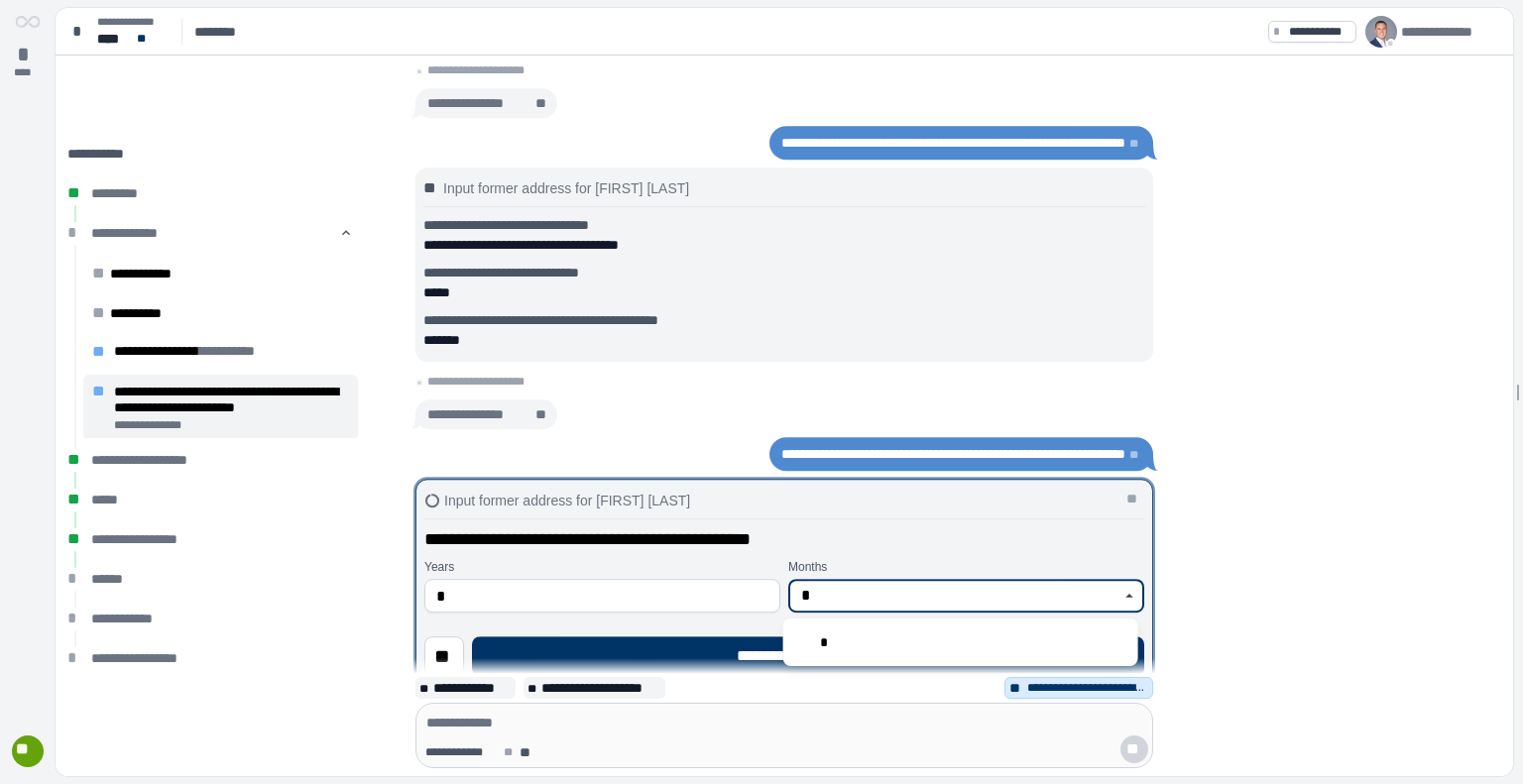 type on "*" 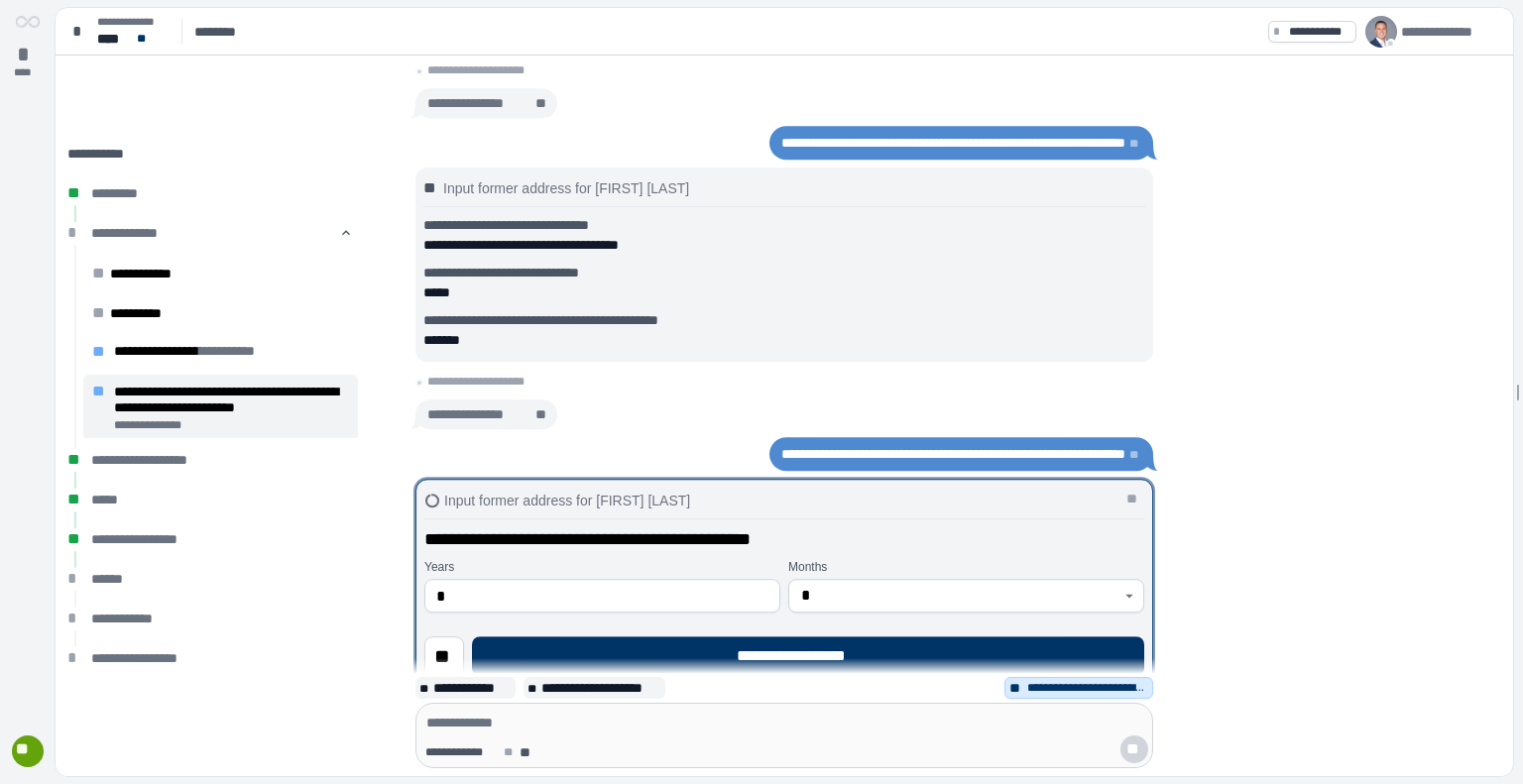 click on "**********" at bounding box center (784, 602) 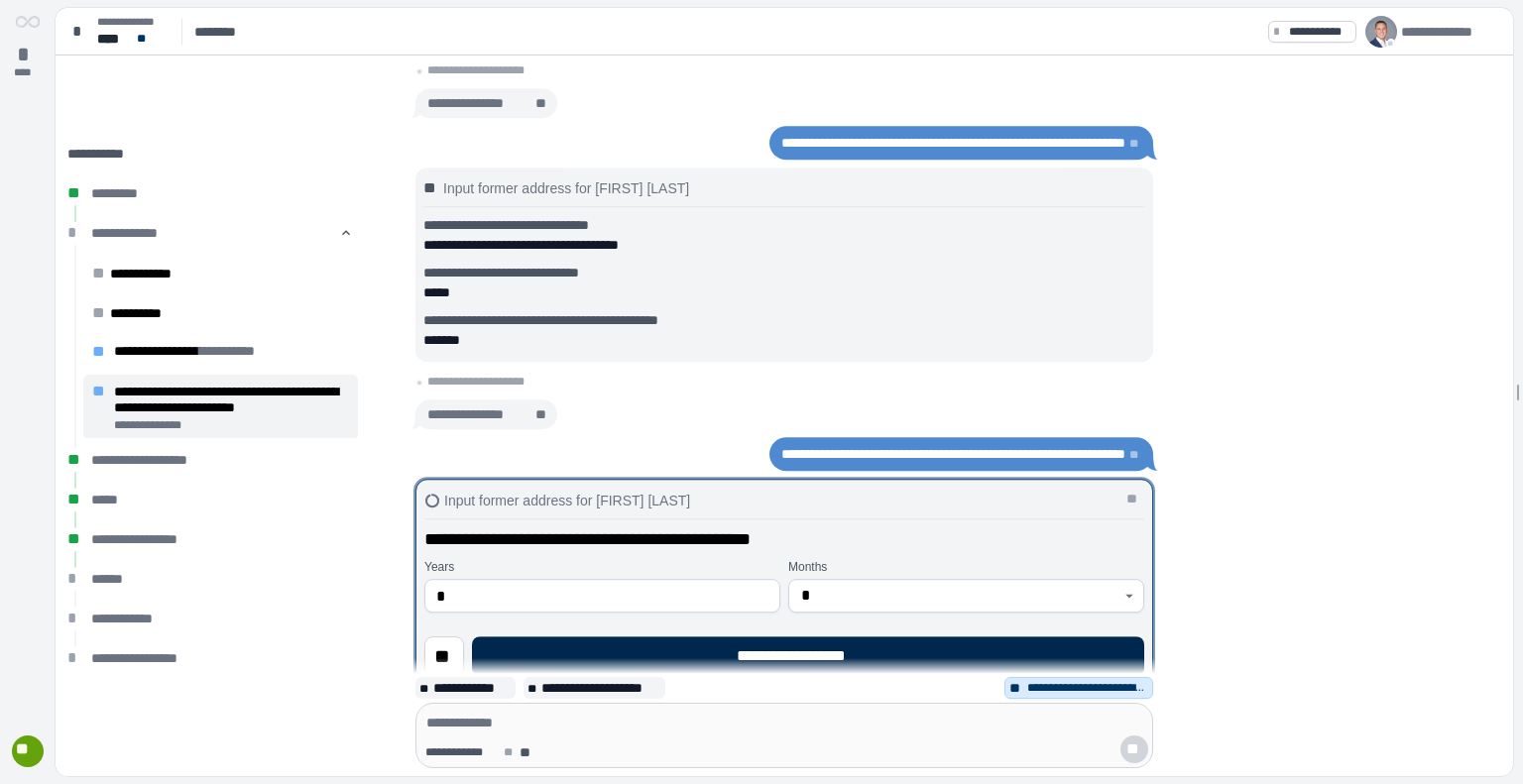 click on "**********" at bounding box center (808, 656) 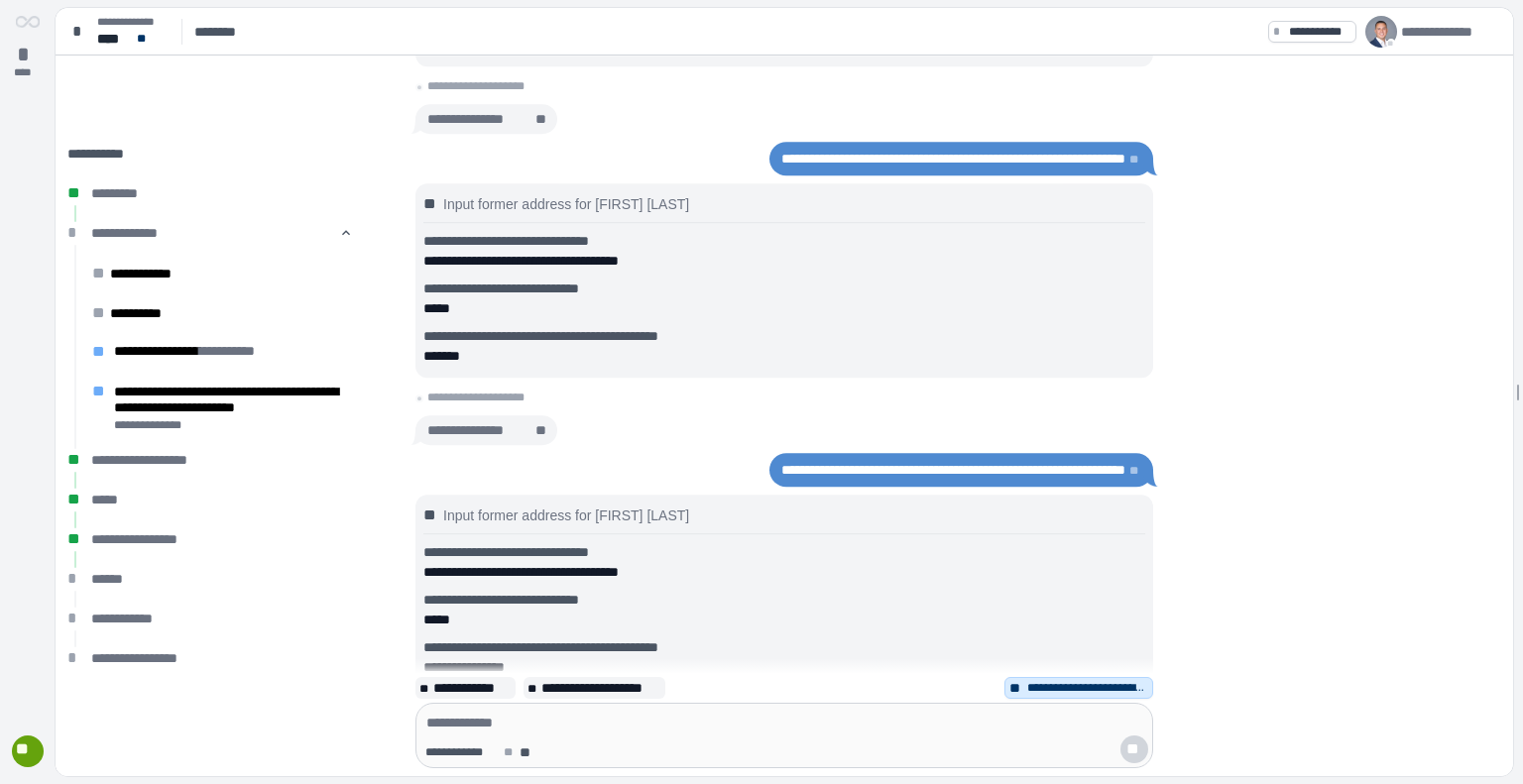 scroll, scrollTop: 0, scrollLeft: 0, axis: both 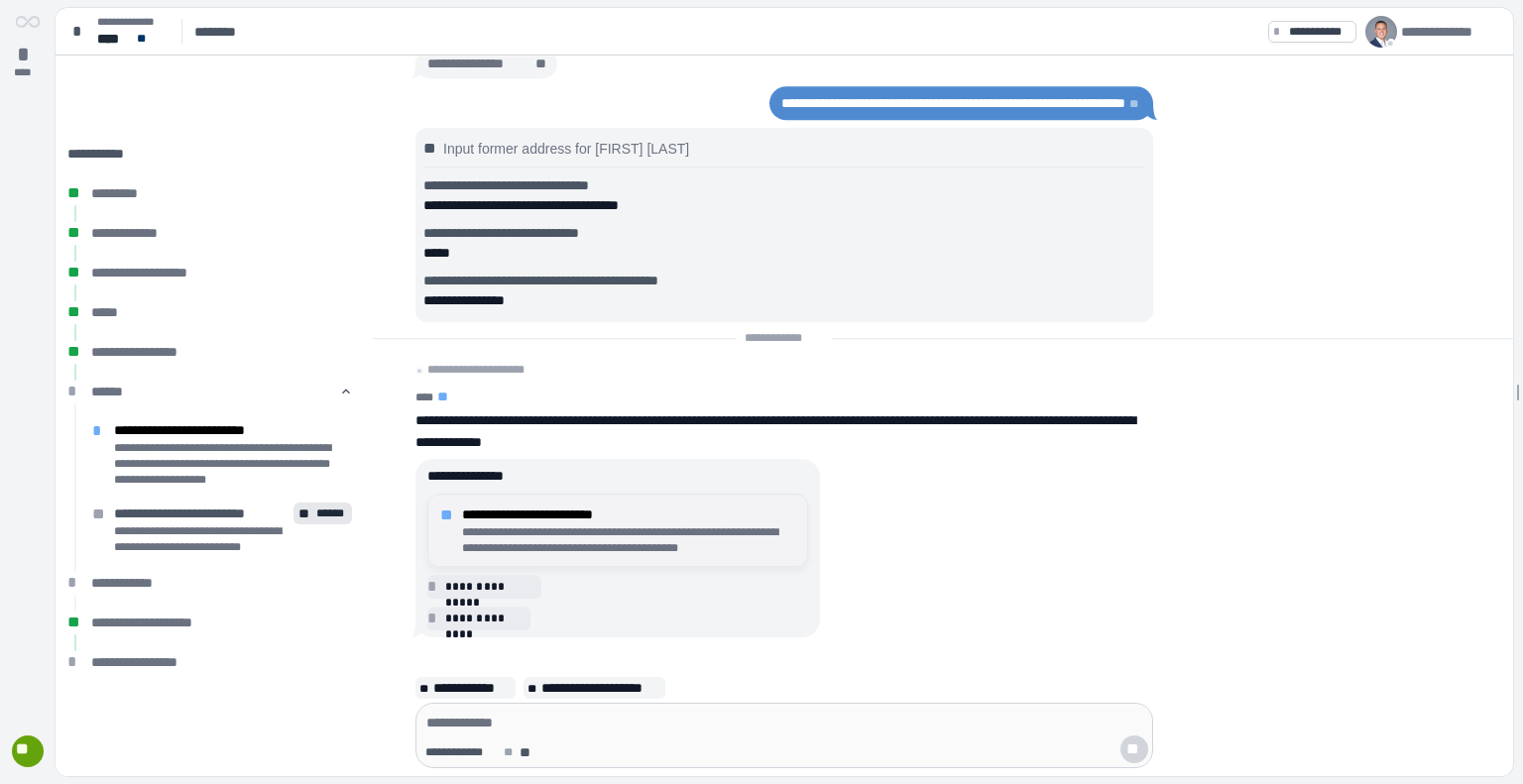 click on "**********" at bounding box center [629, 540] 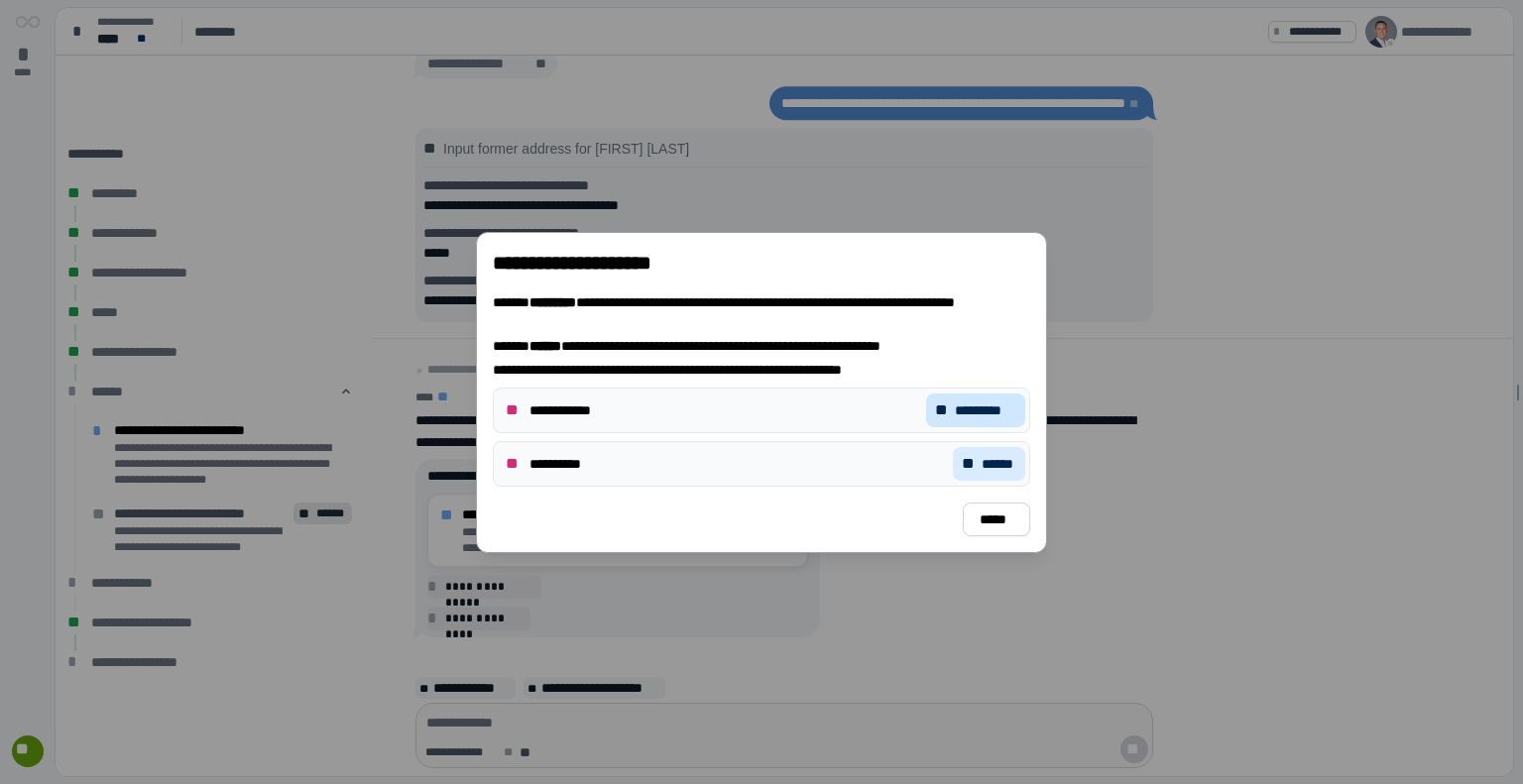 click on "*********" at bounding box center [986, 410] 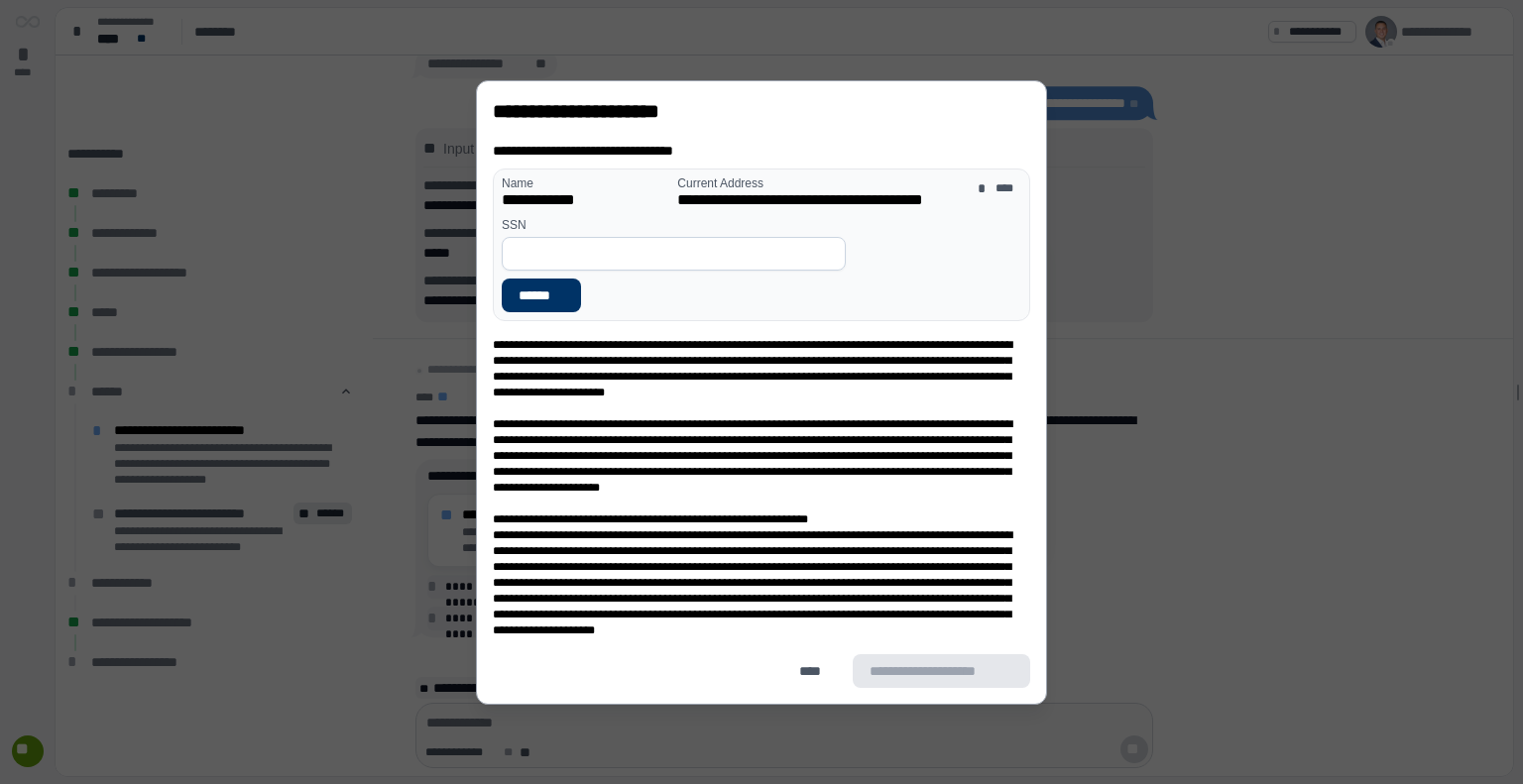 click at bounding box center (673, 254) 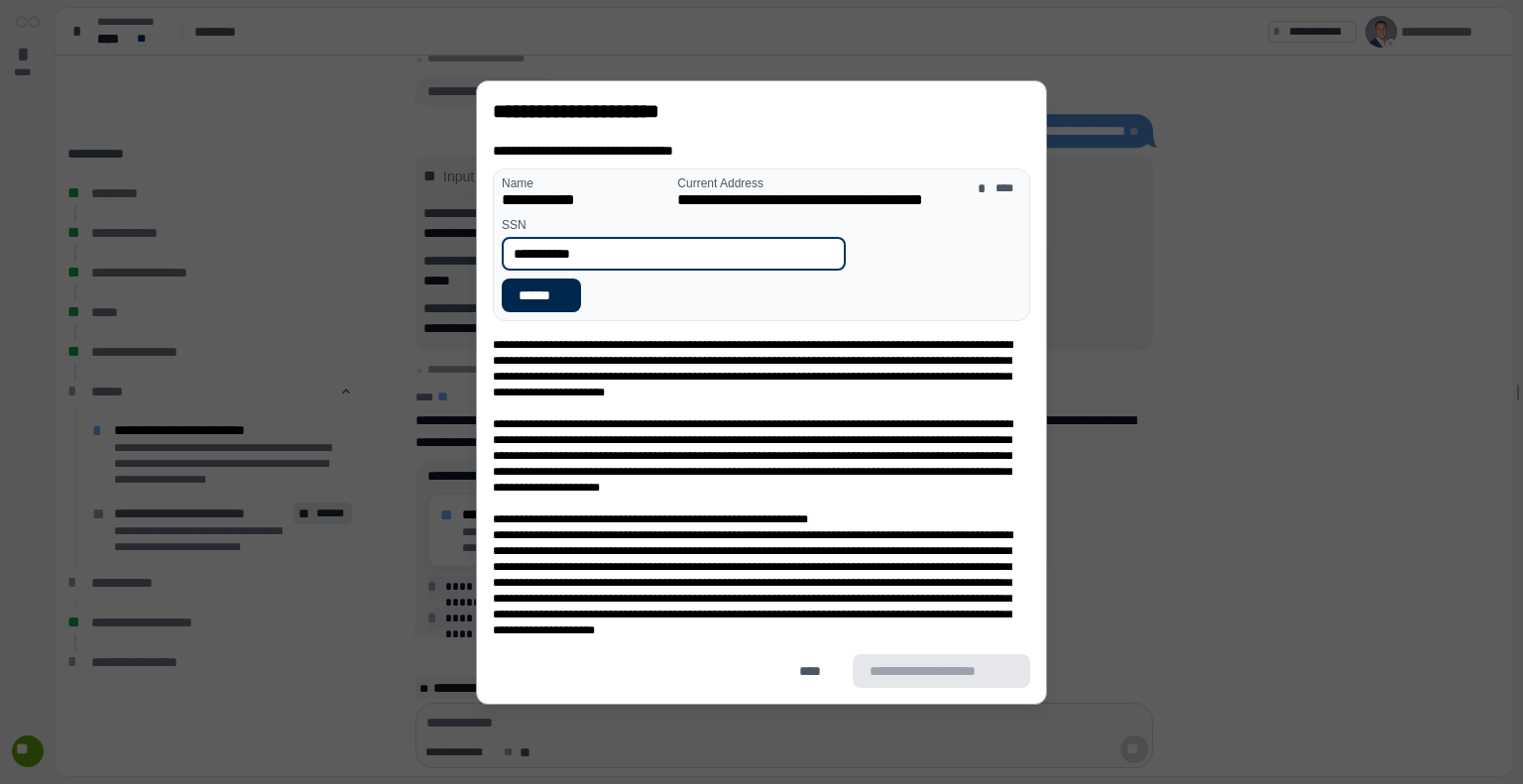type on "**********" 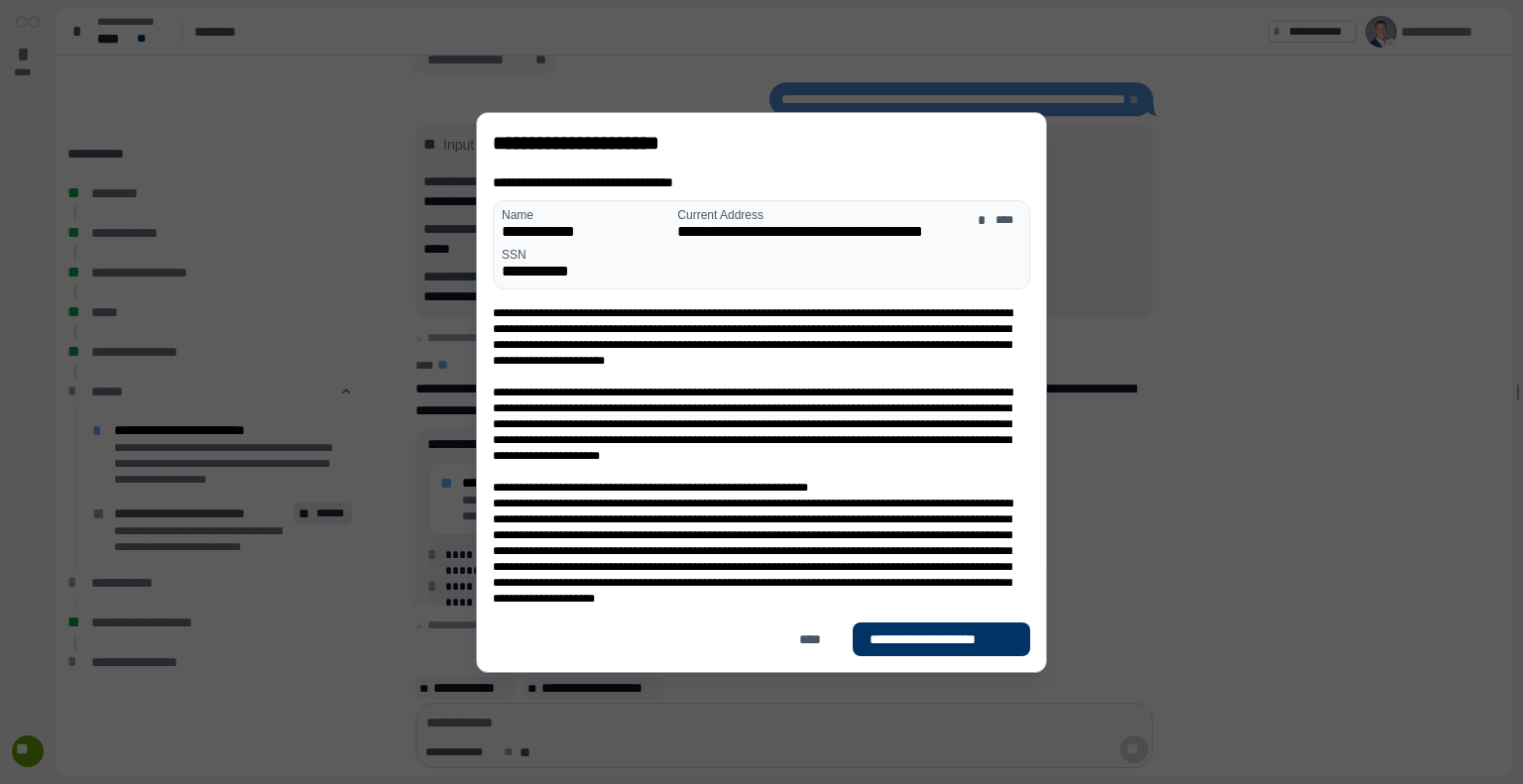 drag, startPoint x: 905, startPoint y: 605, endPoint x: 912, endPoint y: 613, distance: 10.630146 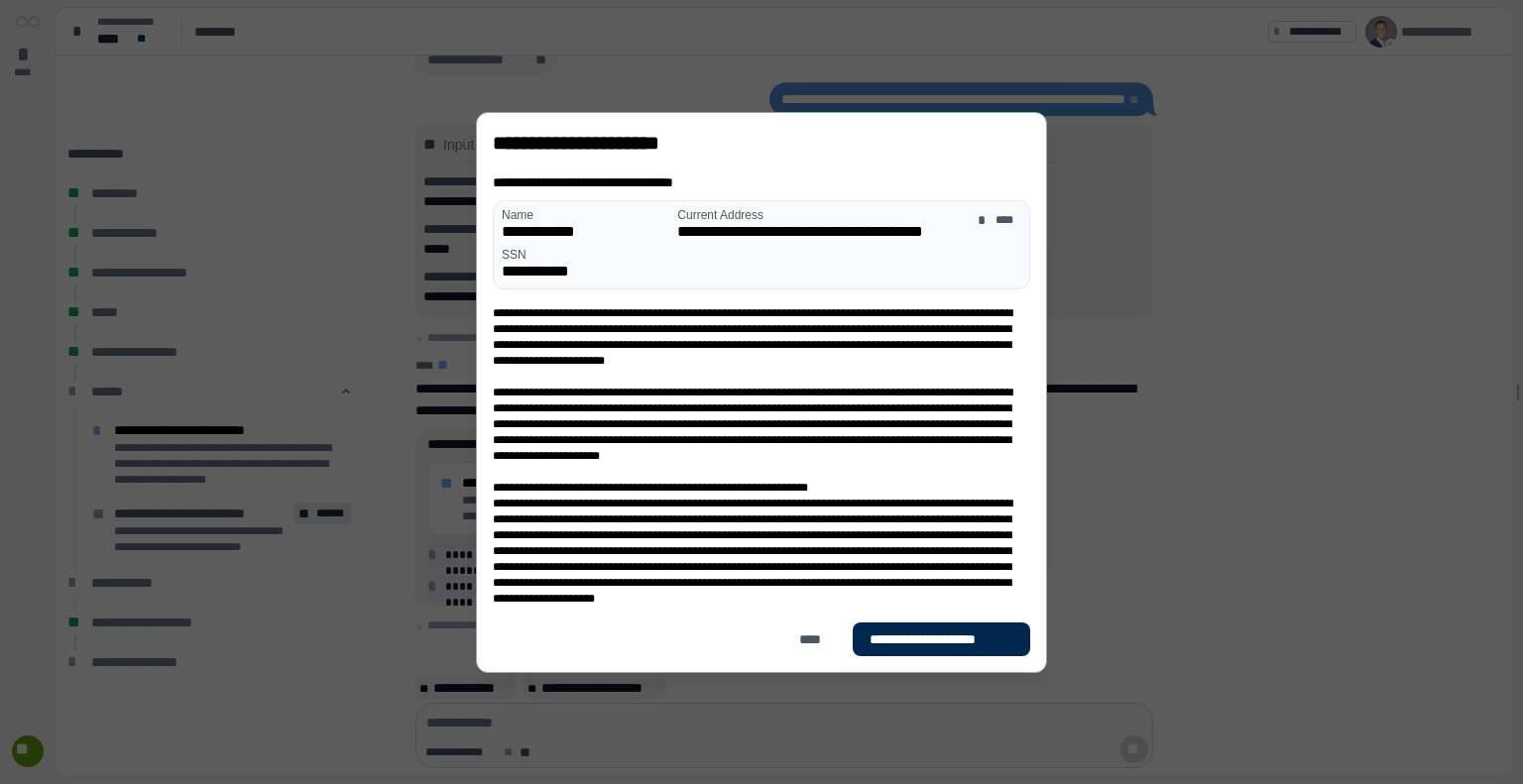 click on "**********" at bounding box center (941, 639) 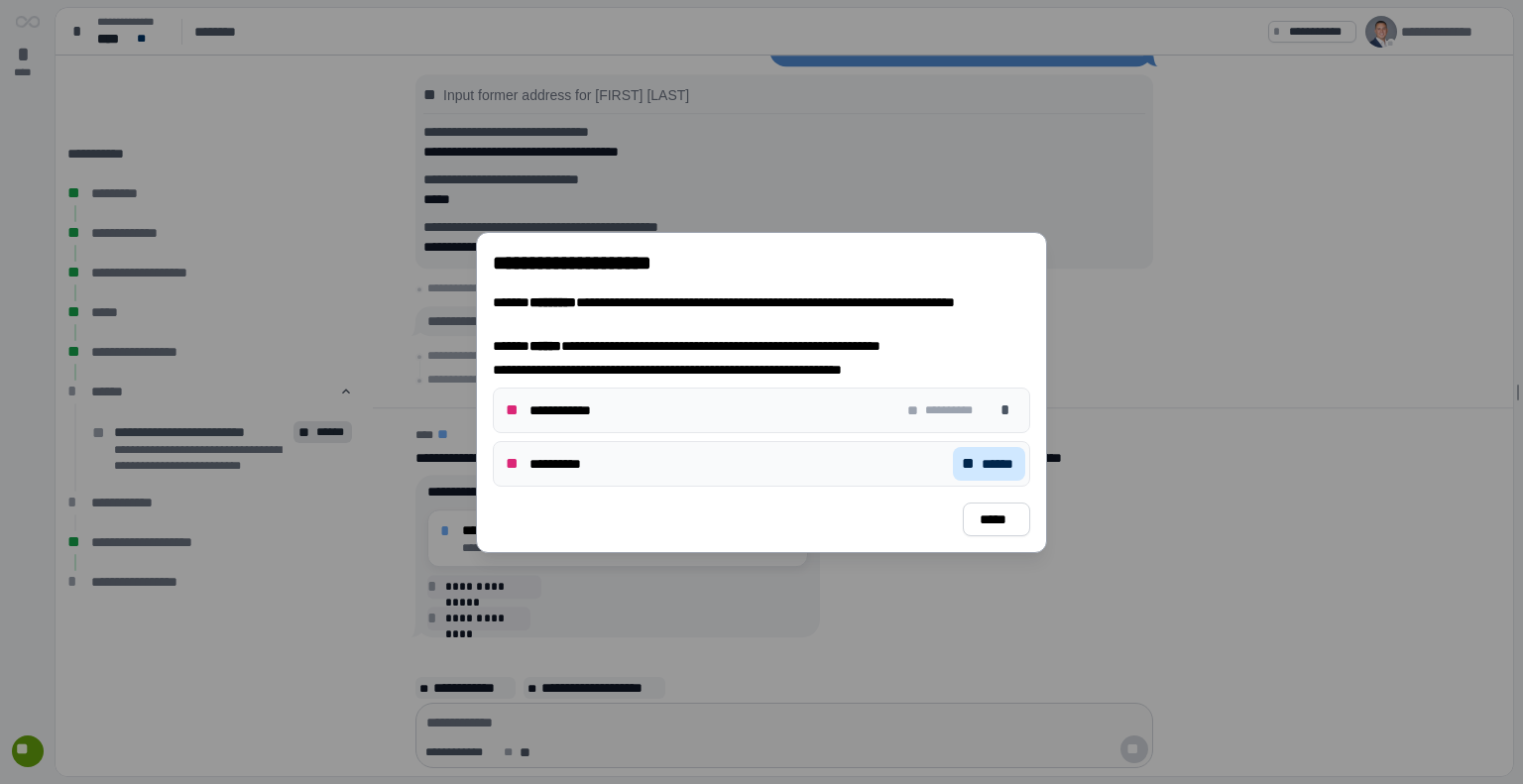 click on "**" at bounding box center [970, 464] 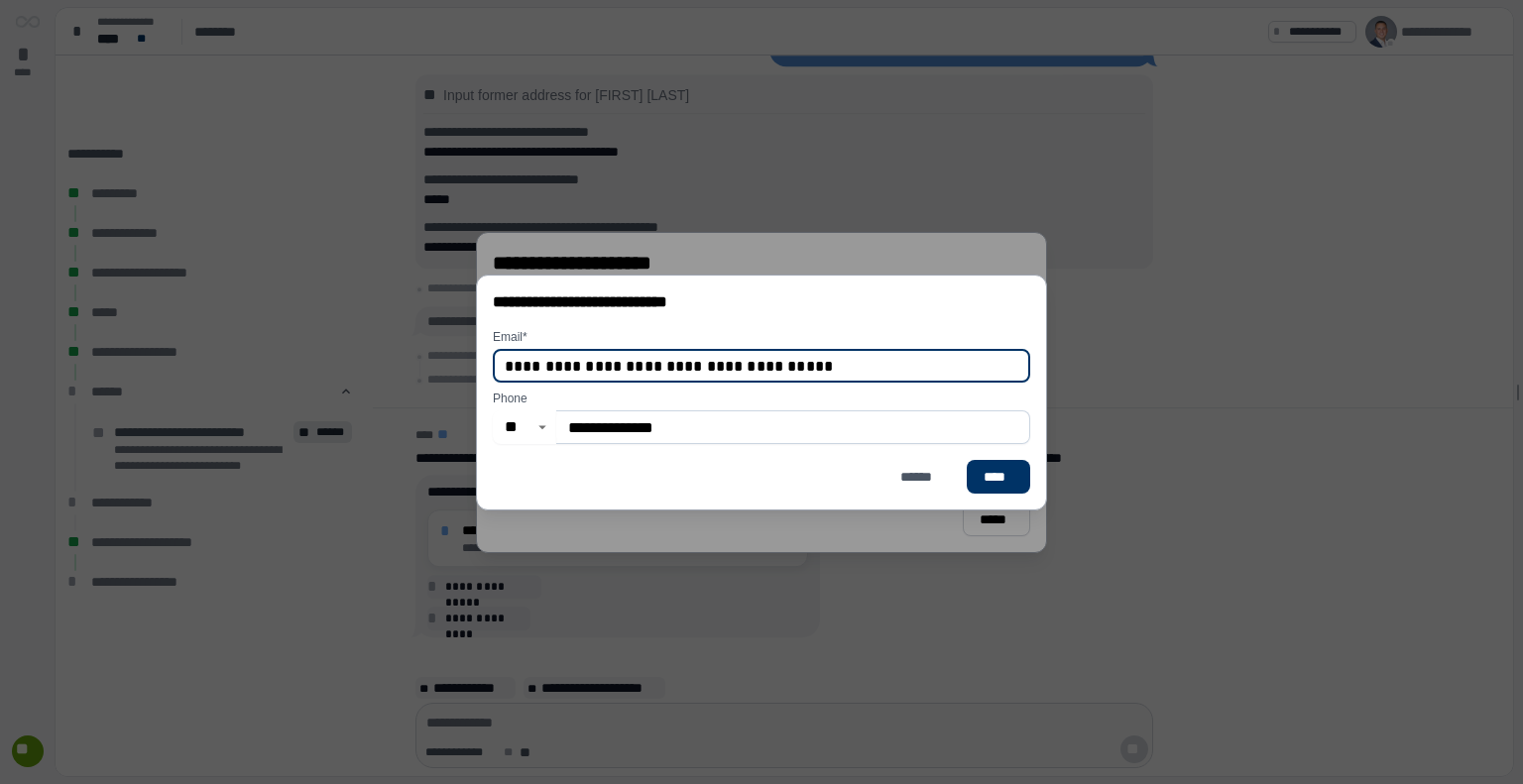 click on "**********" at bounding box center [793, 427] 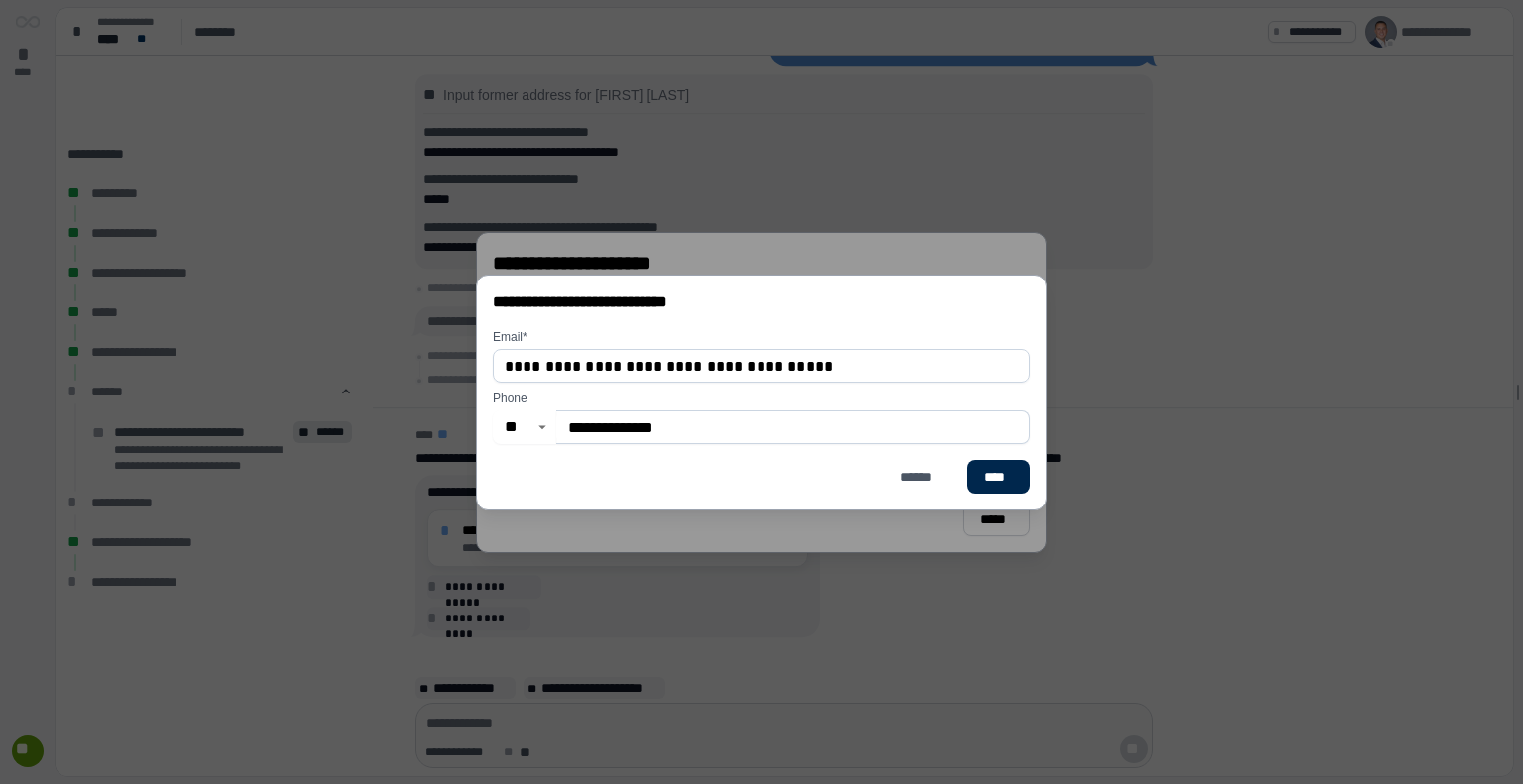 click on "****" at bounding box center (998, 477) 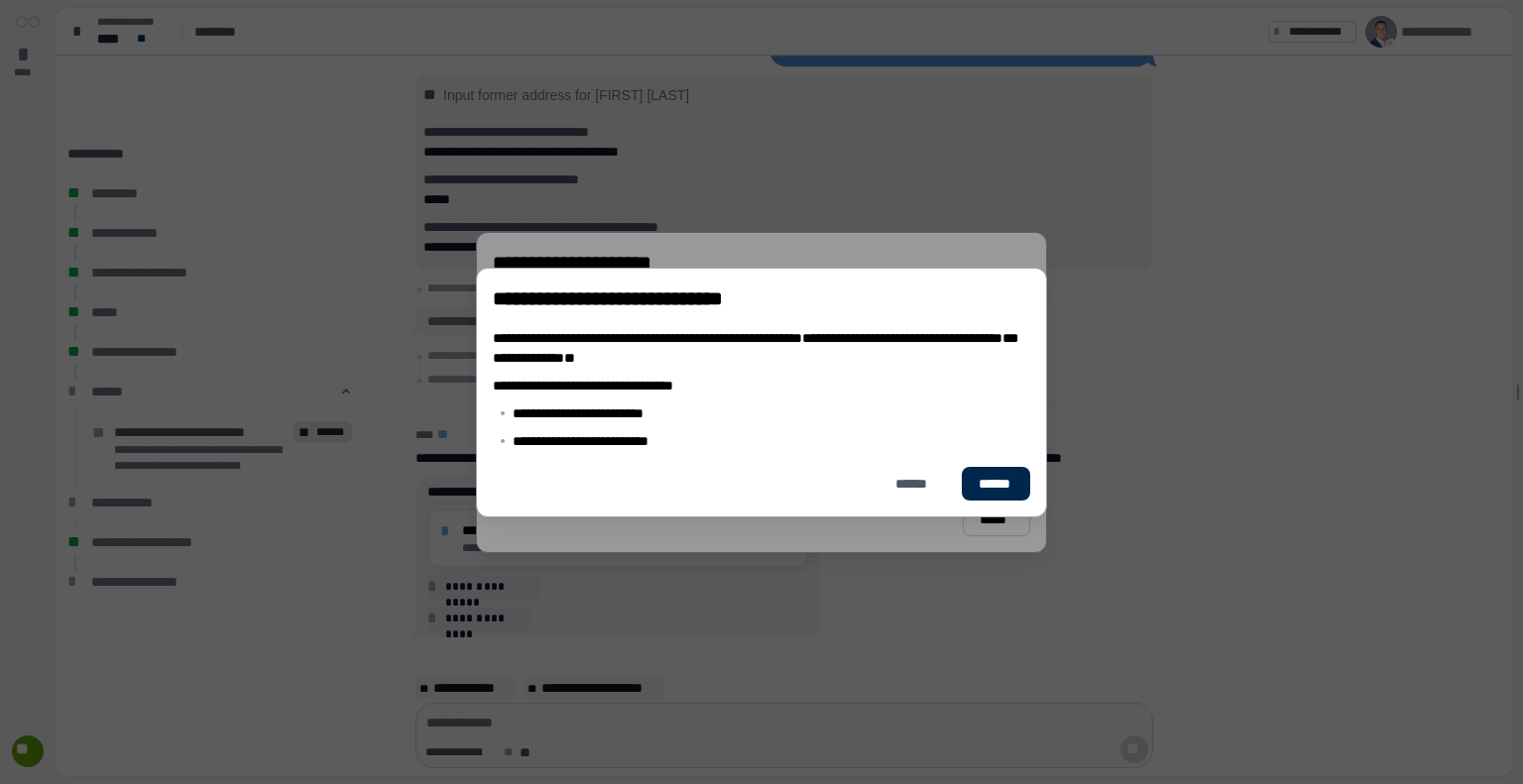 click on "******" at bounding box center [996, 484] 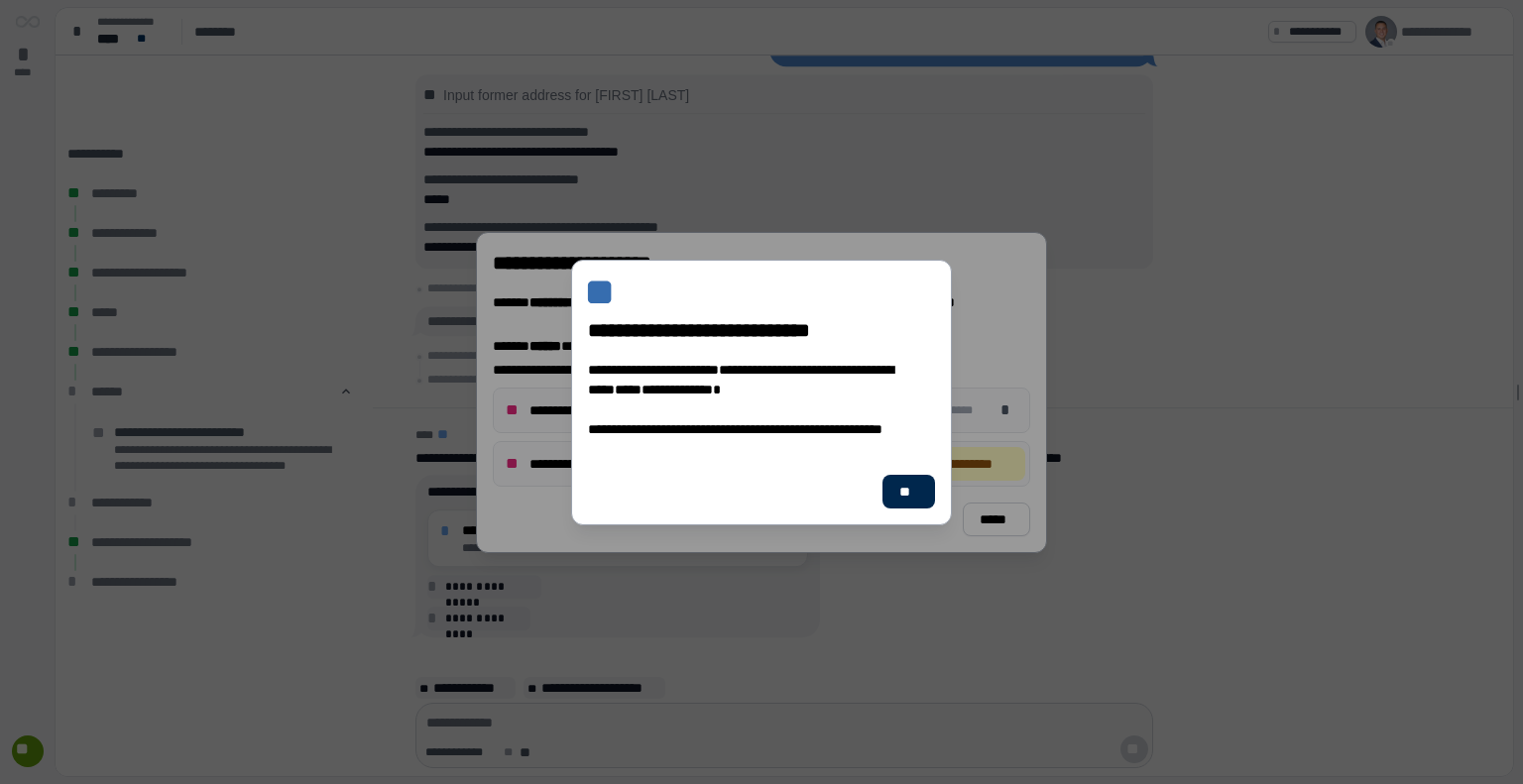 click on "**" at bounding box center [908, 492] 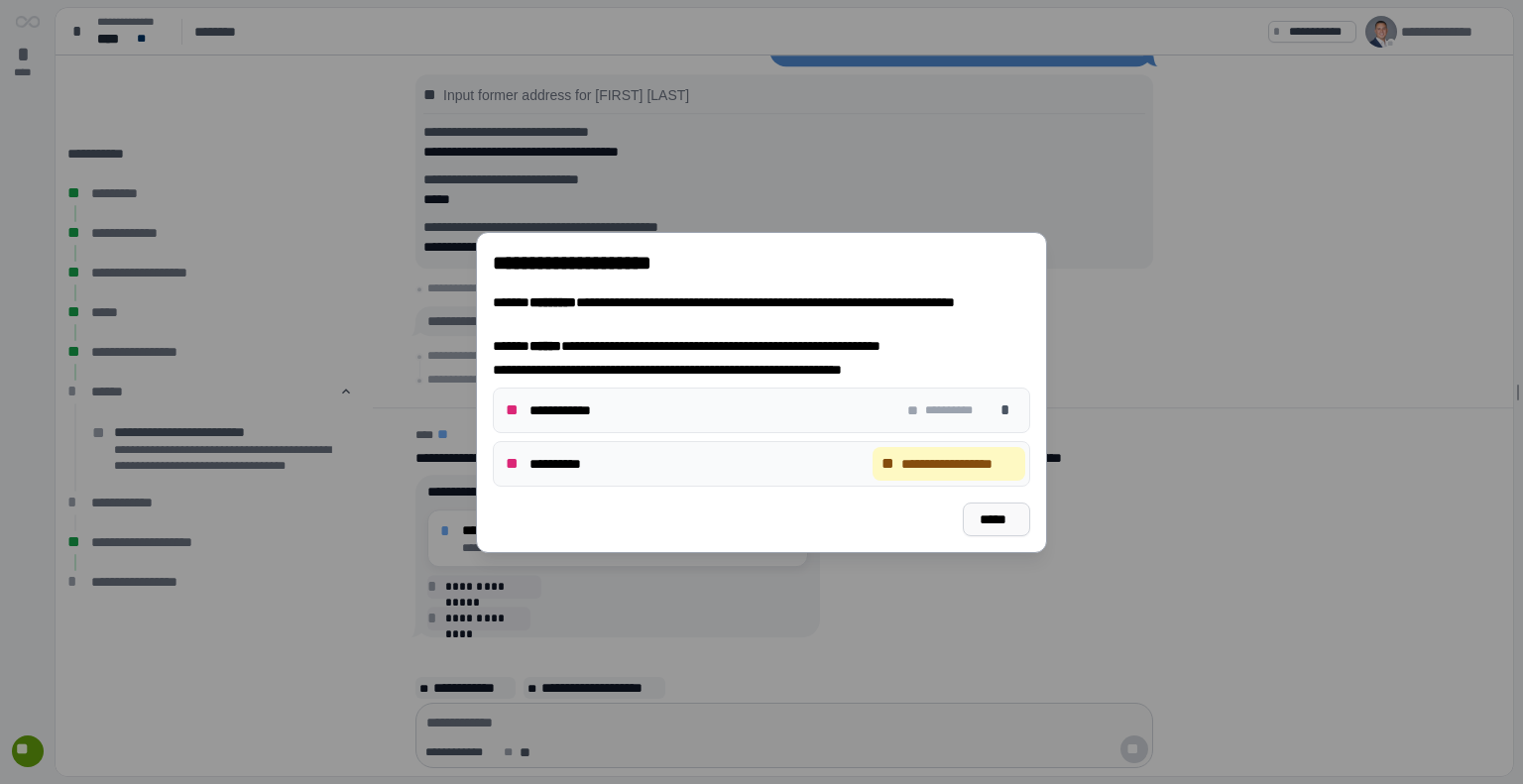 click on "*****" at bounding box center (996, 519) 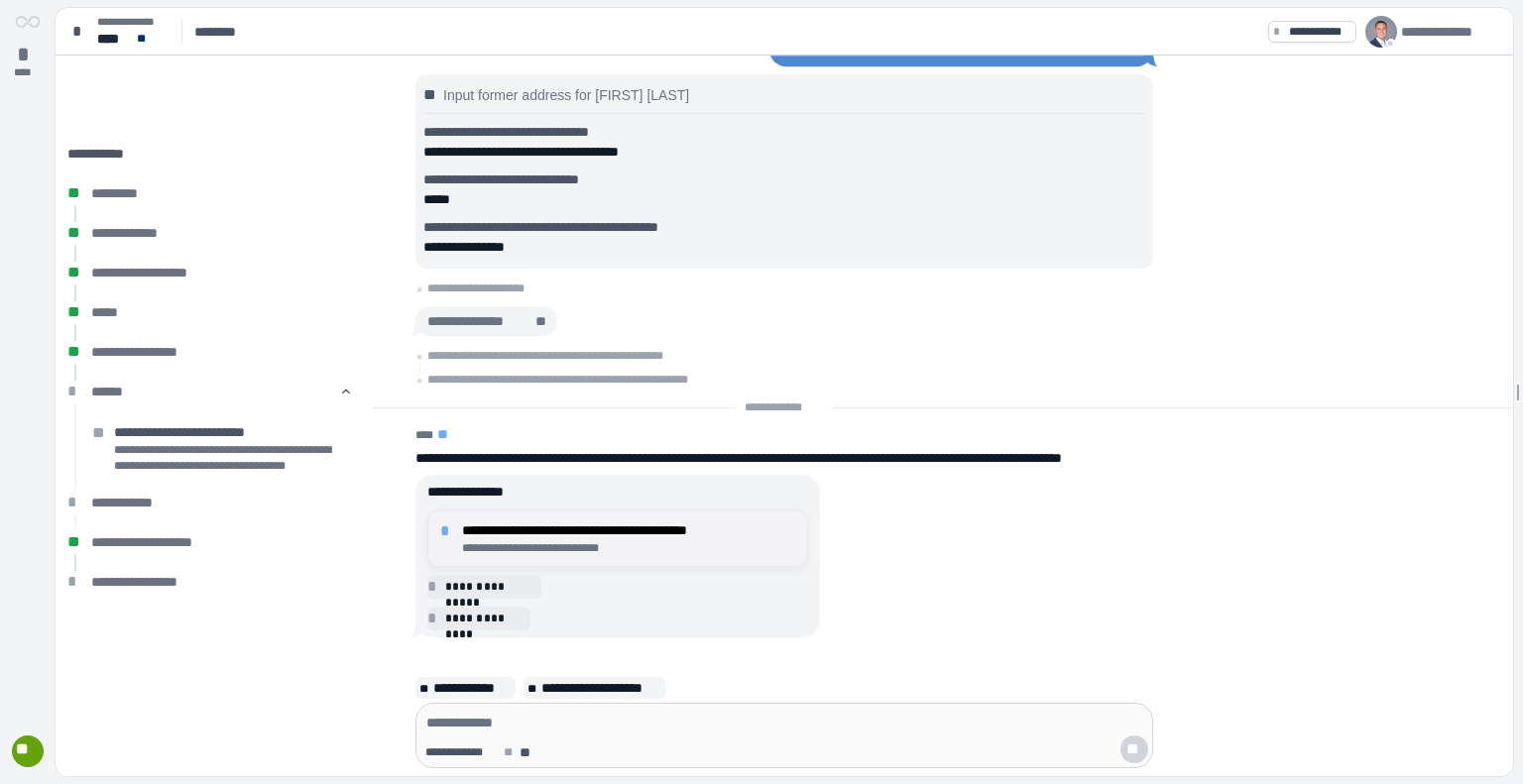 click on "**********" at bounding box center (629, 548) 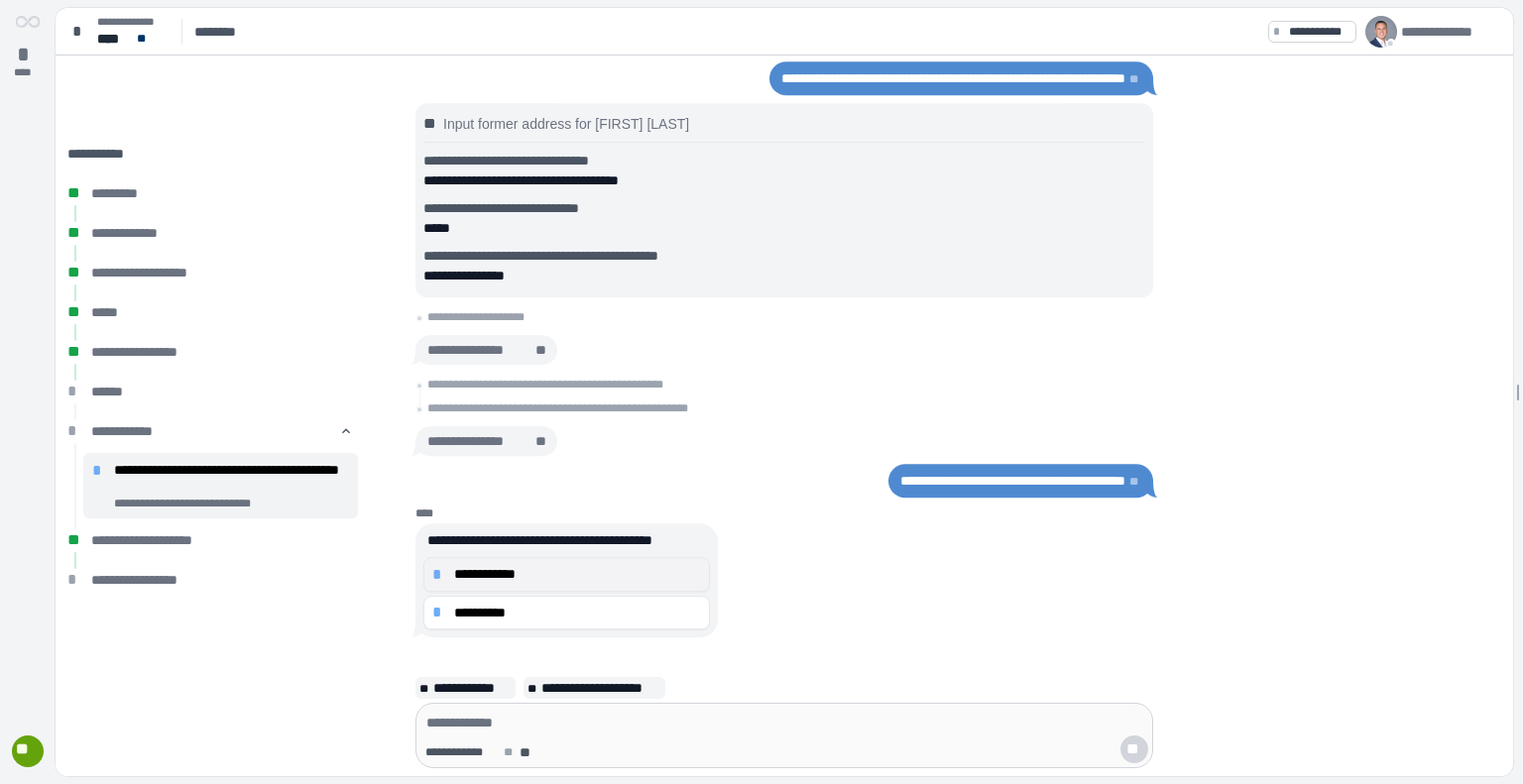 click on "**********" at bounding box center (577, 574) 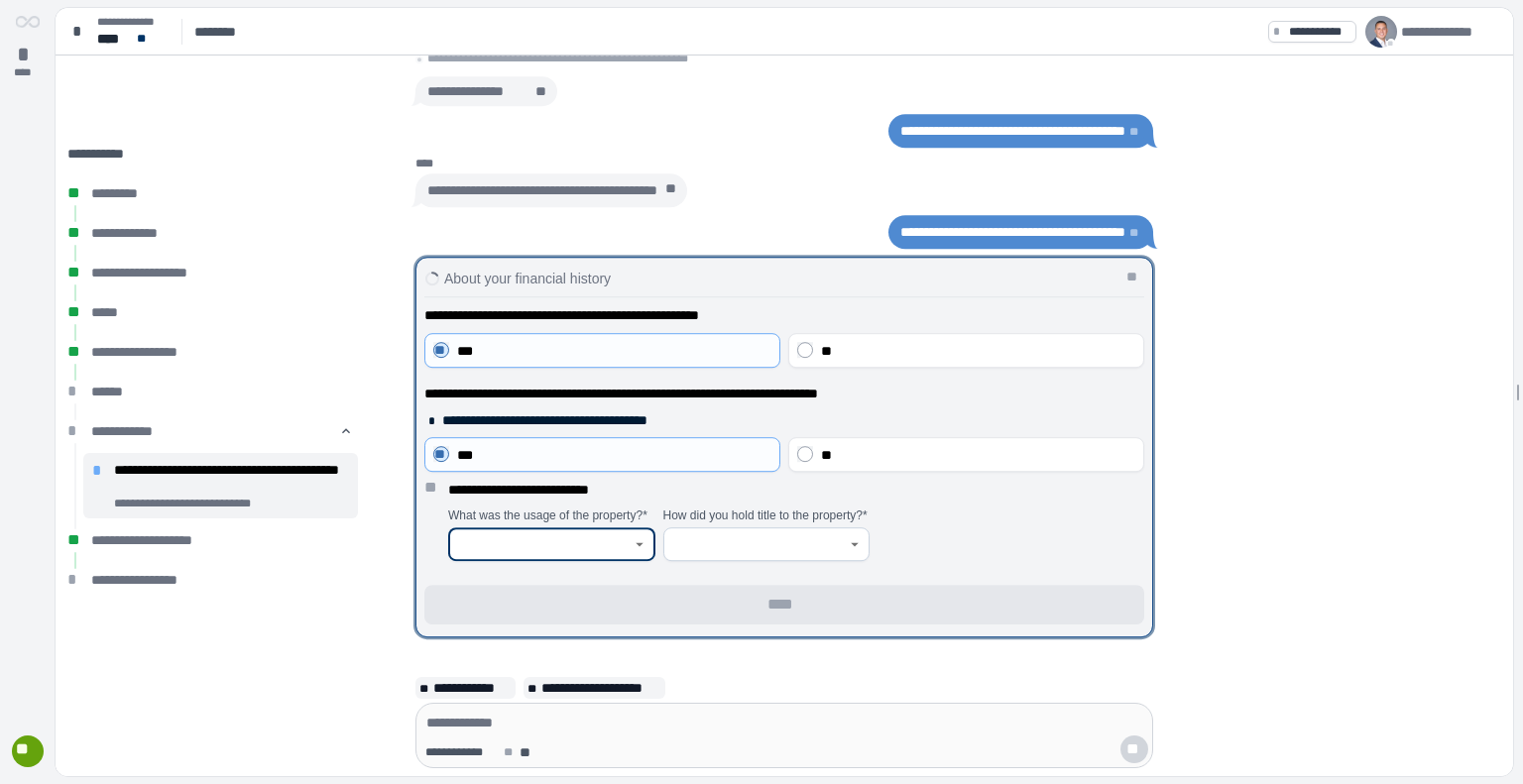 click at bounding box center [540, 544] 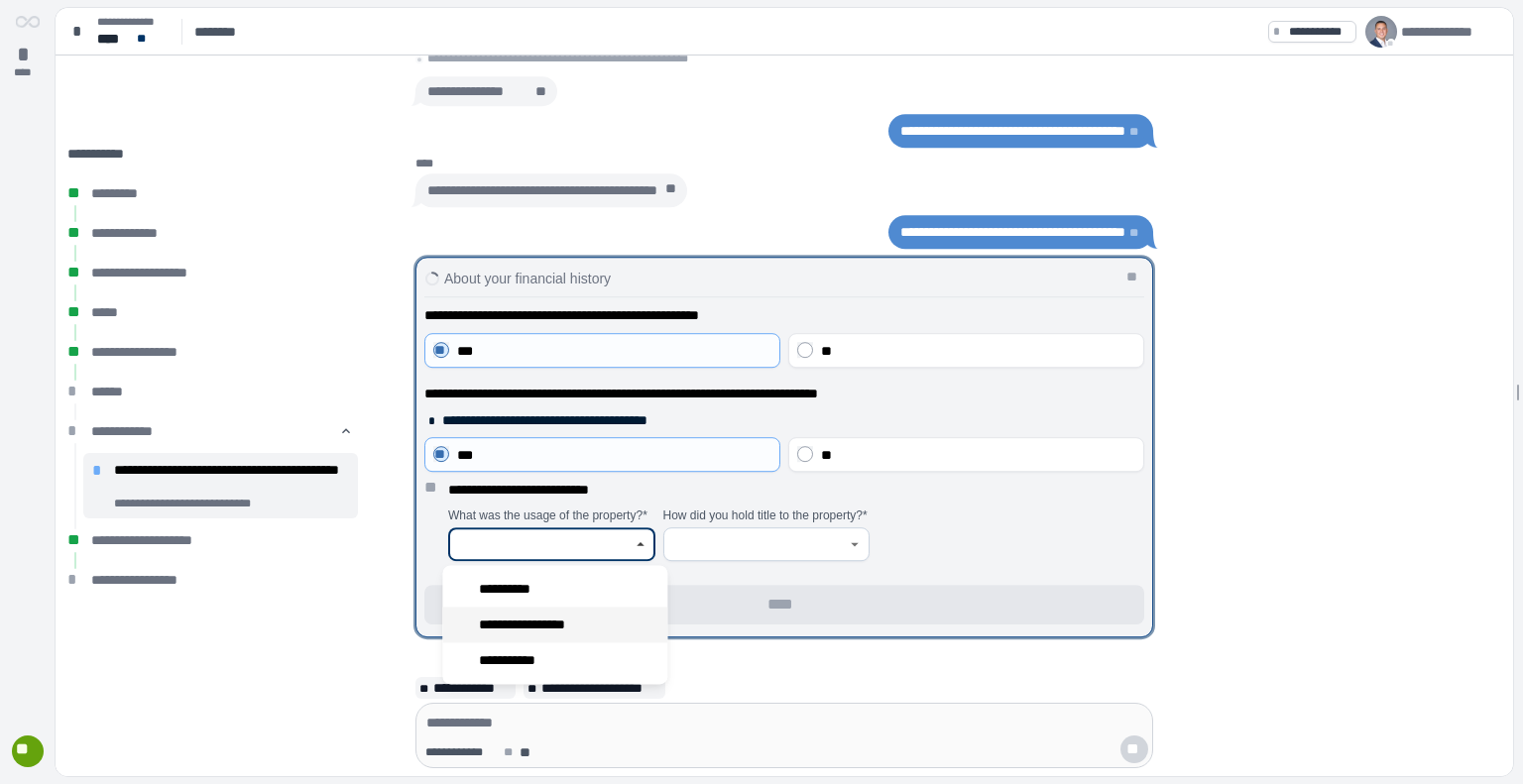 click on "**********" at bounding box center [534, 624] 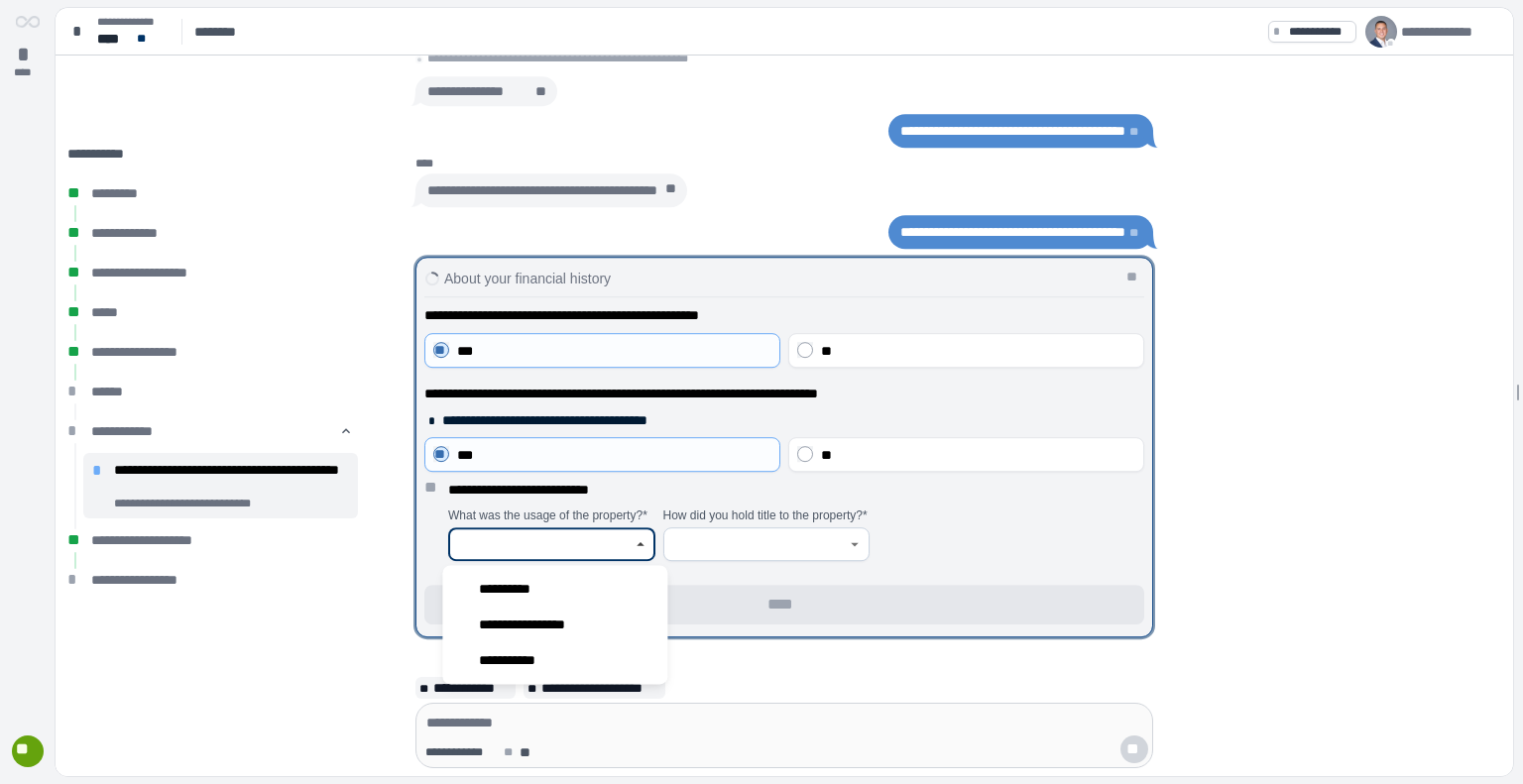 type on "**********" 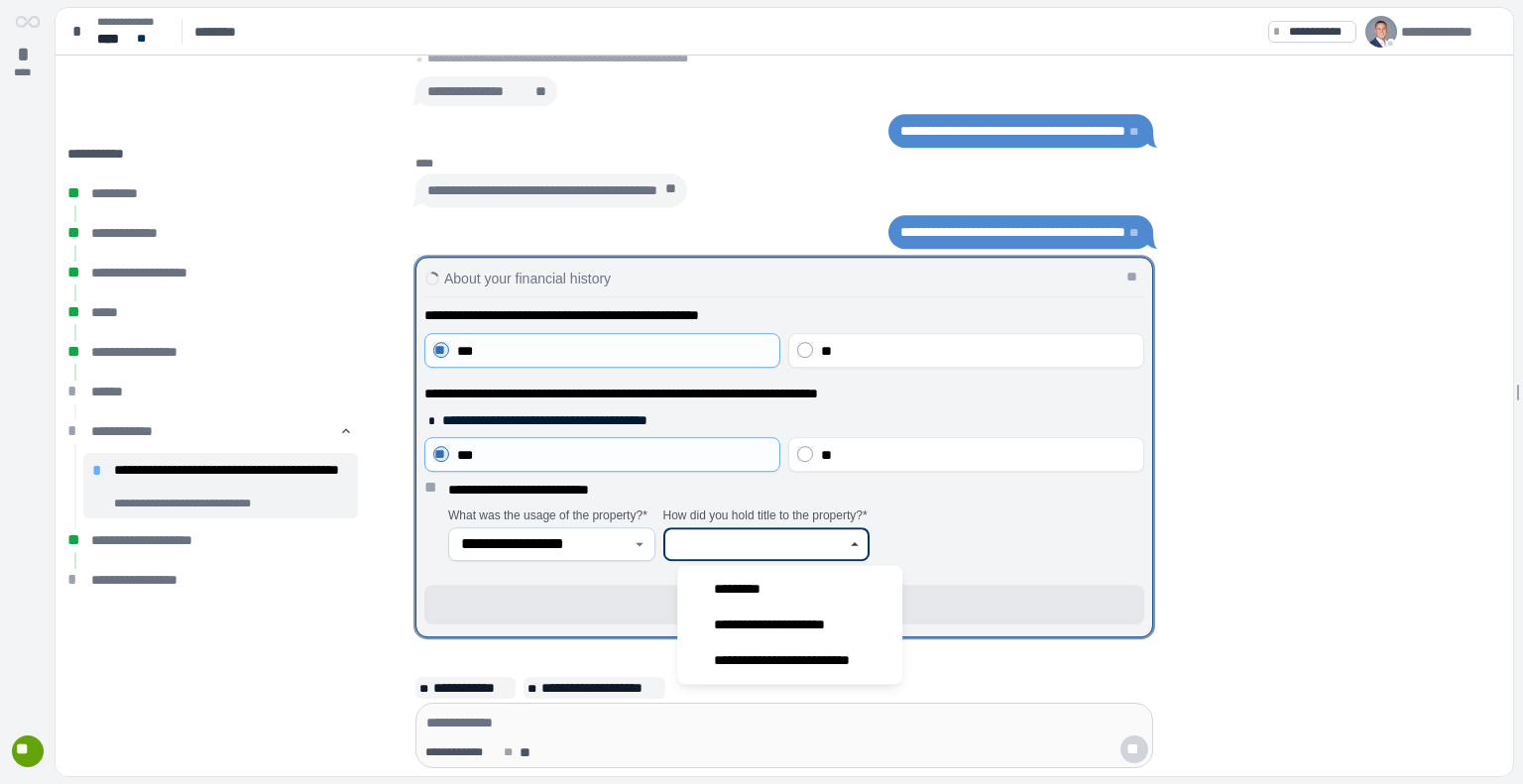 click at bounding box center (756, 544) 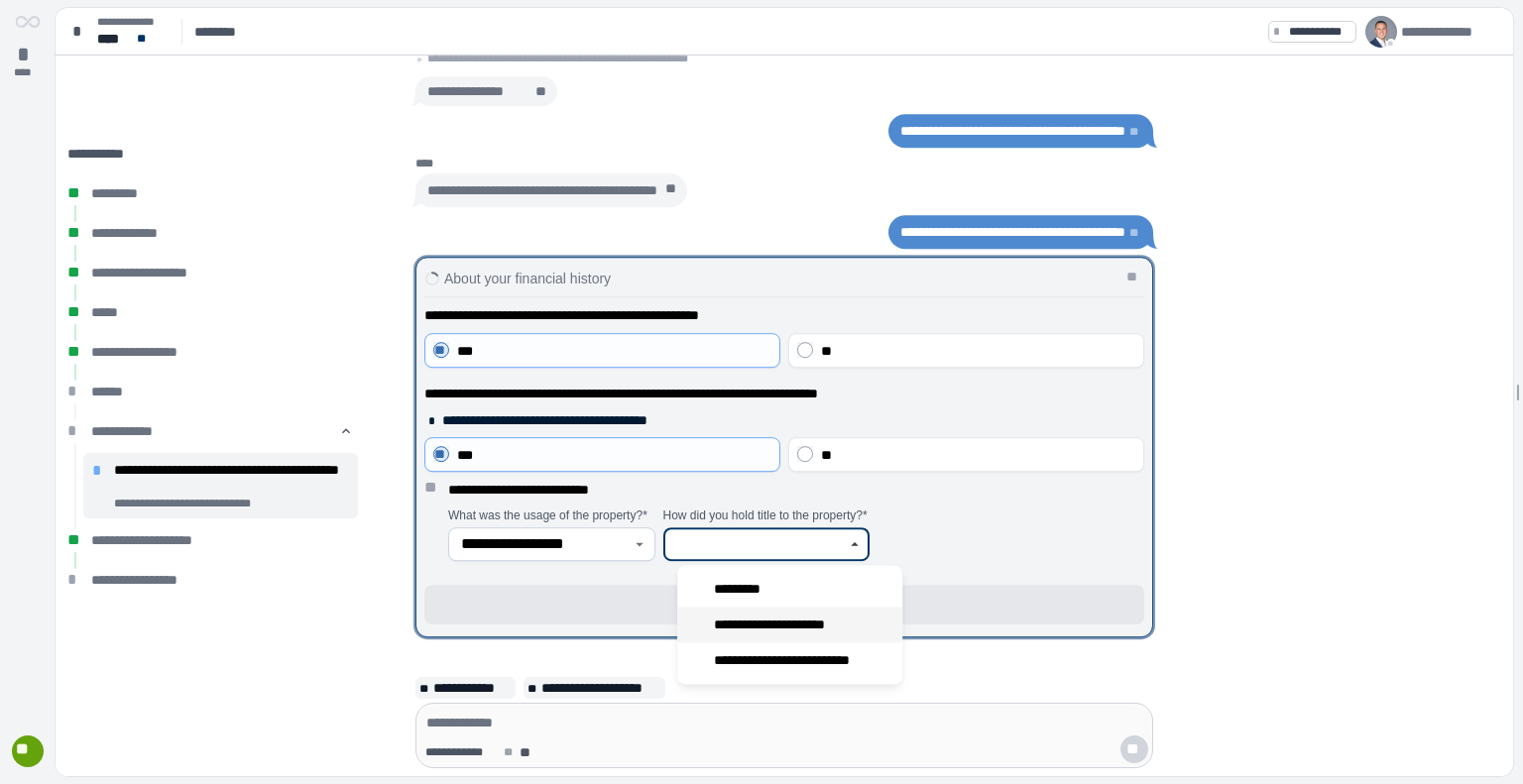 click on "**********" at bounding box center [783, 624] 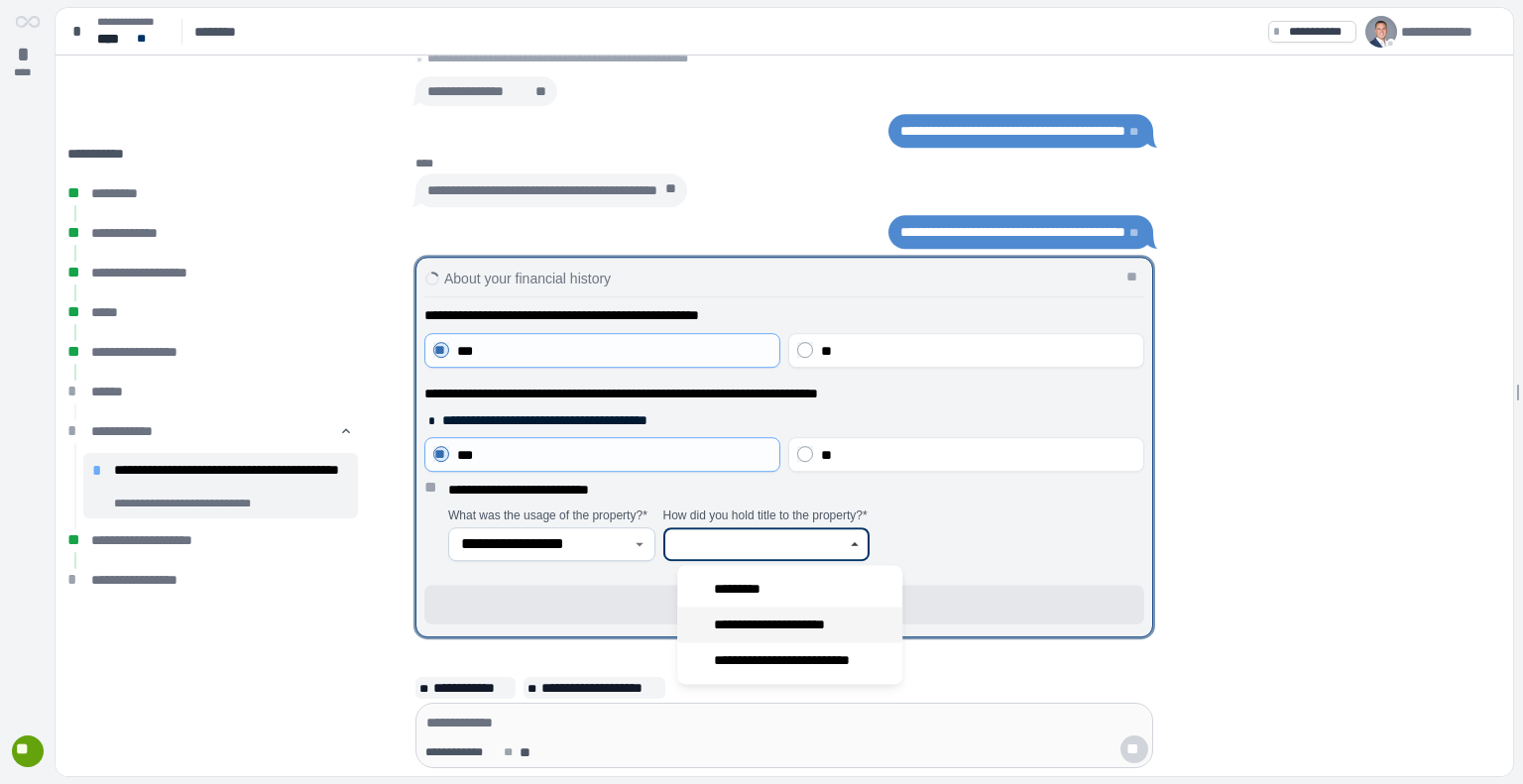 type on "**********" 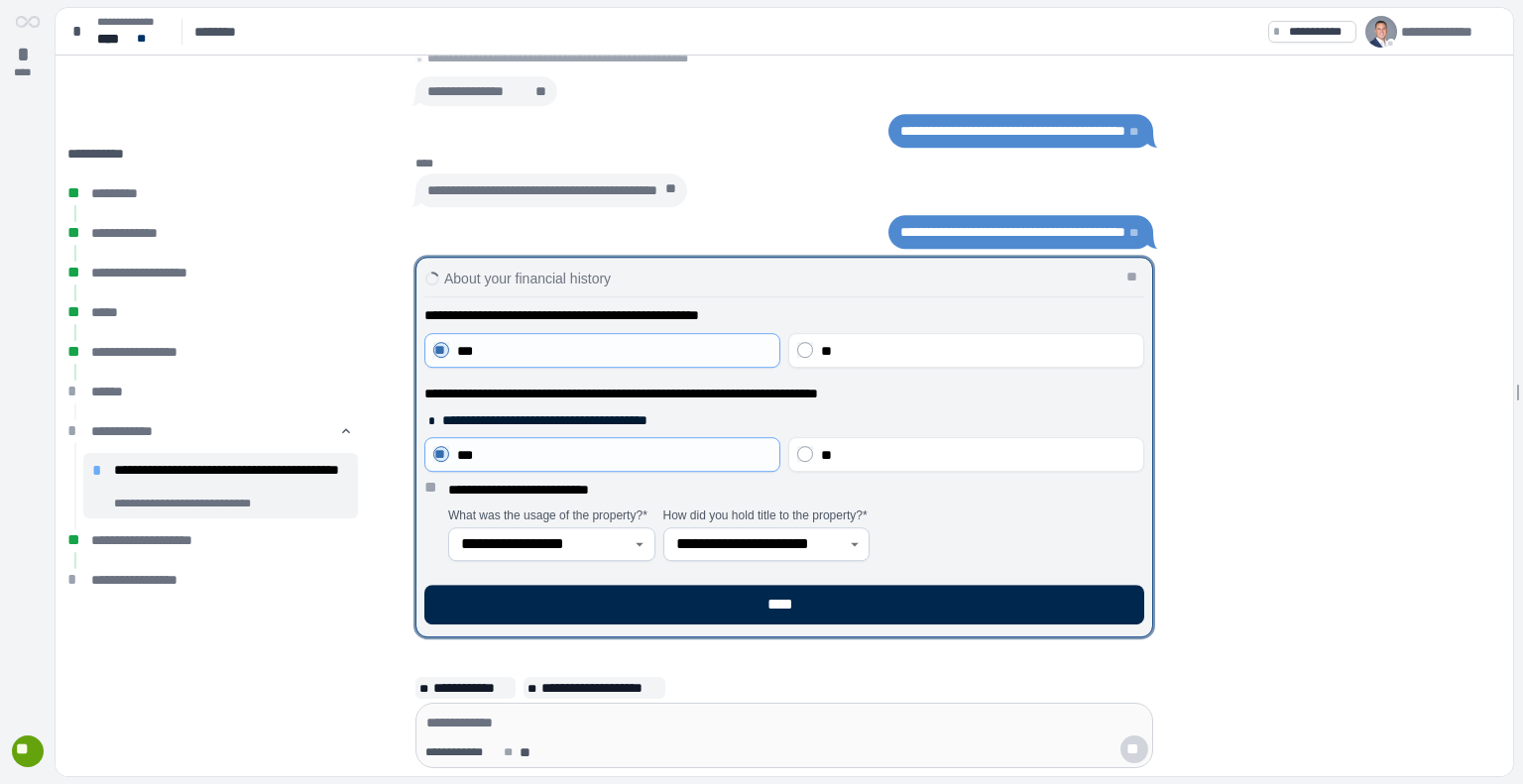 click on "****" at bounding box center (784, 605) 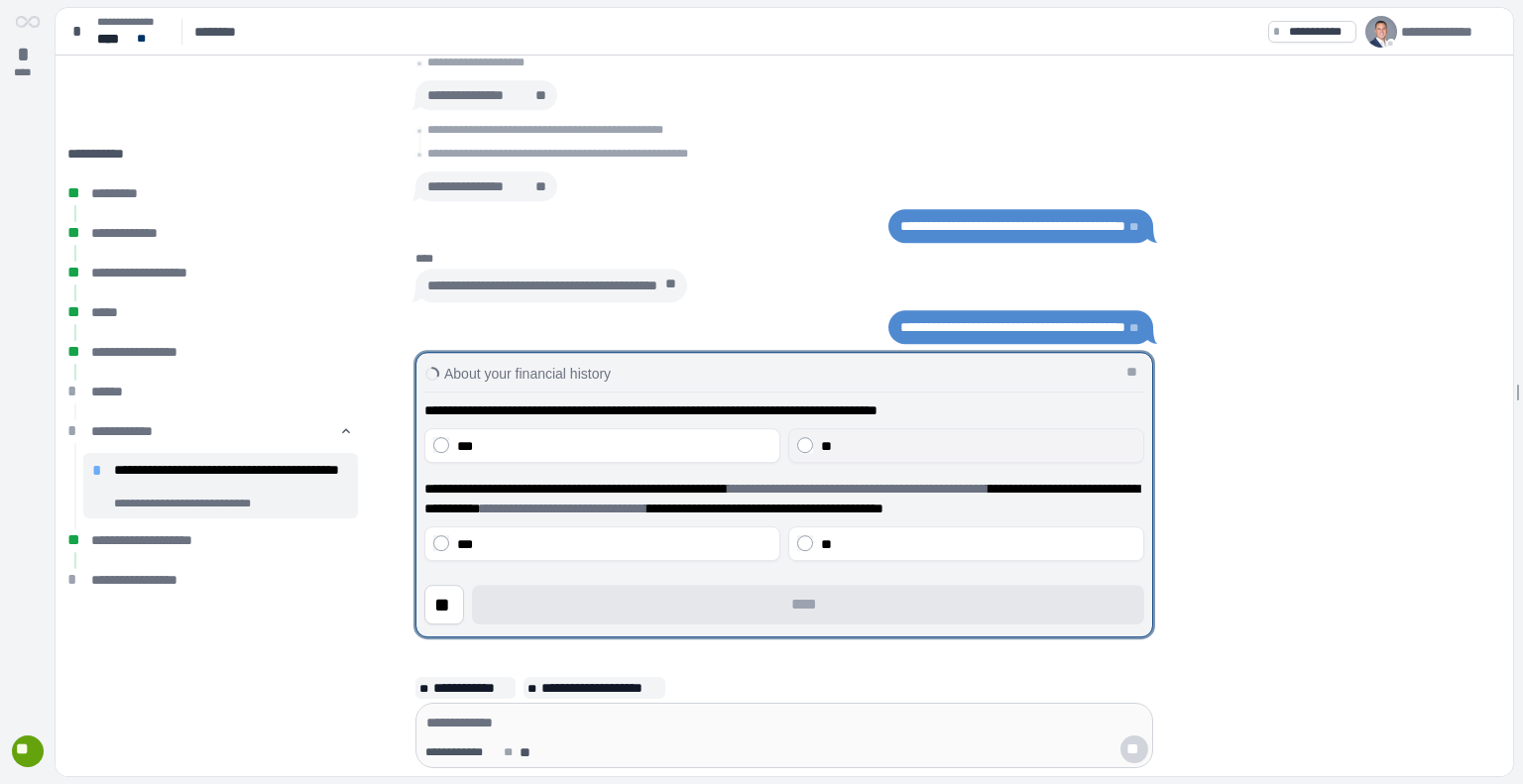 click on "**" at bounding box center (966, 445) 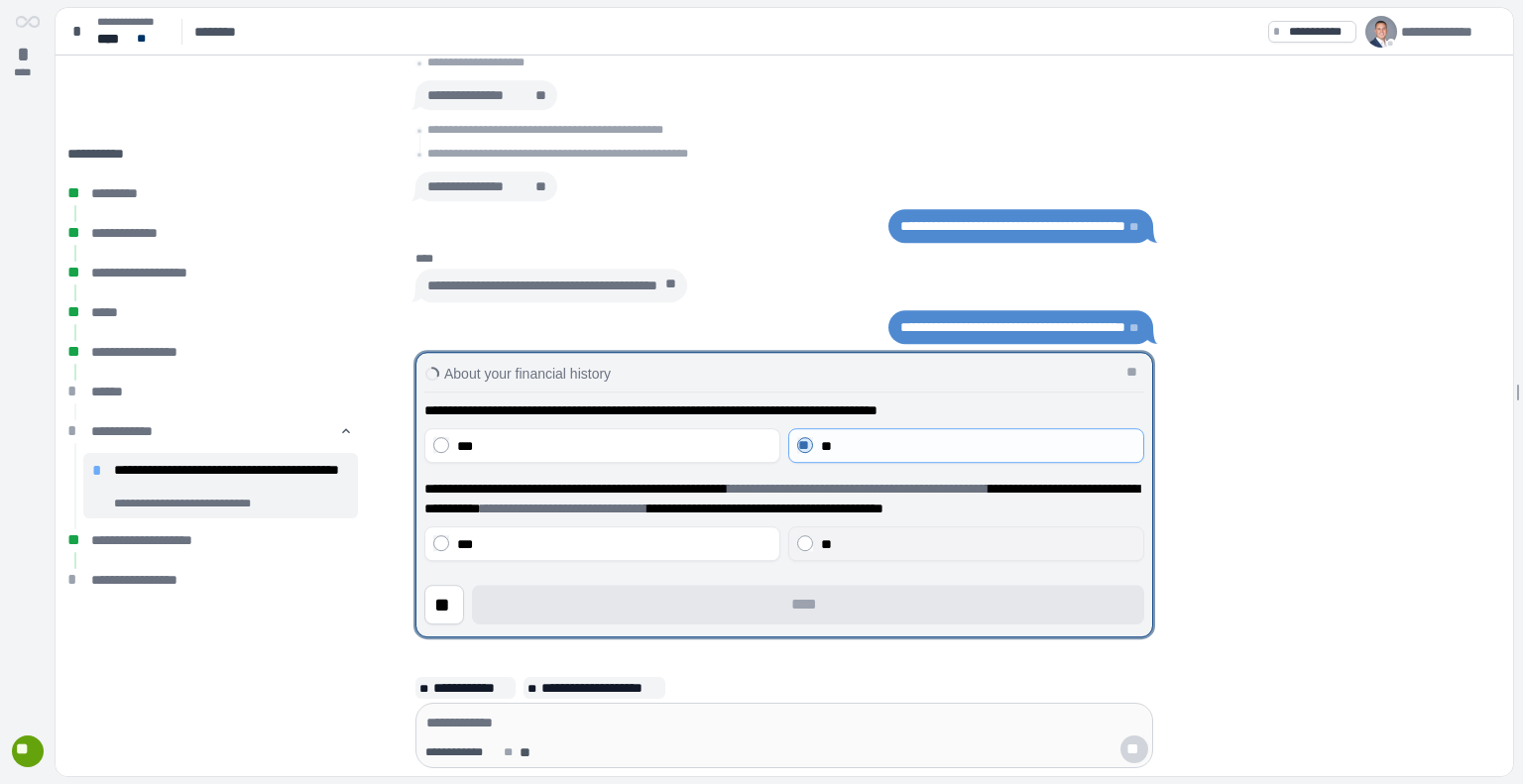 click on "**" at bounding box center [966, 543] 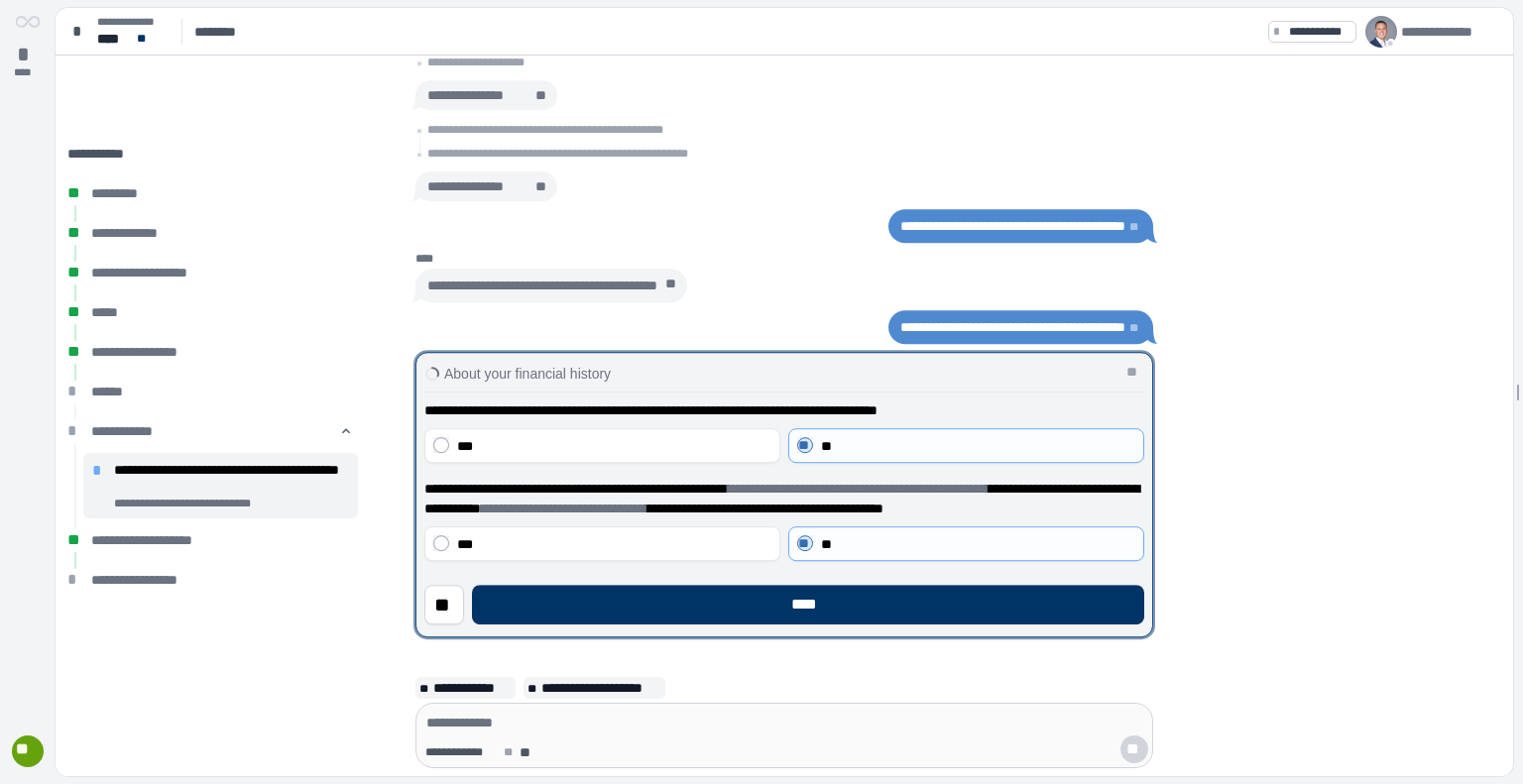 click on "** ****" at bounding box center (784, 597) 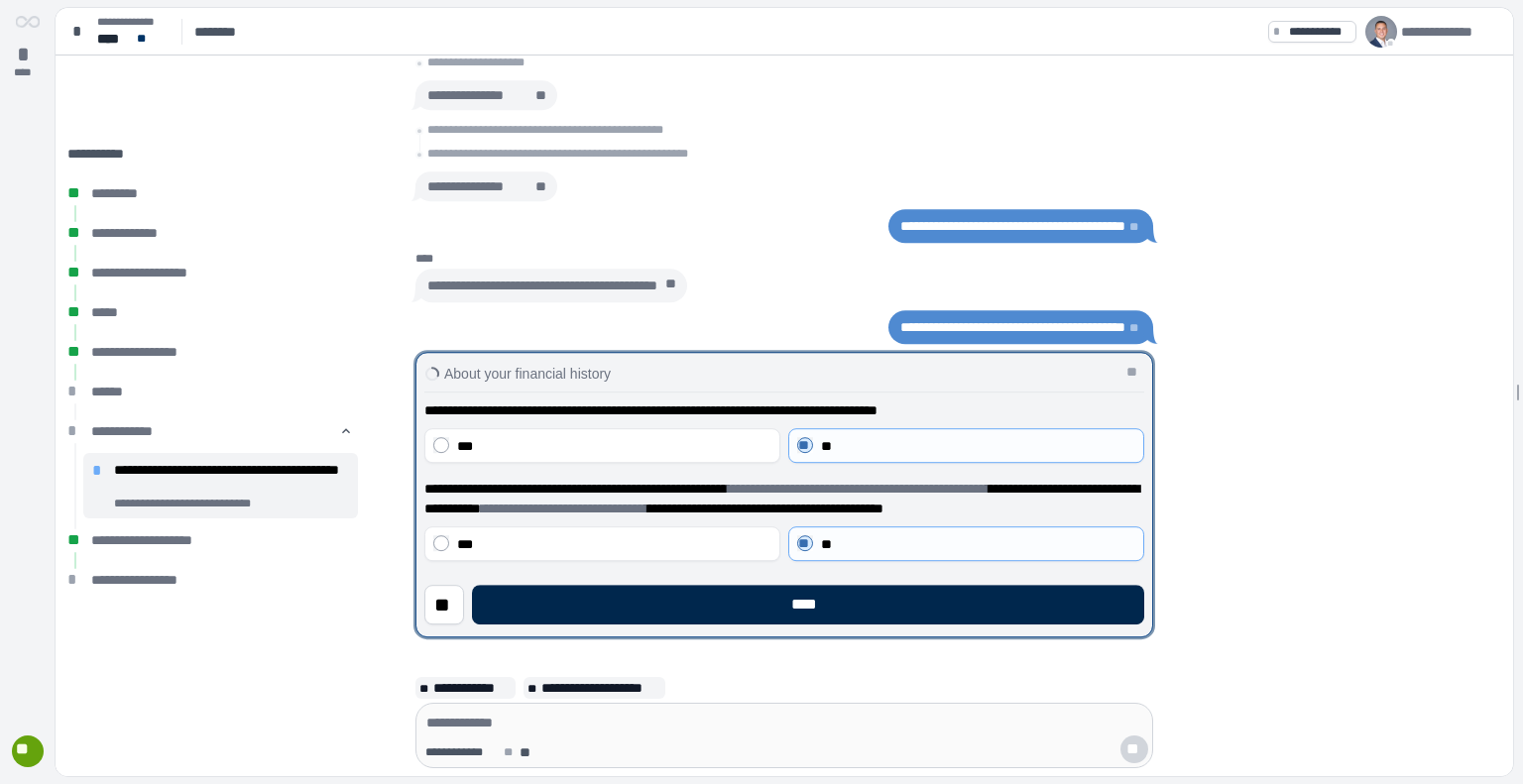 click on "****" at bounding box center (808, 605) 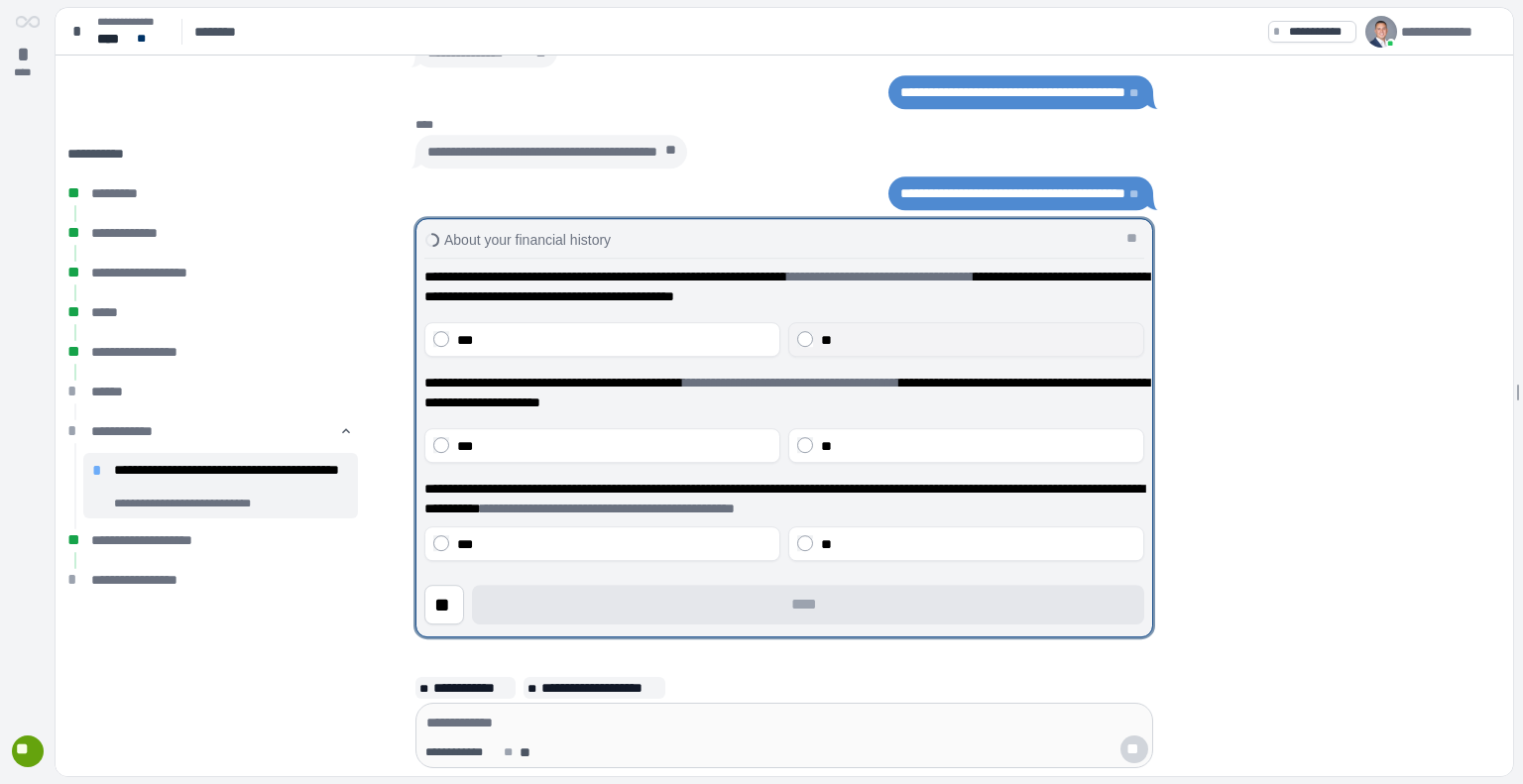 click on "**" at bounding box center [978, 340] 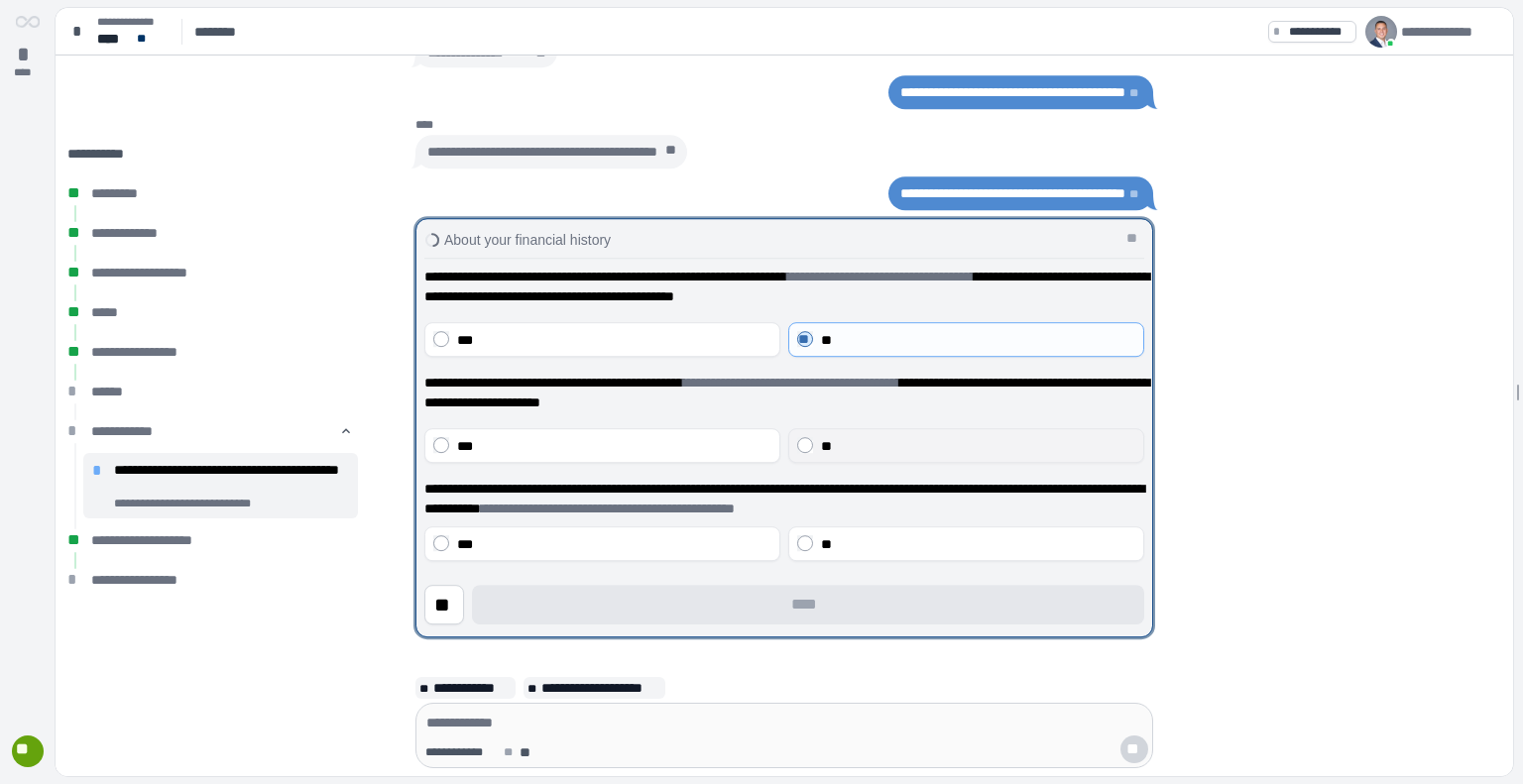 click on "**" at bounding box center (826, 446) 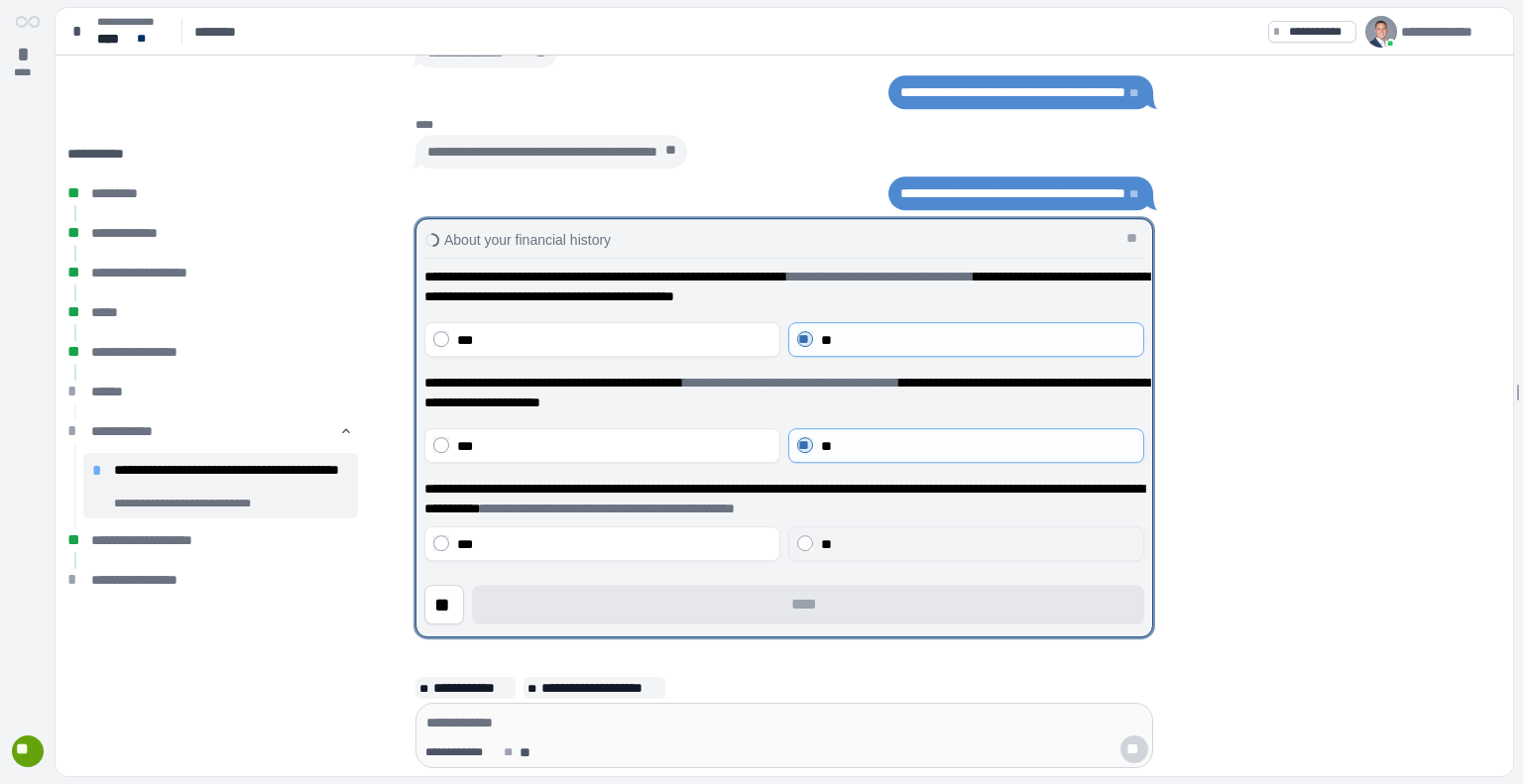click on "**" at bounding box center (966, 543) 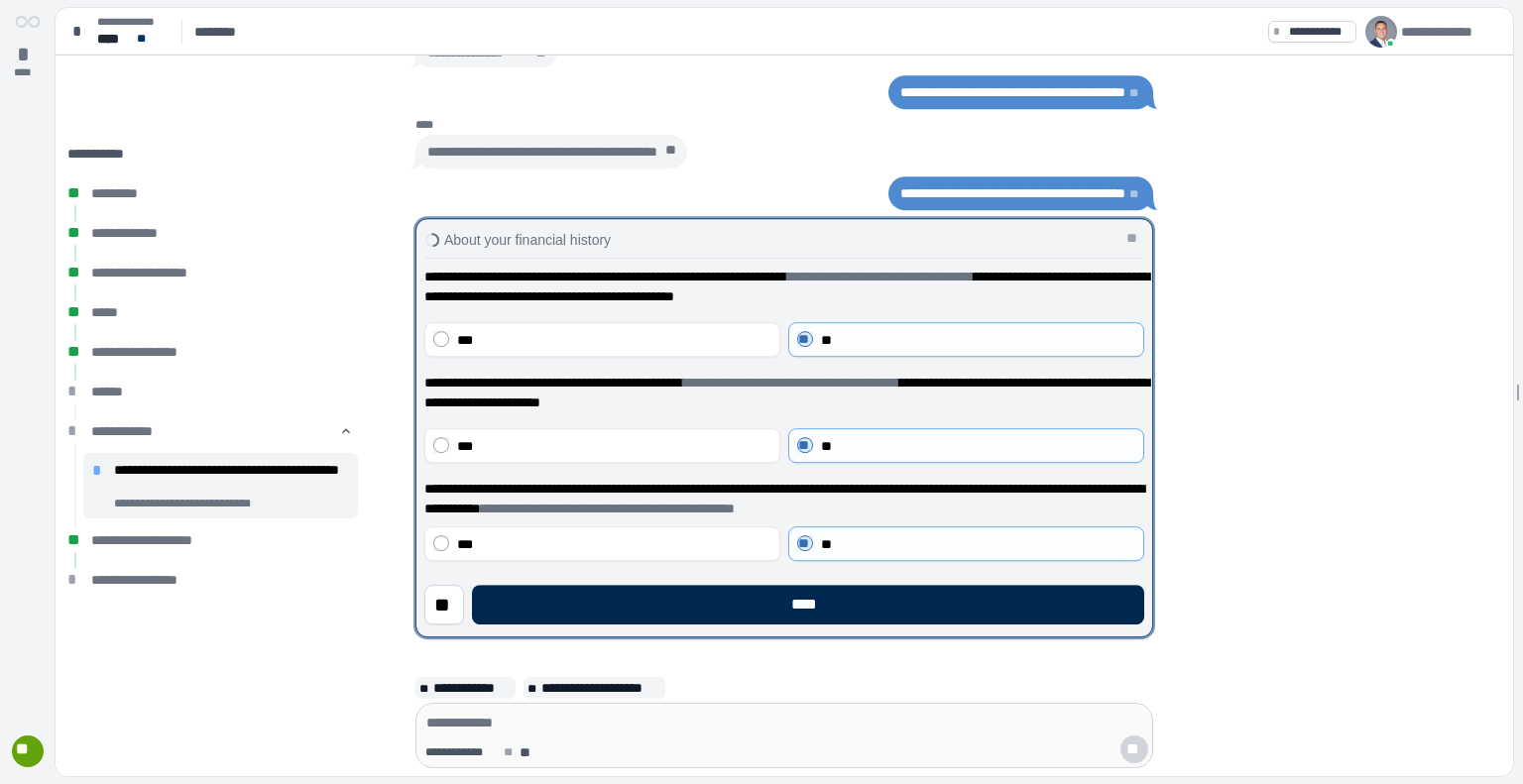 click on "****" at bounding box center (808, 605) 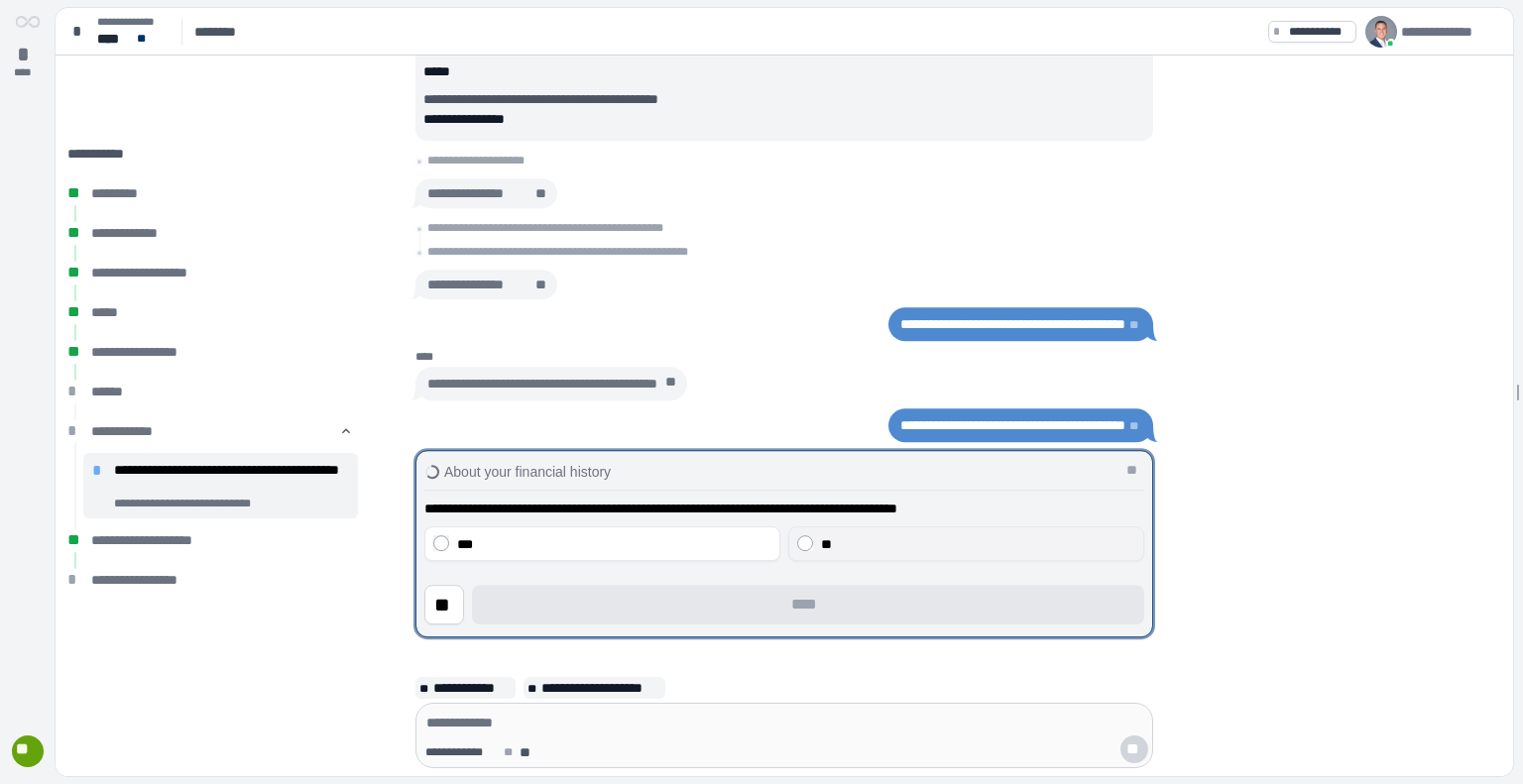 click on "**" at bounding box center (966, 543) 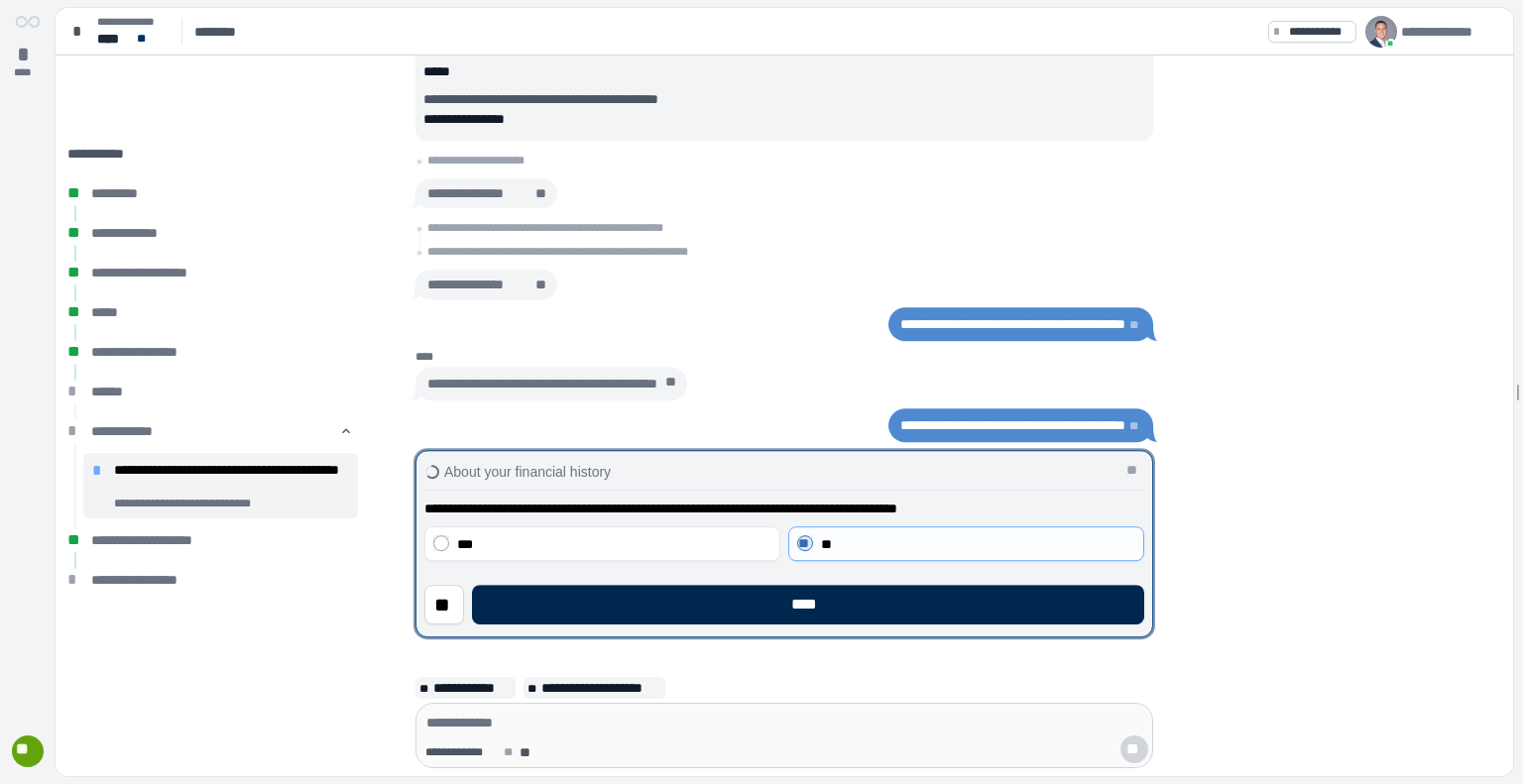 click on "****" at bounding box center (808, 605) 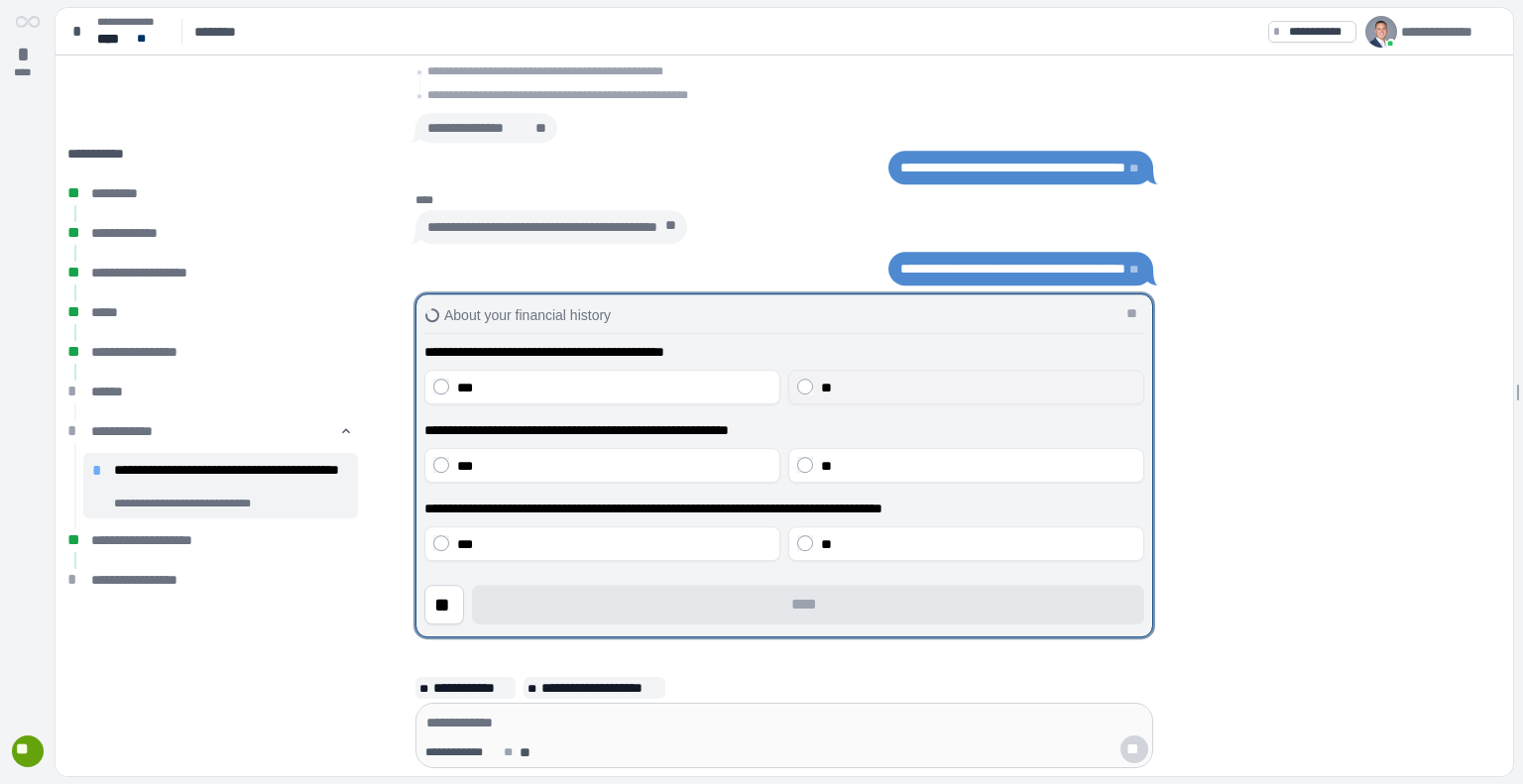 drag, startPoint x: 901, startPoint y: 344, endPoint x: 876, endPoint y: 393, distance: 55.00909 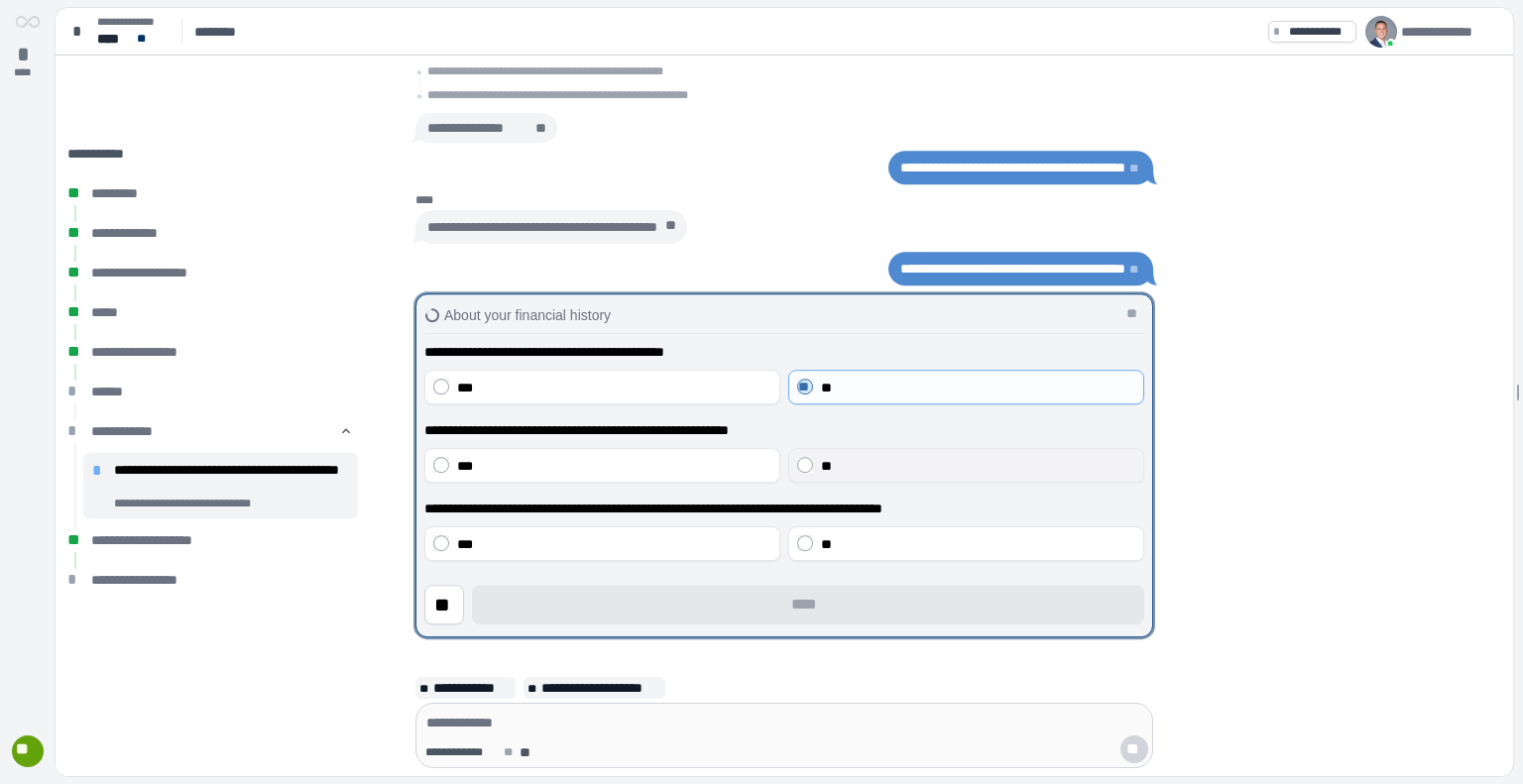 click on "**" at bounding box center [978, 466] 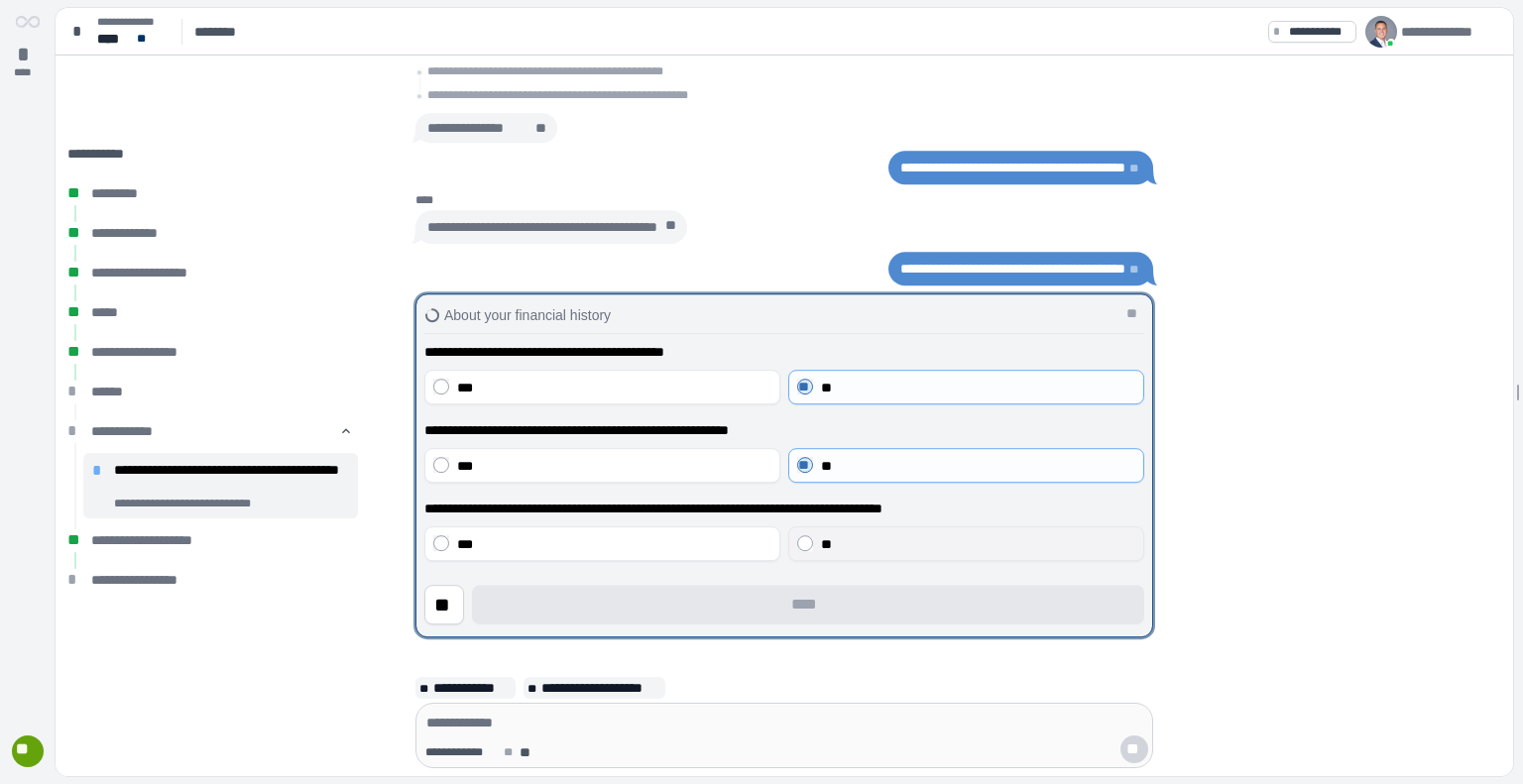 click on "**" at bounding box center (966, 543) 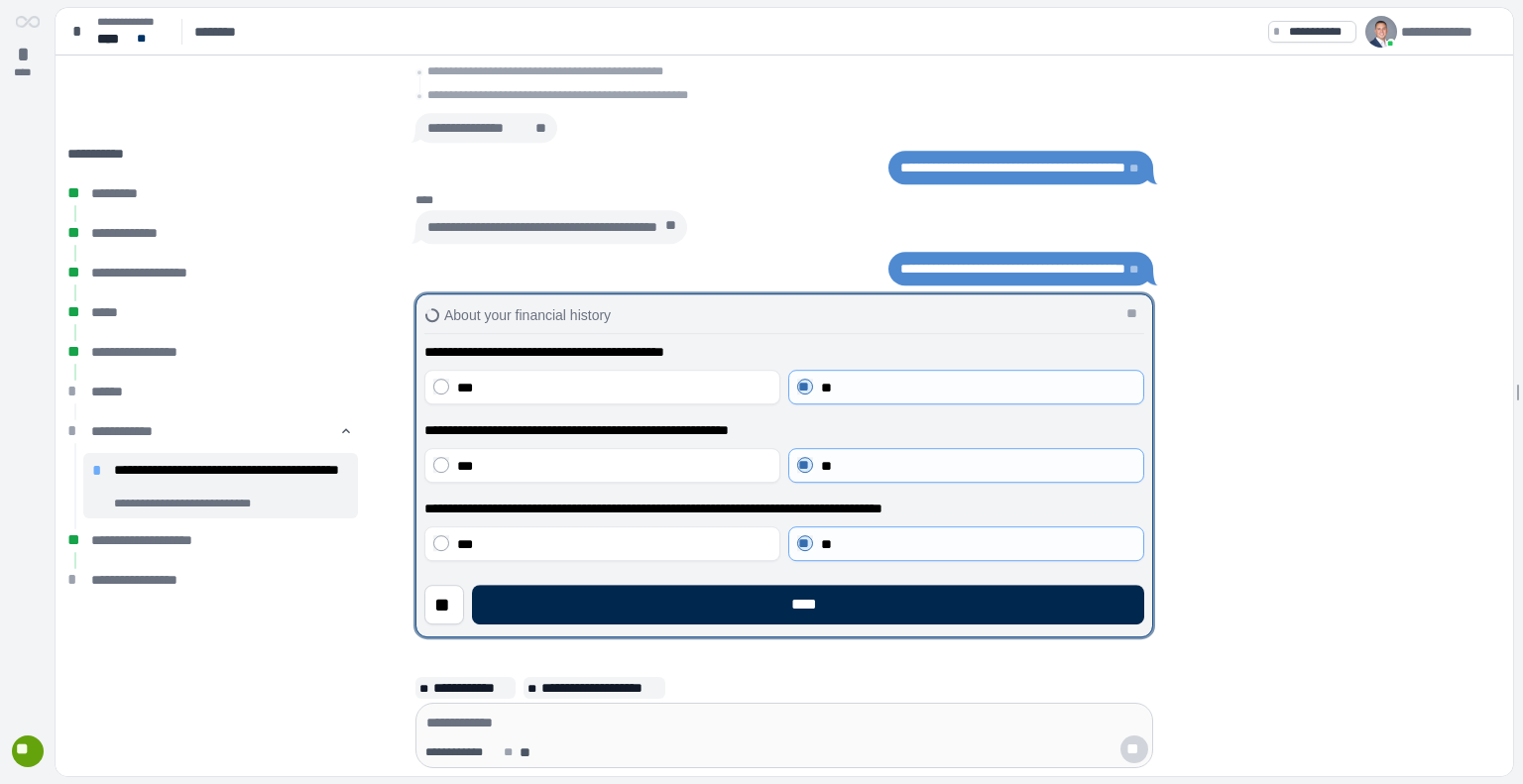 click on "****" at bounding box center (808, 605) 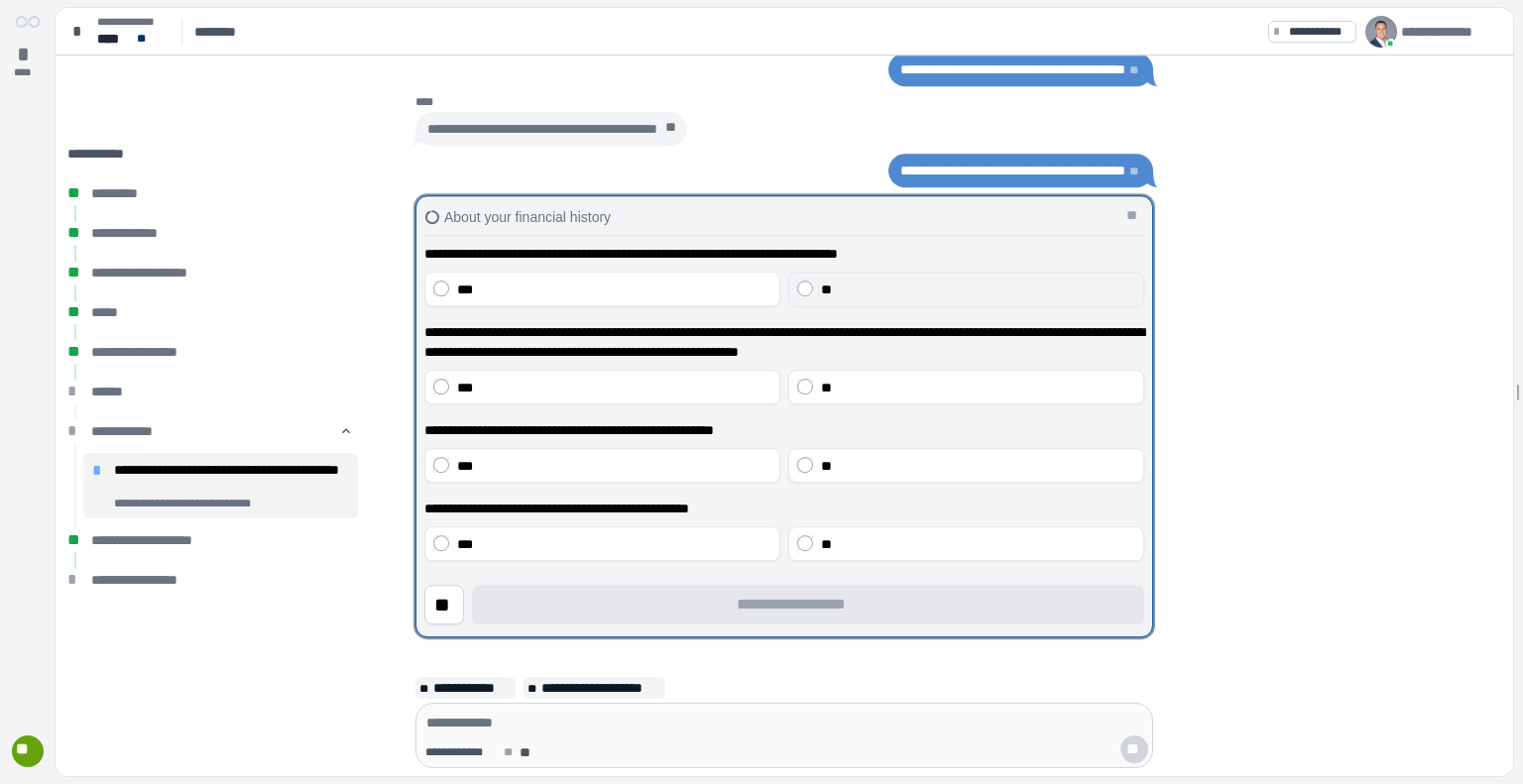 click on "**" at bounding box center (978, 289) 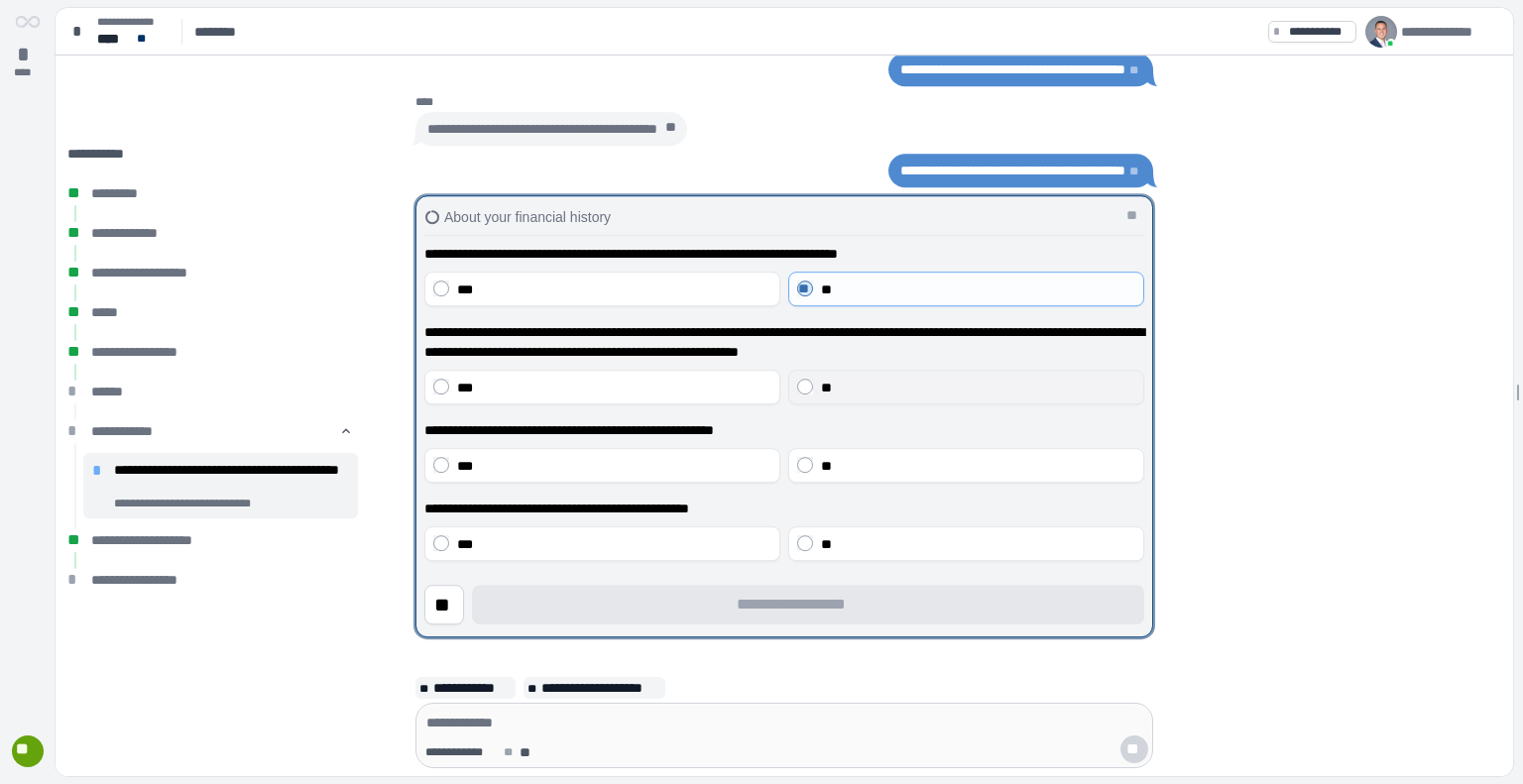 click on "**" at bounding box center [978, 388] 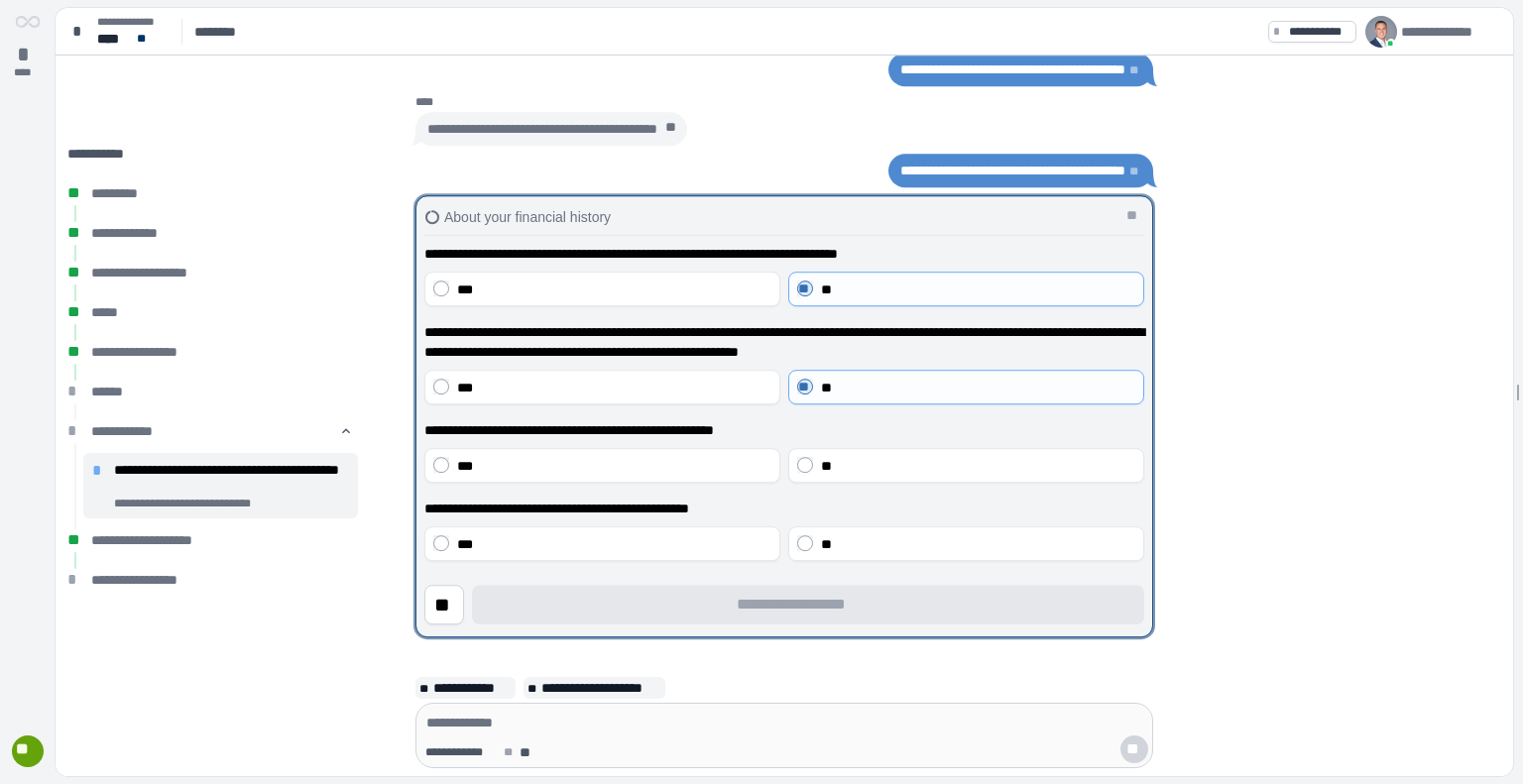click on "**********" at bounding box center (784, 451) 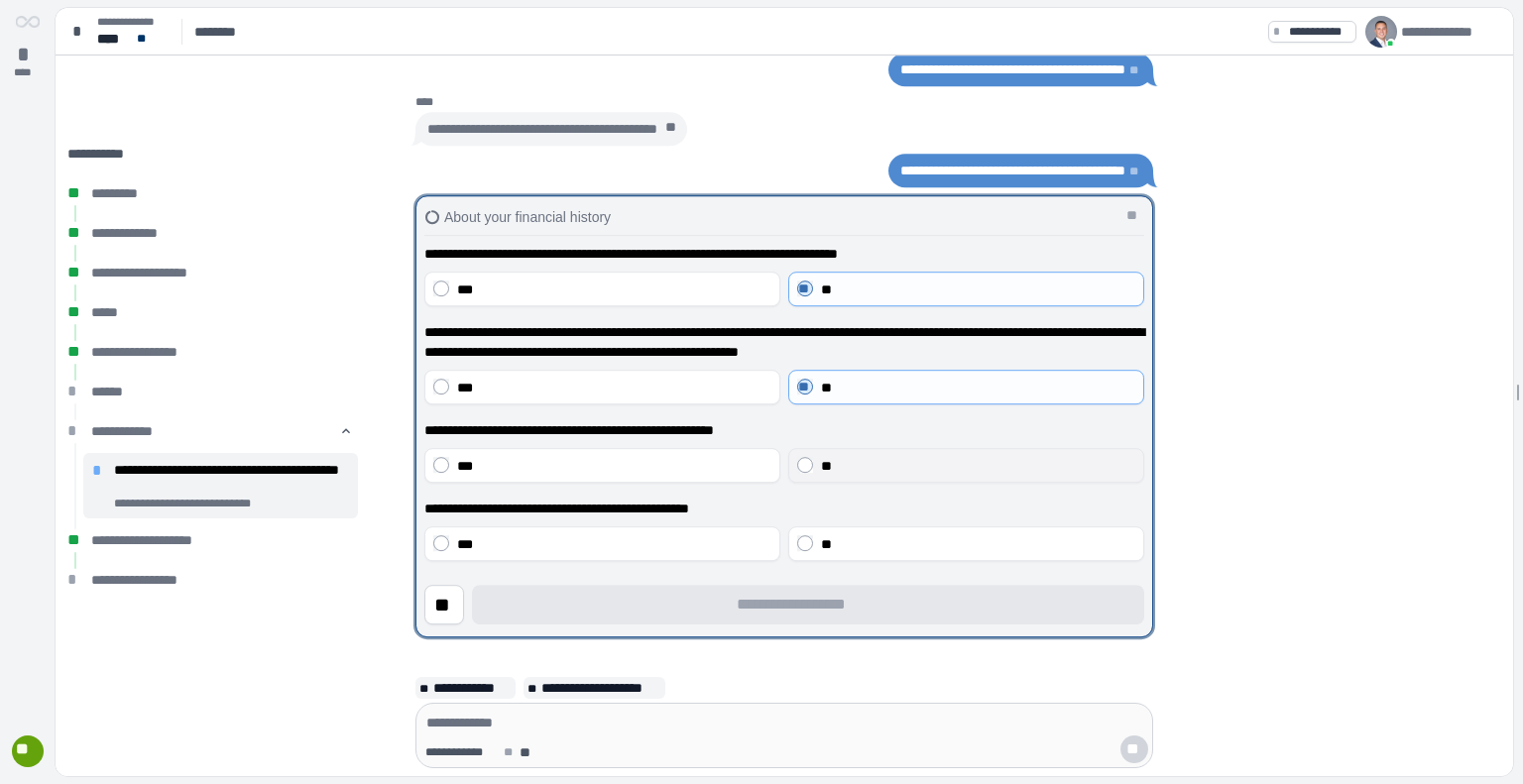 click on "**" at bounding box center (978, 466) 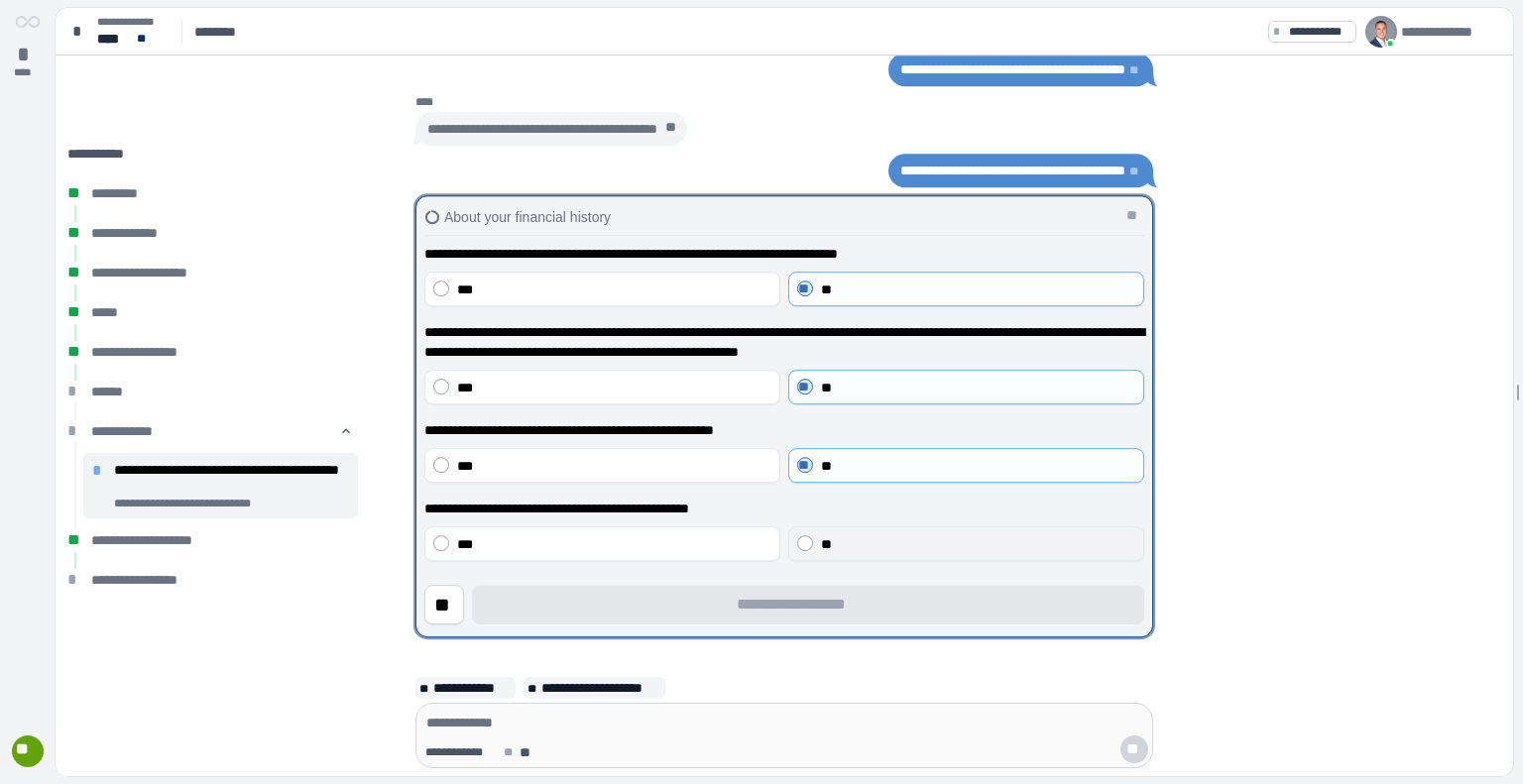 click on "**" at bounding box center (966, 543) 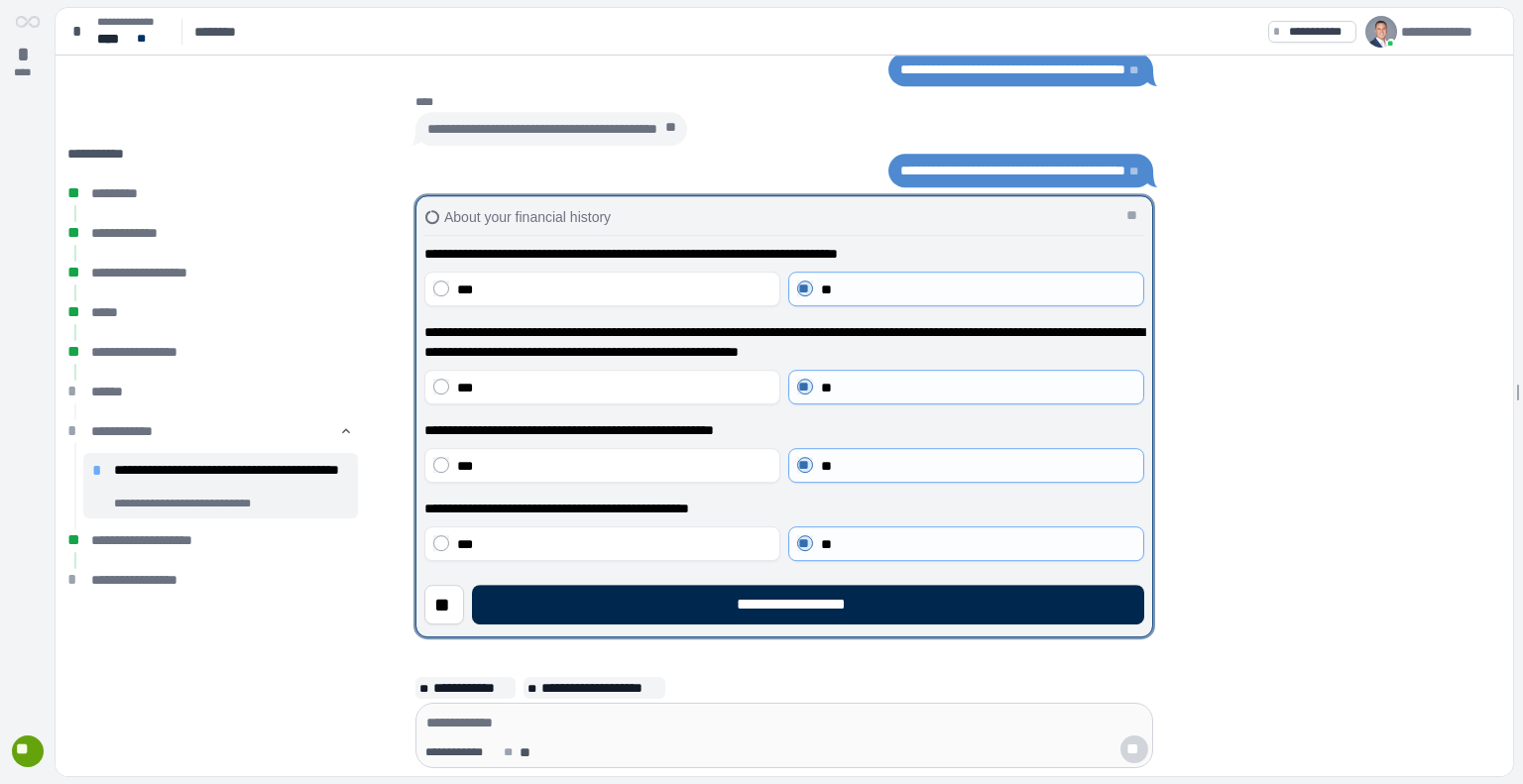 click on "**********" at bounding box center (808, 605) 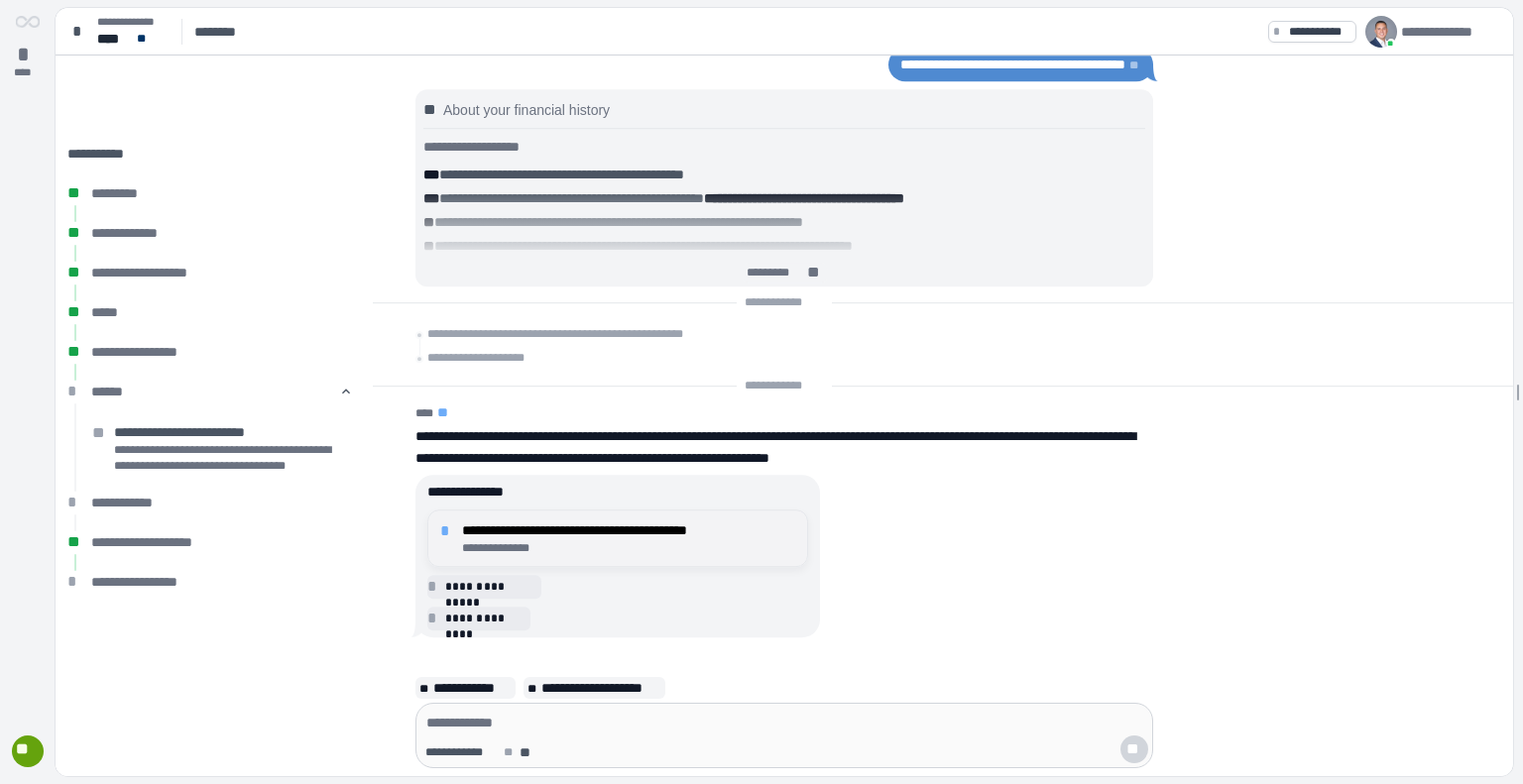 click on "**********" at bounding box center [629, 530] 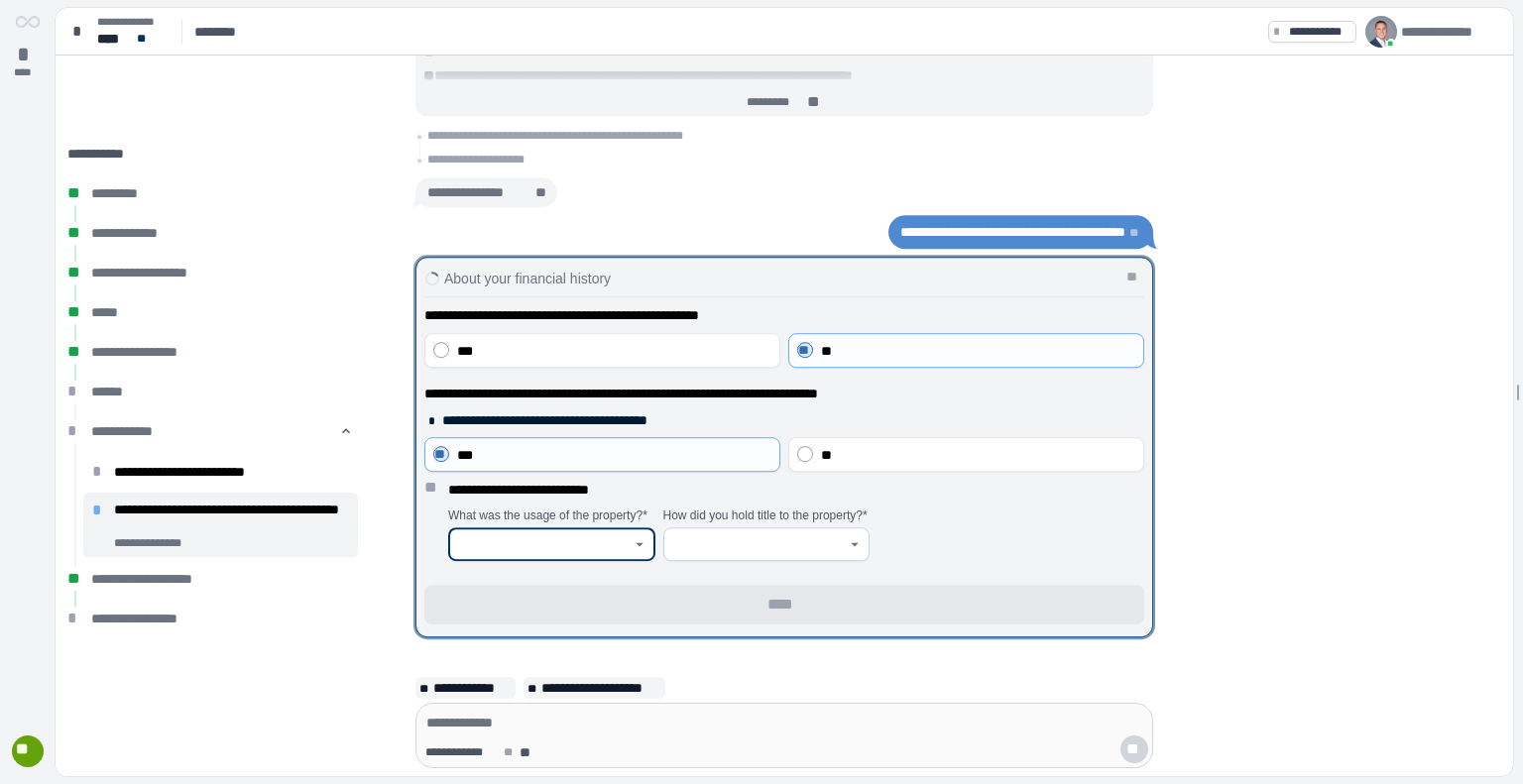 click at bounding box center (540, 544) 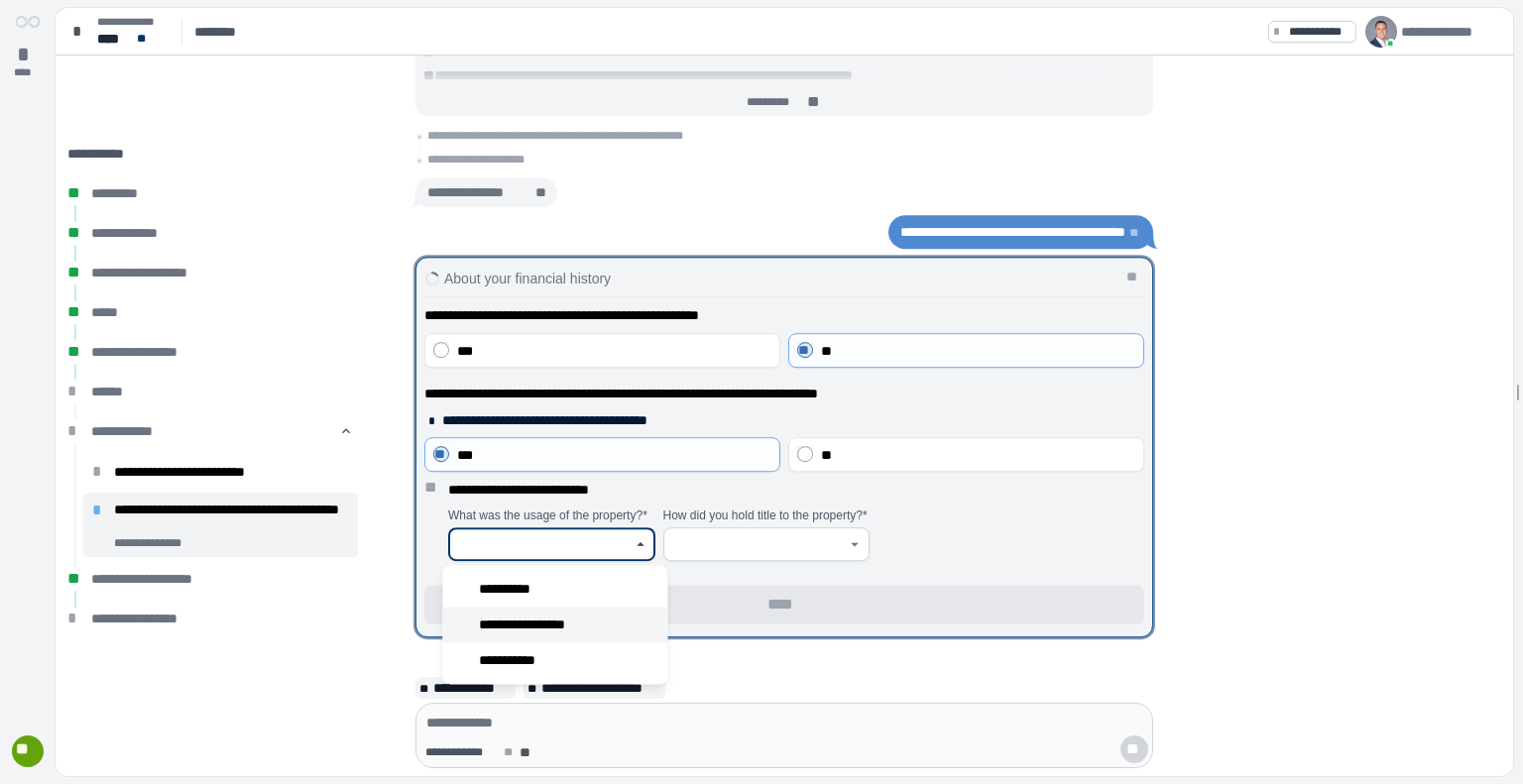 click on "**********" at bounding box center (534, 624) 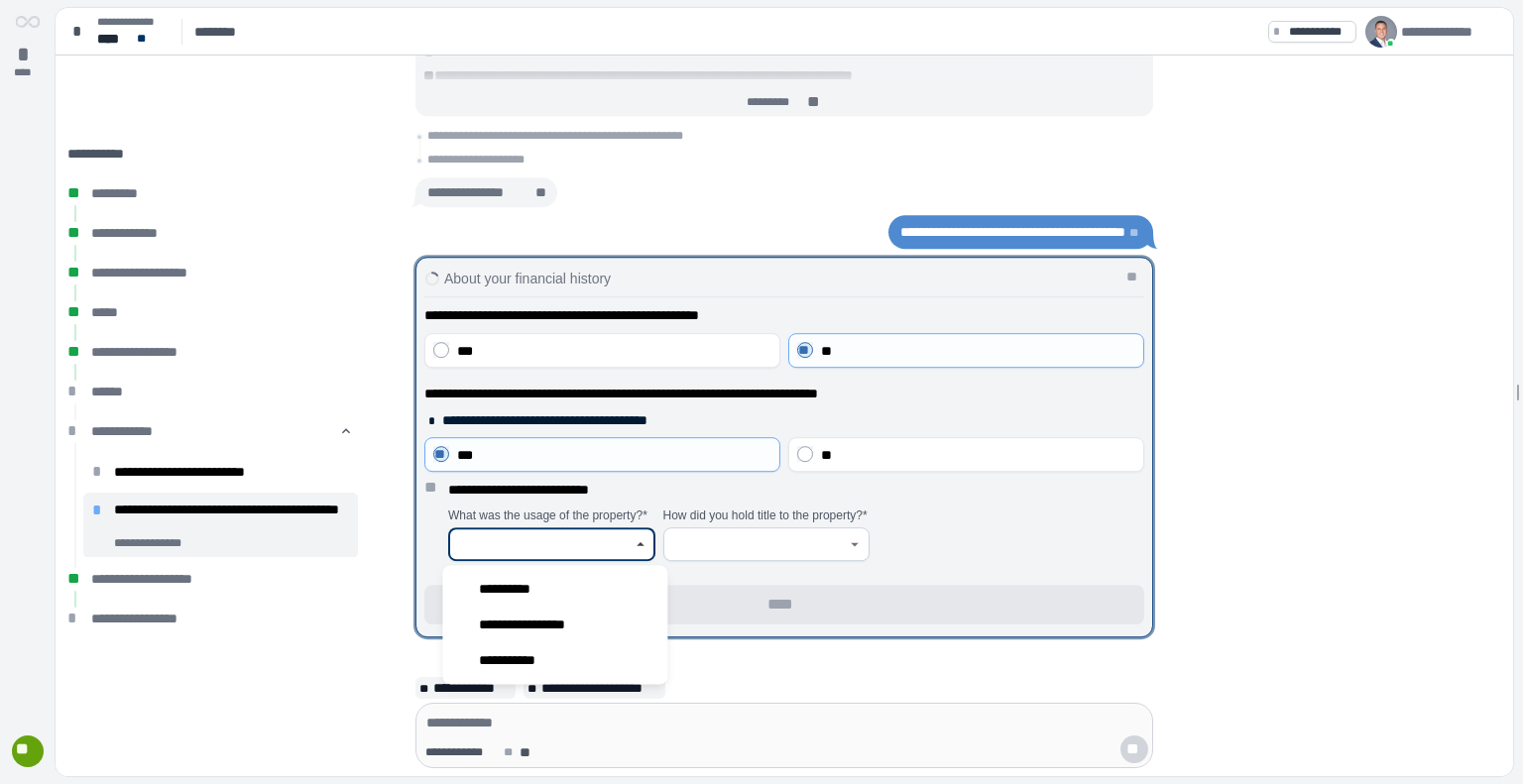 type on "**********" 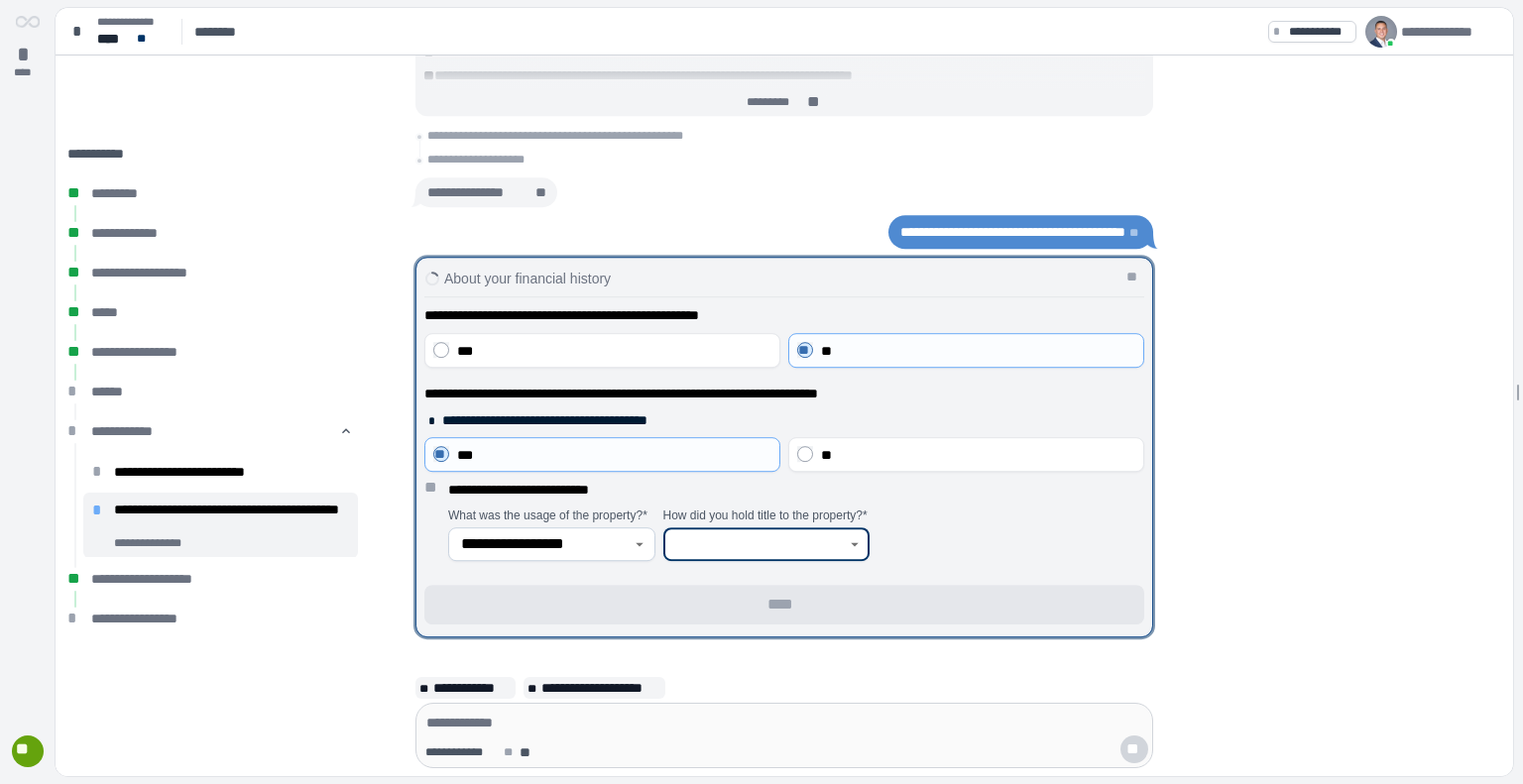click at bounding box center [756, 544] 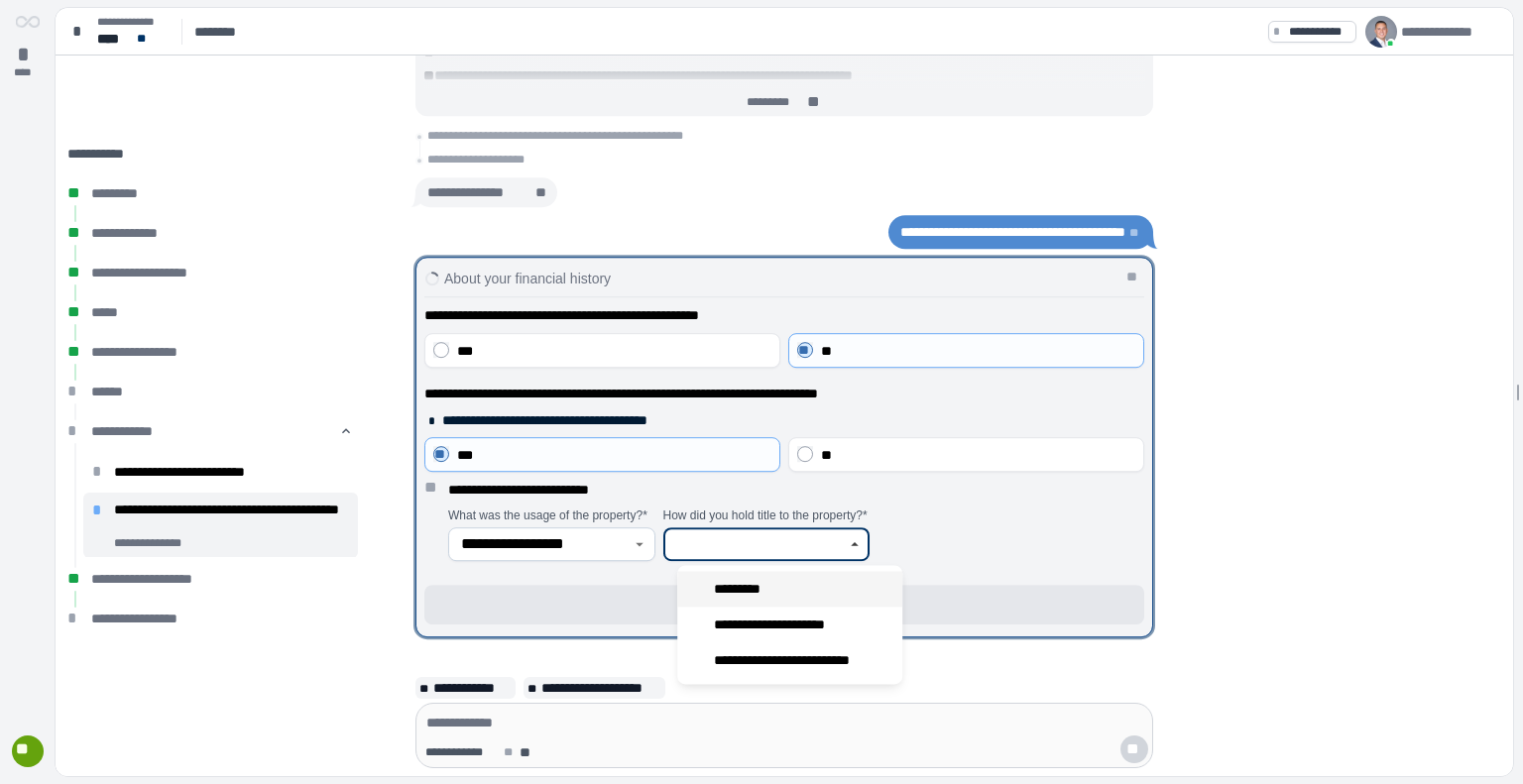 click on "*********" at bounding box center [743, 589] 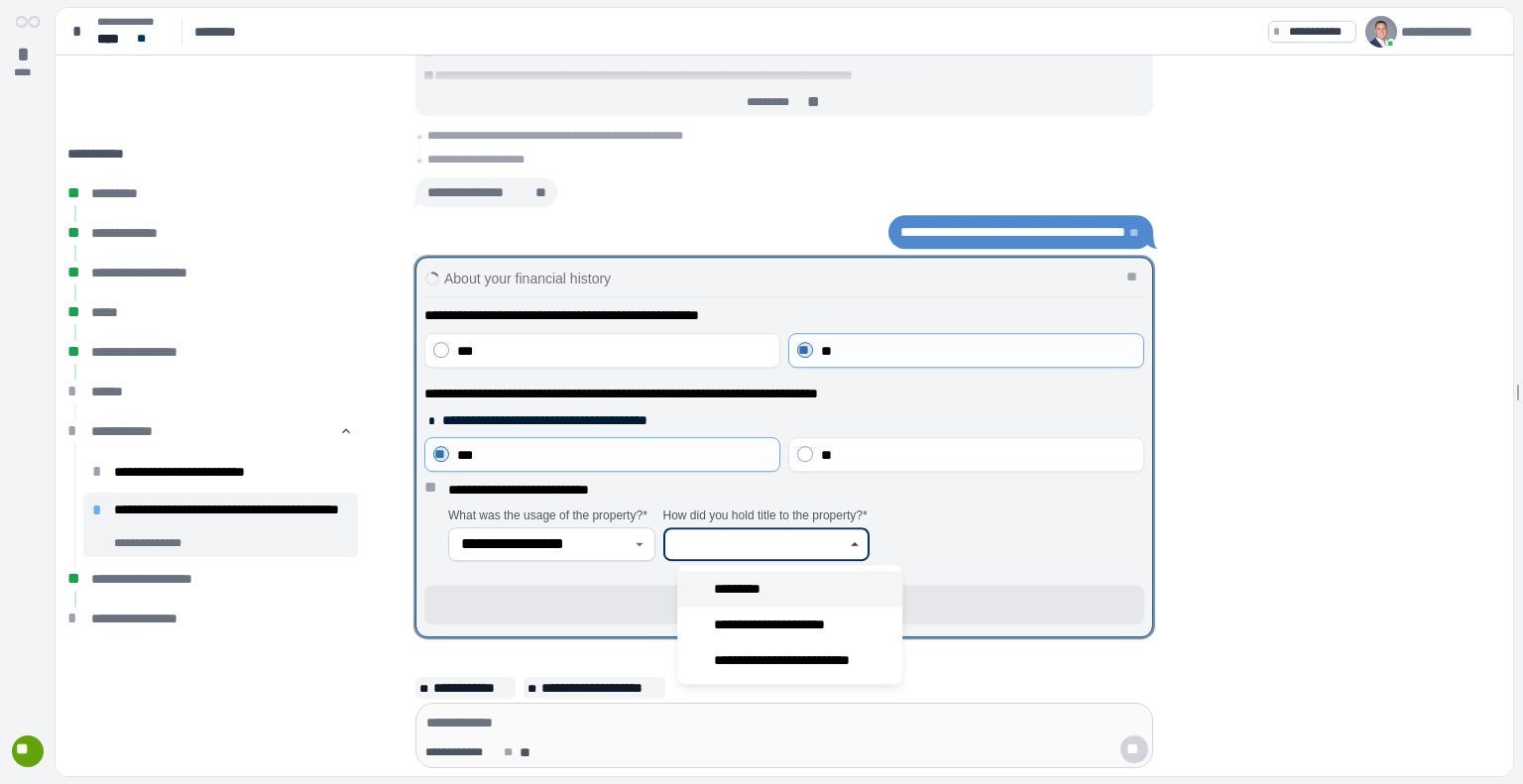 type on "*********" 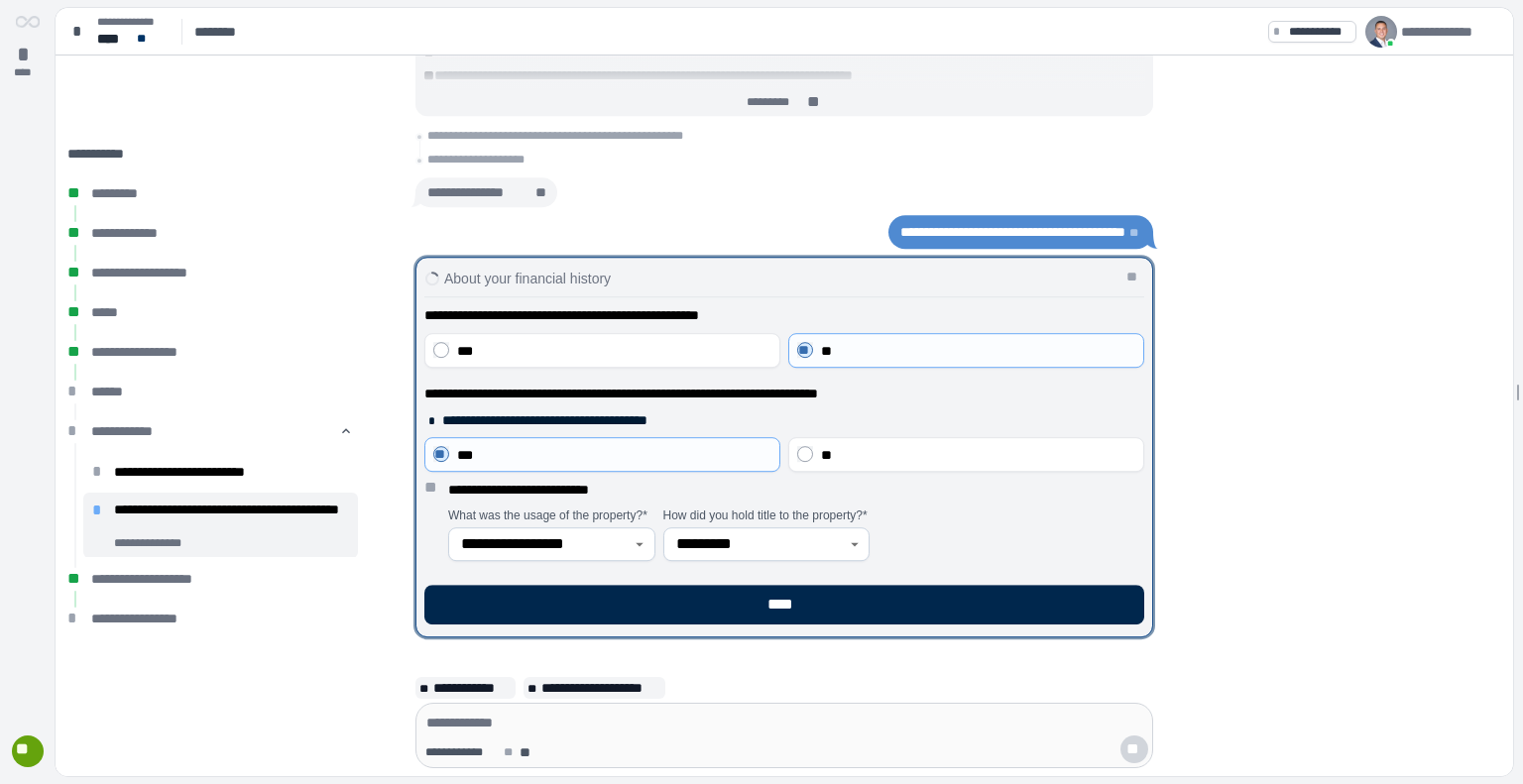 click on "****" at bounding box center [784, 605] 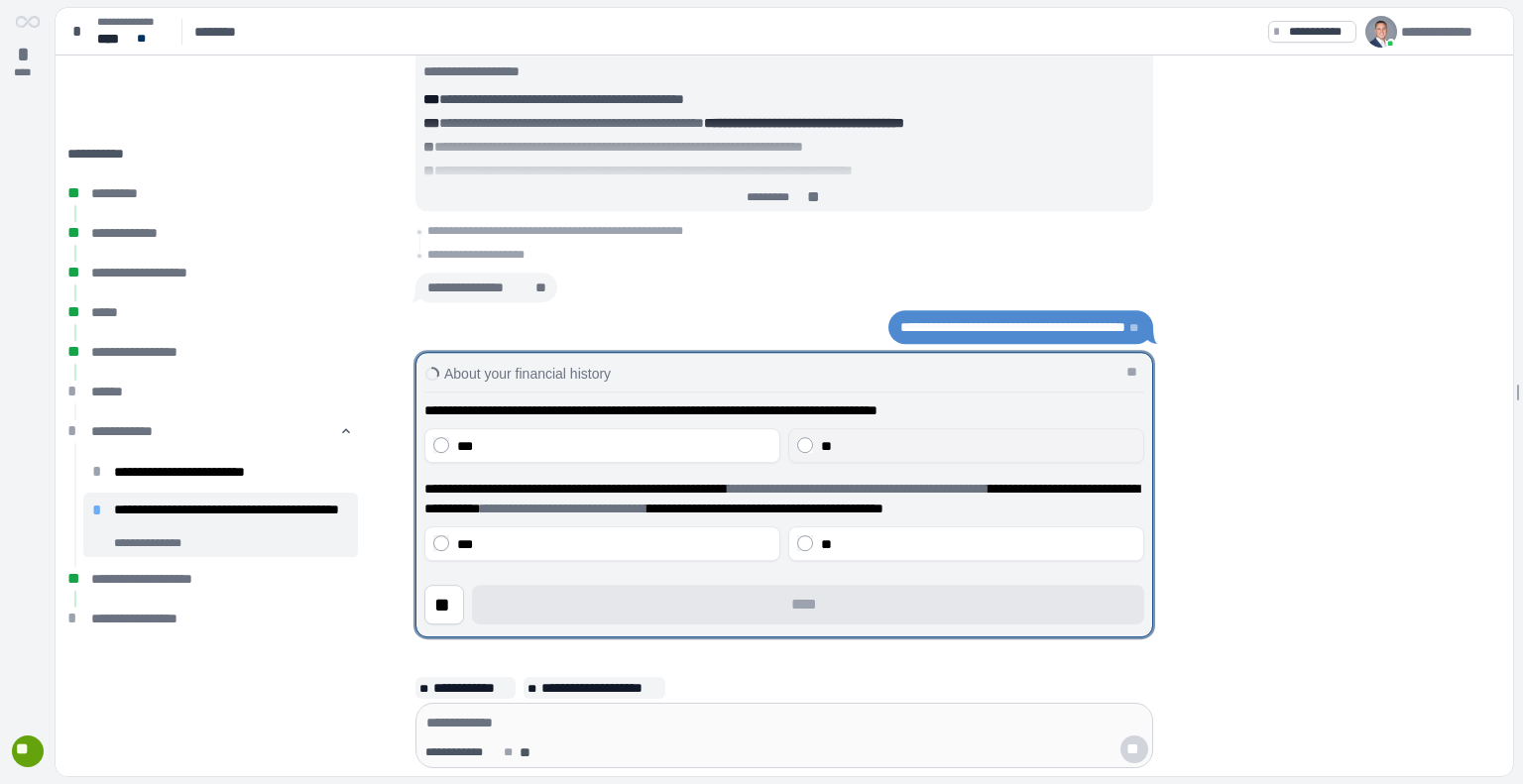 click on "**" at bounding box center [978, 446] 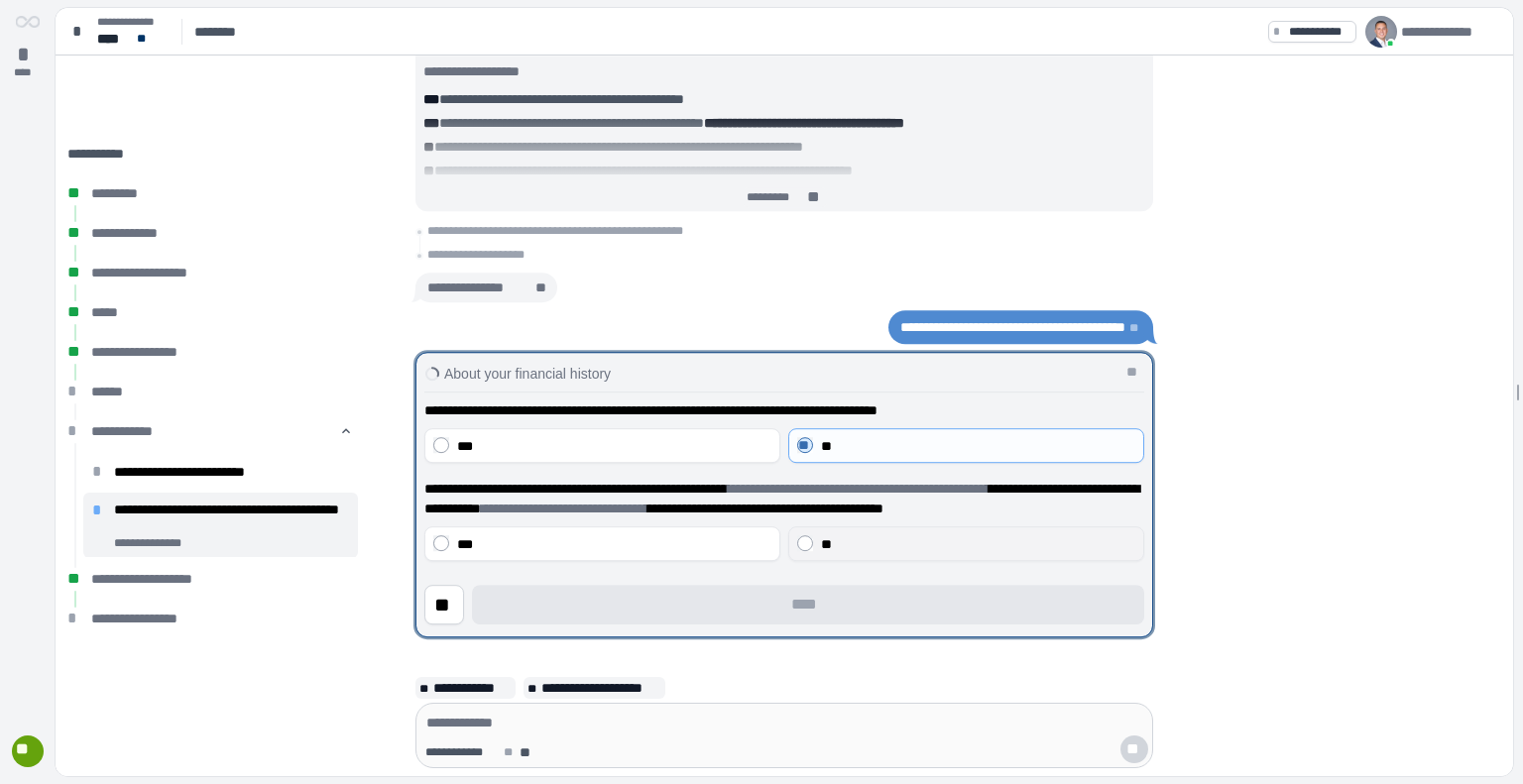 click on "**" at bounding box center (978, 544) 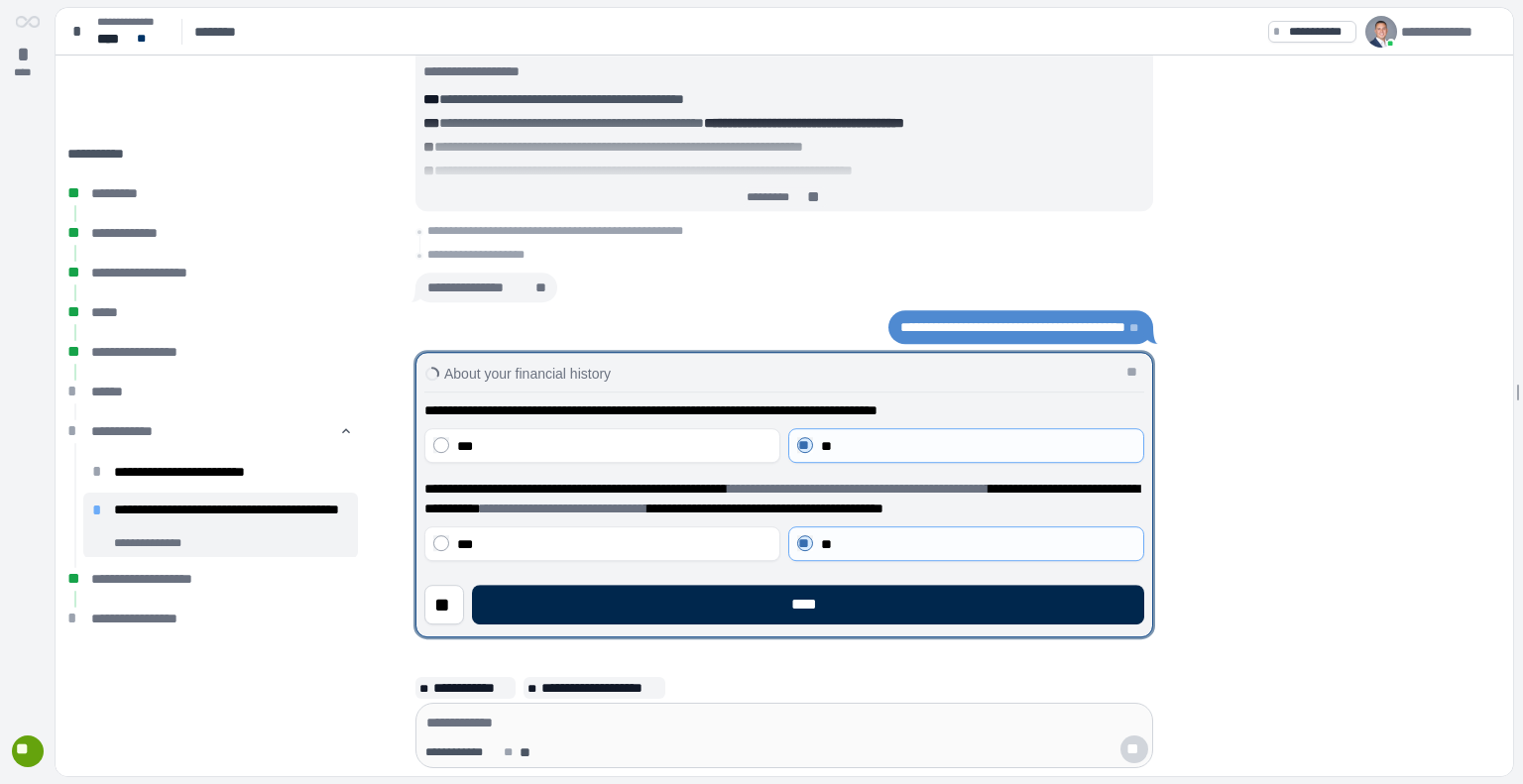 click on "****" at bounding box center (808, 605) 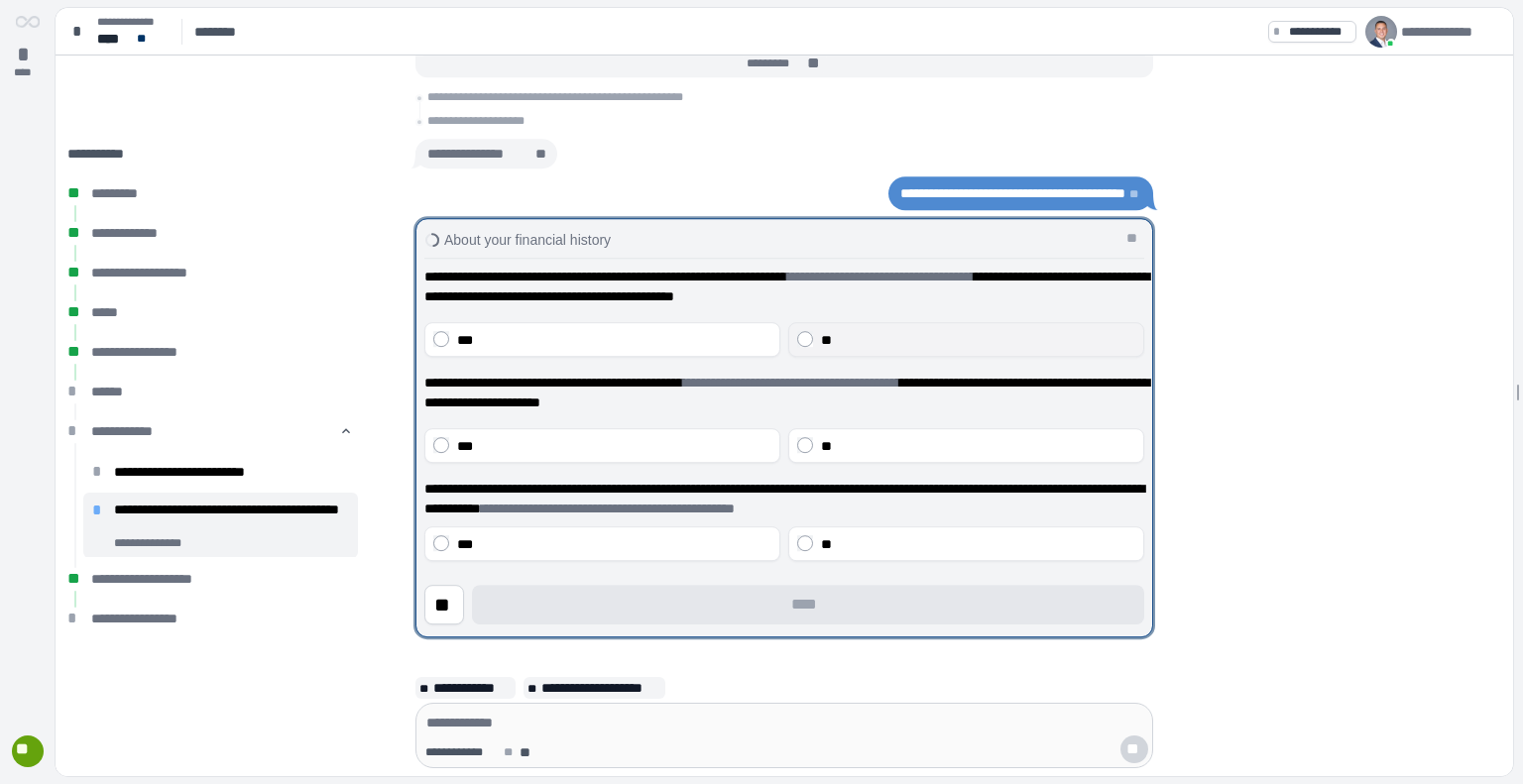 click on "**" at bounding box center [966, 339] 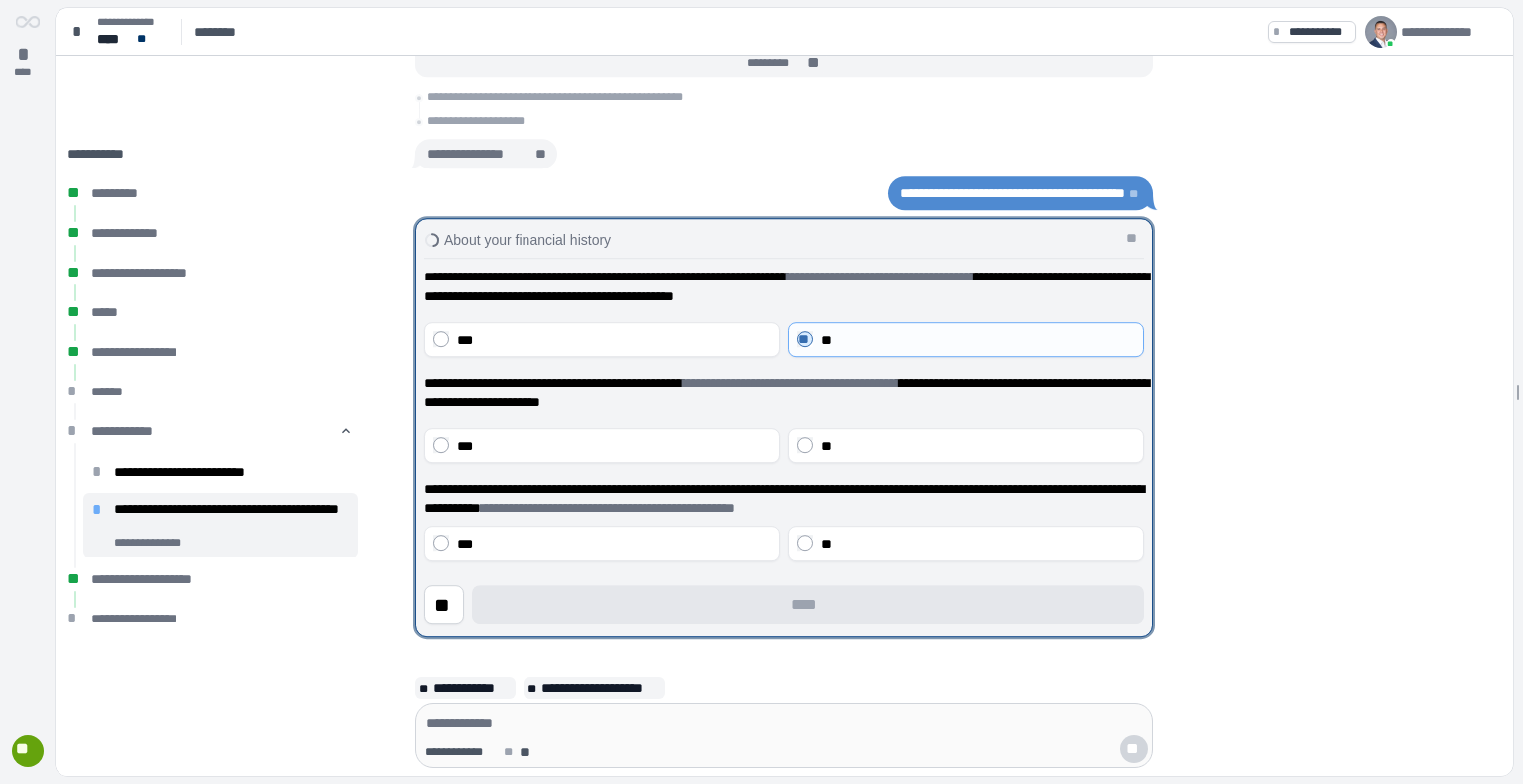 click on "**********" at bounding box center [784, 365] 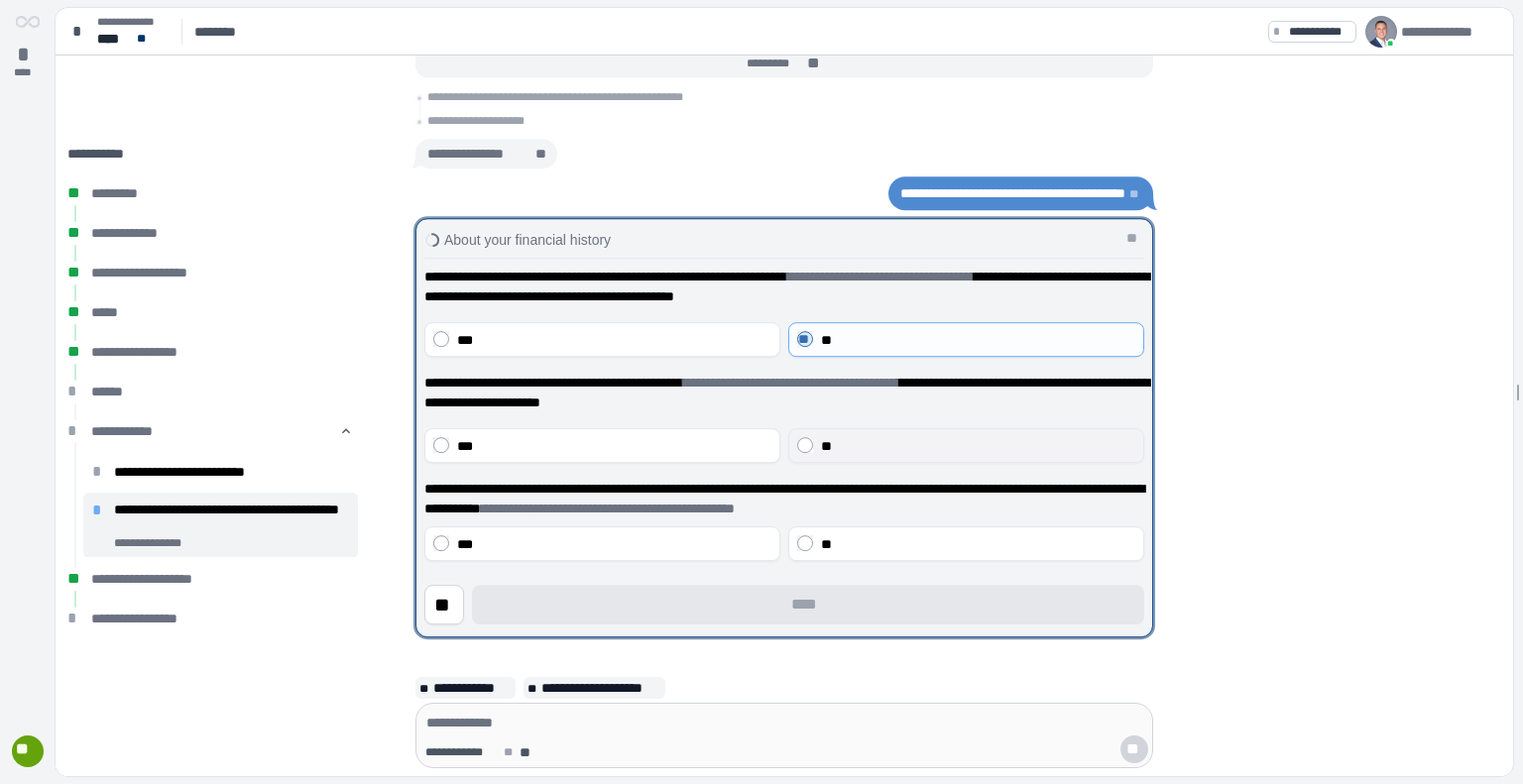 click on "**" at bounding box center [978, 446] 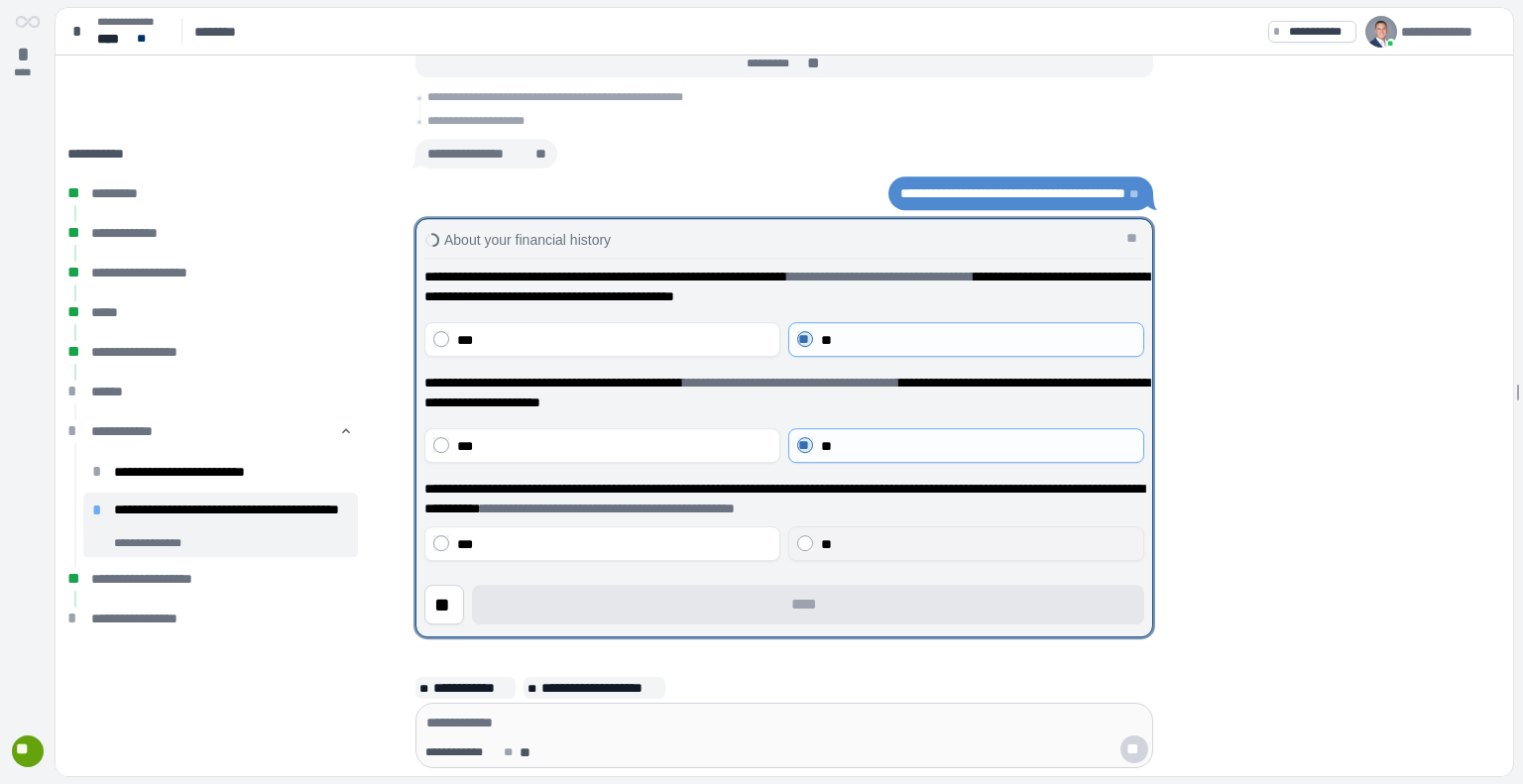 click on "**" at bounding box center [966, 543] 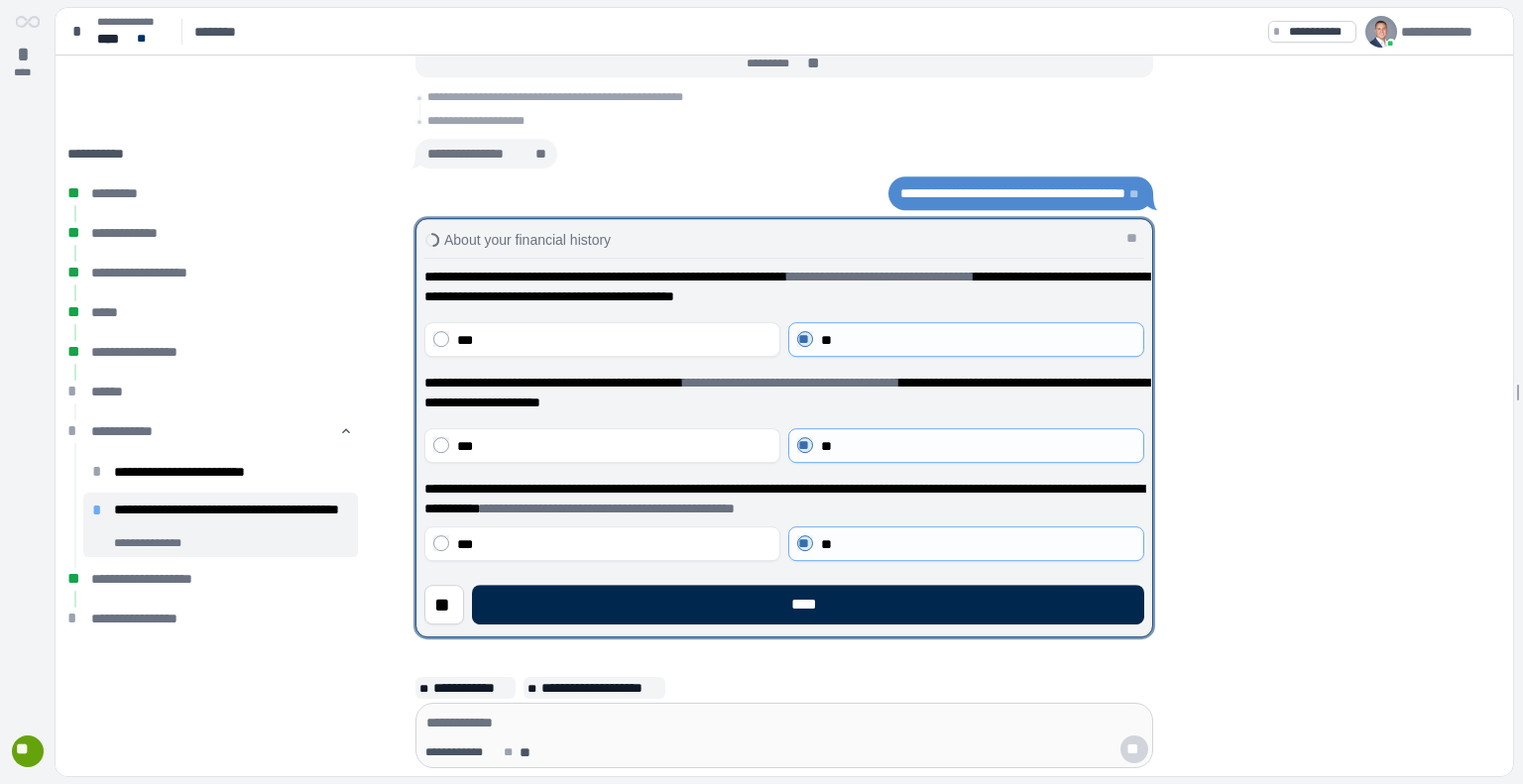 click on "****" at bounding box center [808, 605] 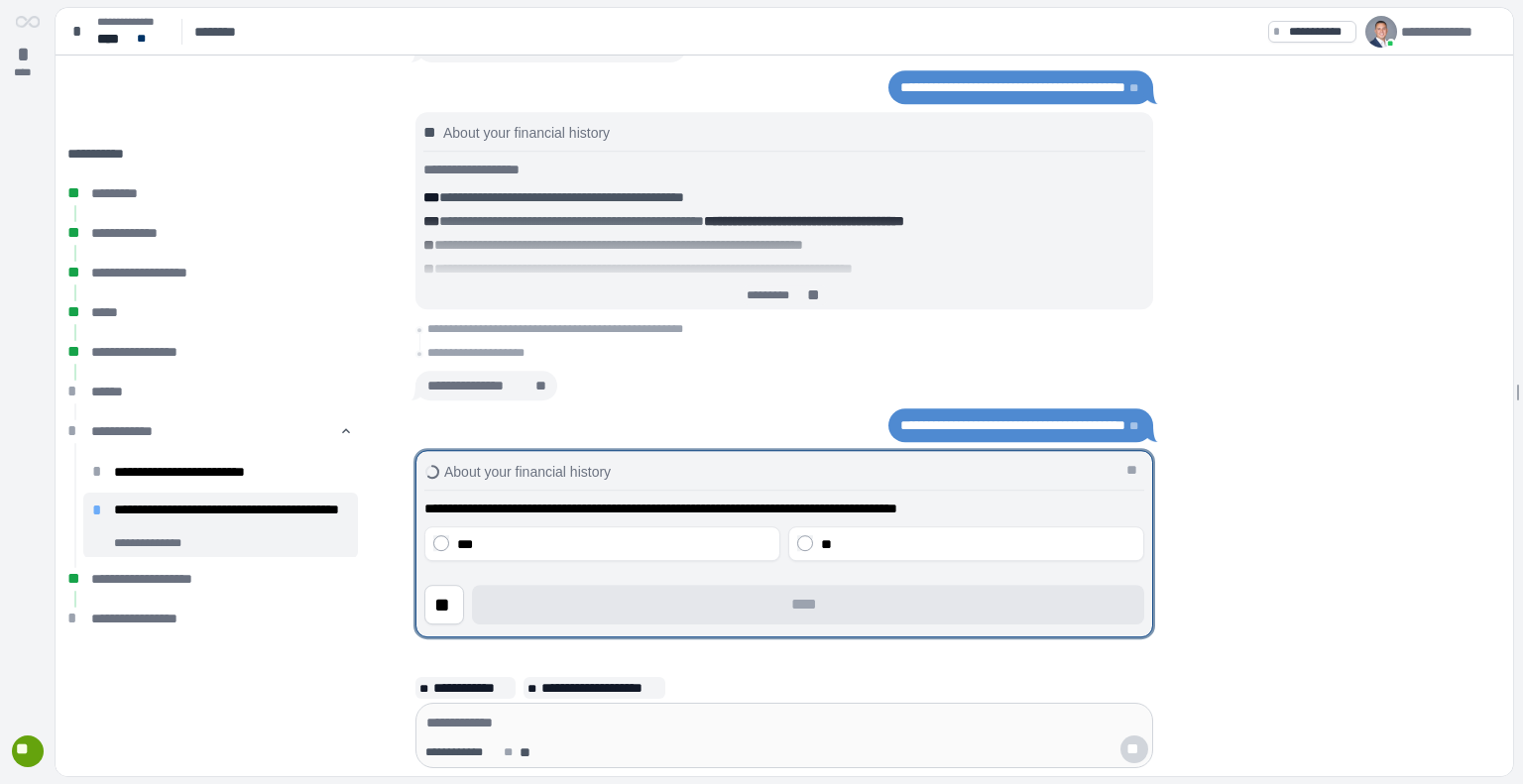 click on "**" at bounding box center [966, 543] 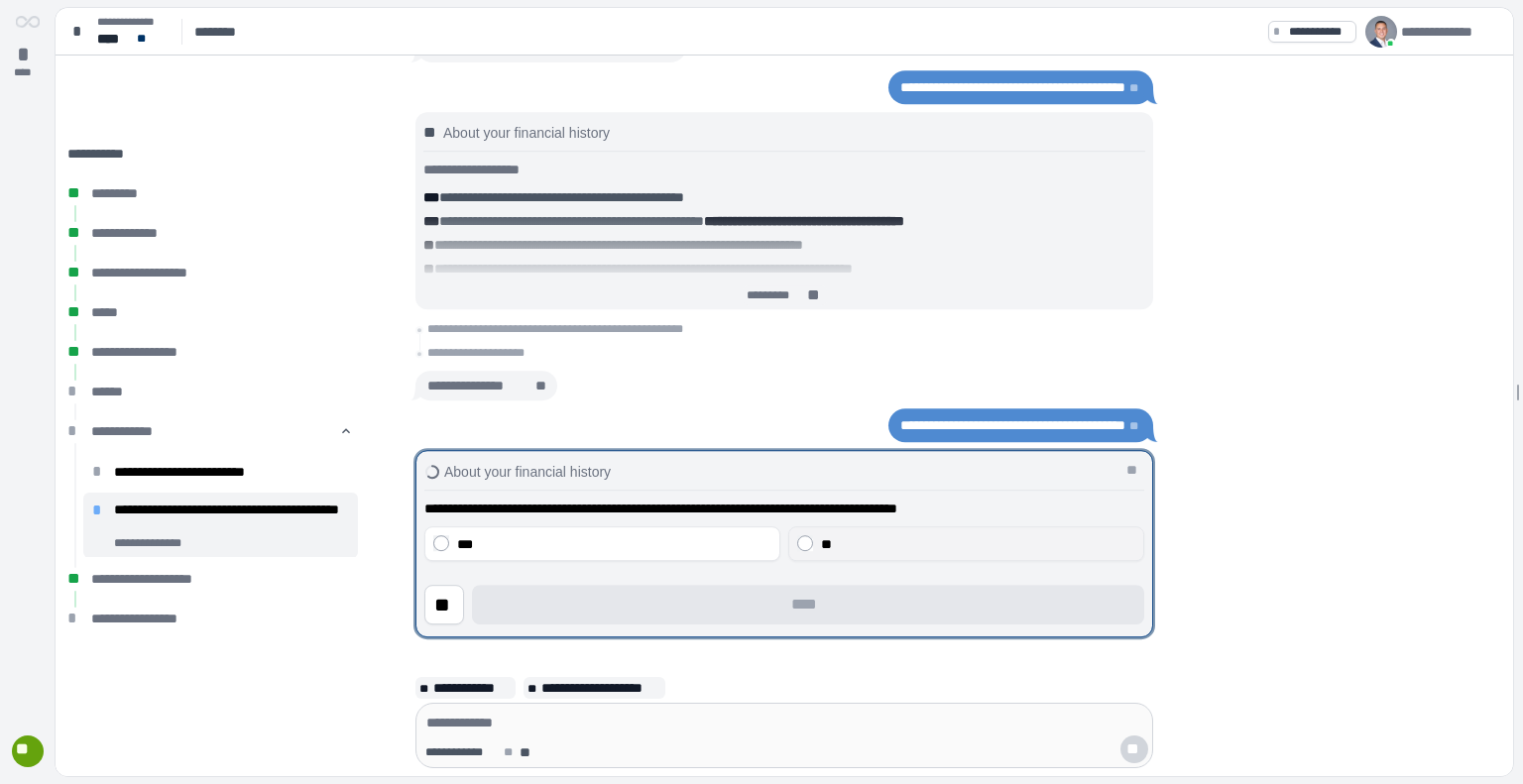 click on "**" at bounding box center [978, 544] 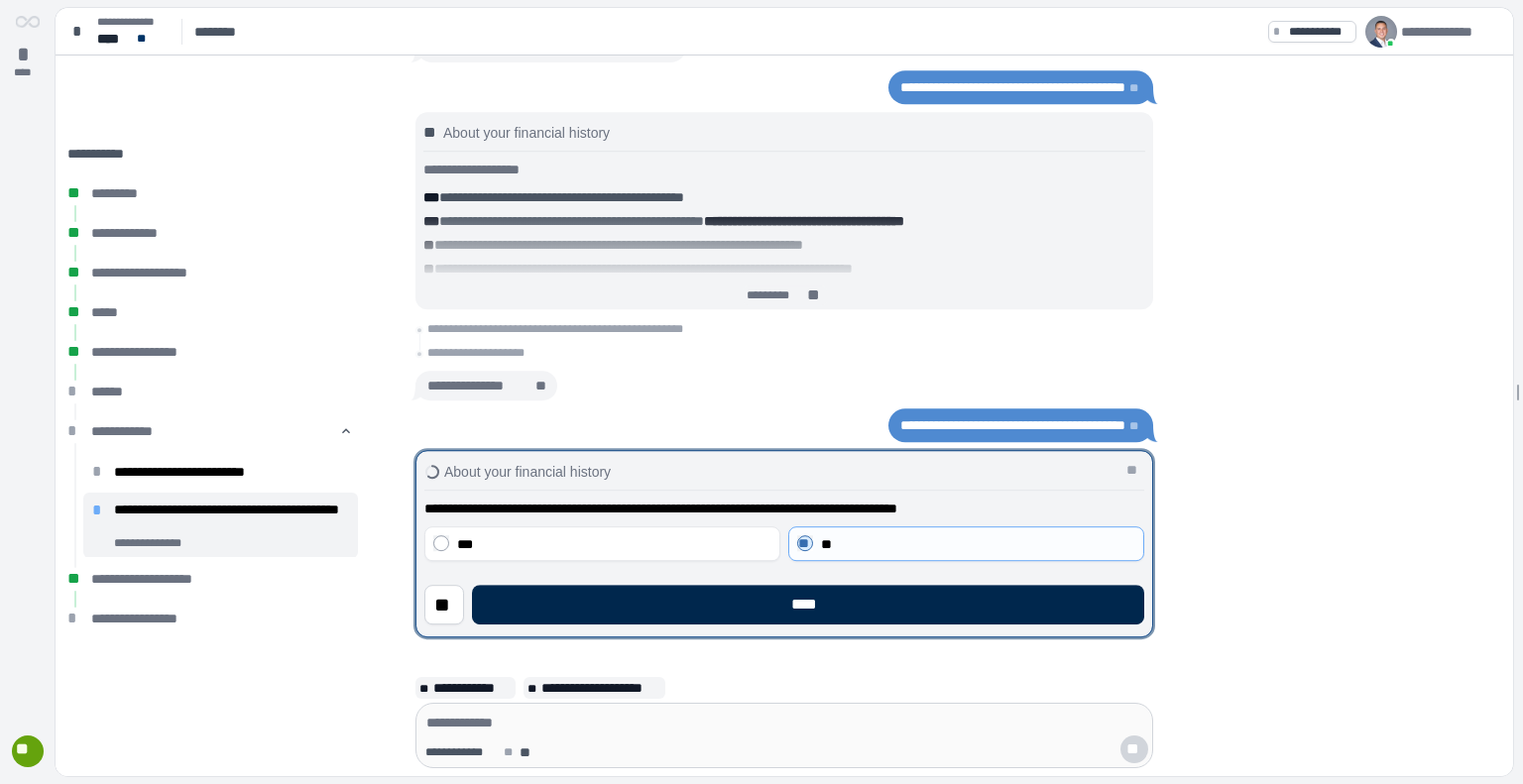 click on "****" at bounding box center (808, 605) 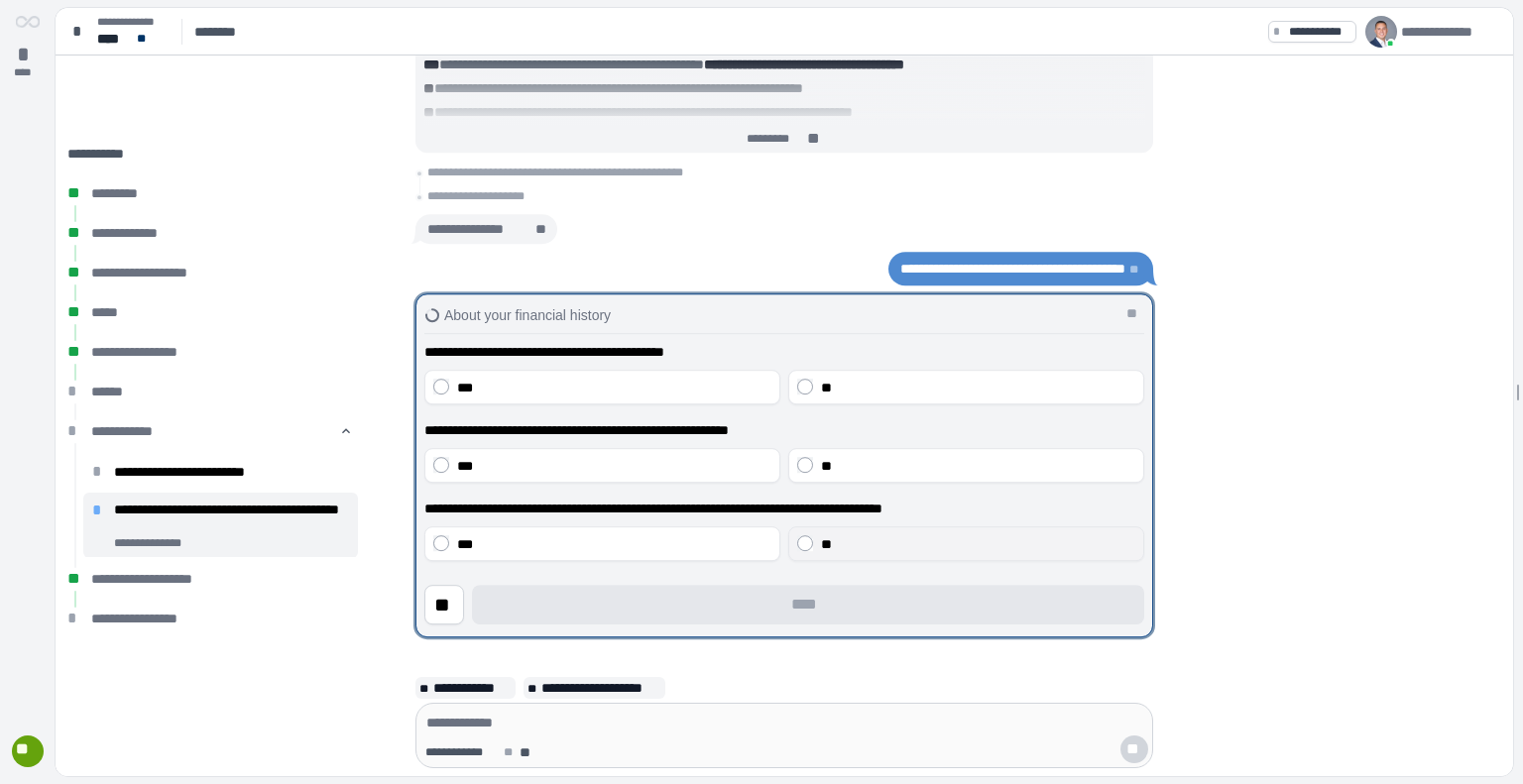 click on "**" at bounding box center (978, 544) 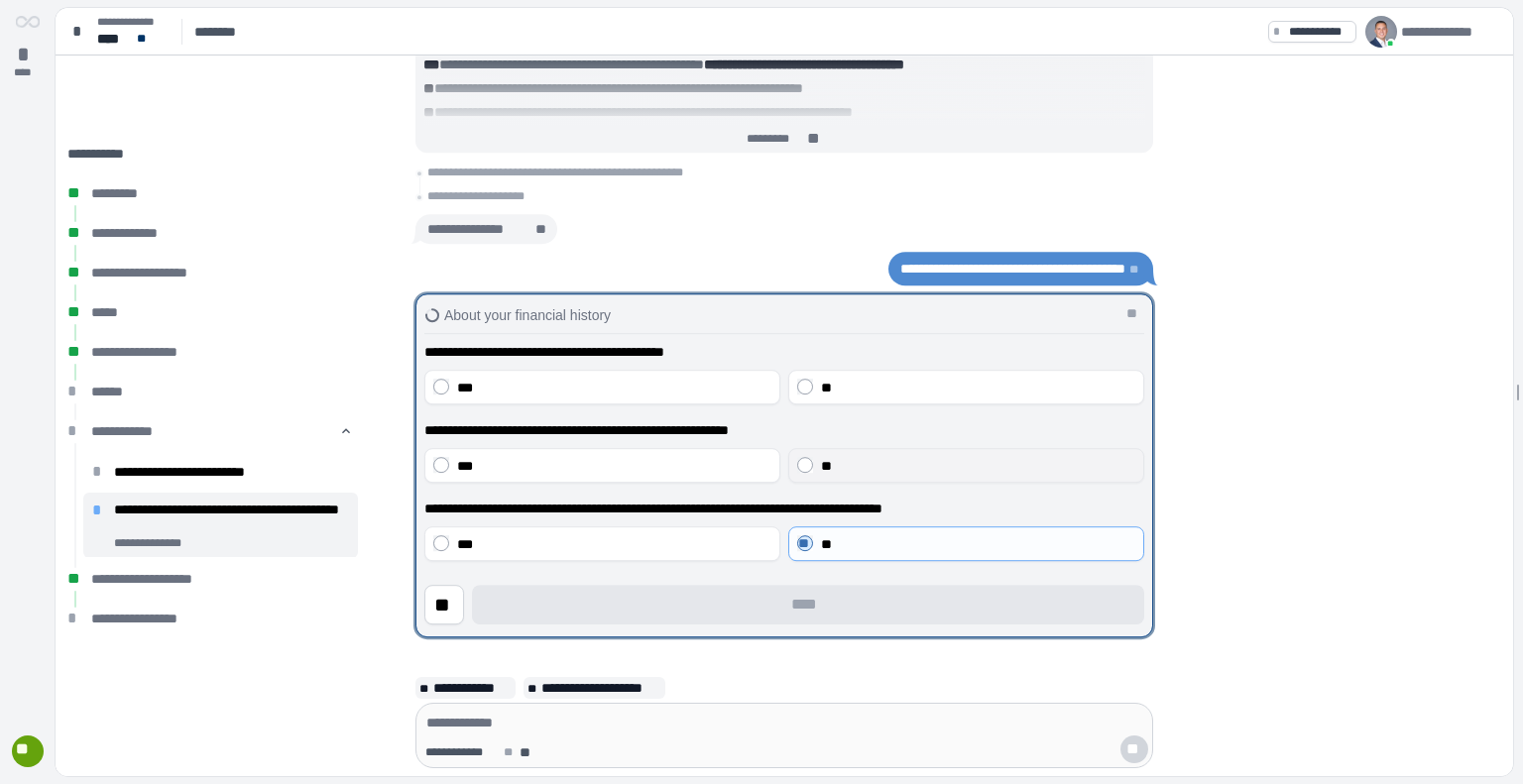 click on "**" at bounding box center (978, 466) 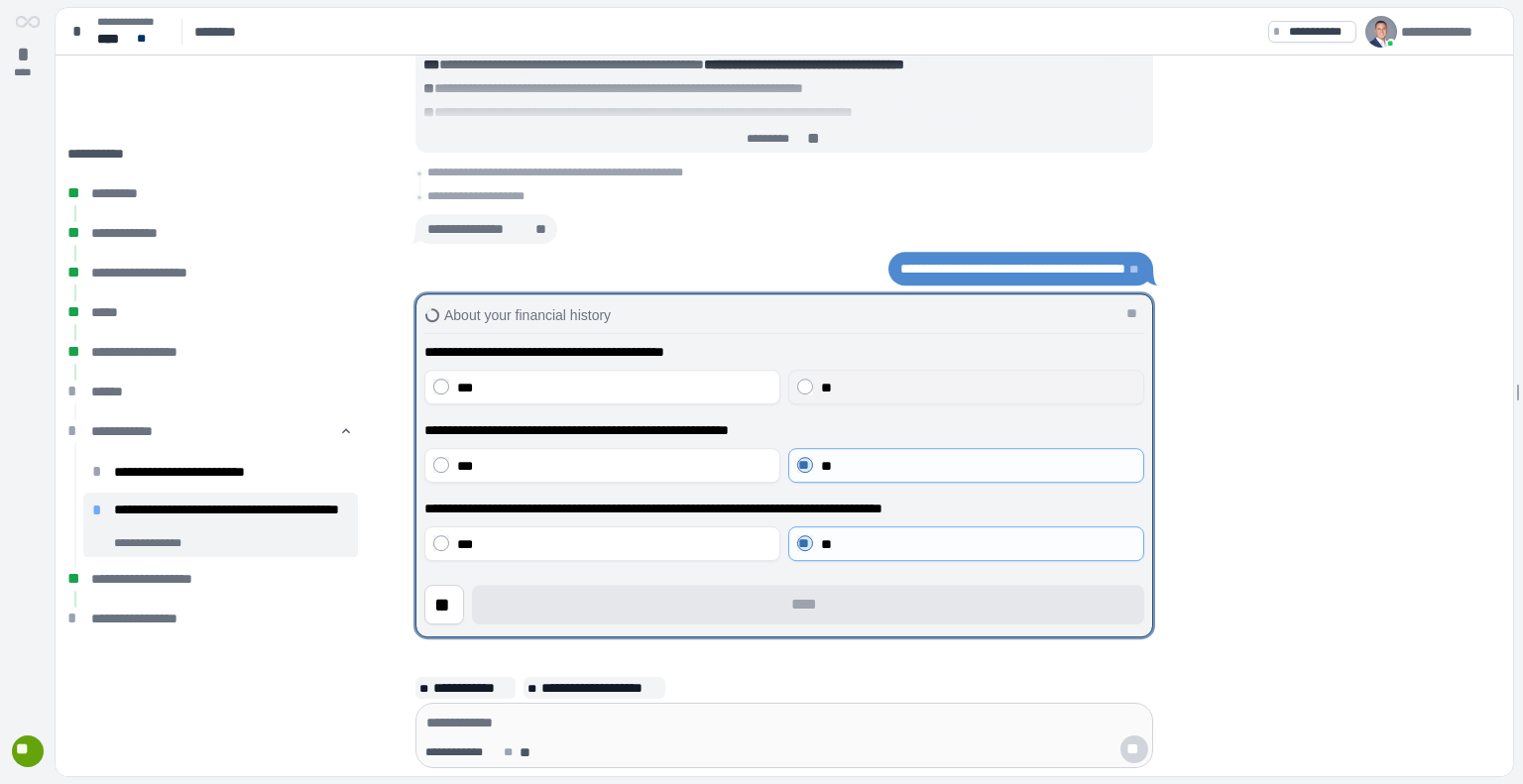 click on "**" at bounding box center (966, 387) 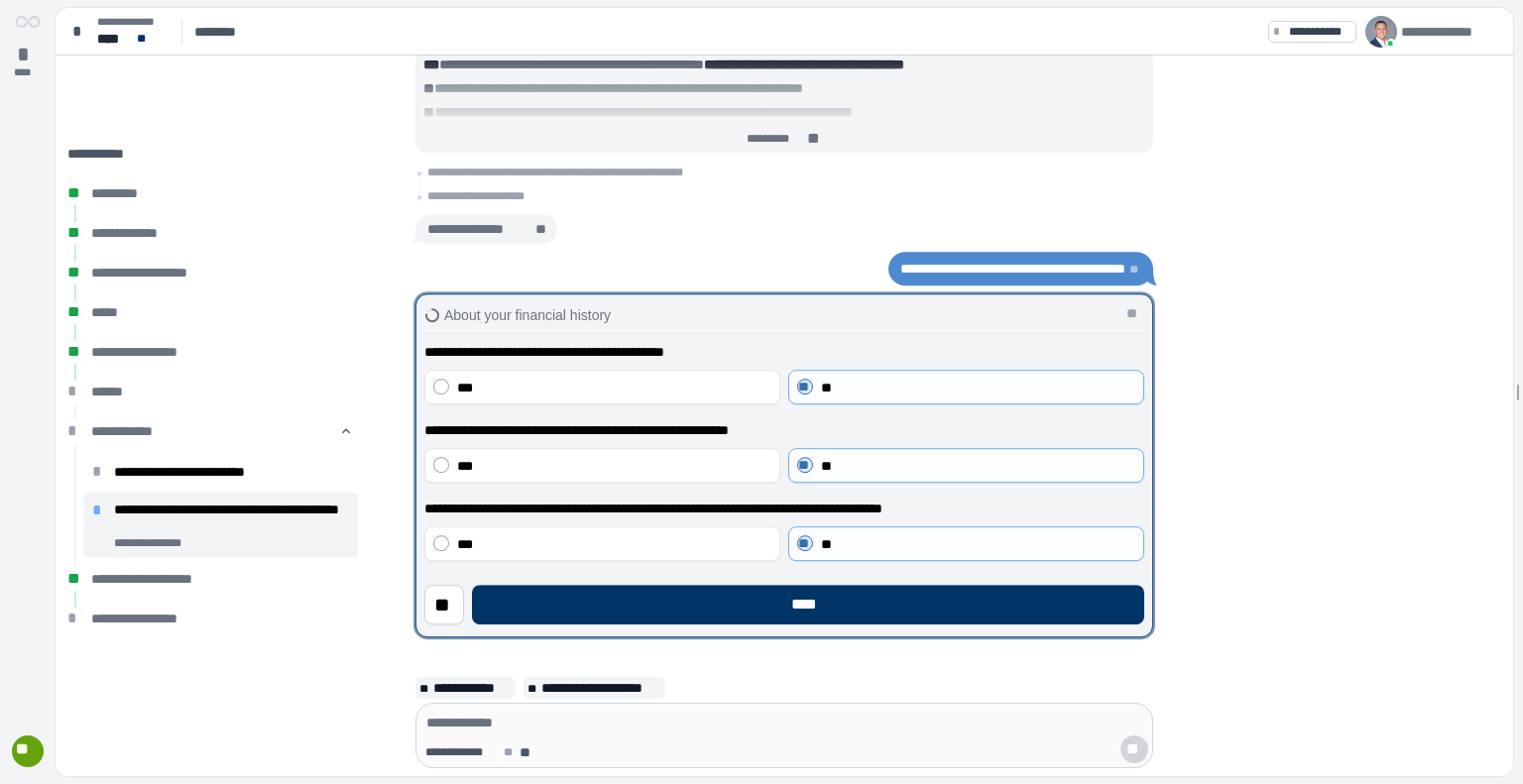 click on "** ****" at bounding box center (784, 597) 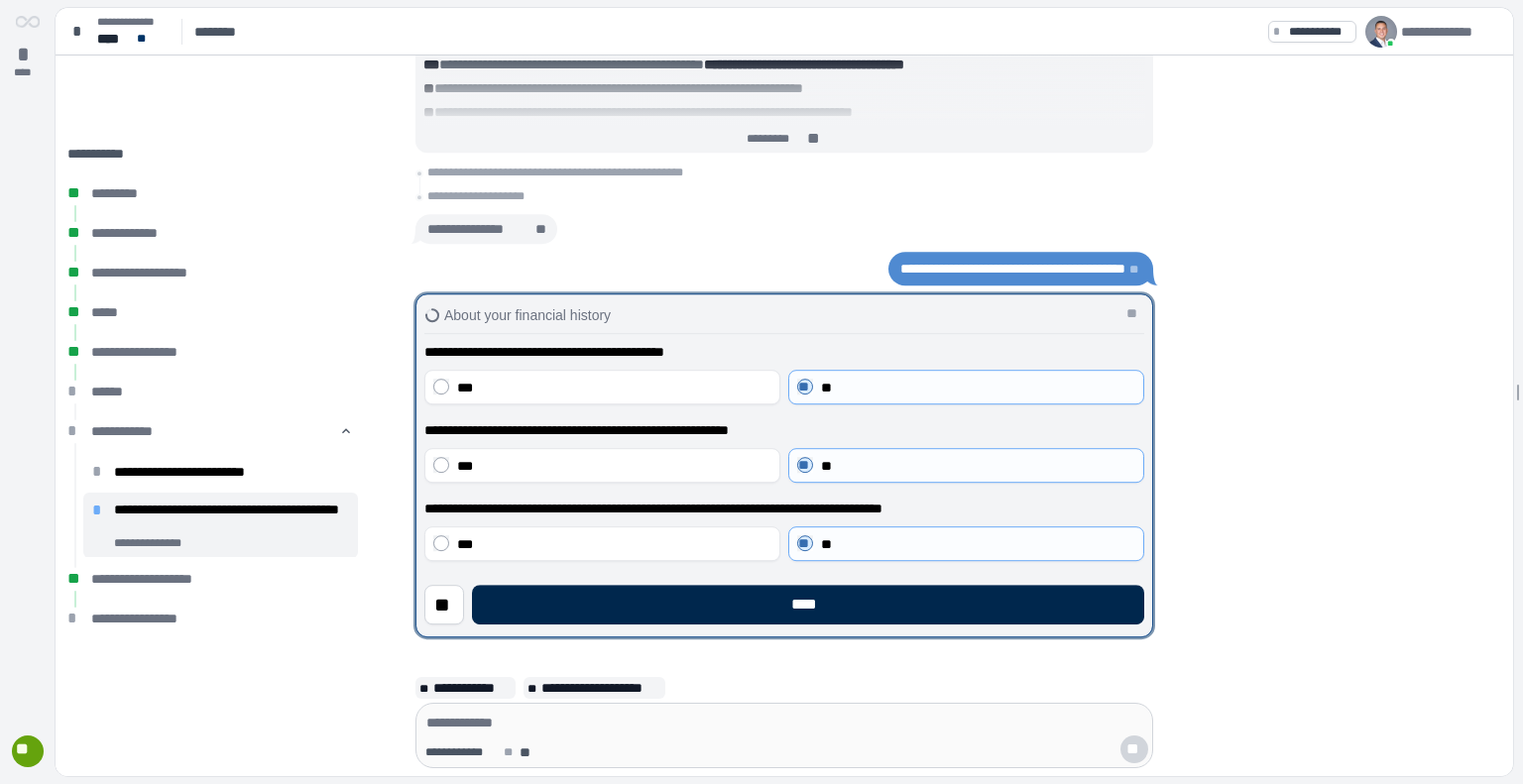 click on "****" at bounding box center (808, 605) 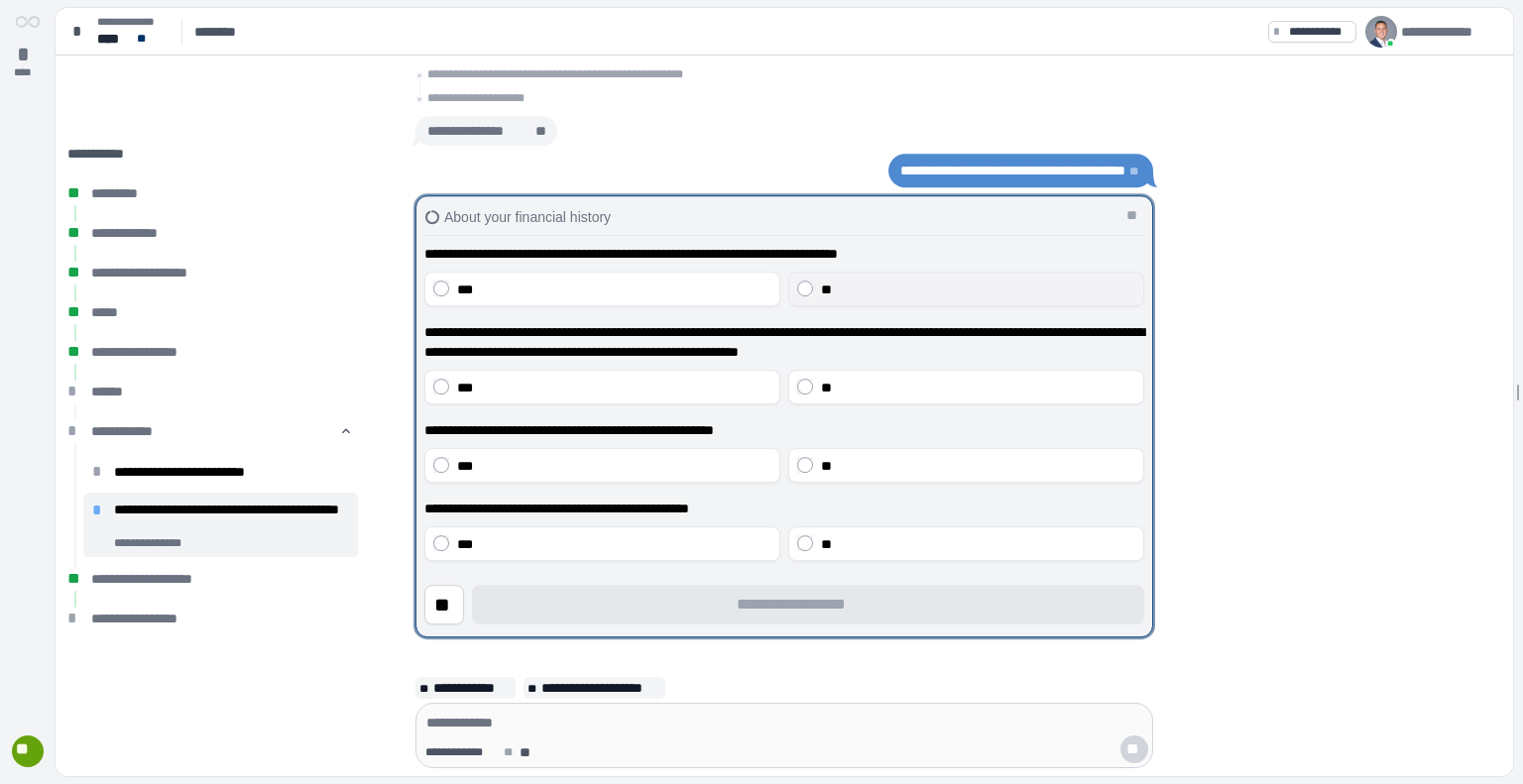 drag, startPoint x: 870, startPoint y: 308, endPoint x: 869, endPoint y: 280, distance: 28.01785 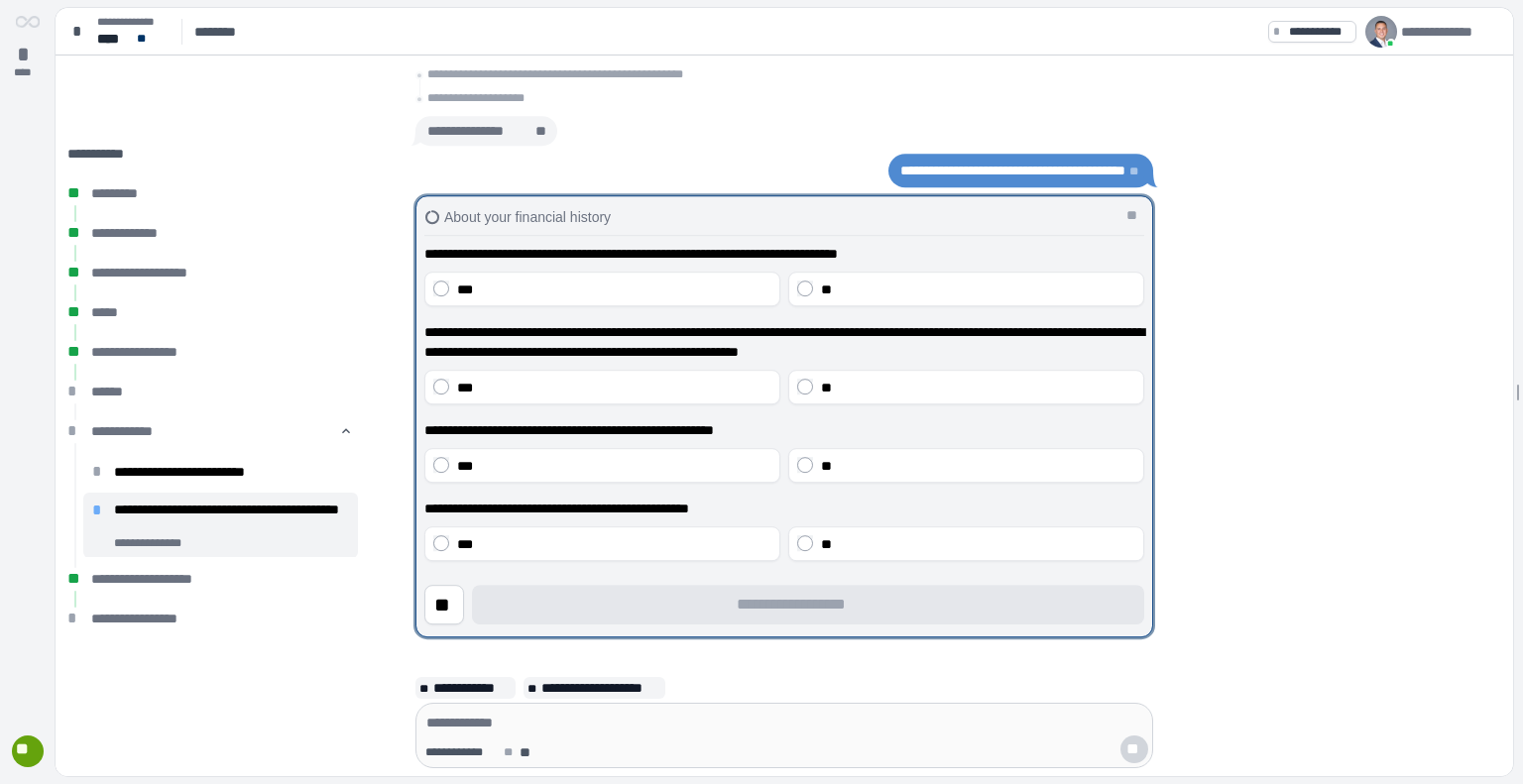 drag, startPoint x: 869, startPoint y: 280, endPoint x: 869, endPoint y: 318, distance: 38 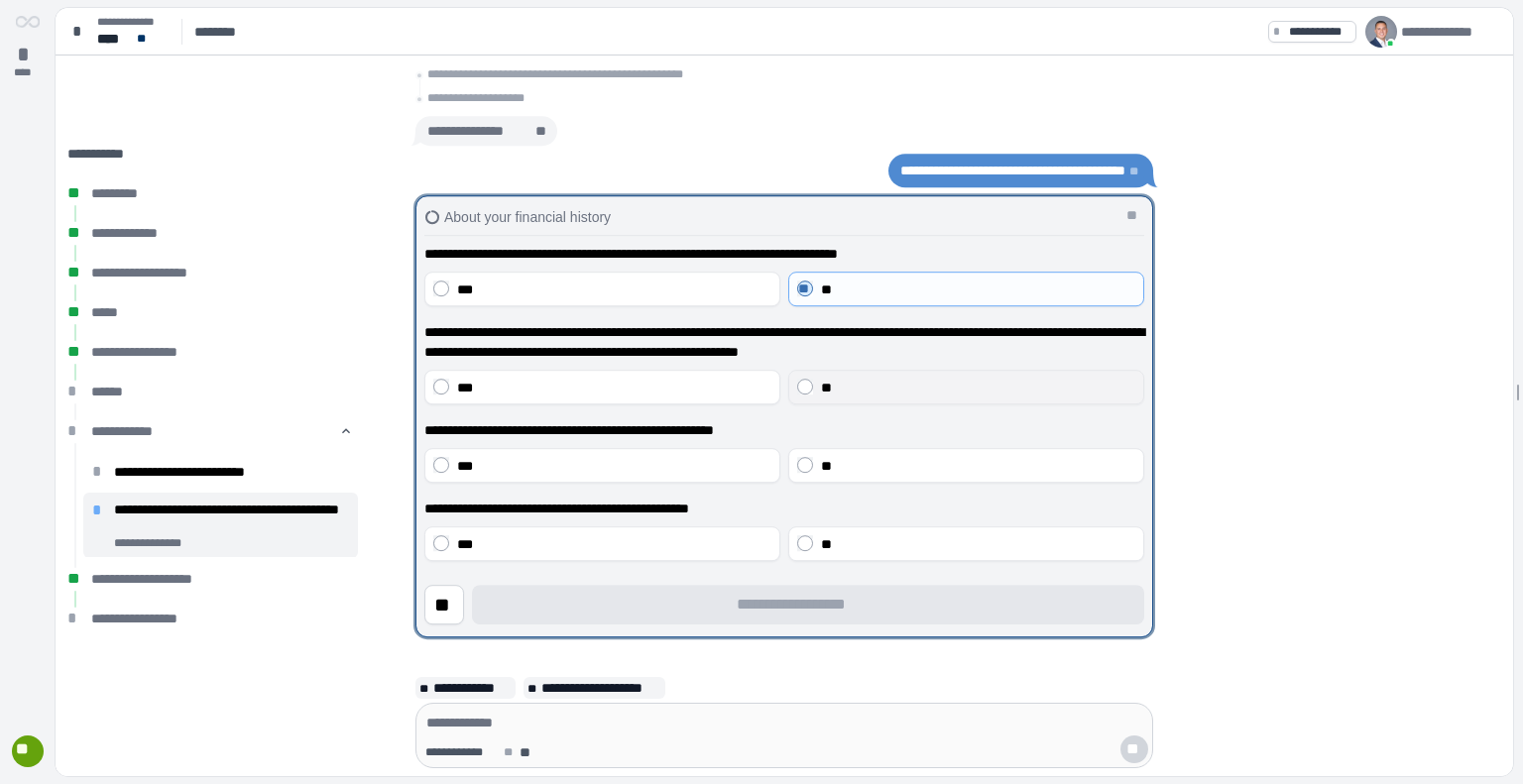 click on "**" at bounding box center [978, 388] 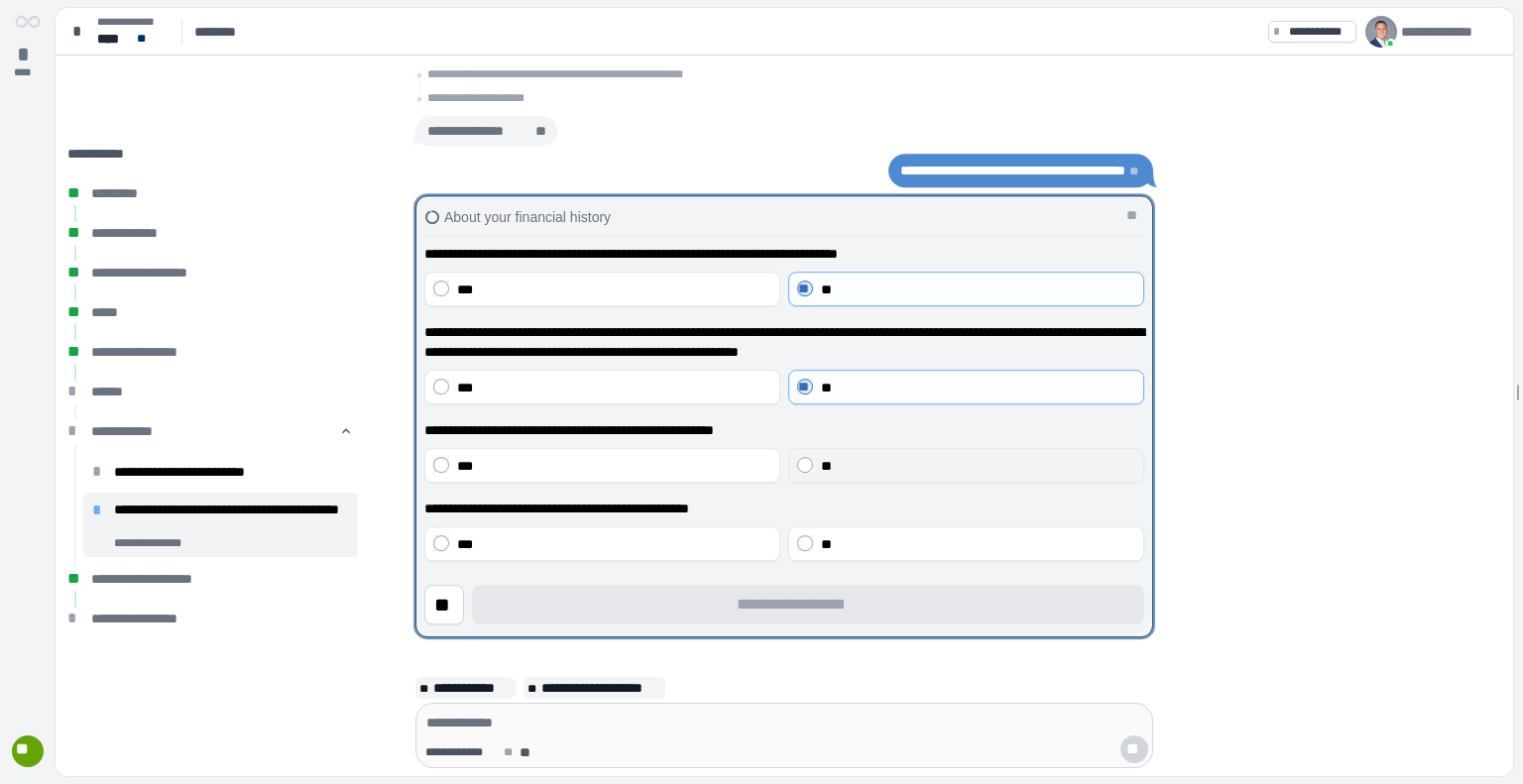 click on "**" at bounding box center [978, 466] 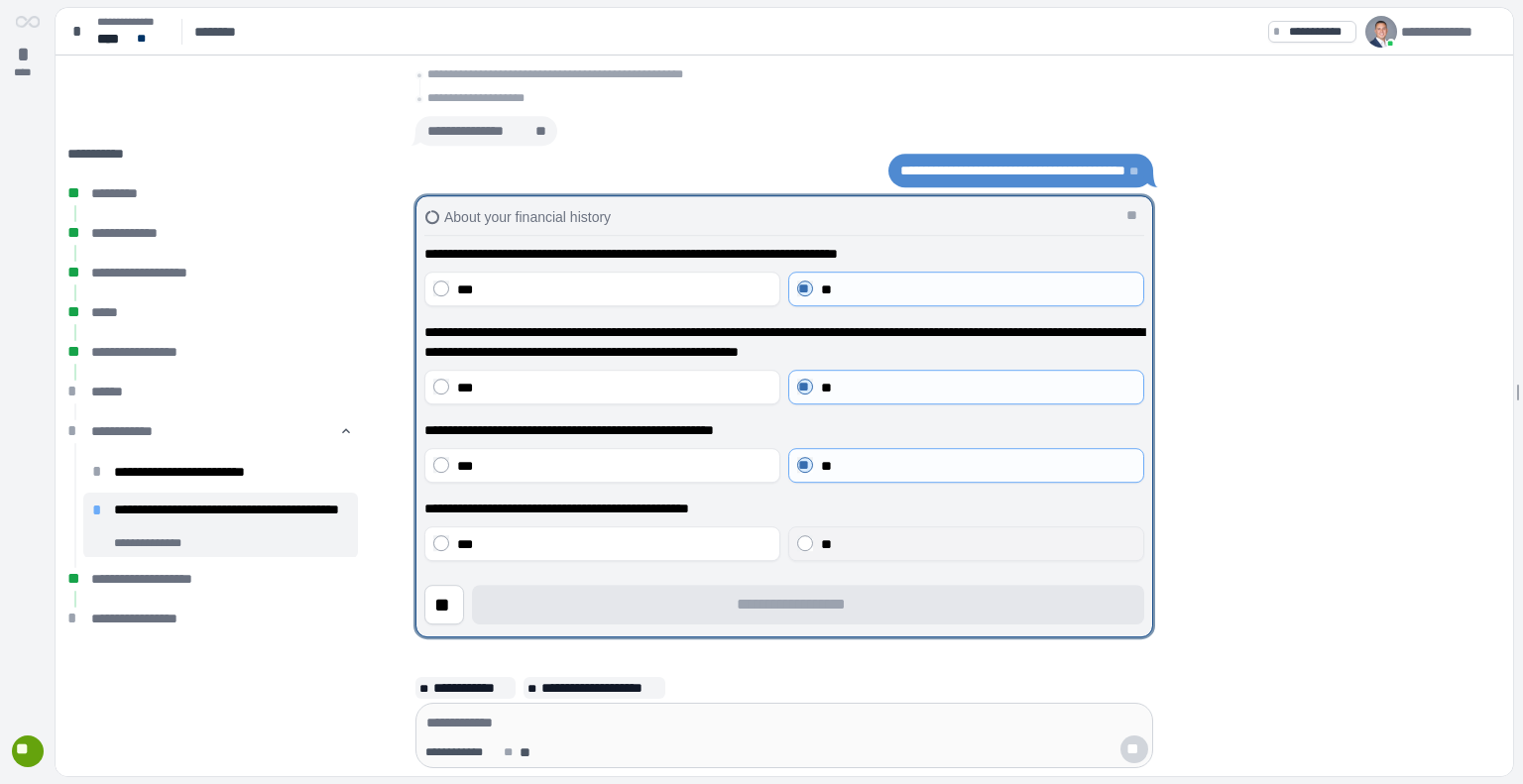 click on "**" at bounding box center [966, 543] 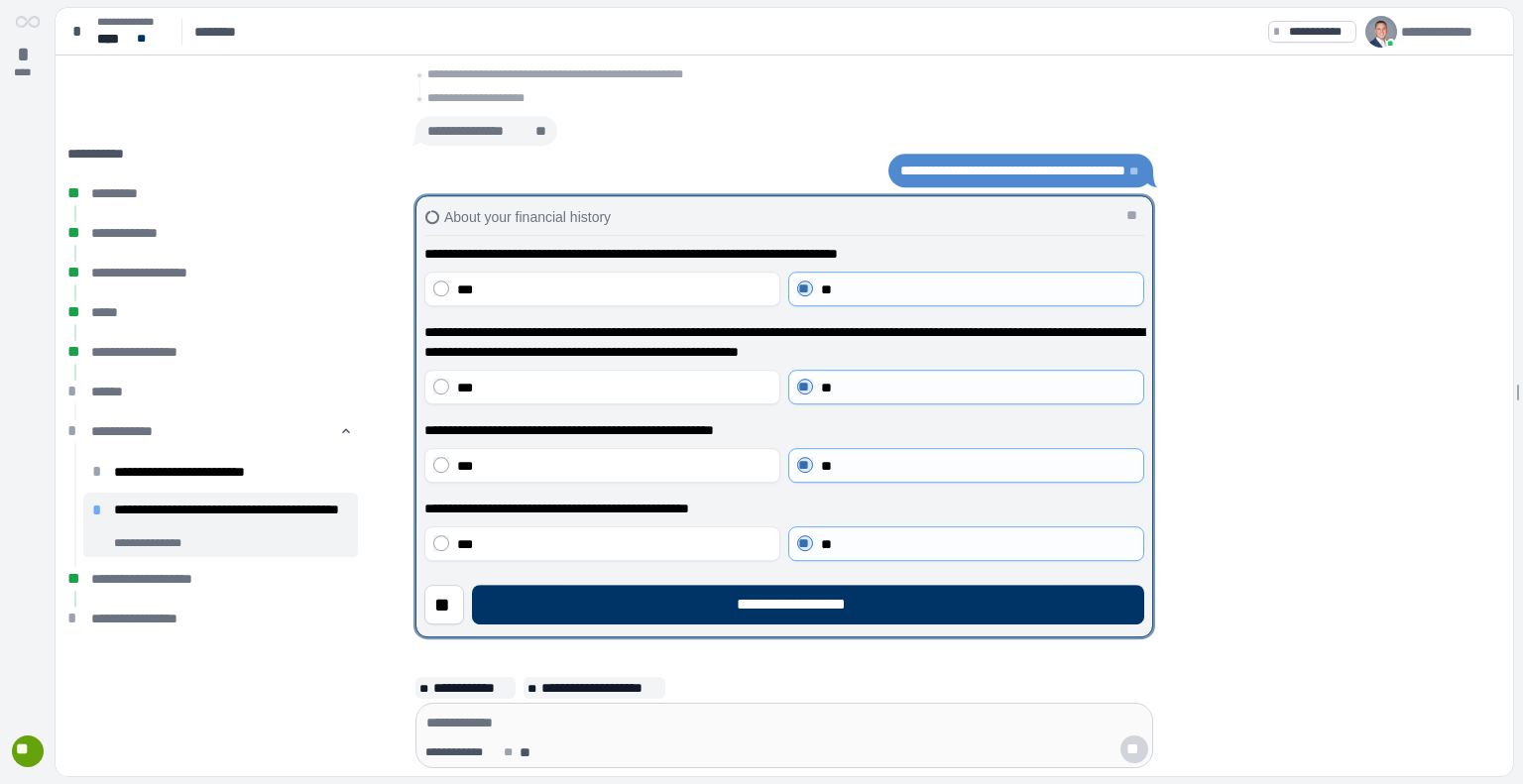 click on "**********" at bounding box center [784, 96] 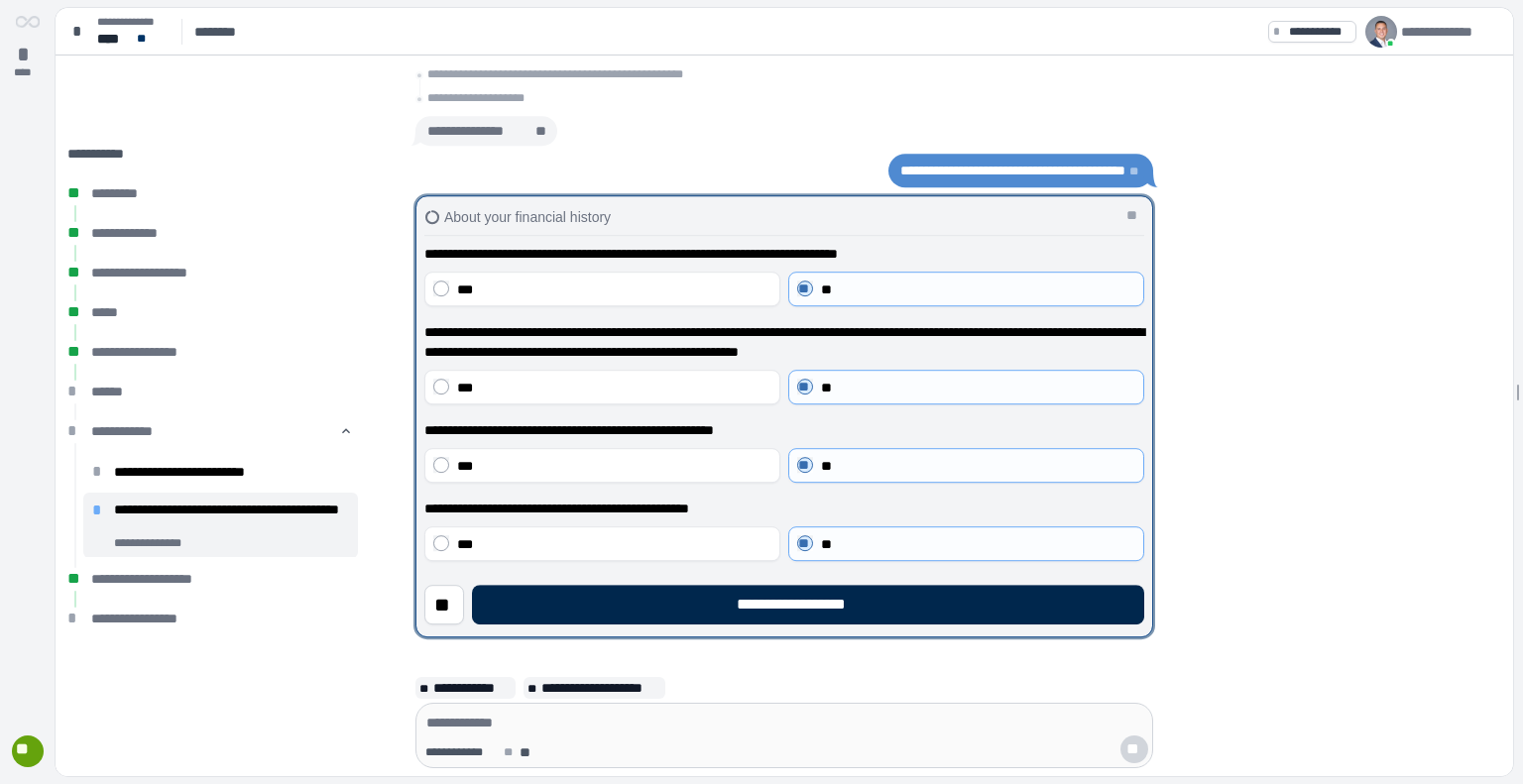 click on "**********" at bounding box center [808, 605] 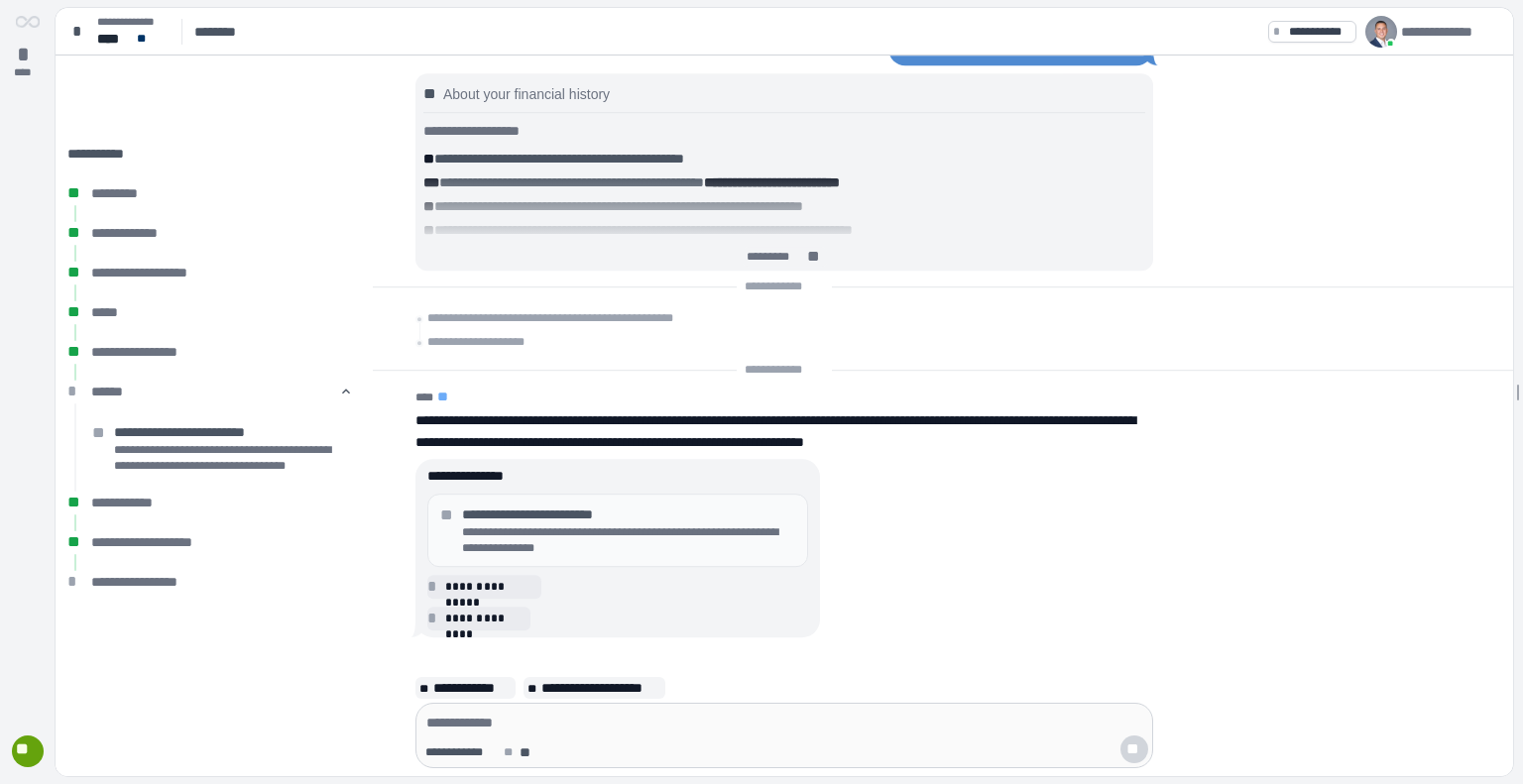 click on "**********" at bounding box center [629, 540] 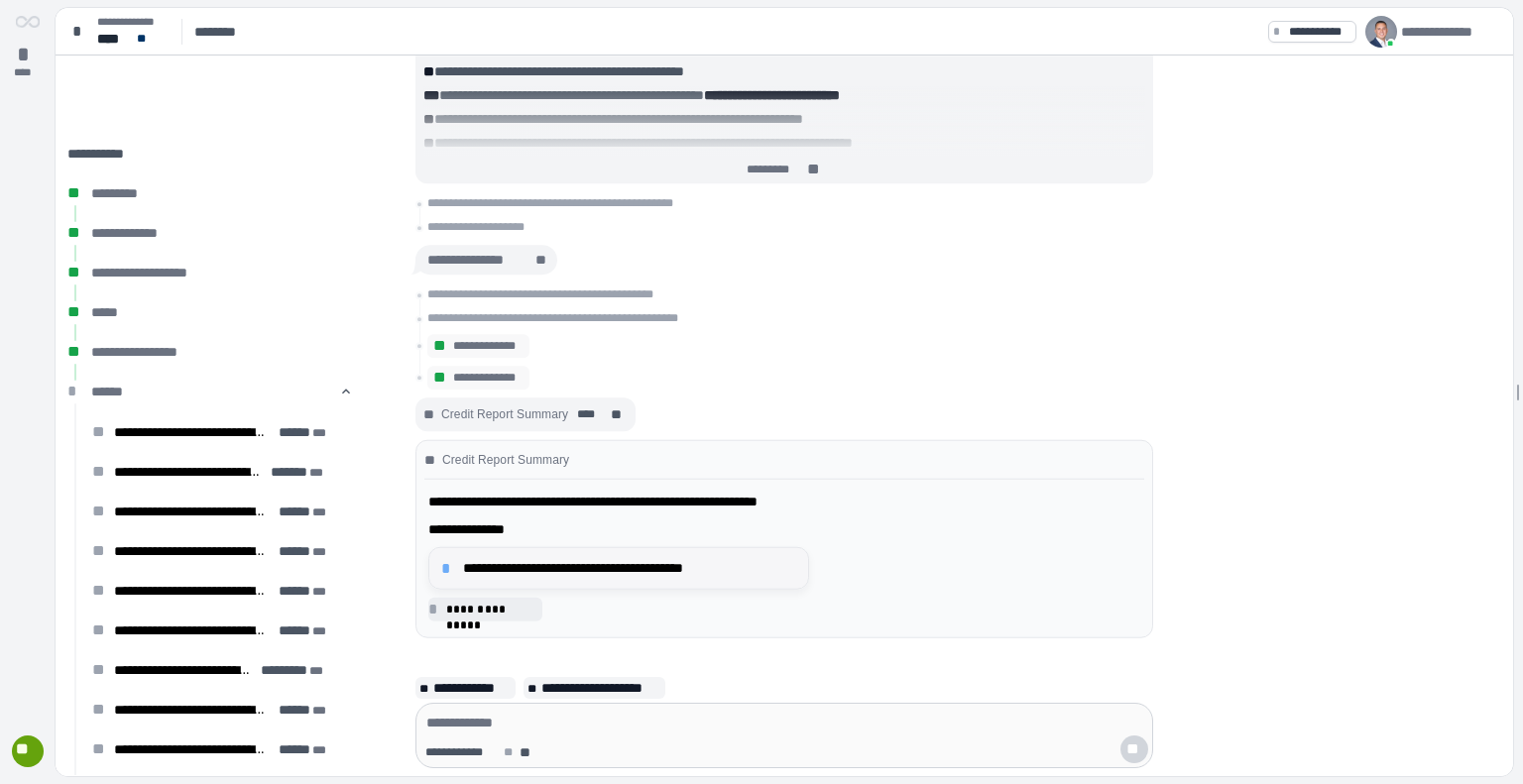 click on "**********" at bounding box center [630, 568] 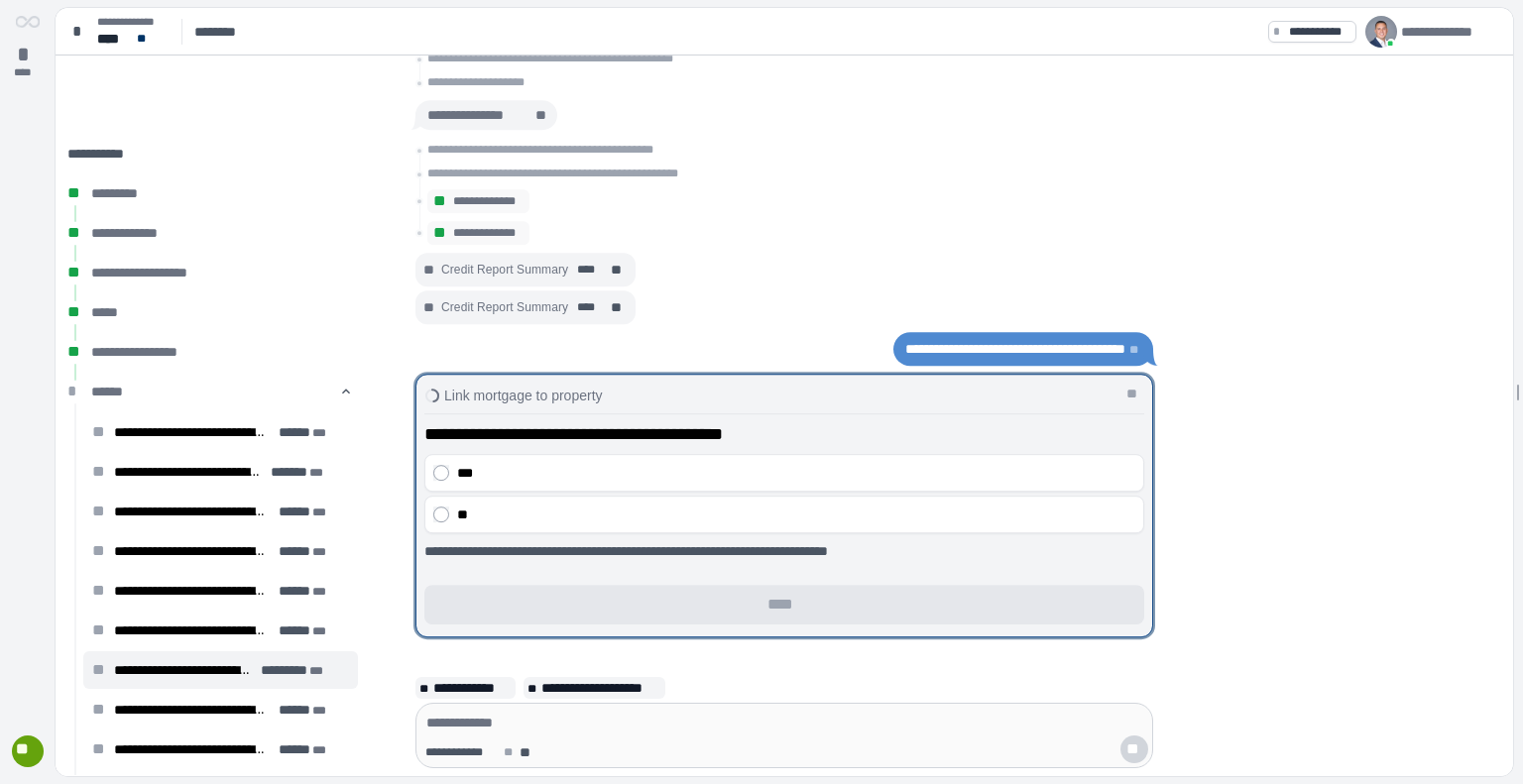 drag, startPoint x: 547, startPoint y: 479, endPoint x: 541, endPoint y: 566, distance: 87.20665 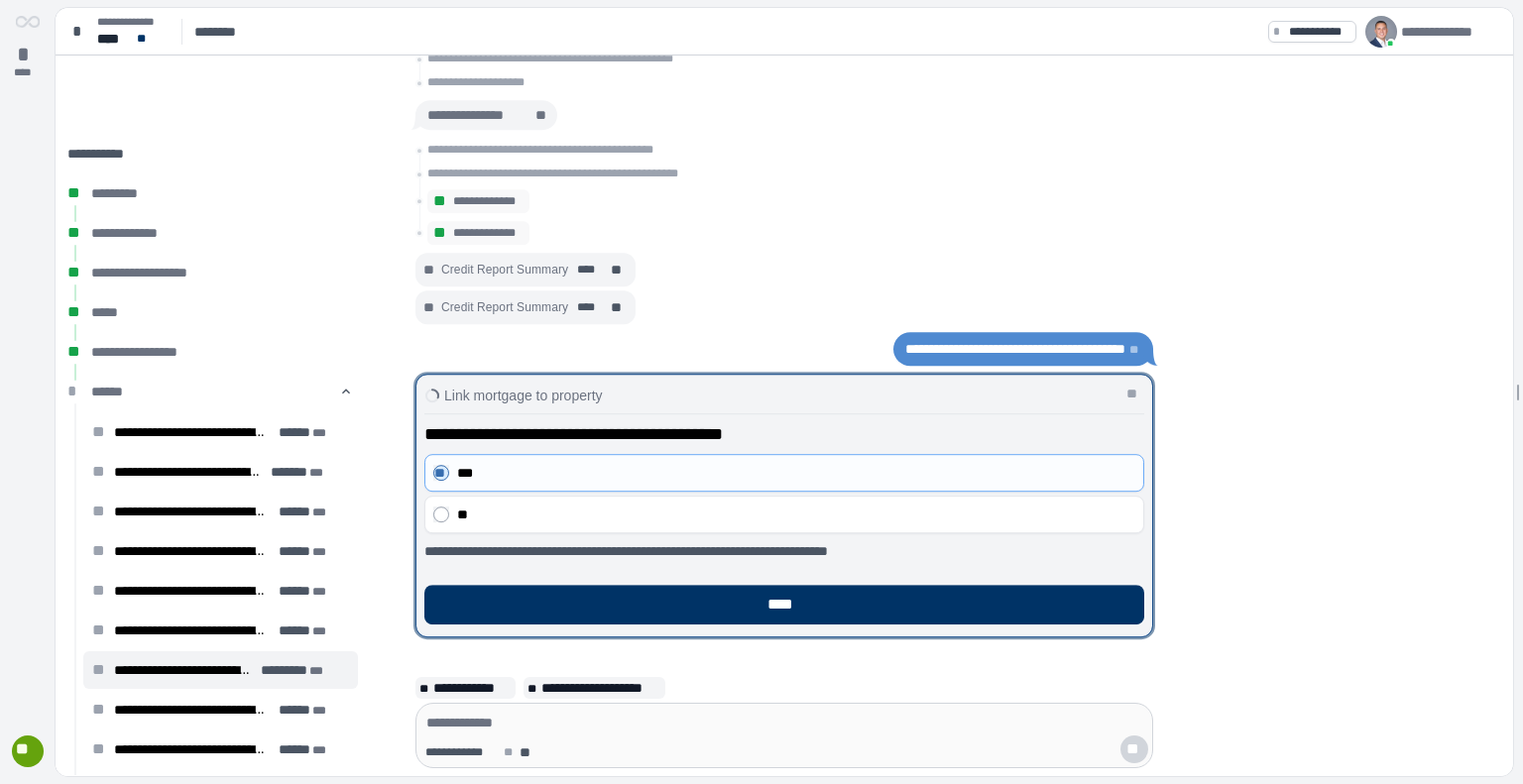 click on "**********" at bounding box center [784, 516] 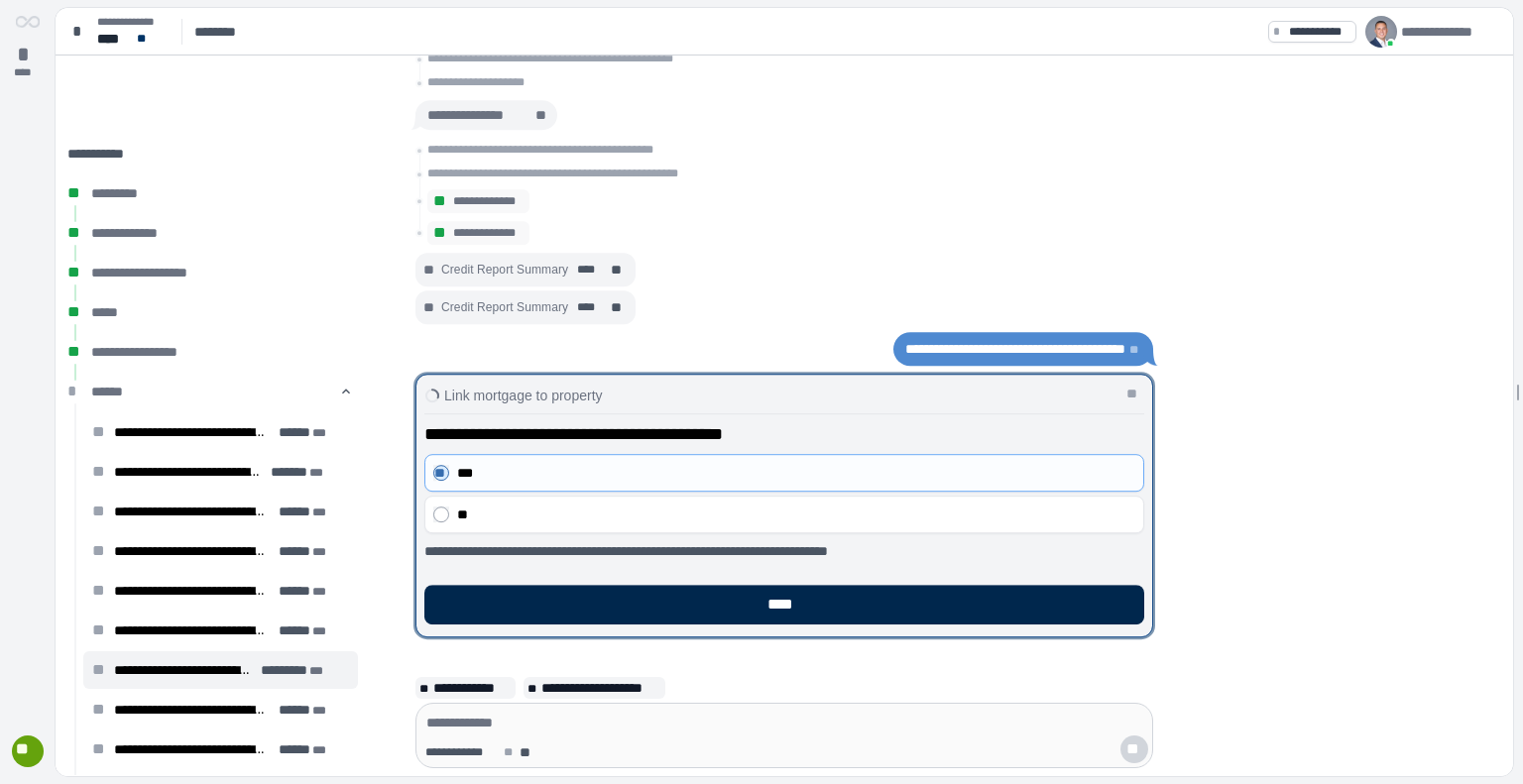 click on "****" at bounding box center (784, 605) 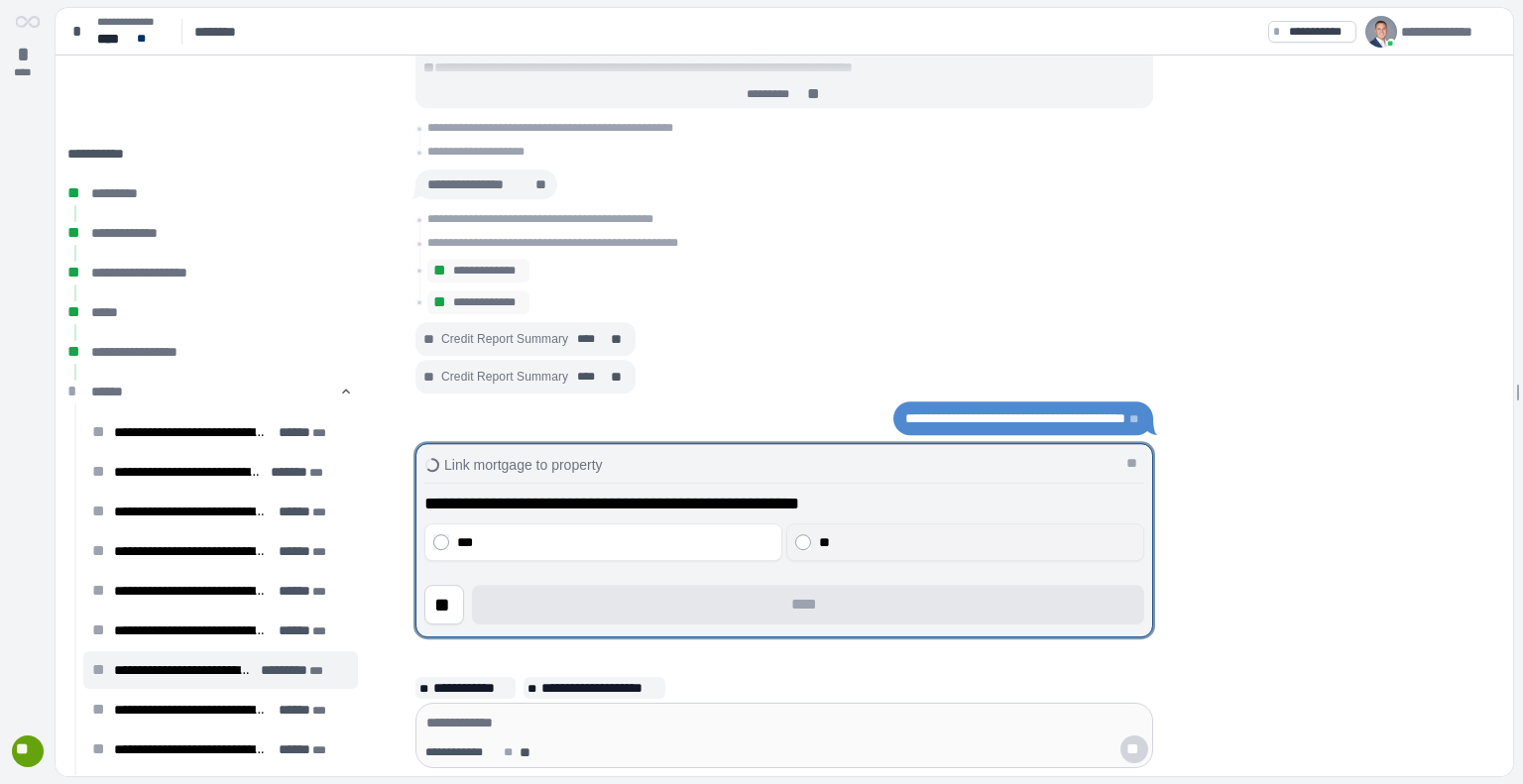 click on "**" at bounding box center (978, 542) 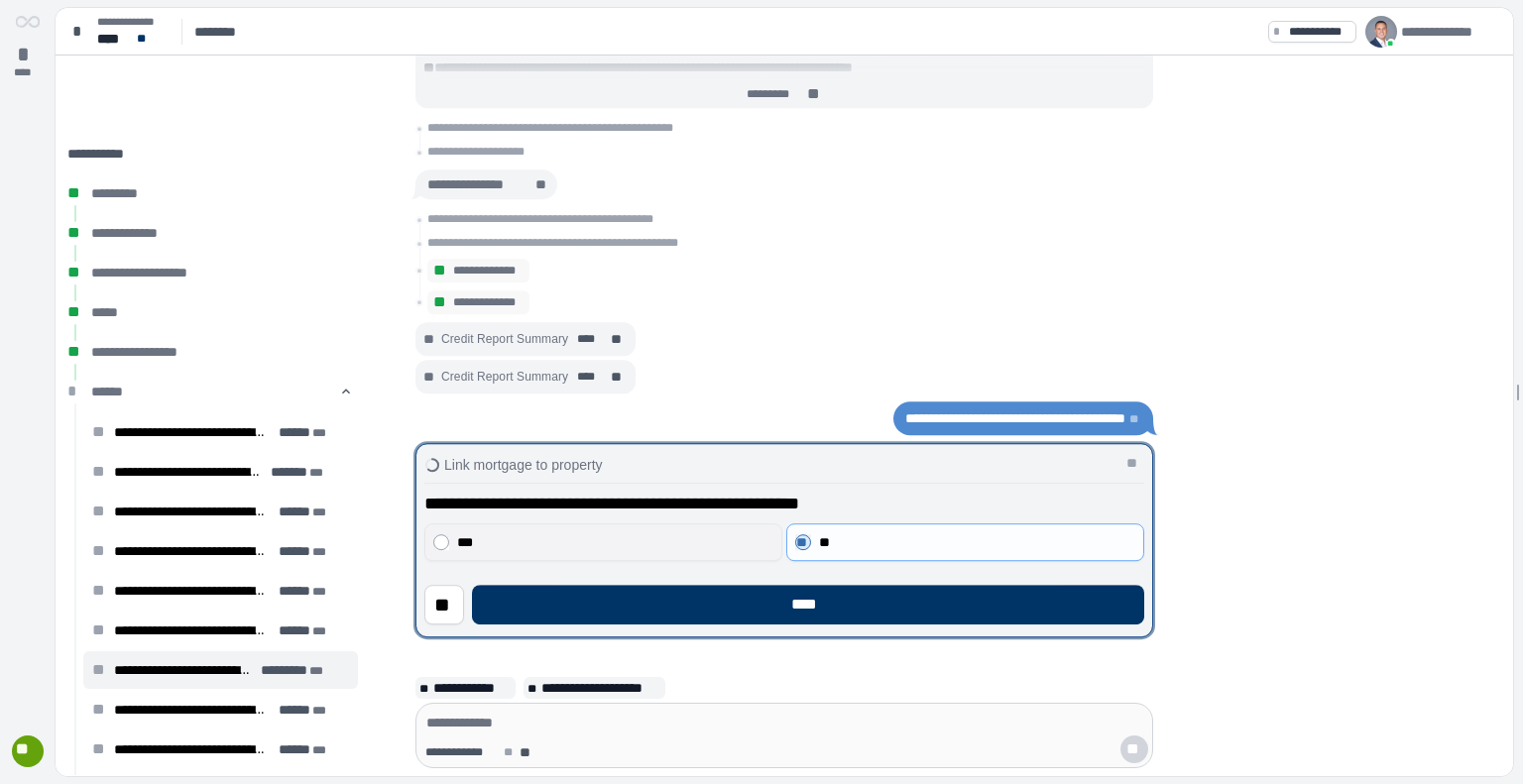 click on "***" at bounding box center [616, 542] 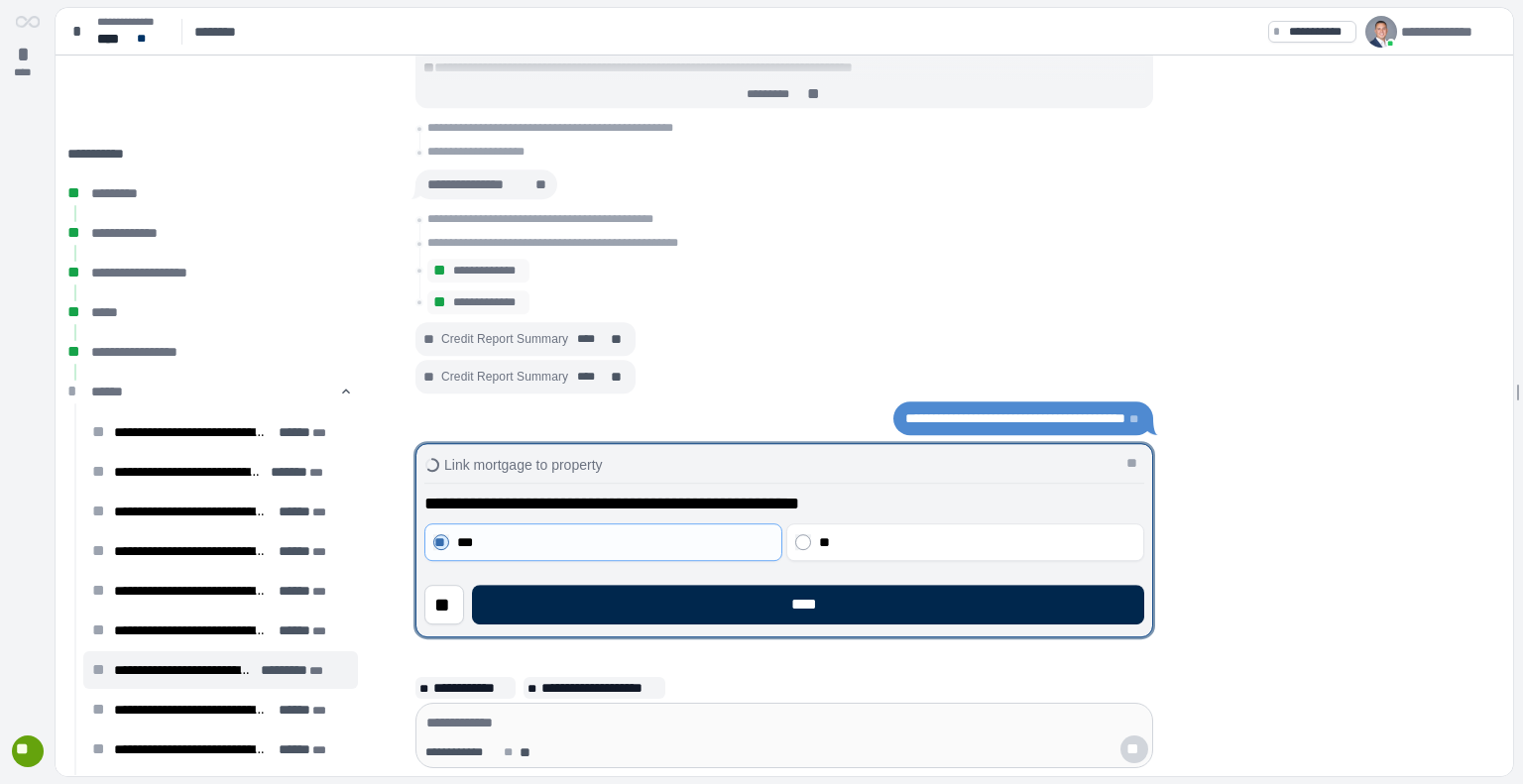 click on "****" at bounding box center [808, 605] 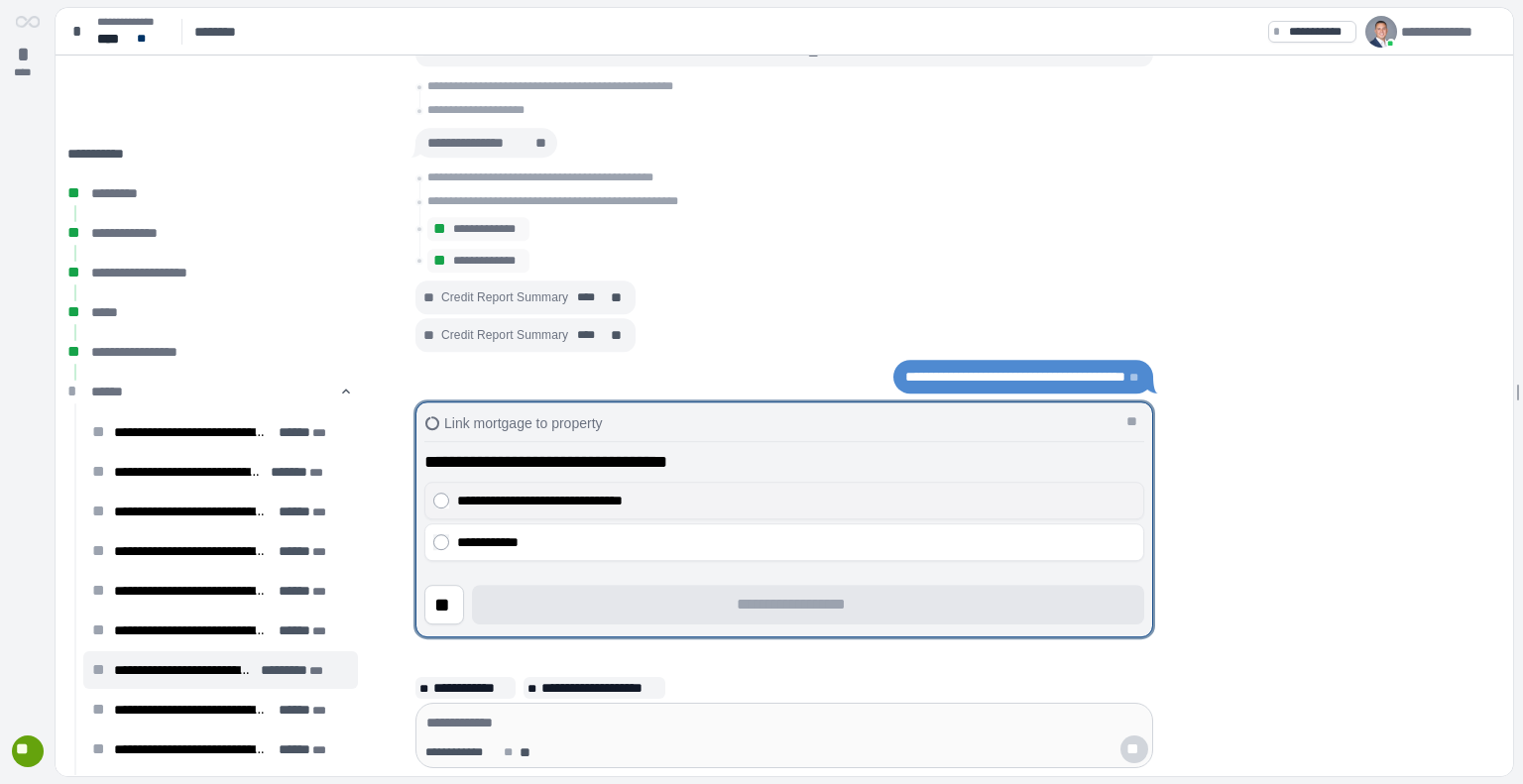 click on "**********" at bounding box center [796, 501] 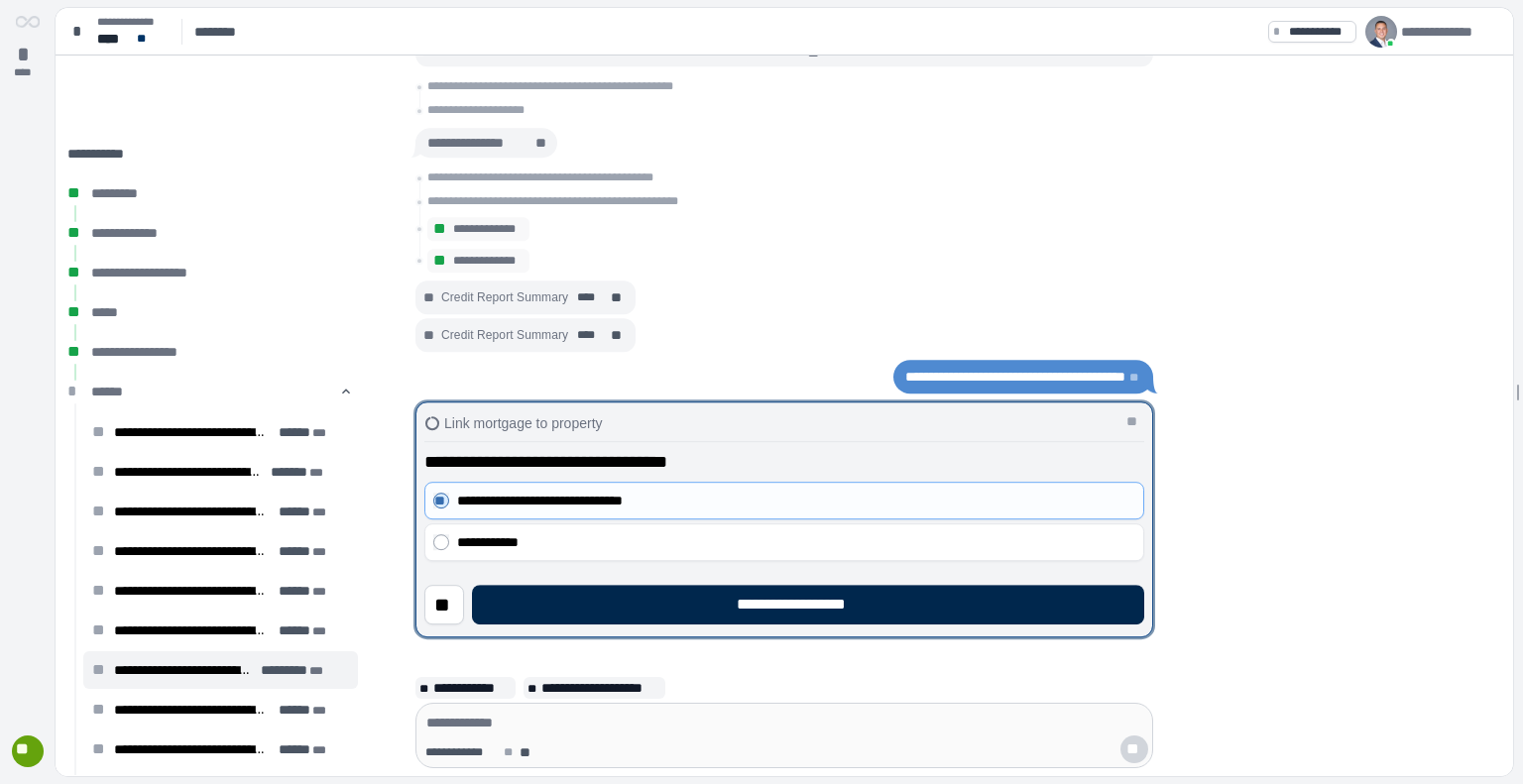 click on "**********" at bounding box center [808, 605] 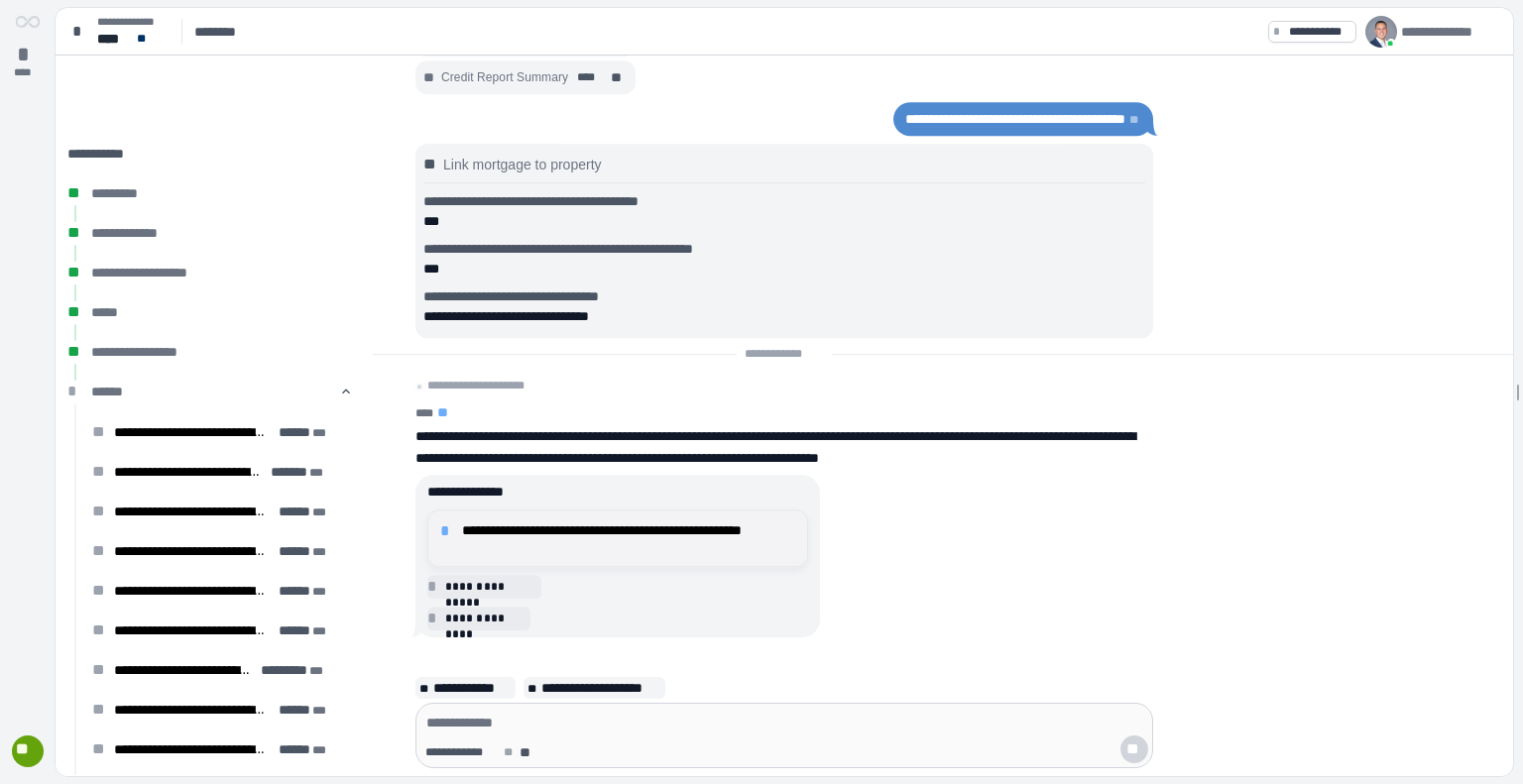 click on "**********" at bounding box center [629, 538] 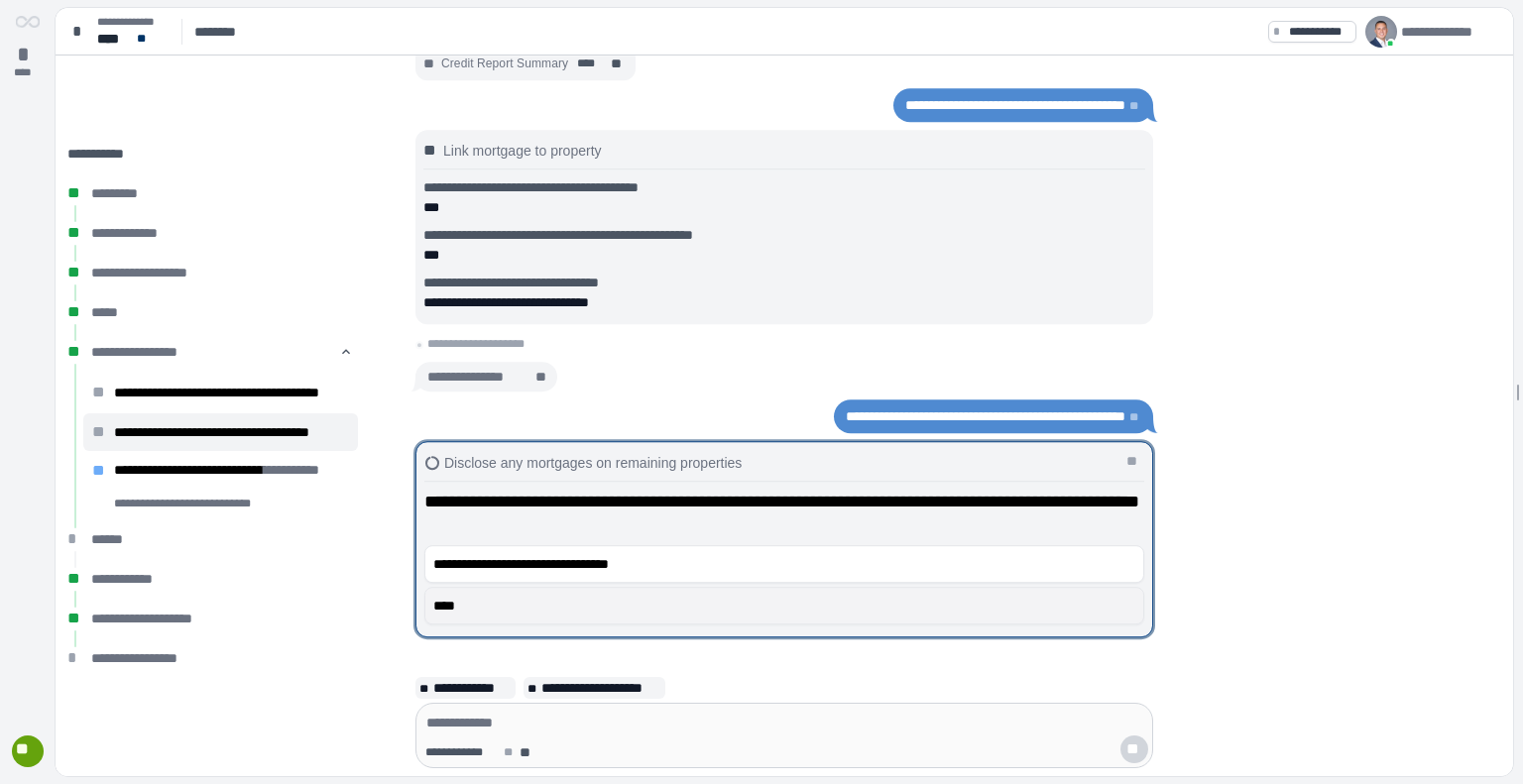 click on "****" at bounding box center [784, 606] 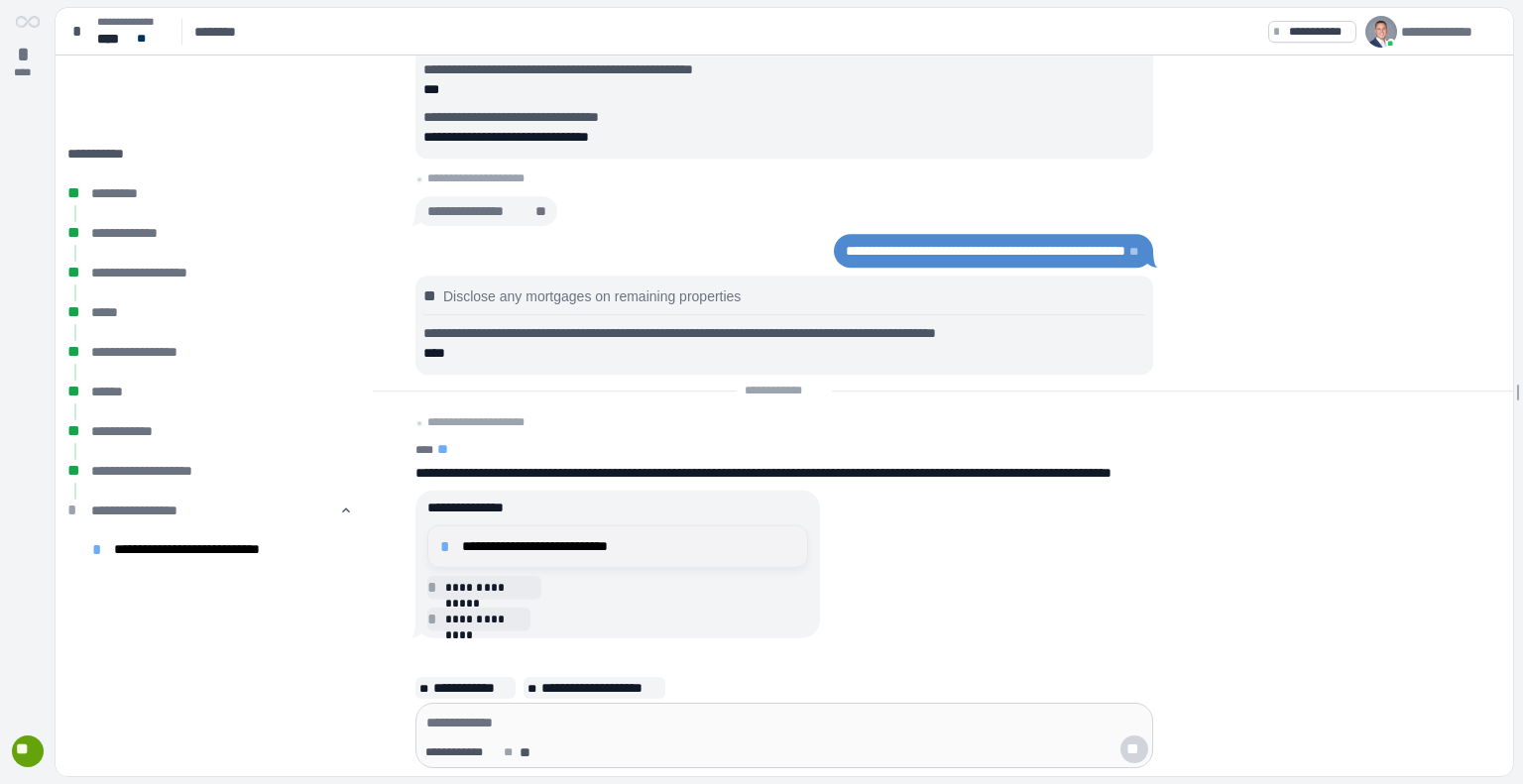 click on "**********" at bounding box center [629, 546] 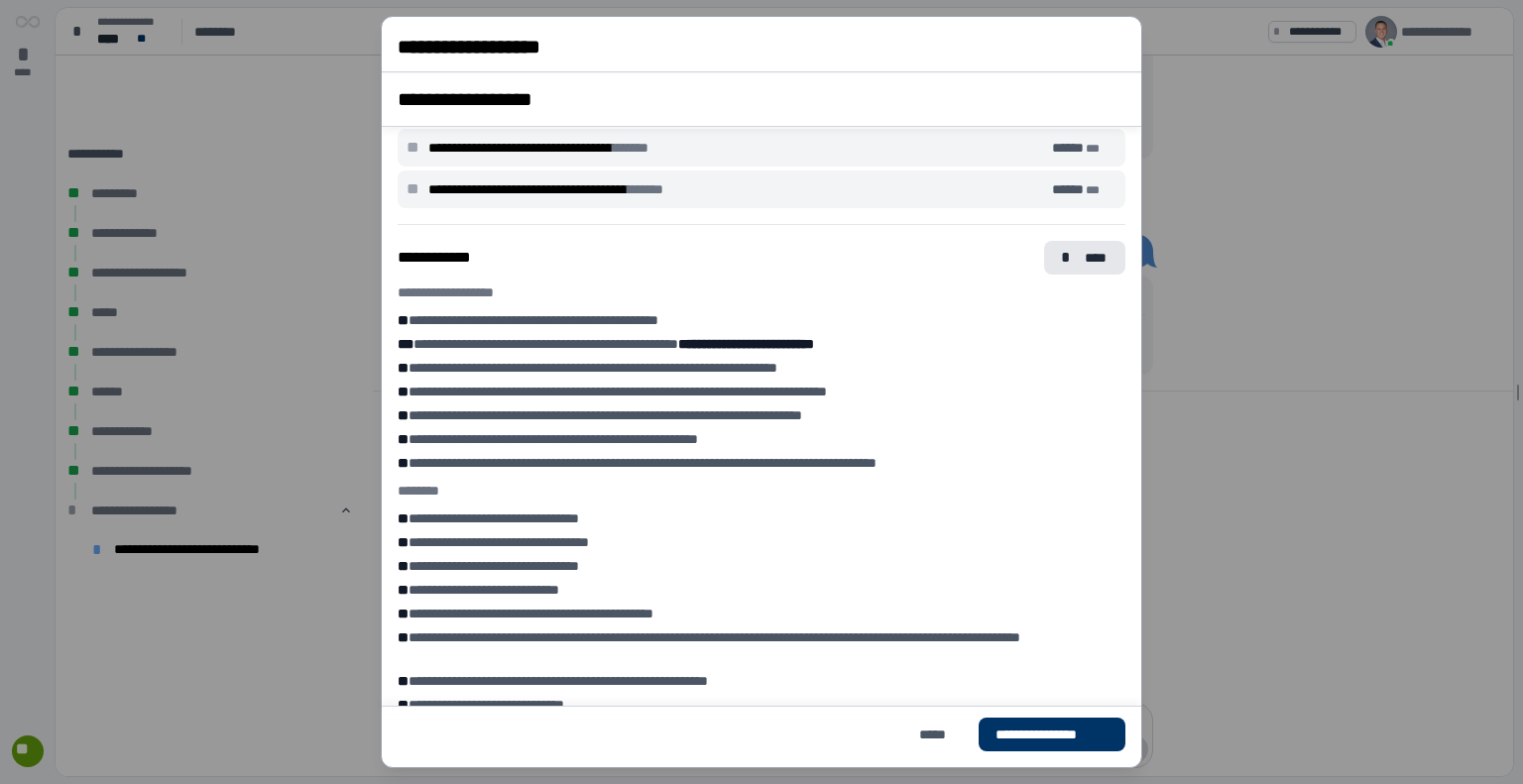 scroll, scrollTop: 1904, scrollLeft: 0, axis: vertical 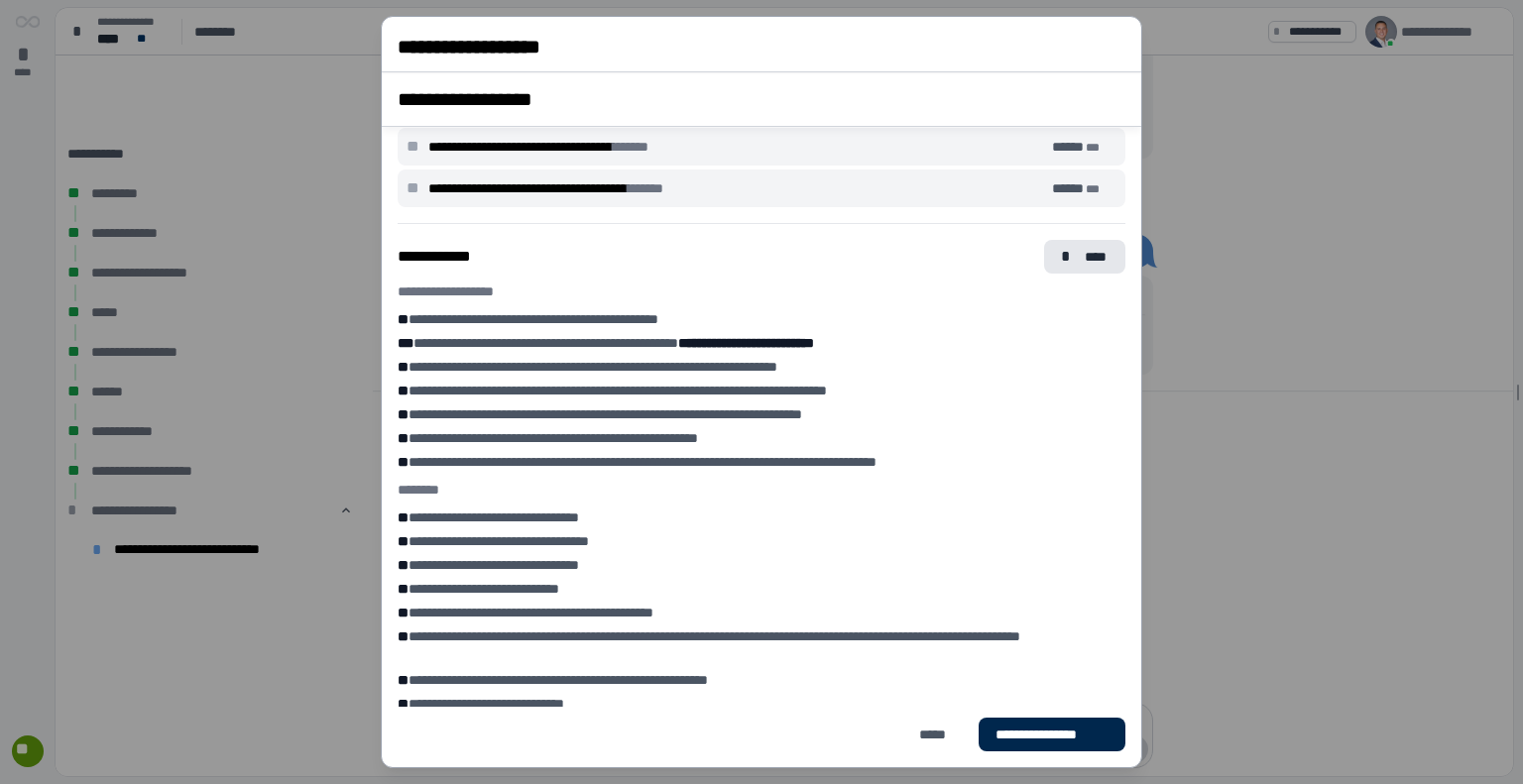 click on "**********" at bounding box center (1052, 734) 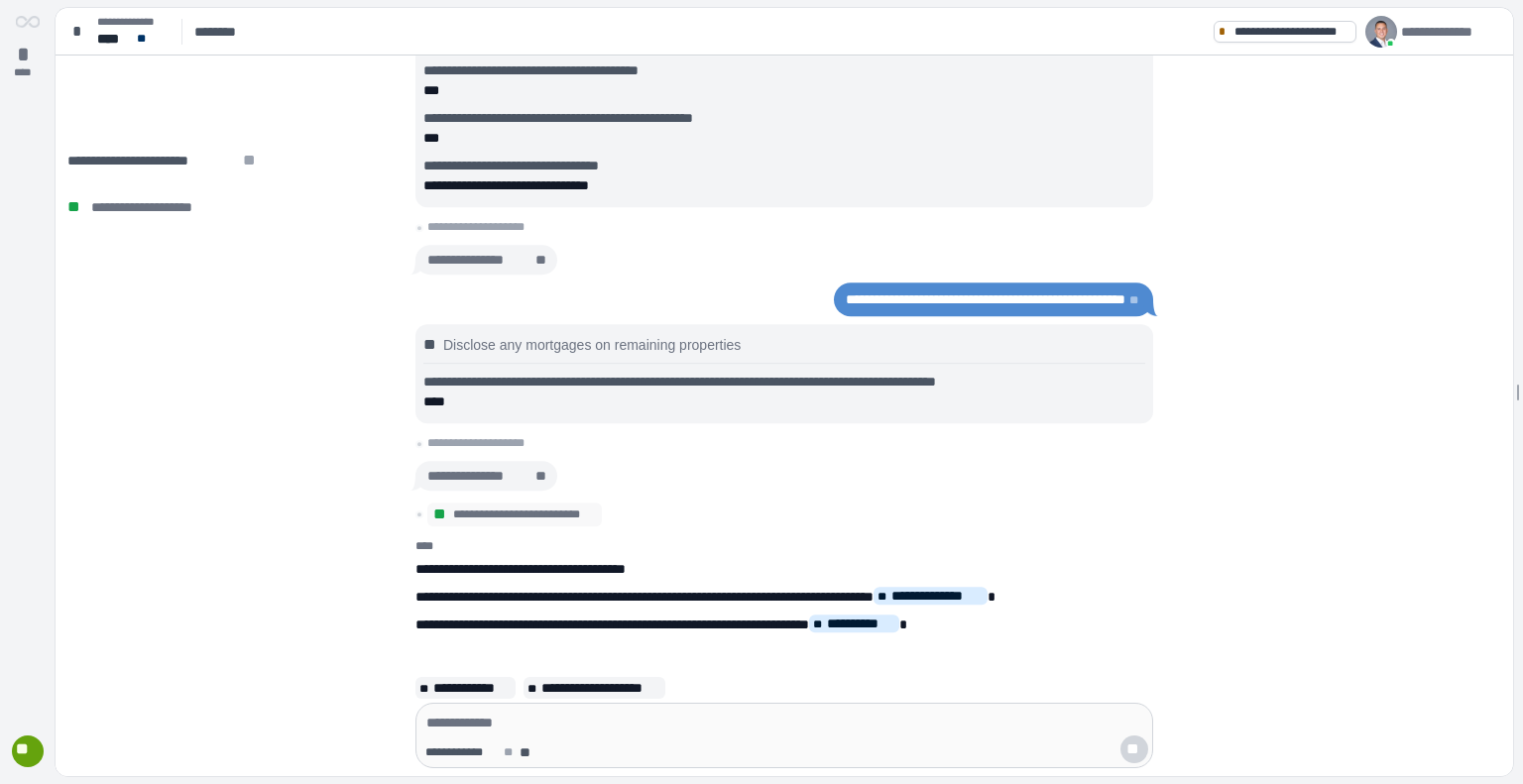 scroll, scrollTop: 301, scrollLeft: 0, axis: vertical 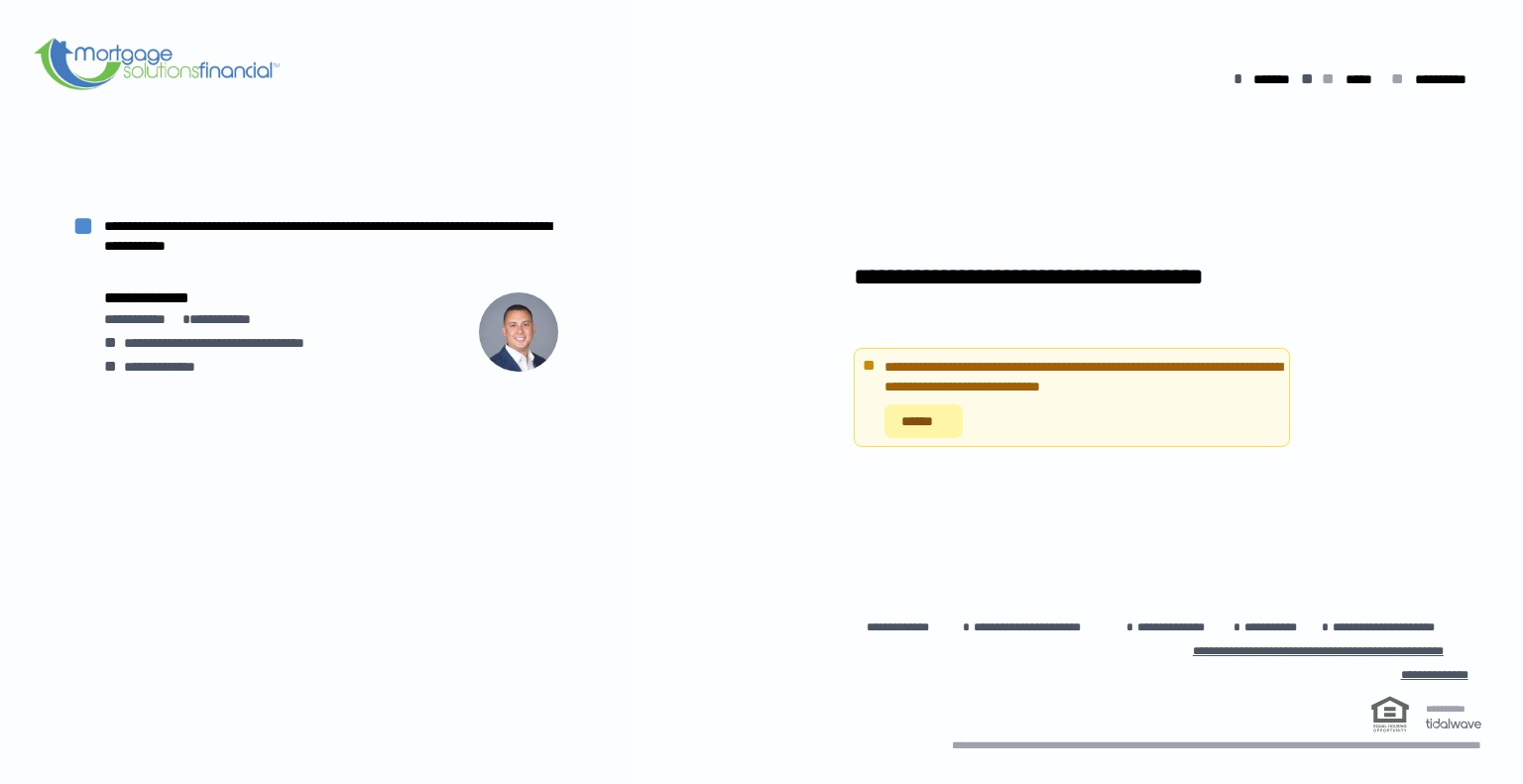 click on "******" at bounding box center (923, 421) 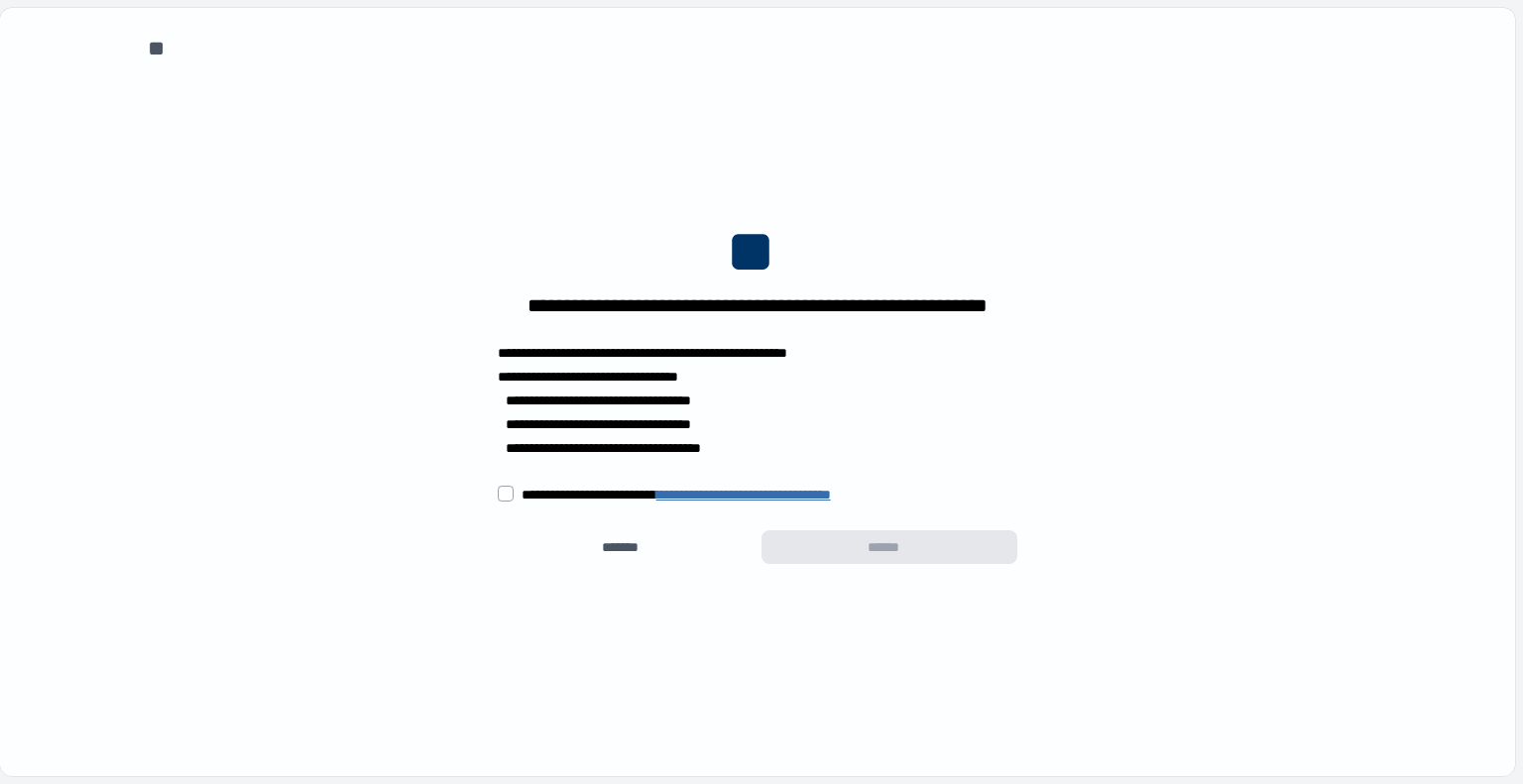 scroll, scrollTop: 0, scrollLeft: 0, axis: both 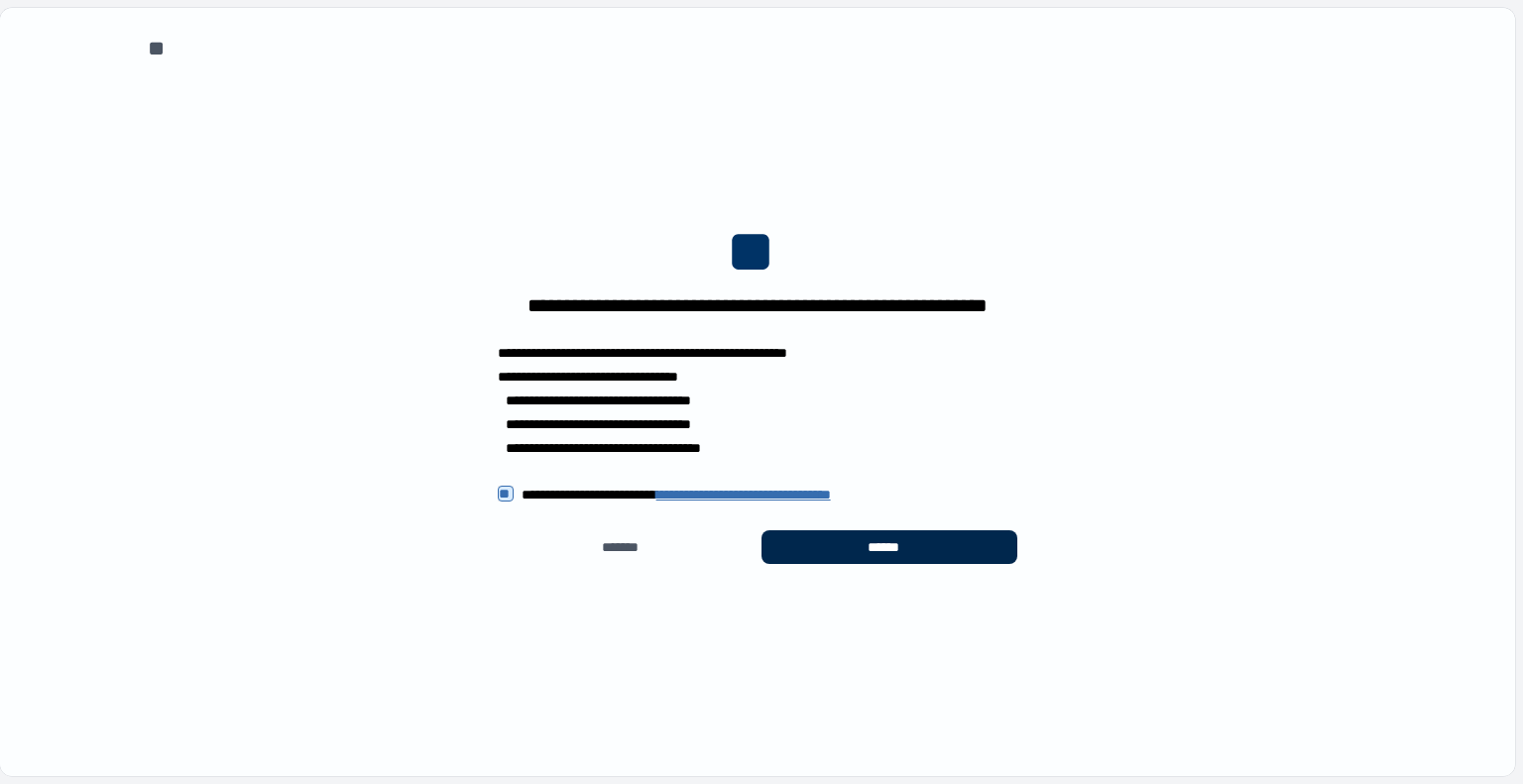 click on "******" at bounding box center (889, 547) 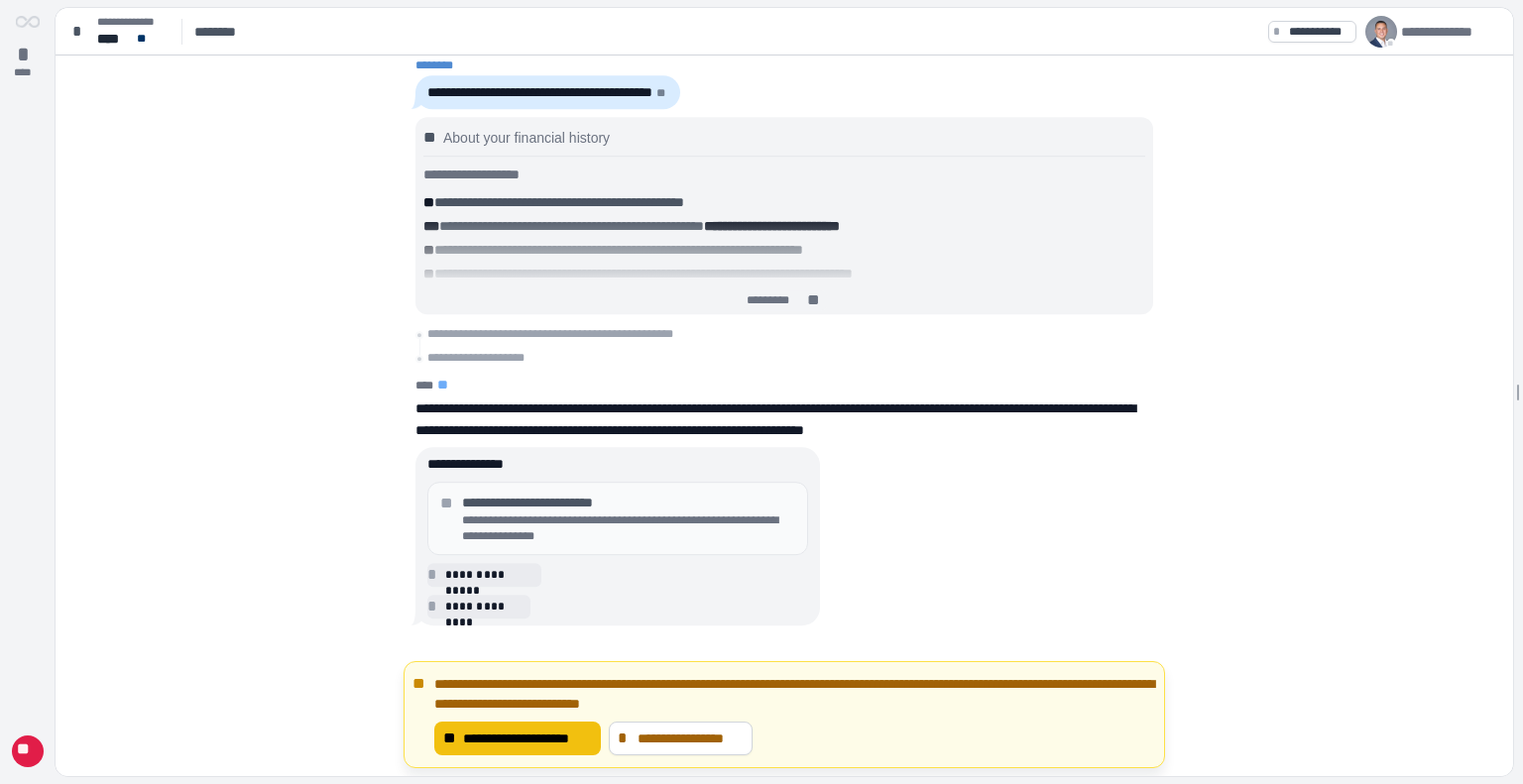click on "**********" at bounding box center (527, 738) 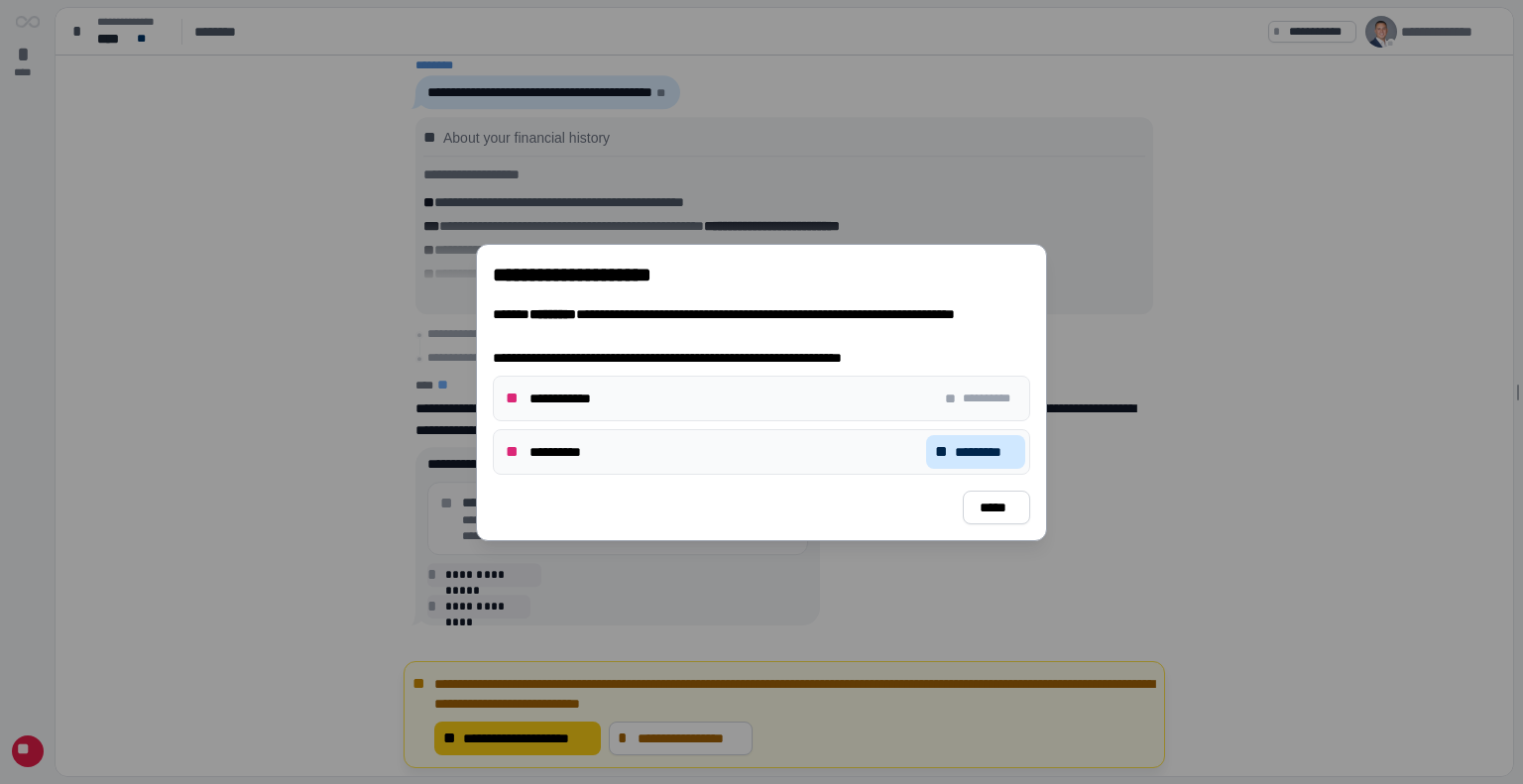 click on "** *********" at bounding box center (976, 452) 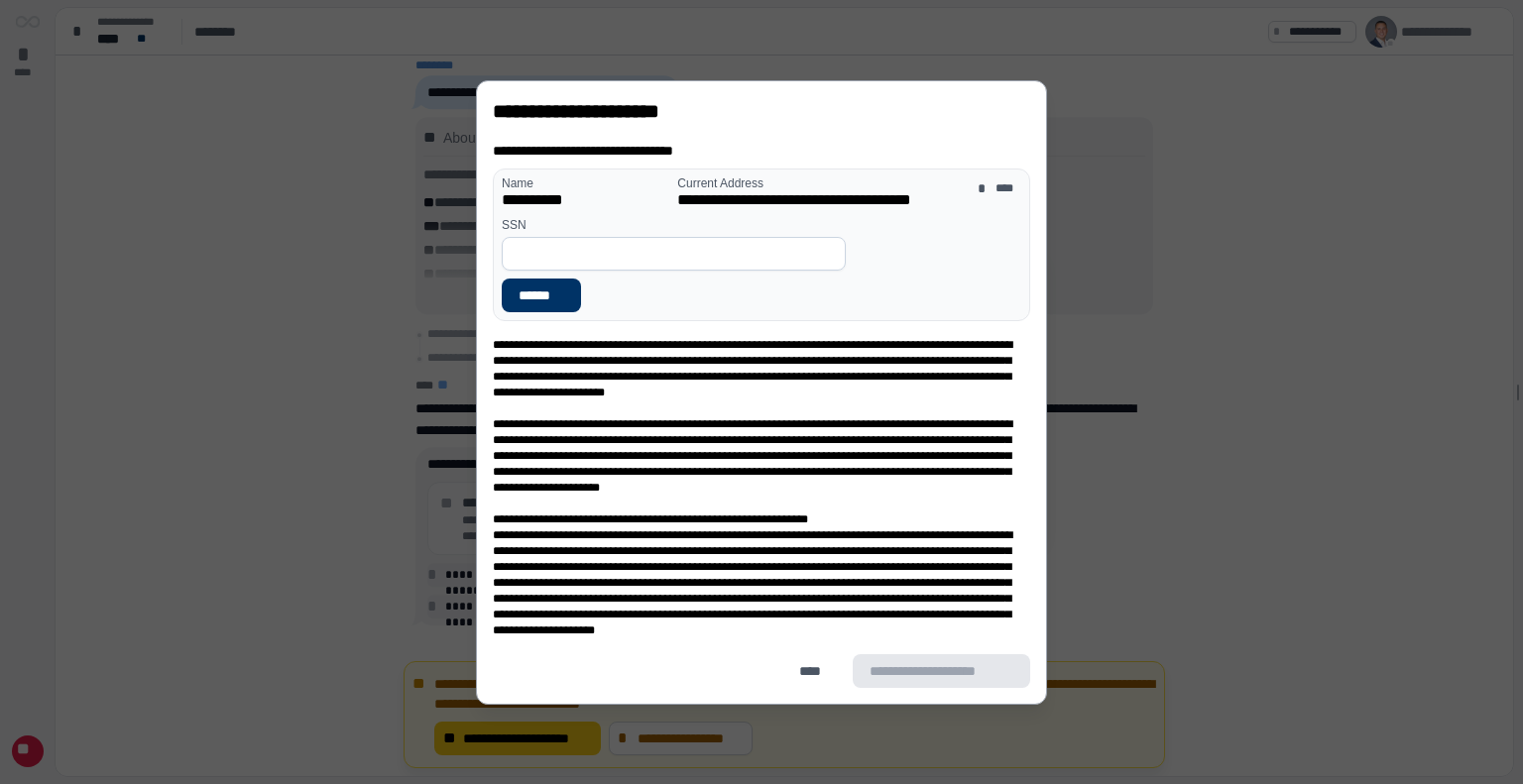 click at bounding box center [673, 254] 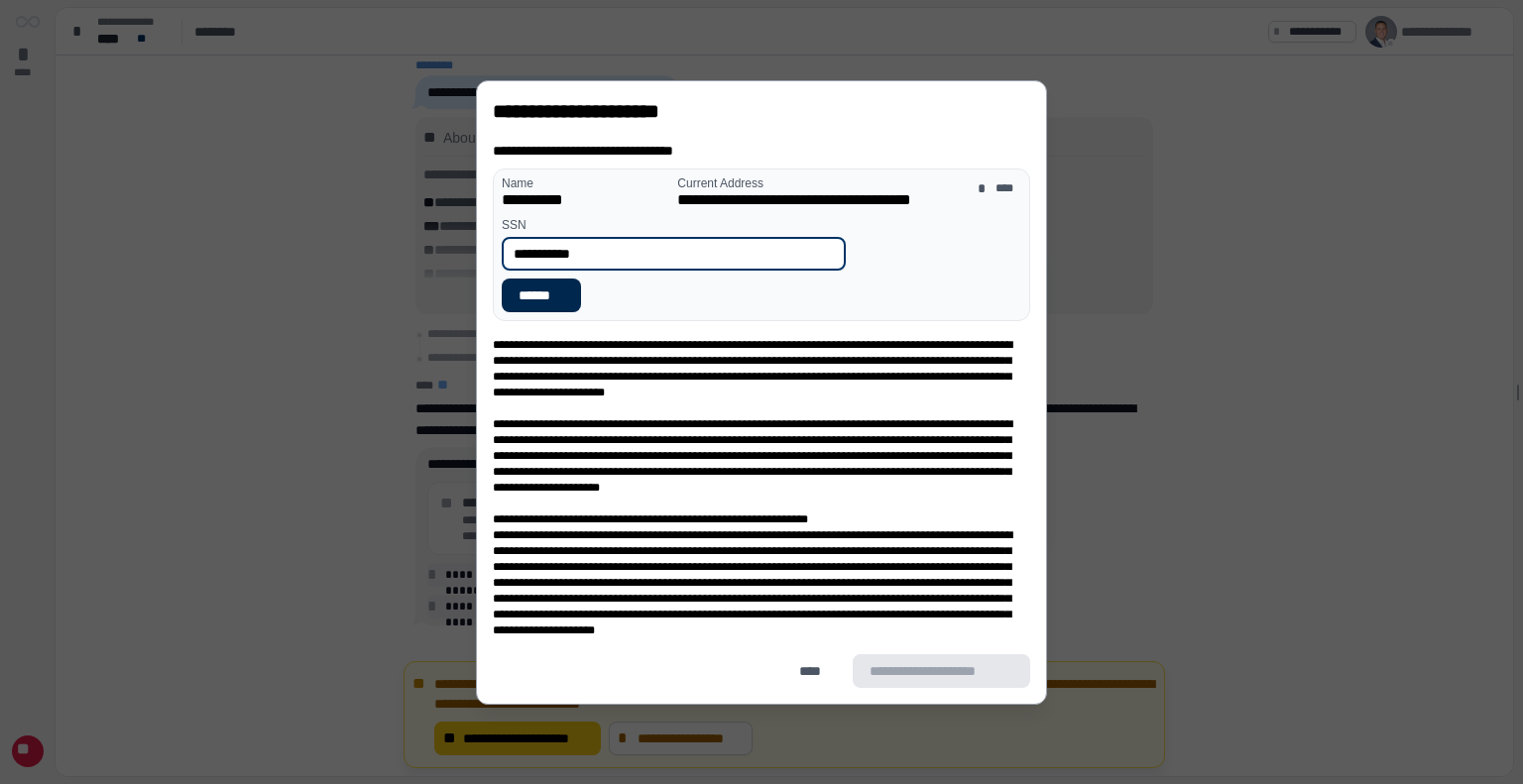 type on "**********" 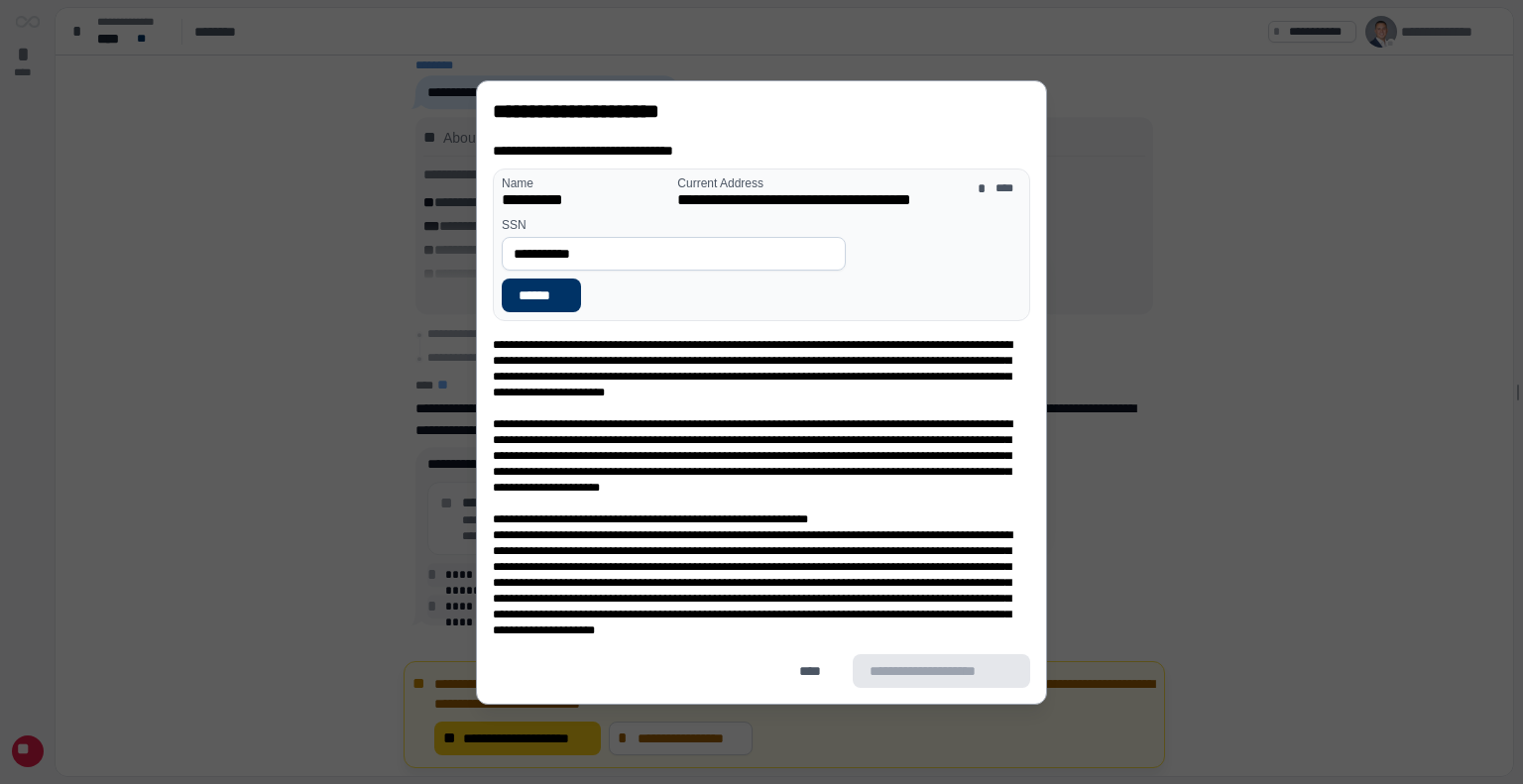 drag, startPoint x: 574, startPoint y: 285, endPoint x: 543, endPoint y: 278, distance: 31.7805 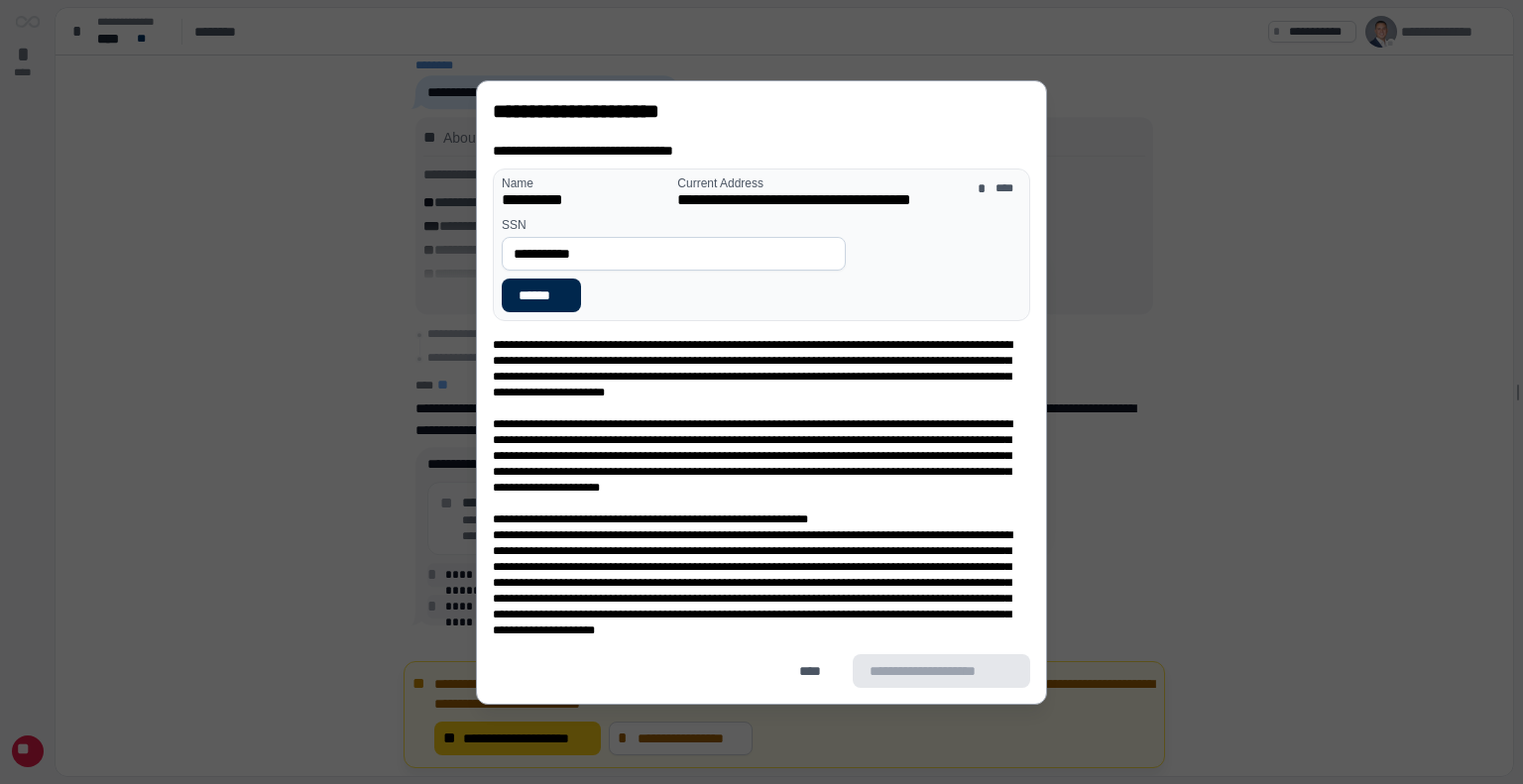 click on "******" at bounding box center (541, 295) 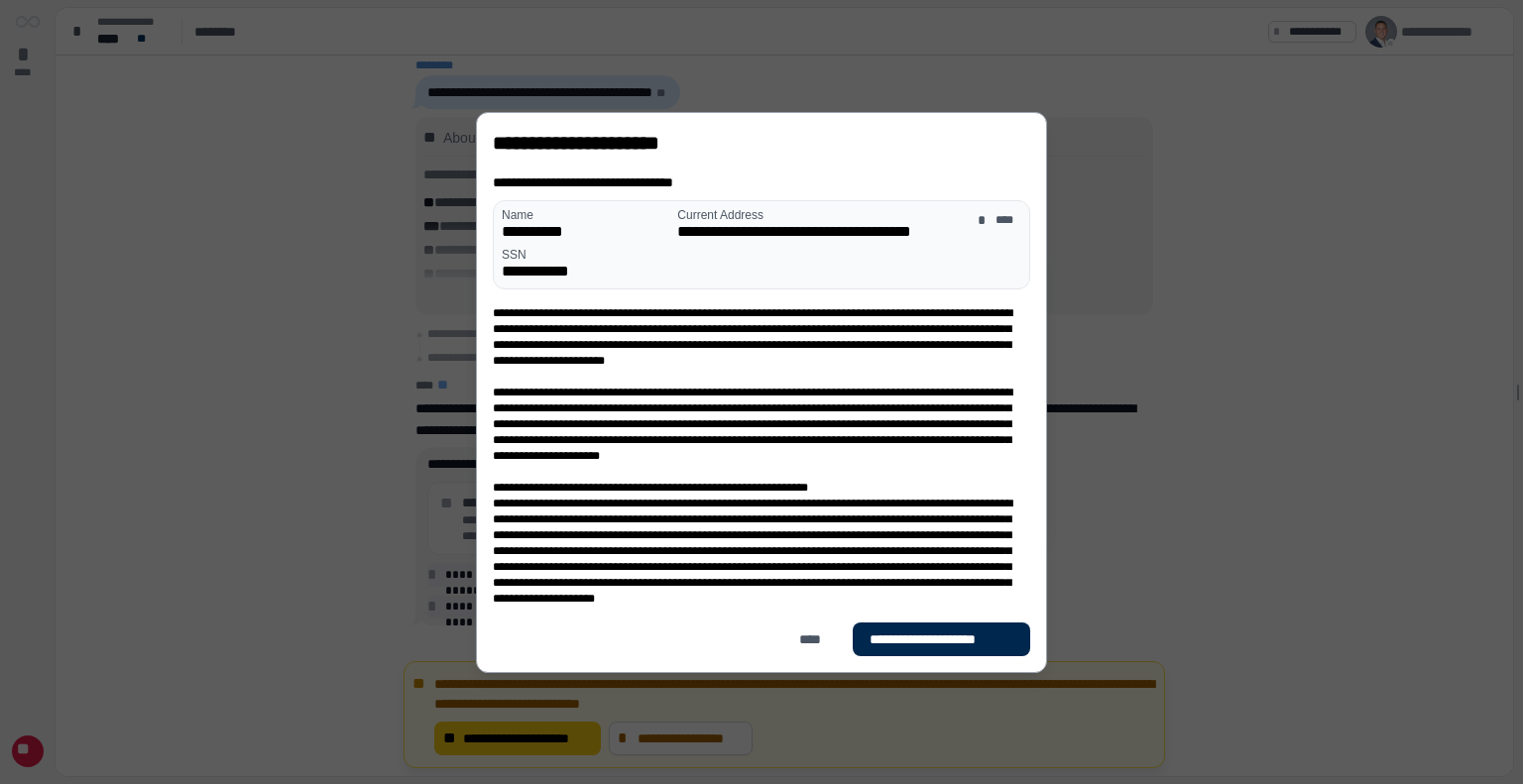 click on "**********" at bounding box center [941, 639] 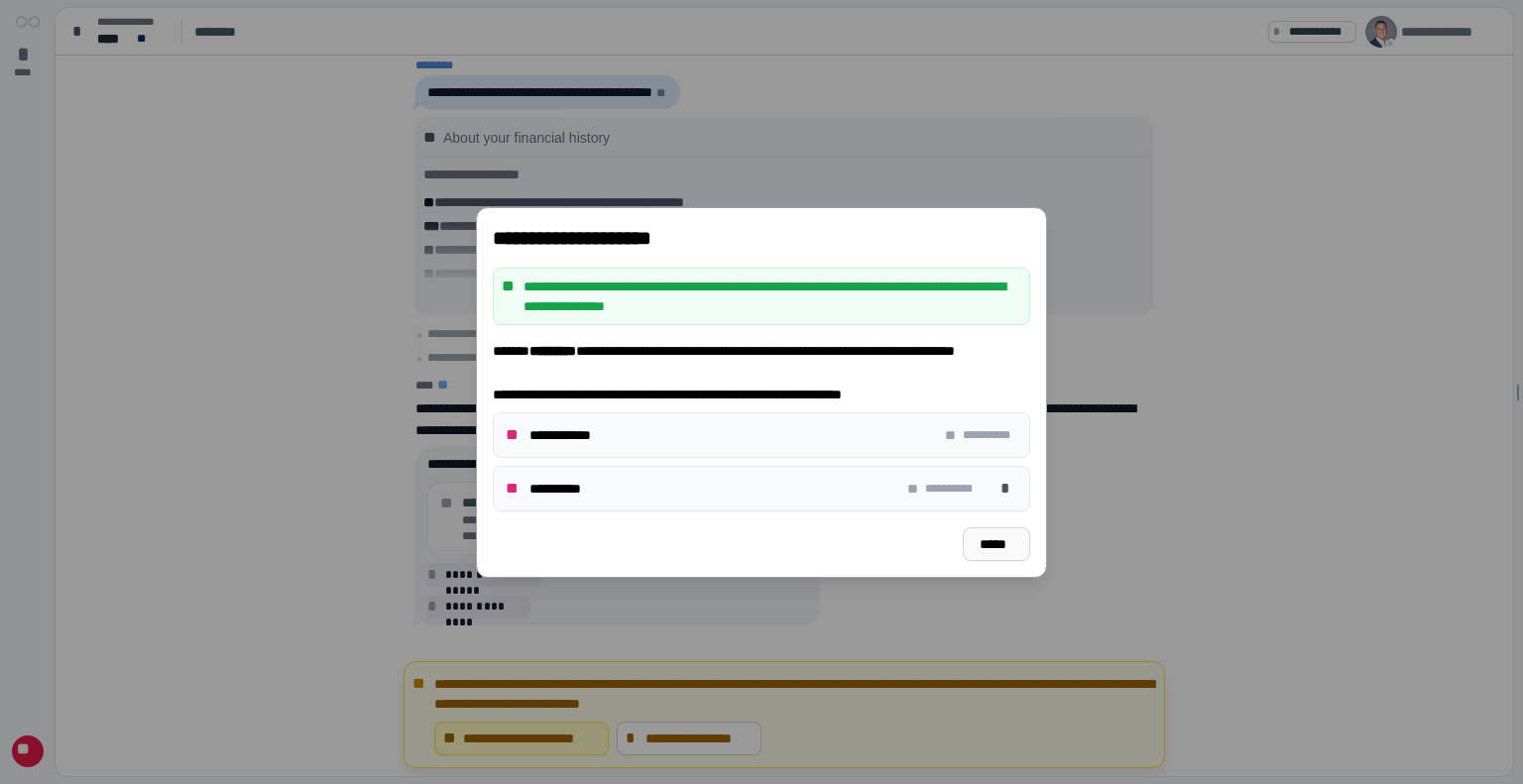 click on "*****" at bounding box center (996, 544) 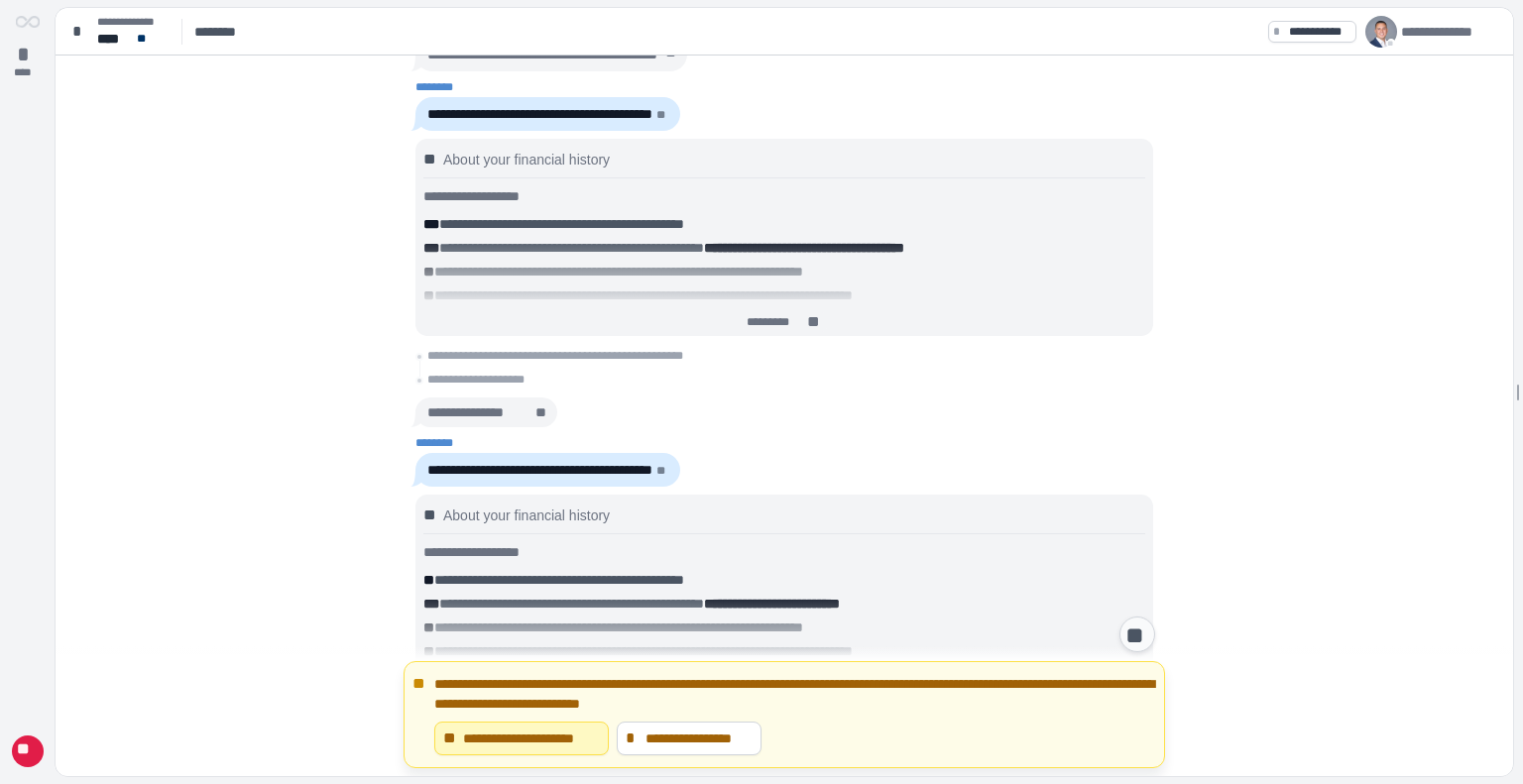 scroll, scrollTop: 0, scrollLeft: 0, axis: both 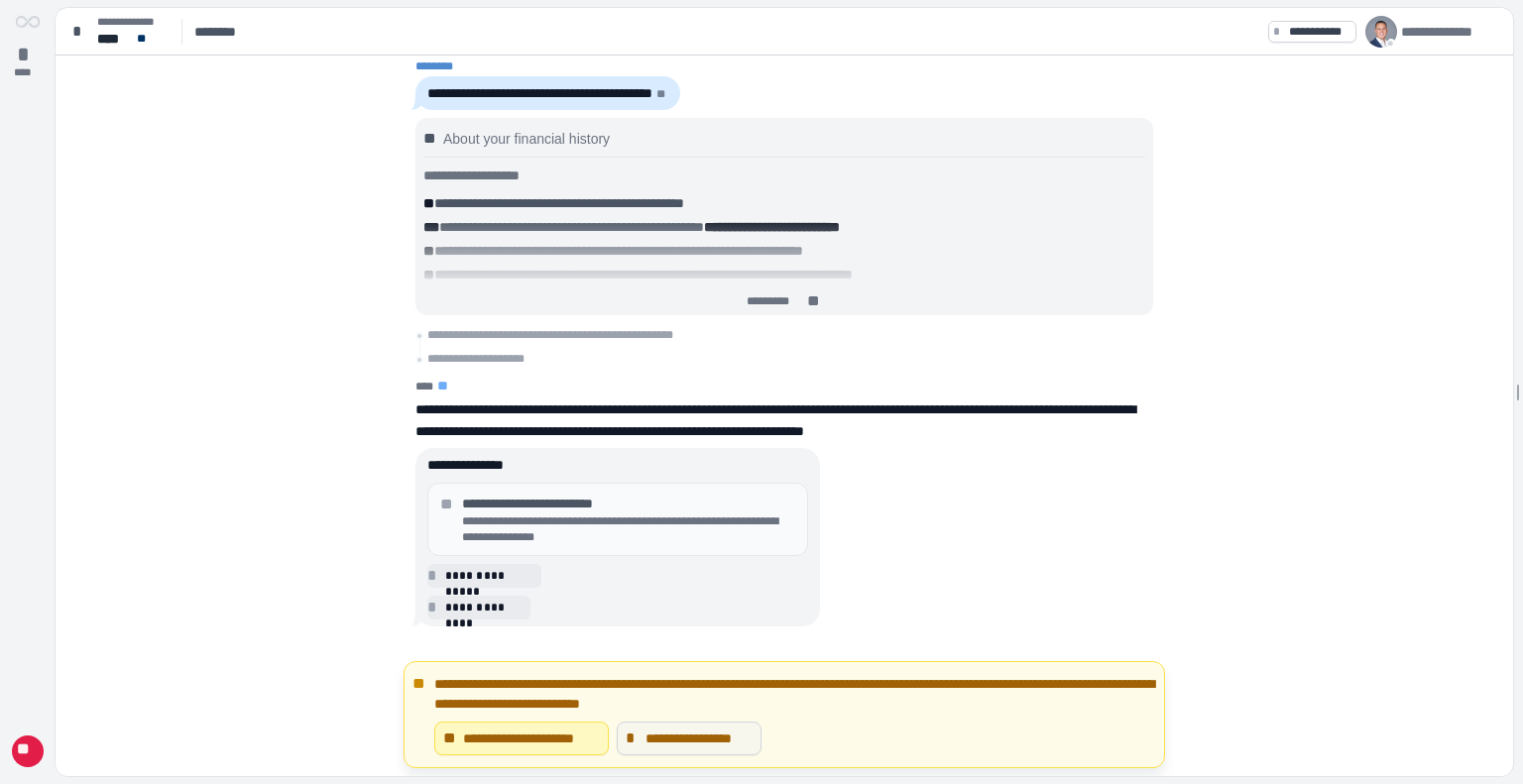 click on "**********" at bounding box center (698, 738) 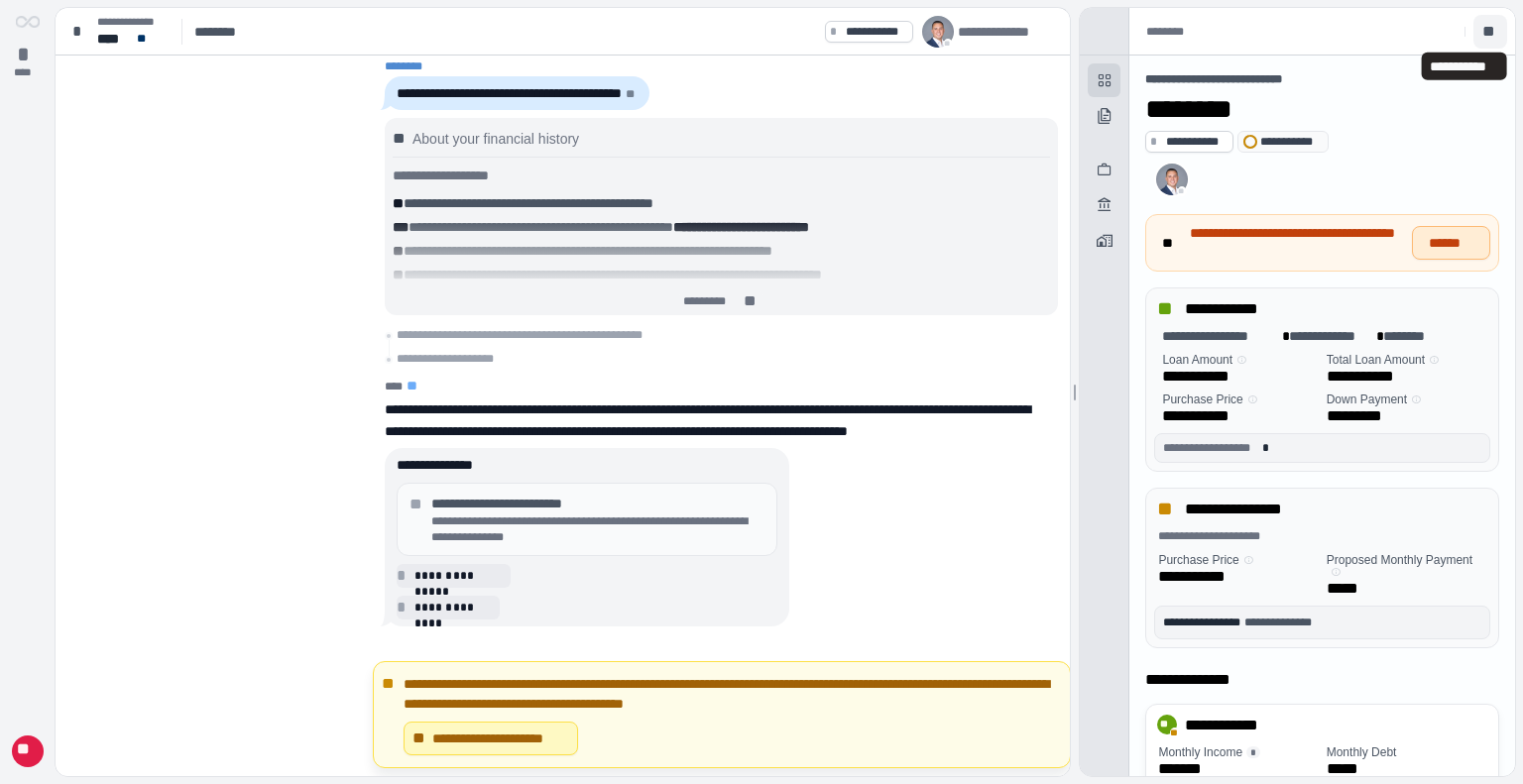 click on "**" at bounding box center [1490, 32] 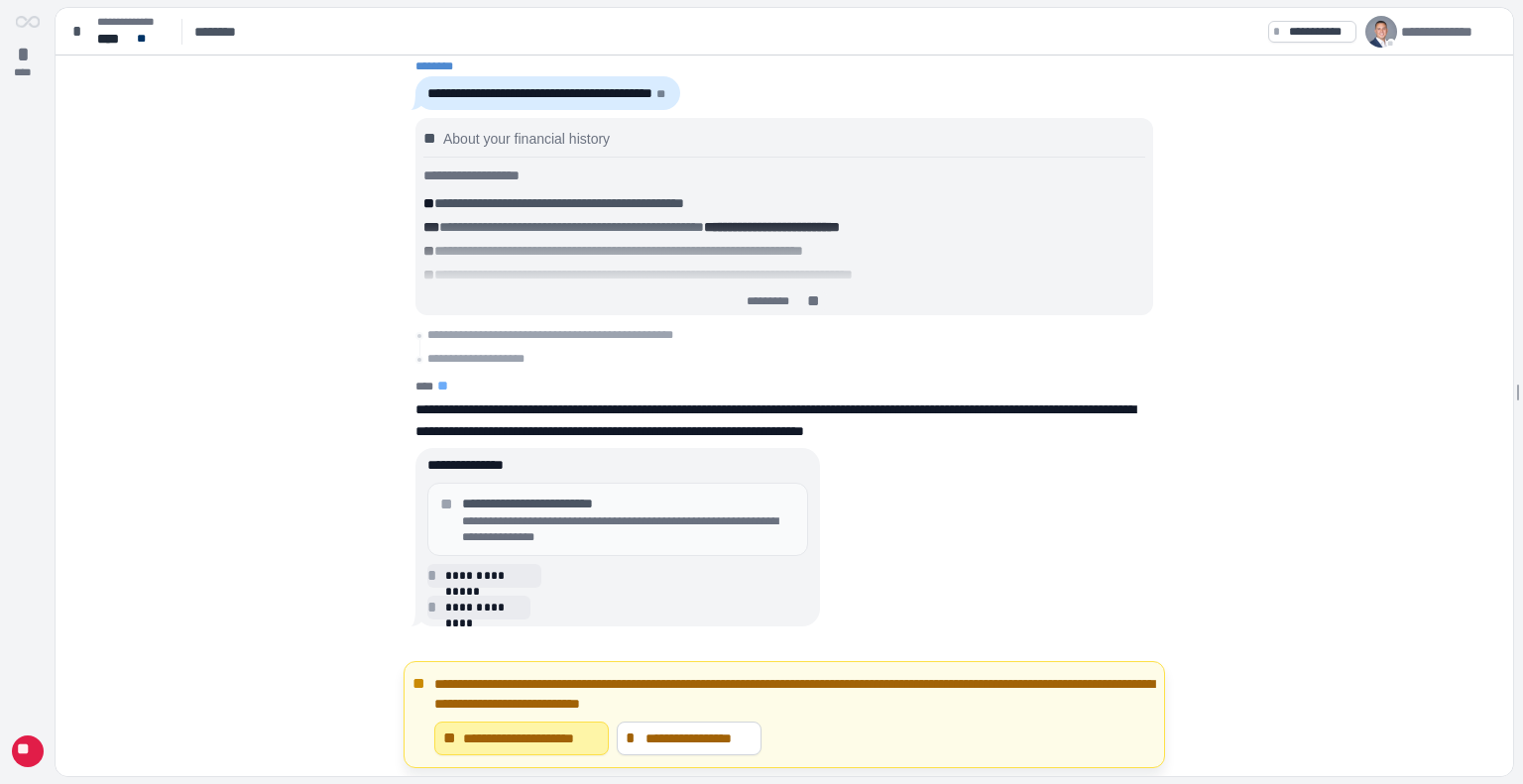 click on "**********" at bounding box center (531, 738) 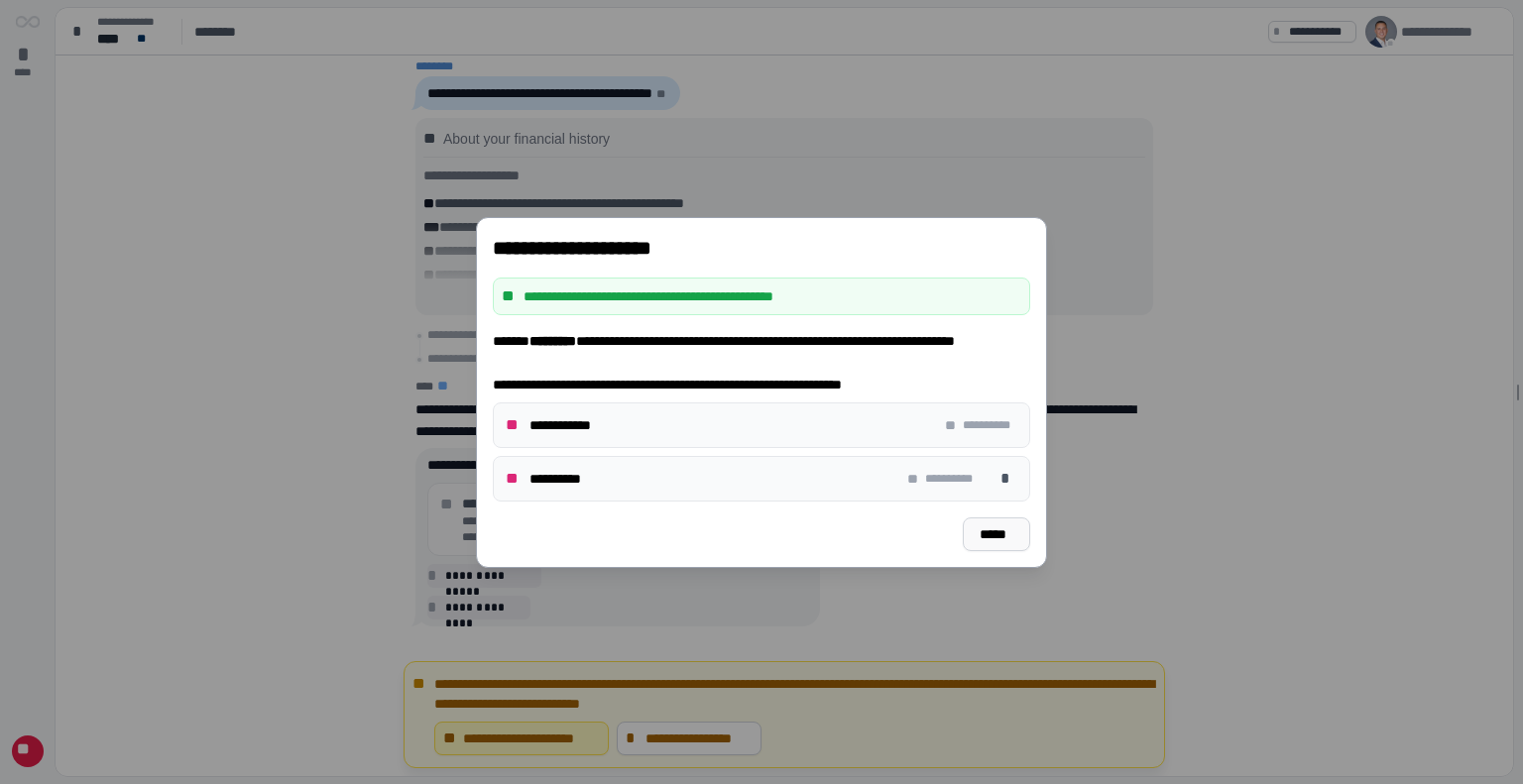 click on "*****" at bounding box center [996, 534] 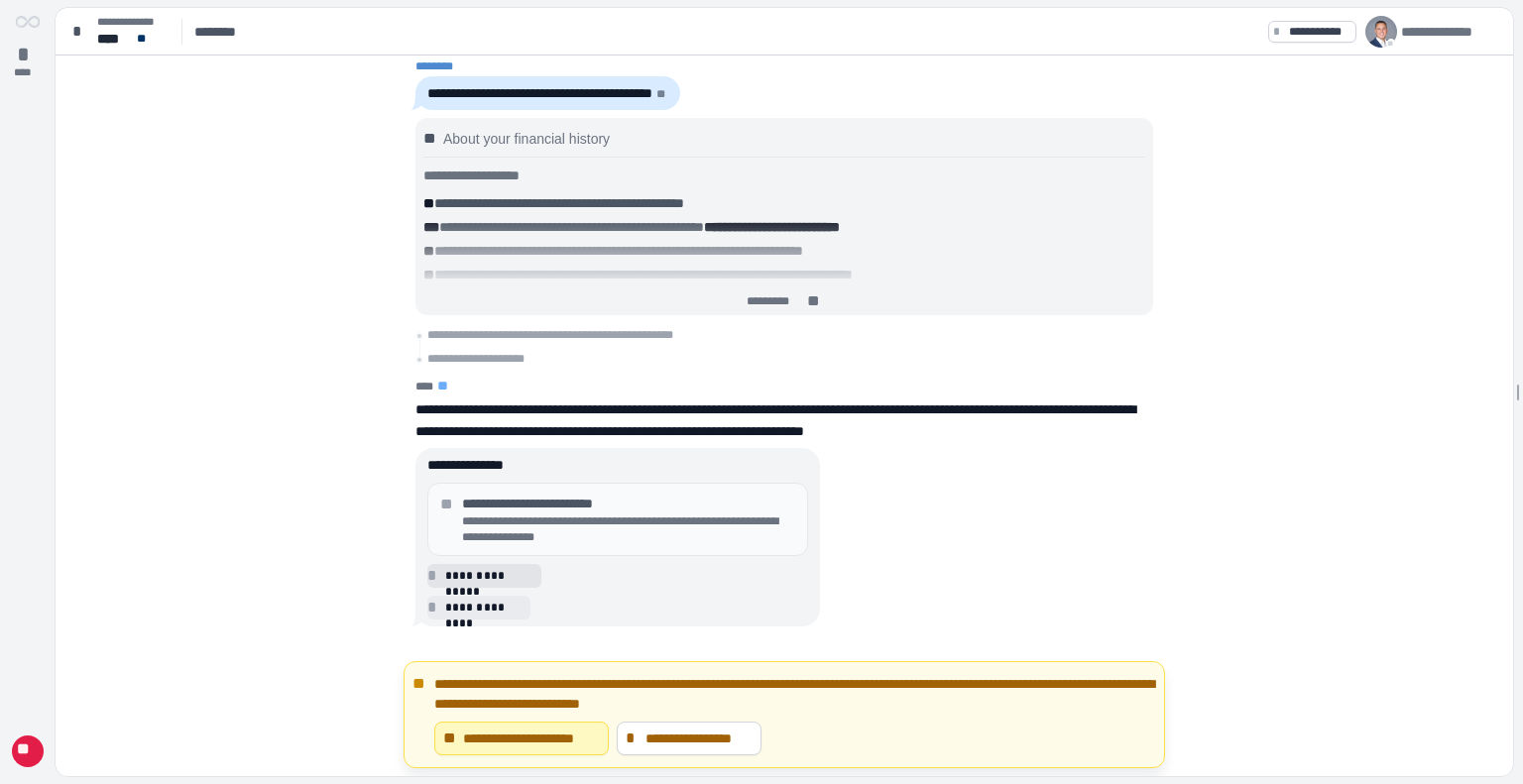click on "**********" at bounding box center [490, 576] 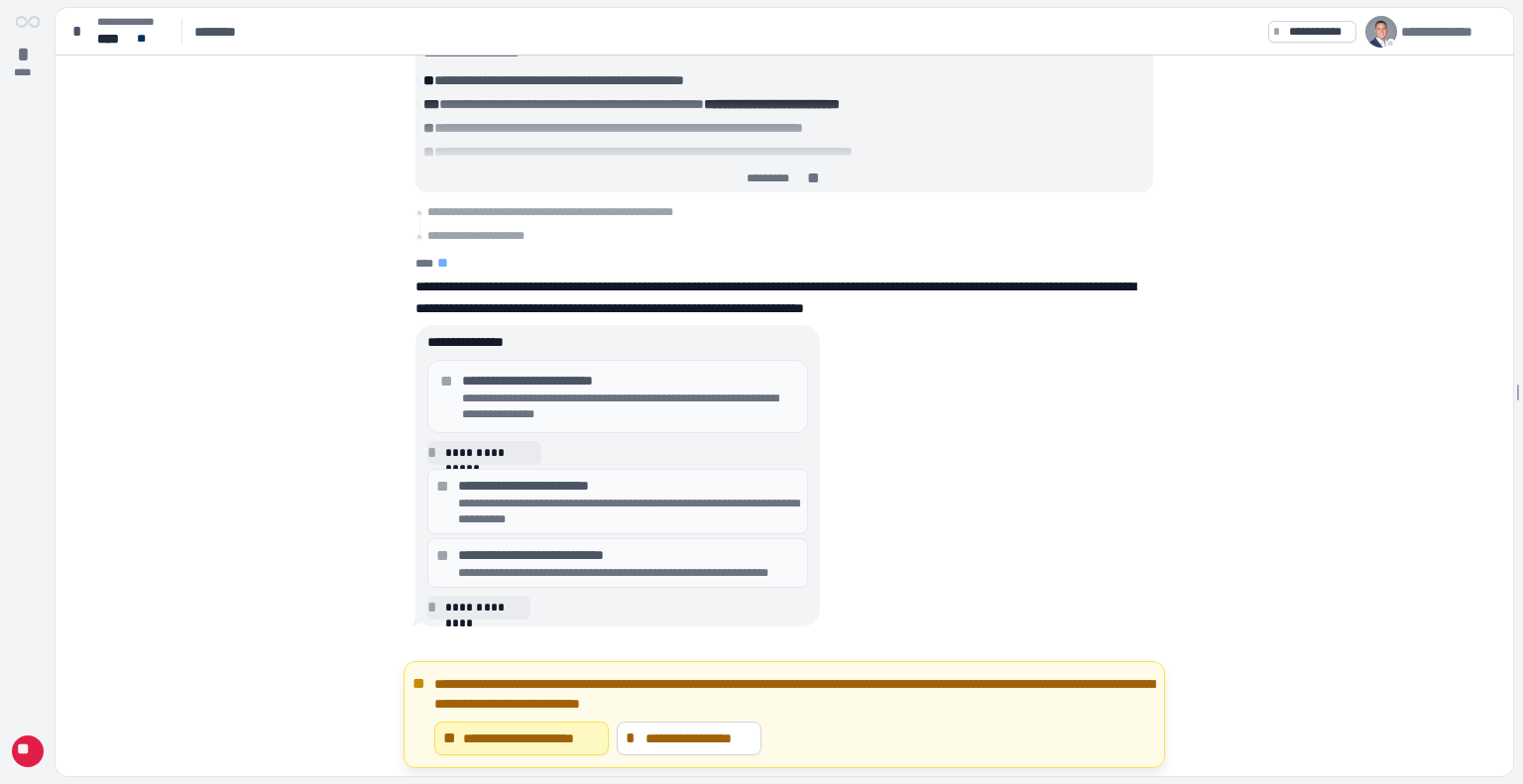 click on "**********" at bounding box center [629, 573] 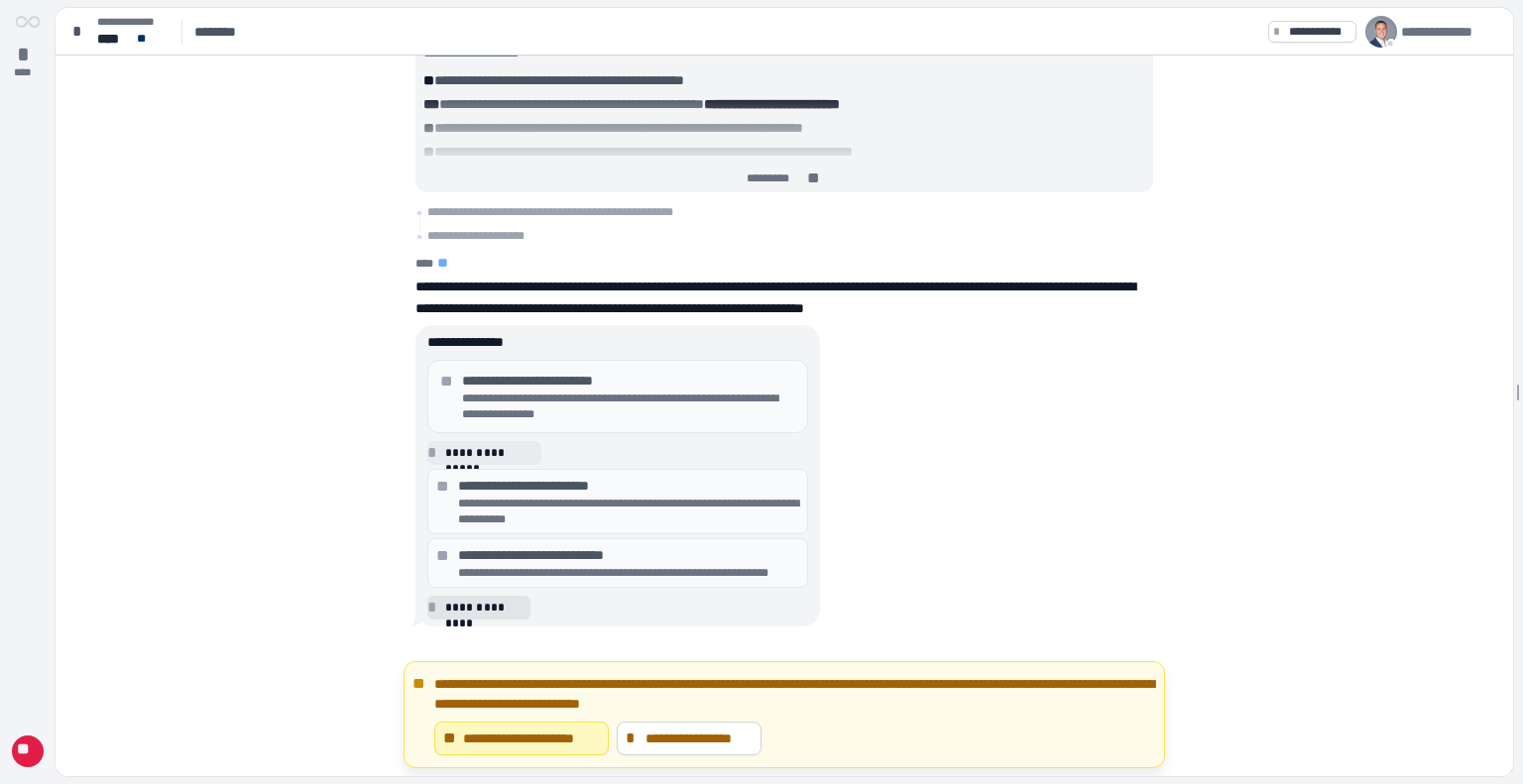 click on "**********" at bounding box center (485, 608) 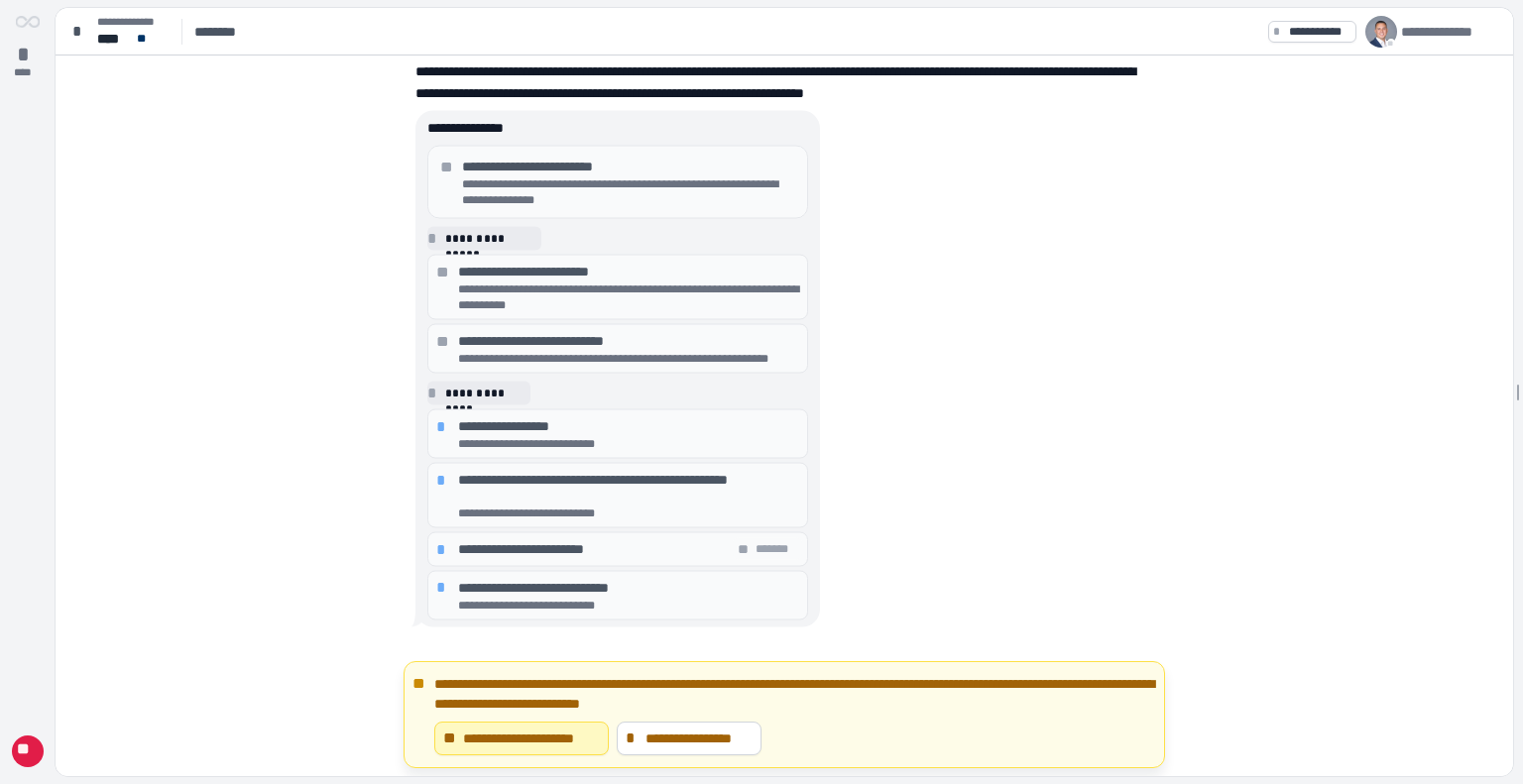 click on "**********" at bounding box center (629, 426) 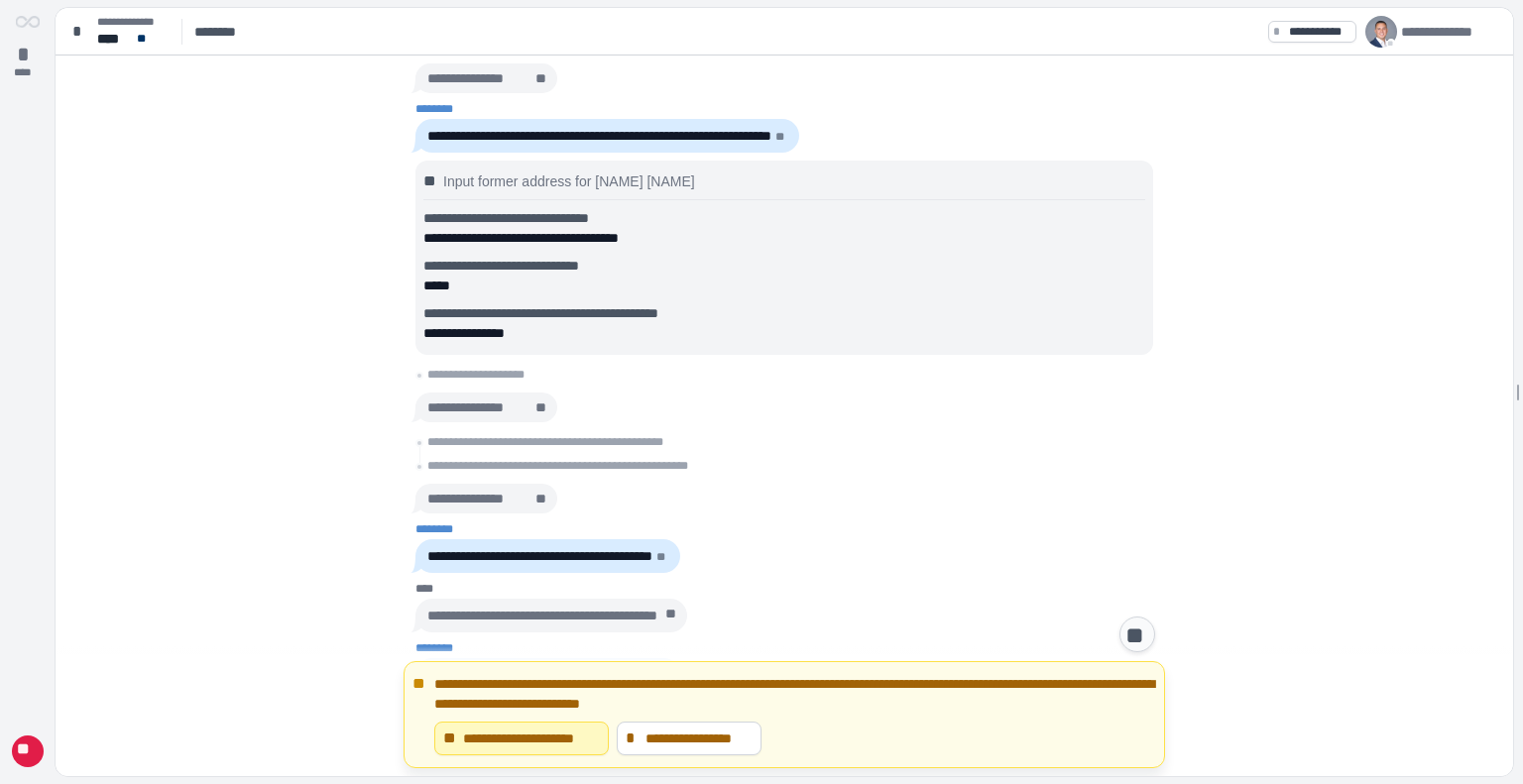 scroll, scrollTop: 0, scrollLeft: 0, axis: both 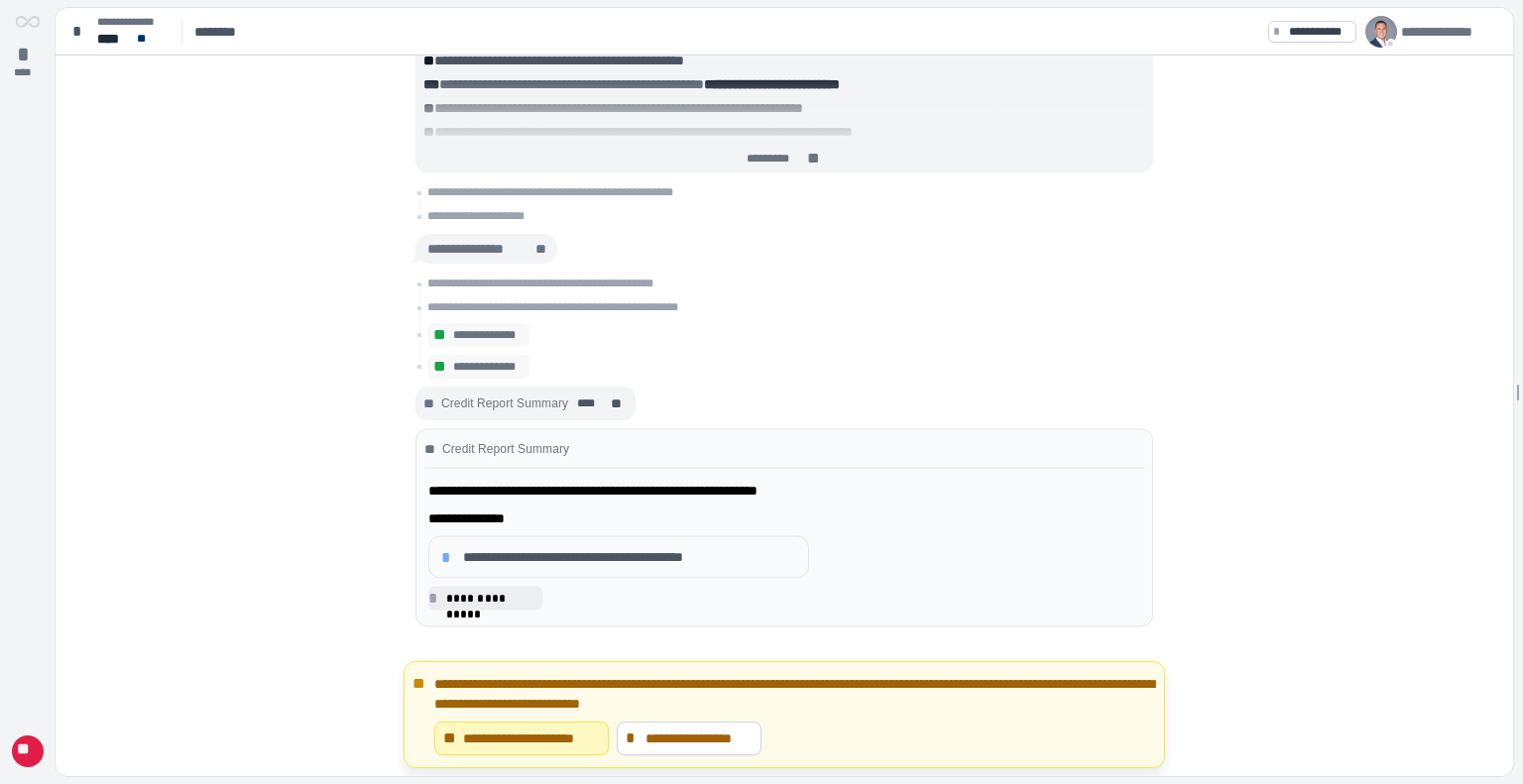 click on "**********" at bounding box center [784, 545] 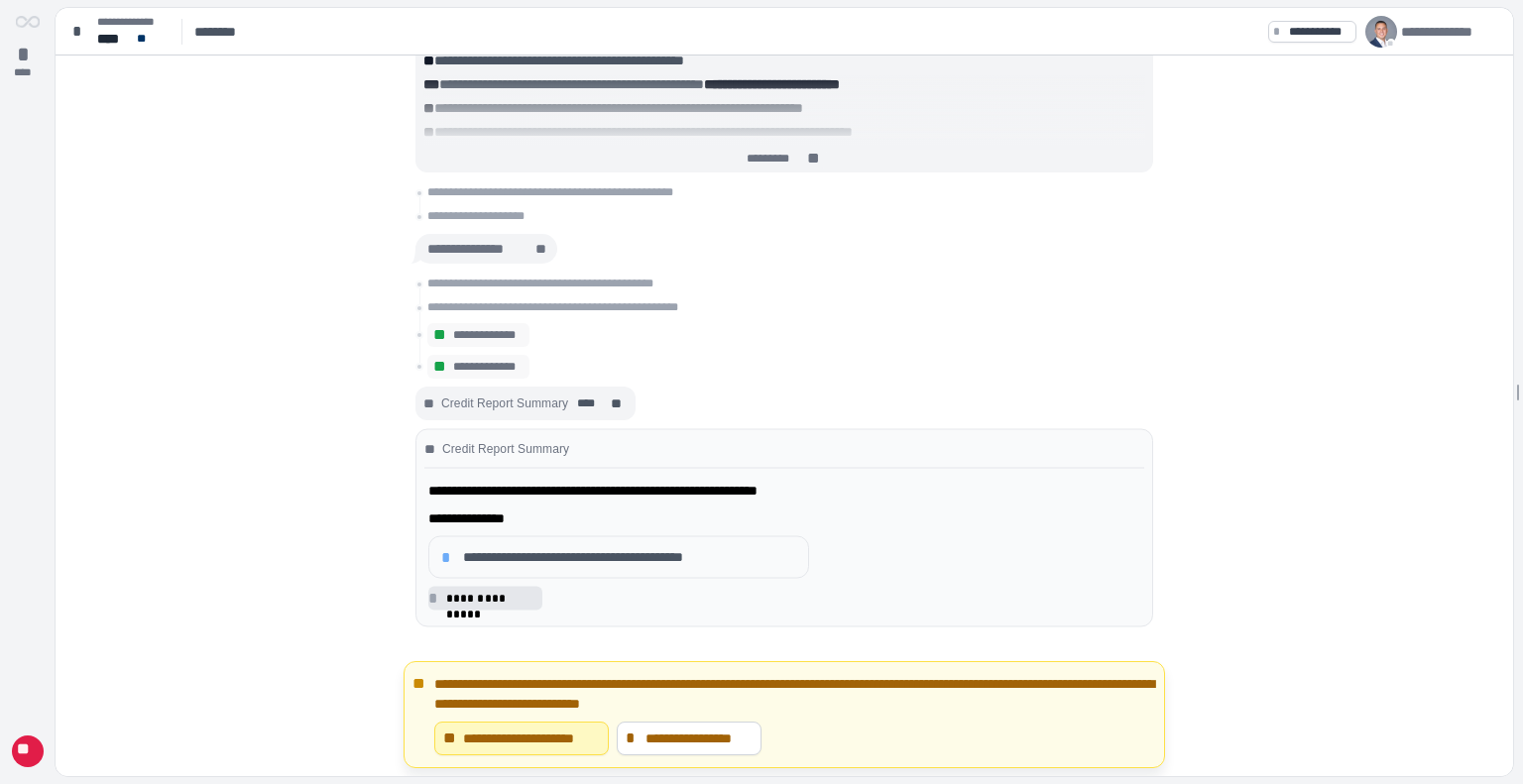 click on "**********" at bounding box center [491, 598] 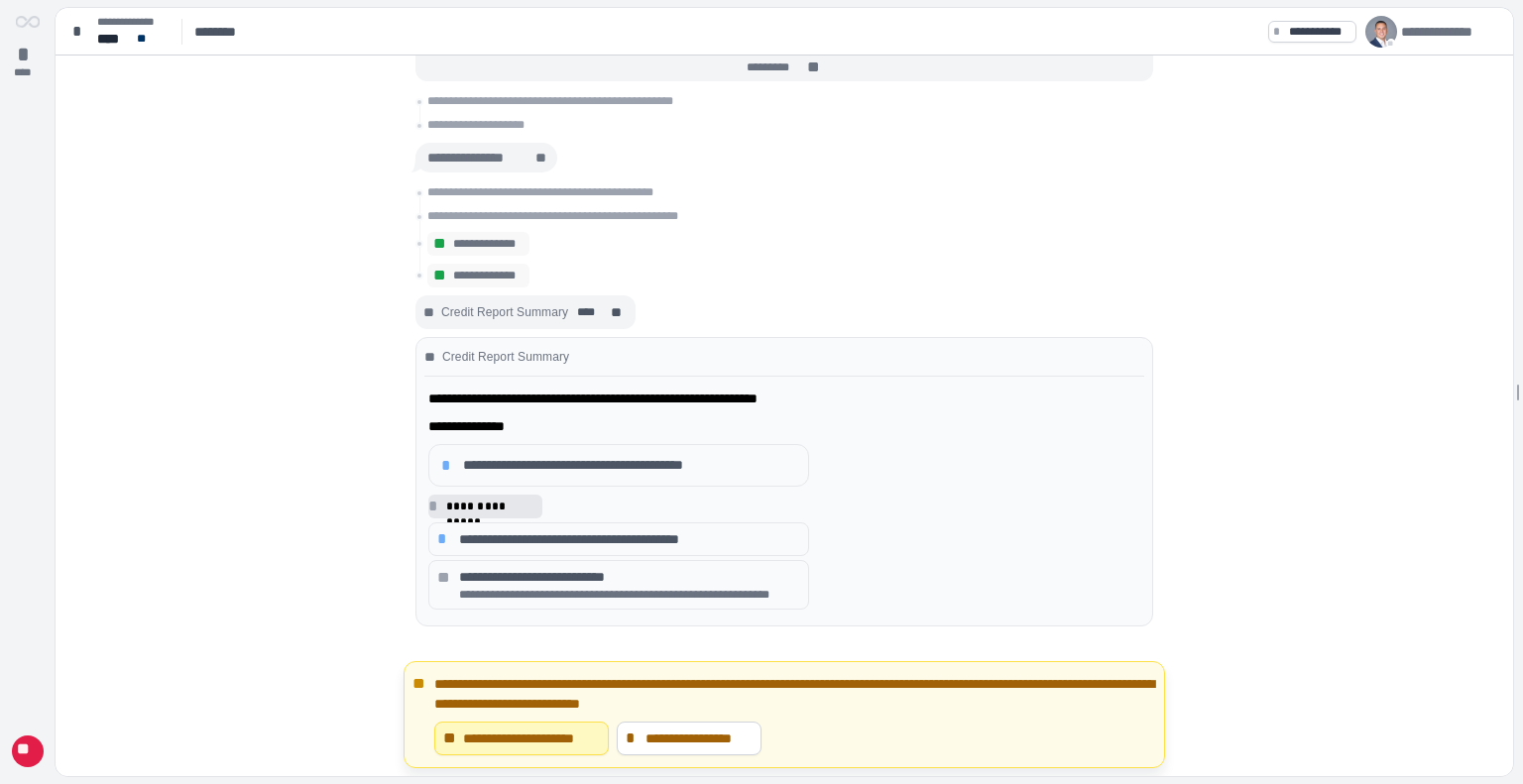 click on "**********" at bounding box center (491, 506) 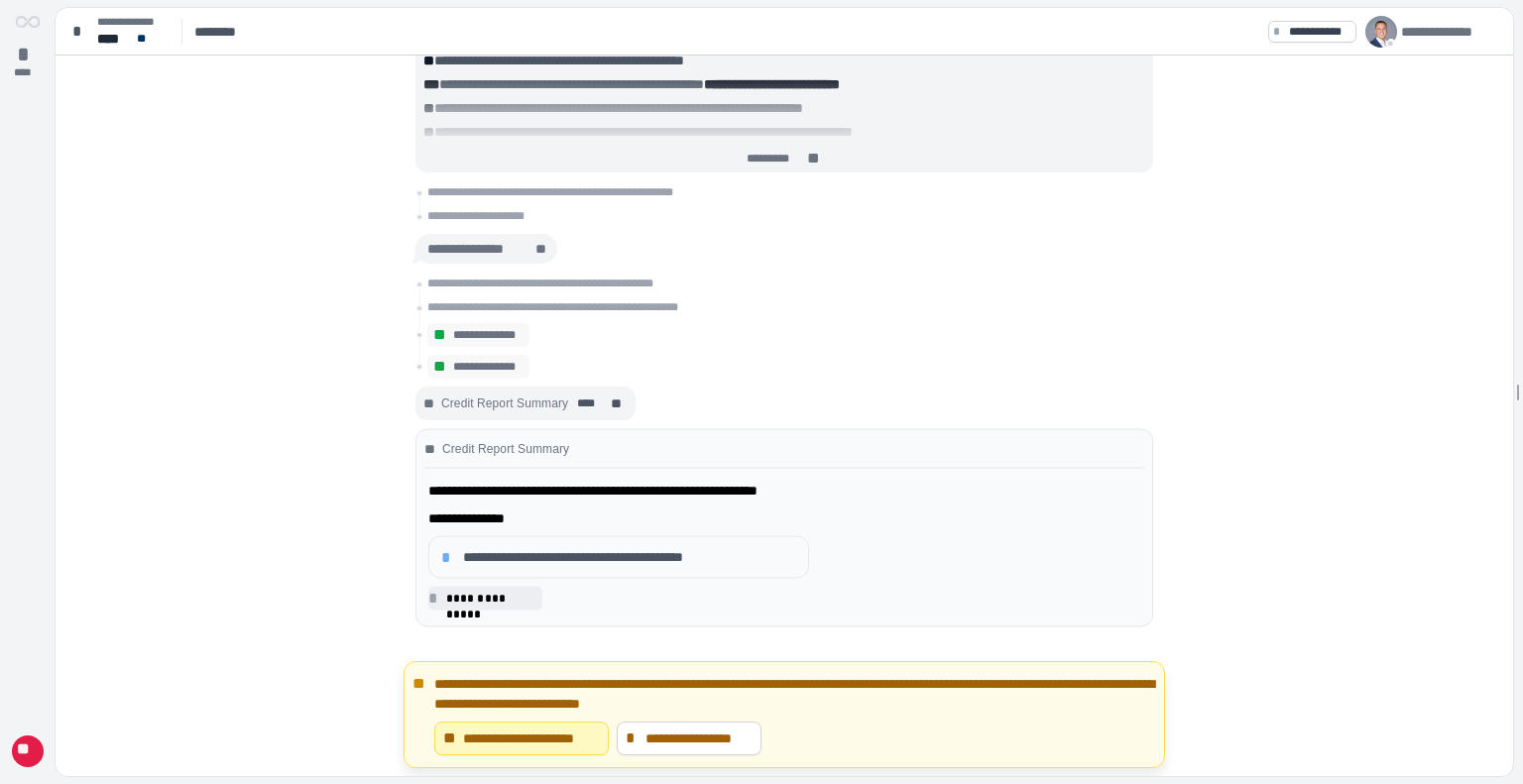 click on "Credit Report Summary" at bounding box center (505, 404) 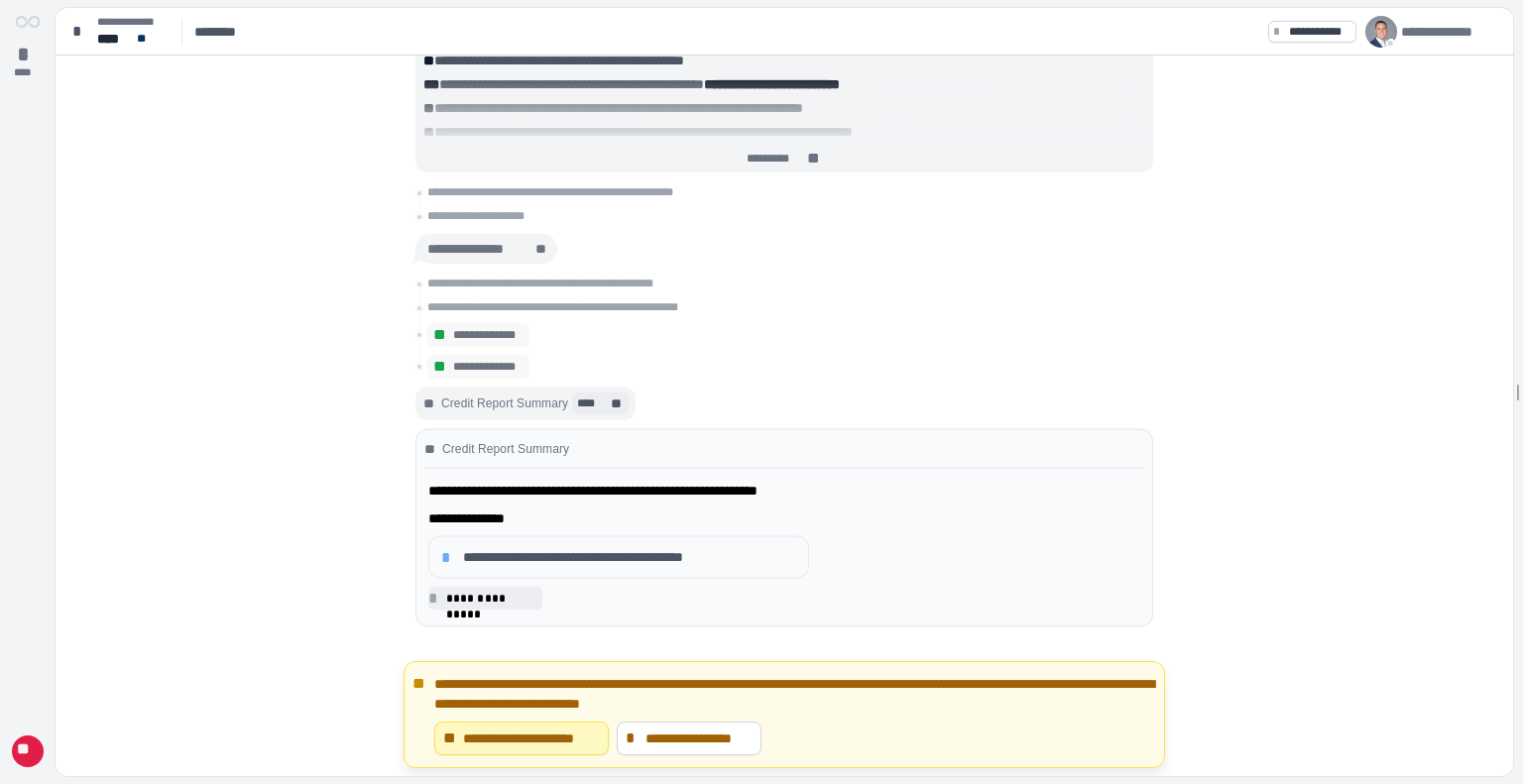 click on "**" at bounding box center [618, 404] 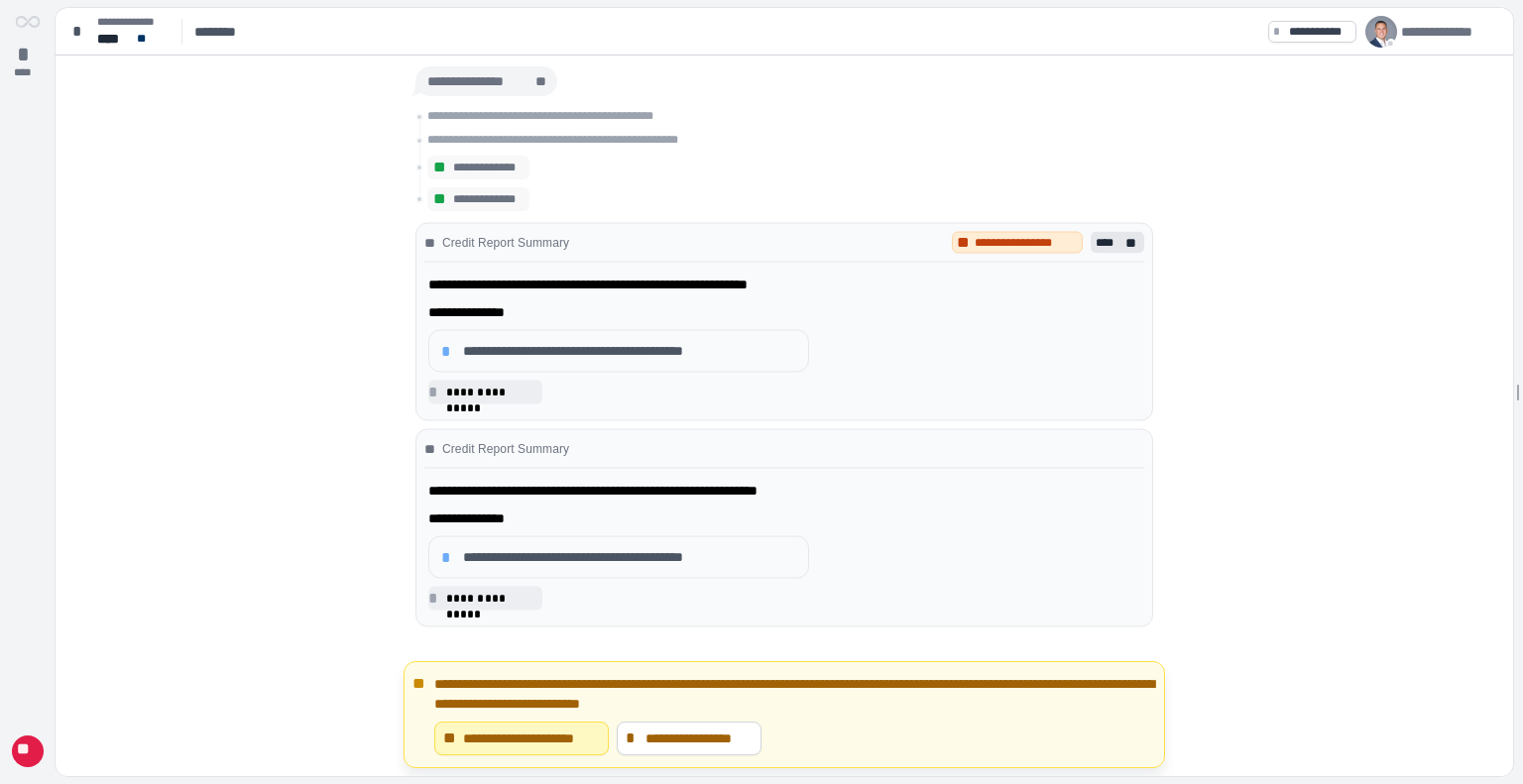 click on "**********" at bounding box center (630, 351) 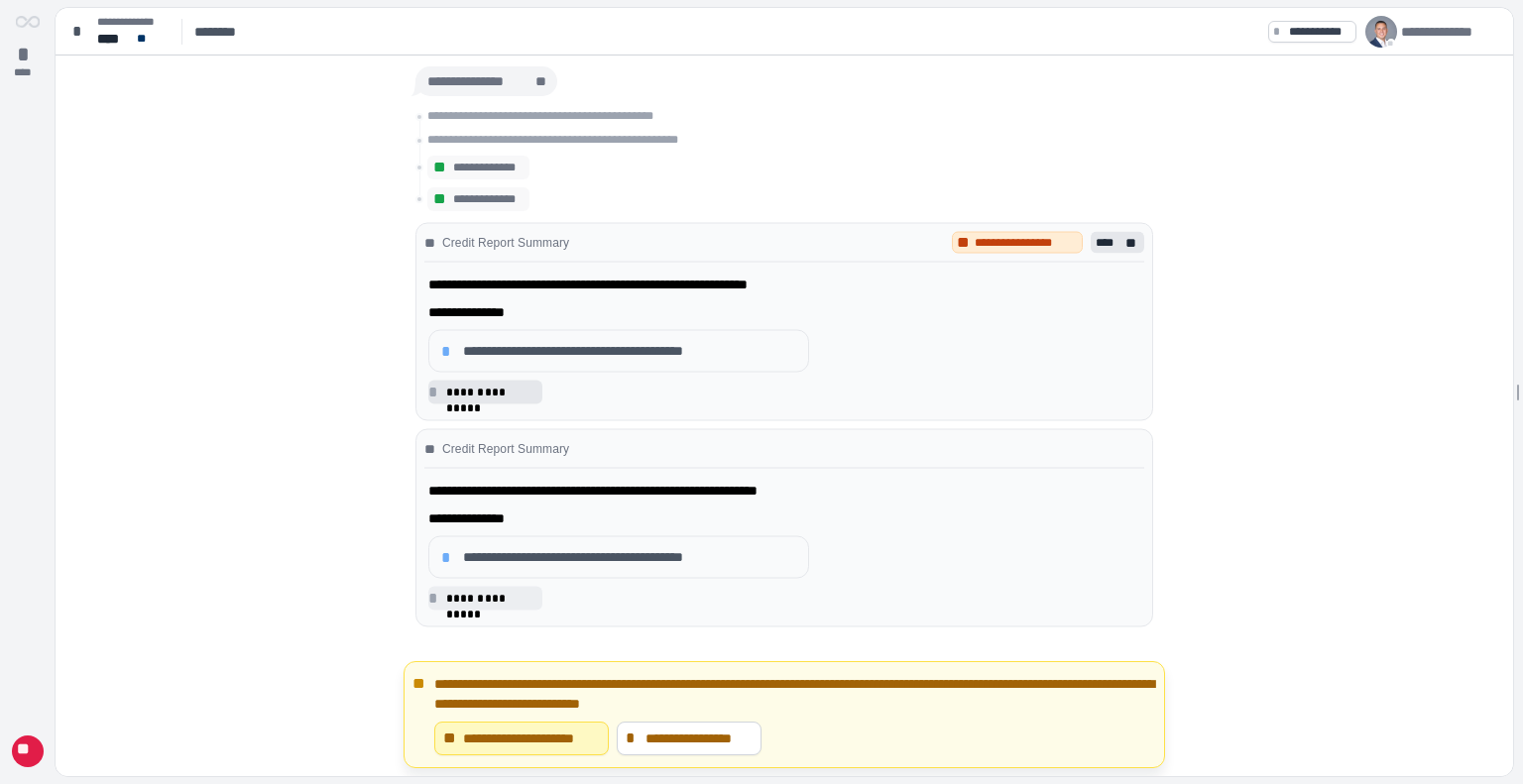 click on "**********" at bounding box center (491, 392) 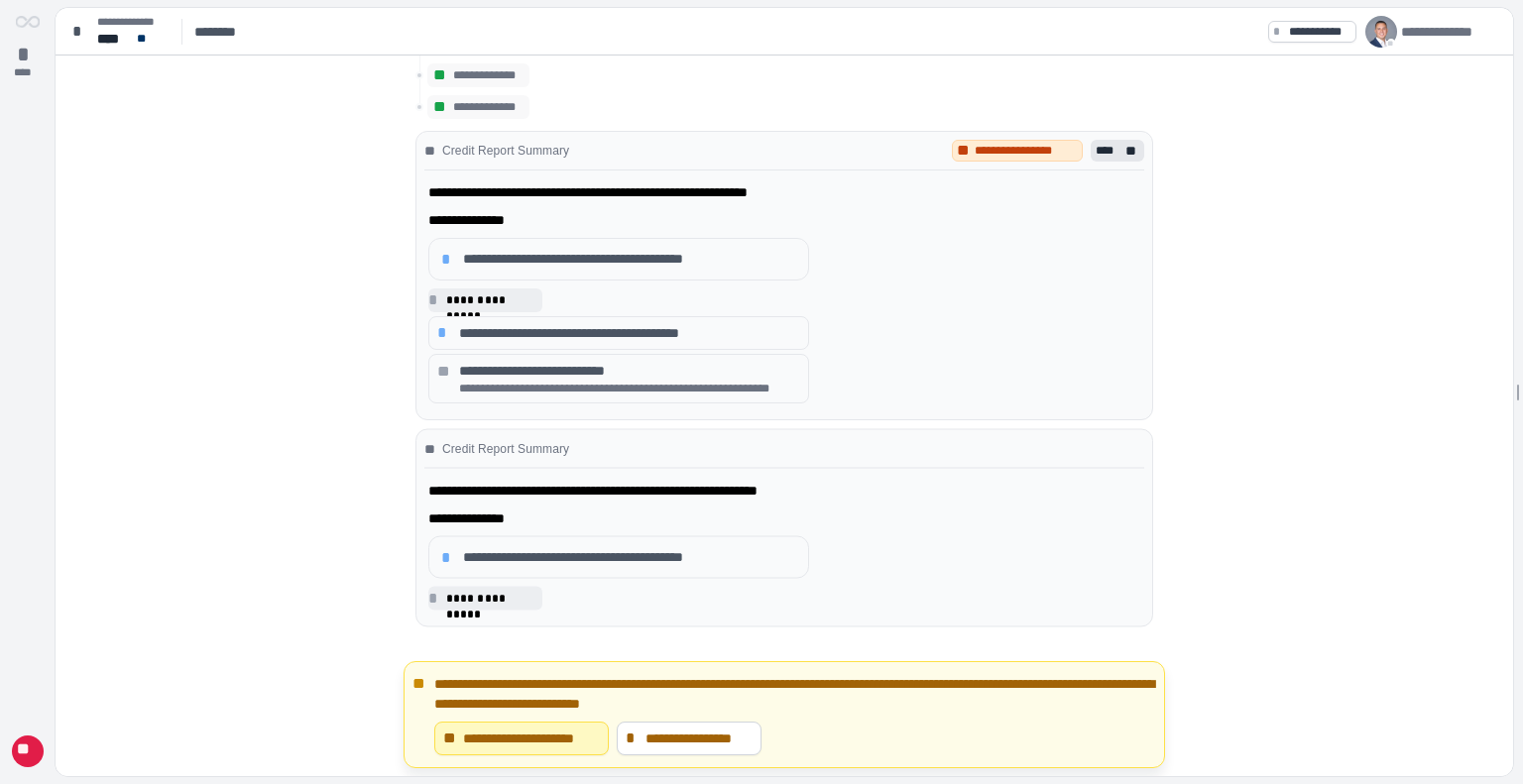 click on "**********" at bounding box center [619, 333] 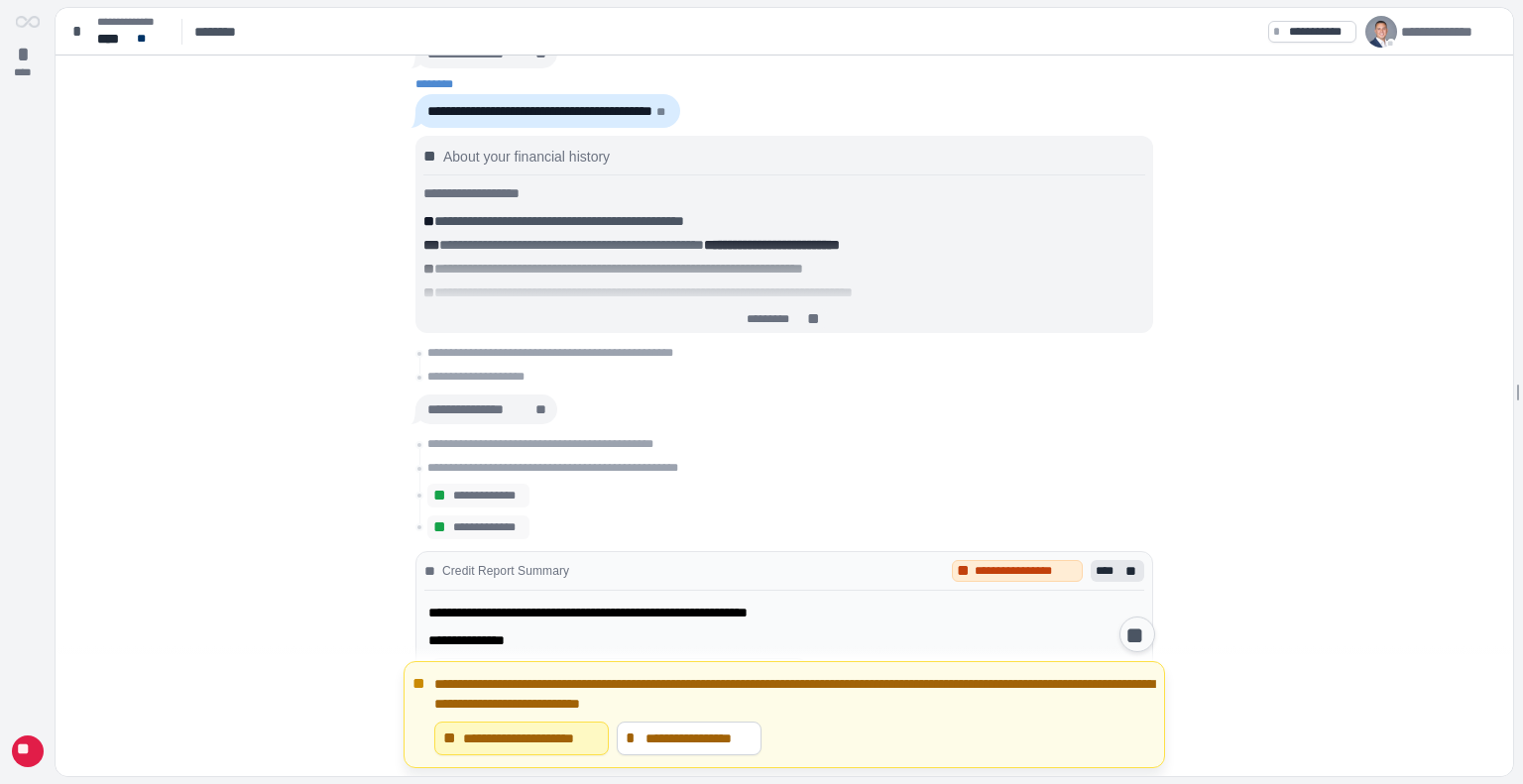 scroll, scrollTop: 432, scrollLeft: 0, axis: vertical 